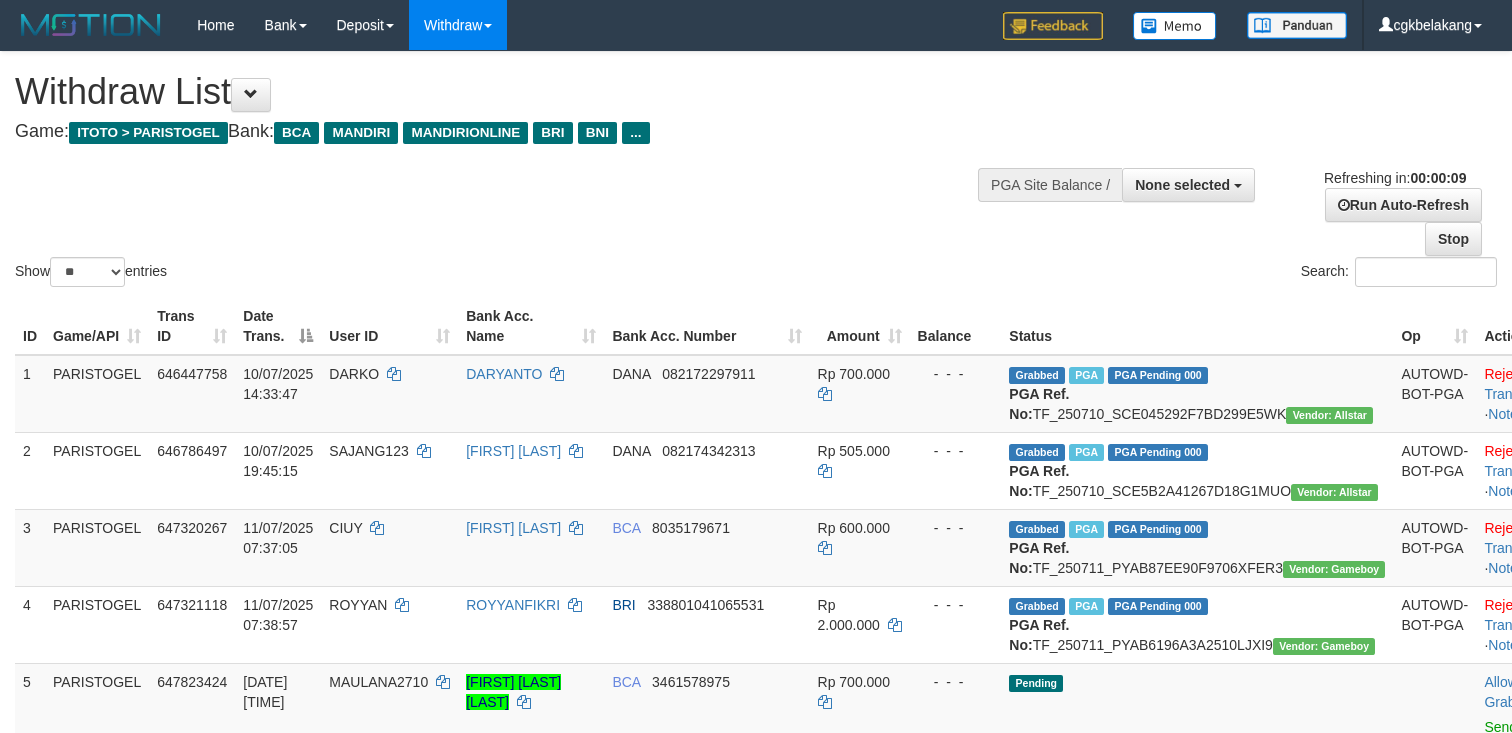 select 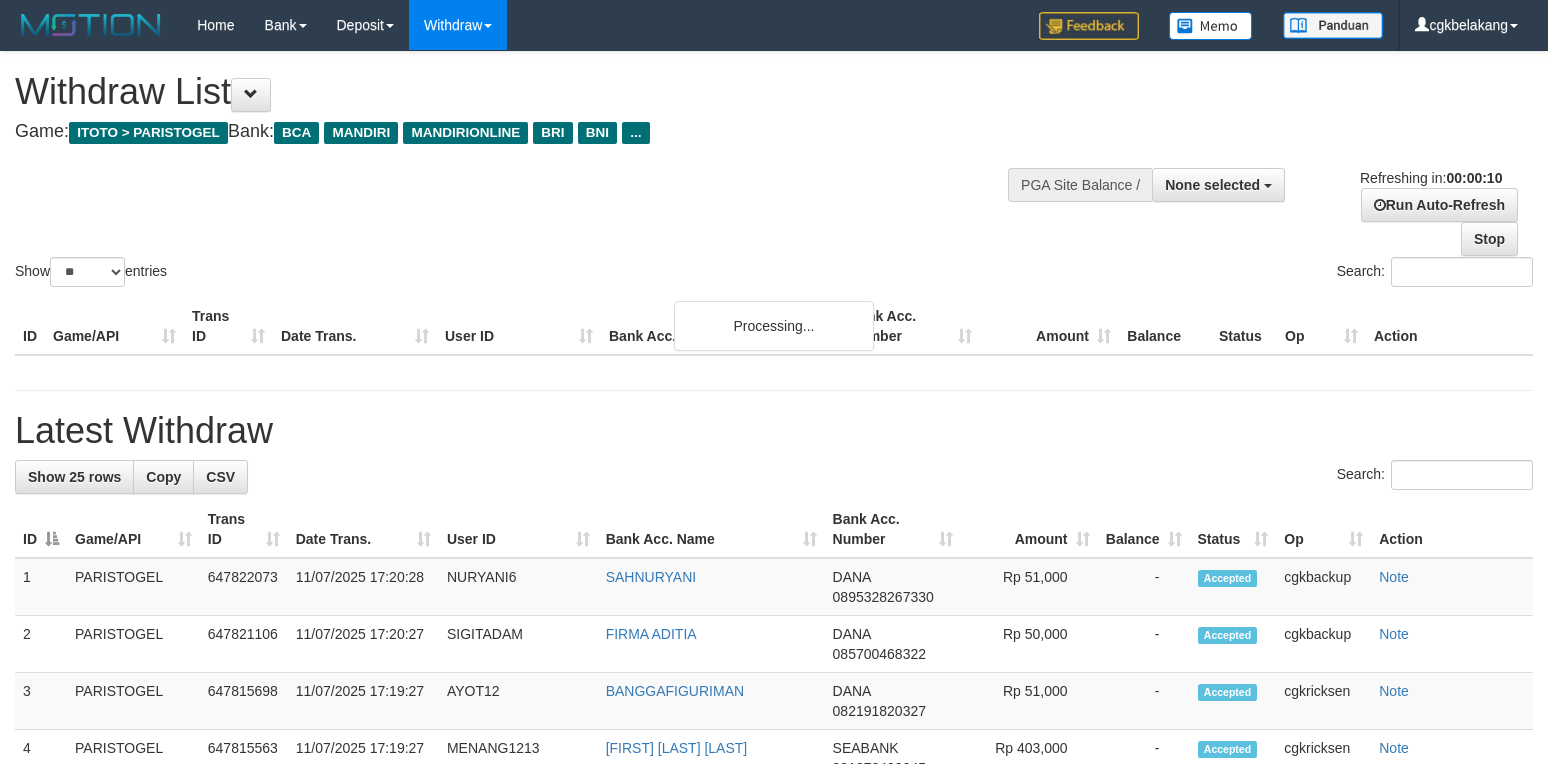 select 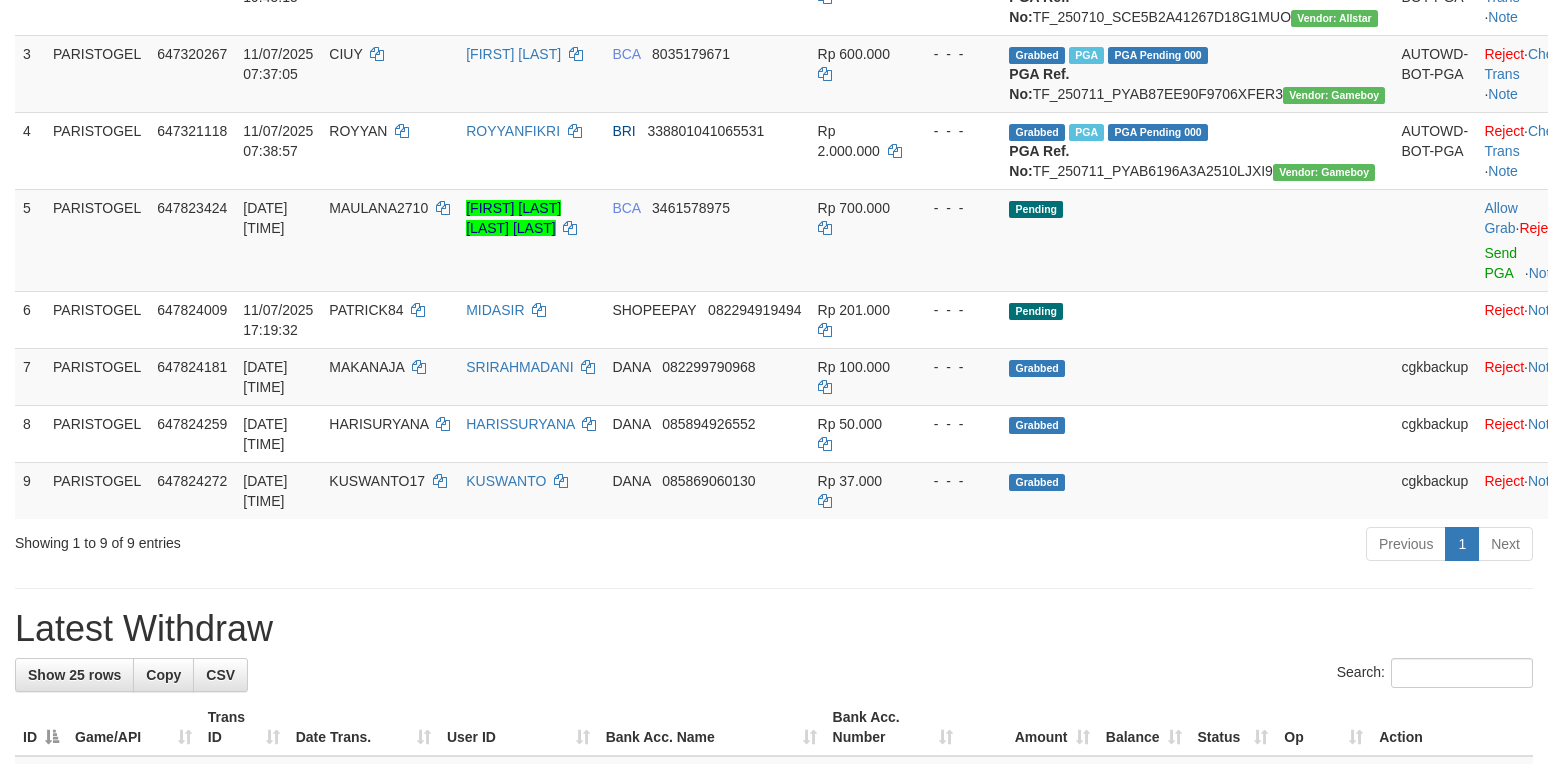 scroll, scrollTop: 400, scrollLeft: 0, axis: vertical 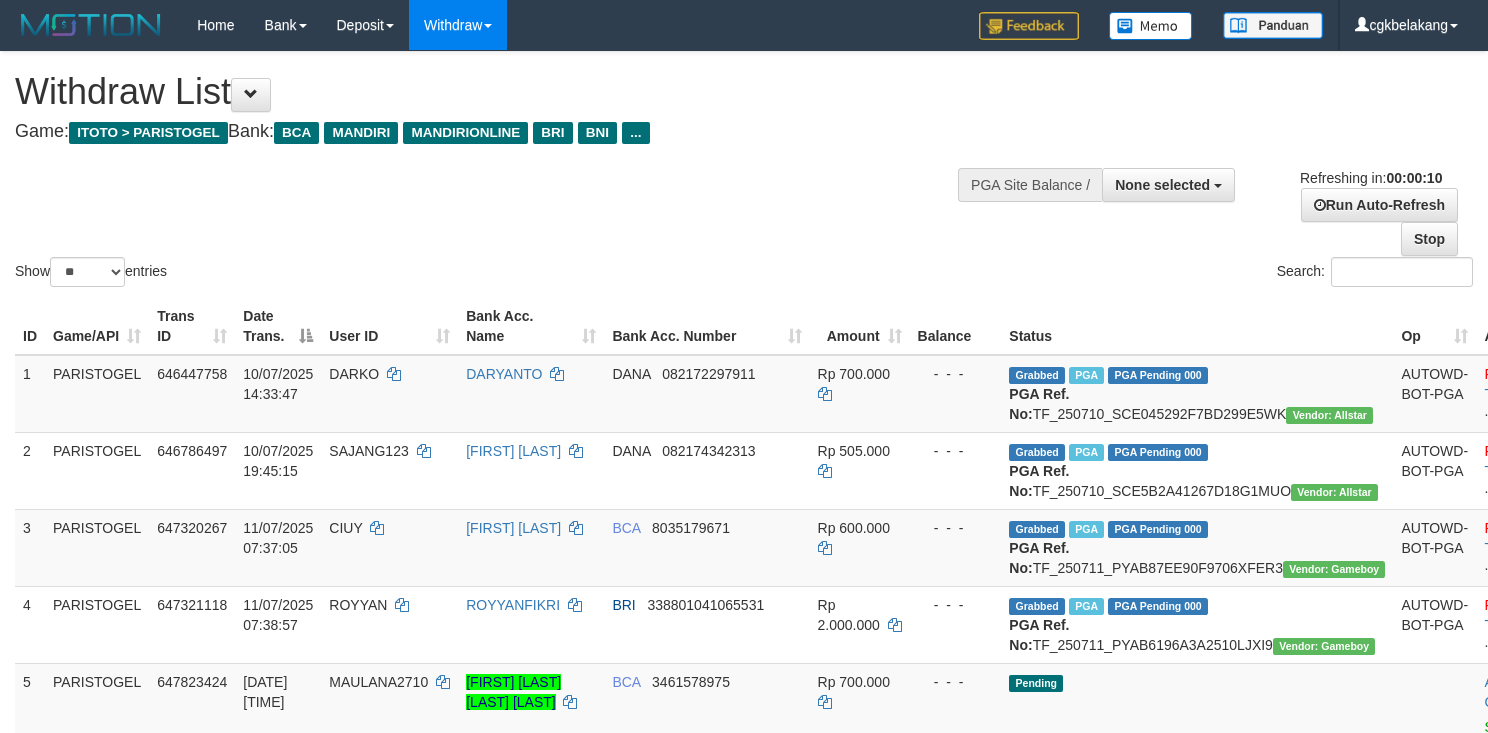 select 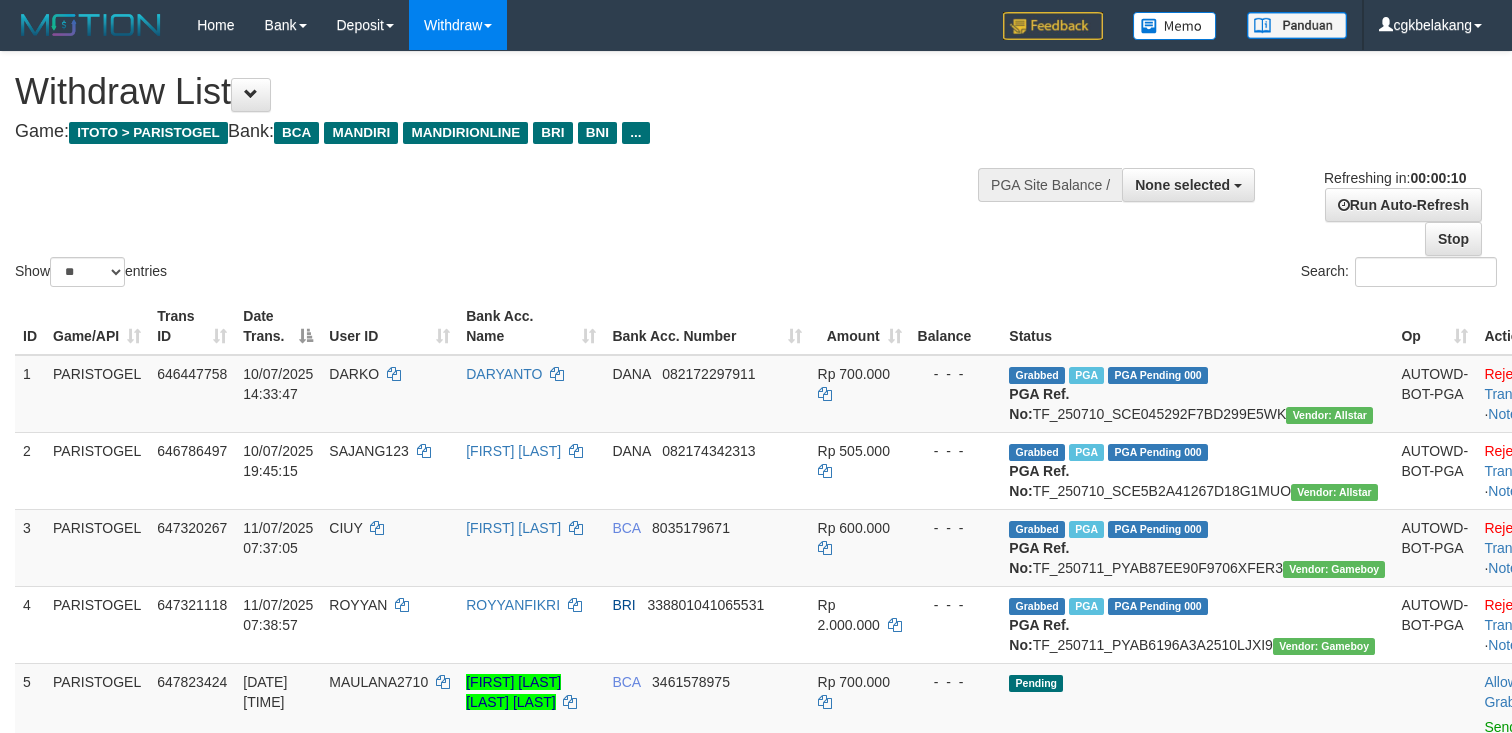 select 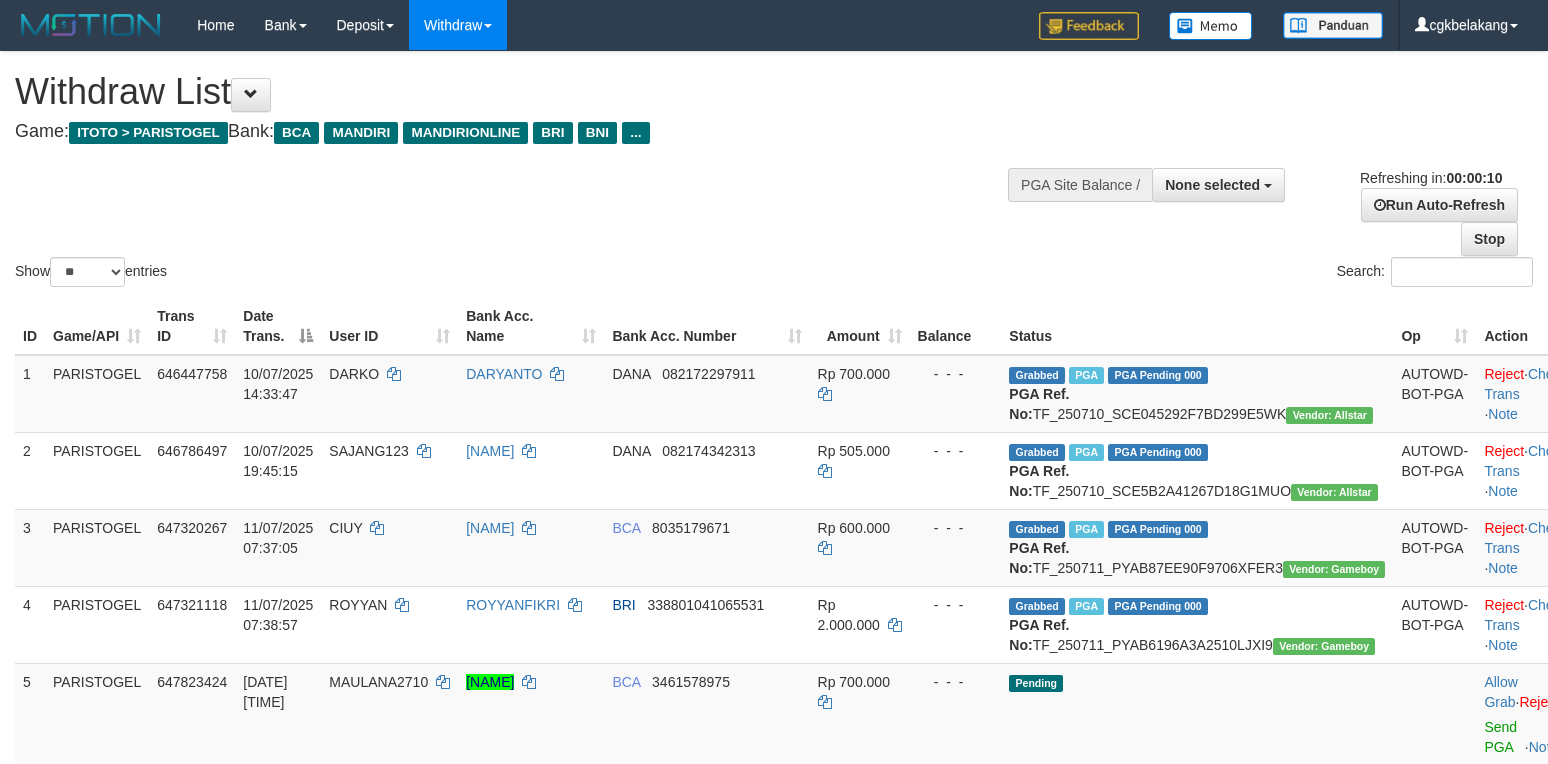 select 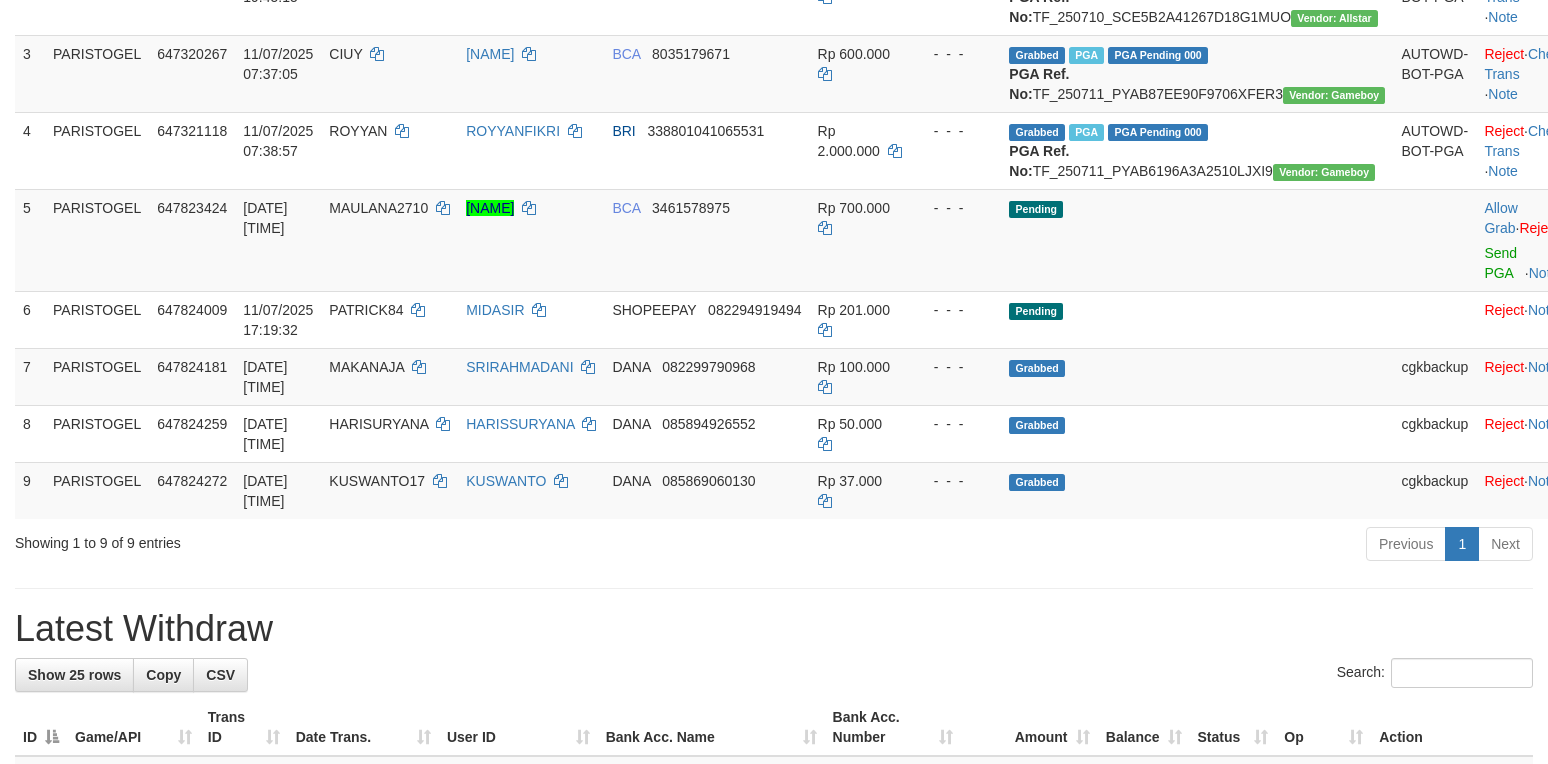 scroll, scrollTop: 400, scrollLeft: 0, axis: vertical 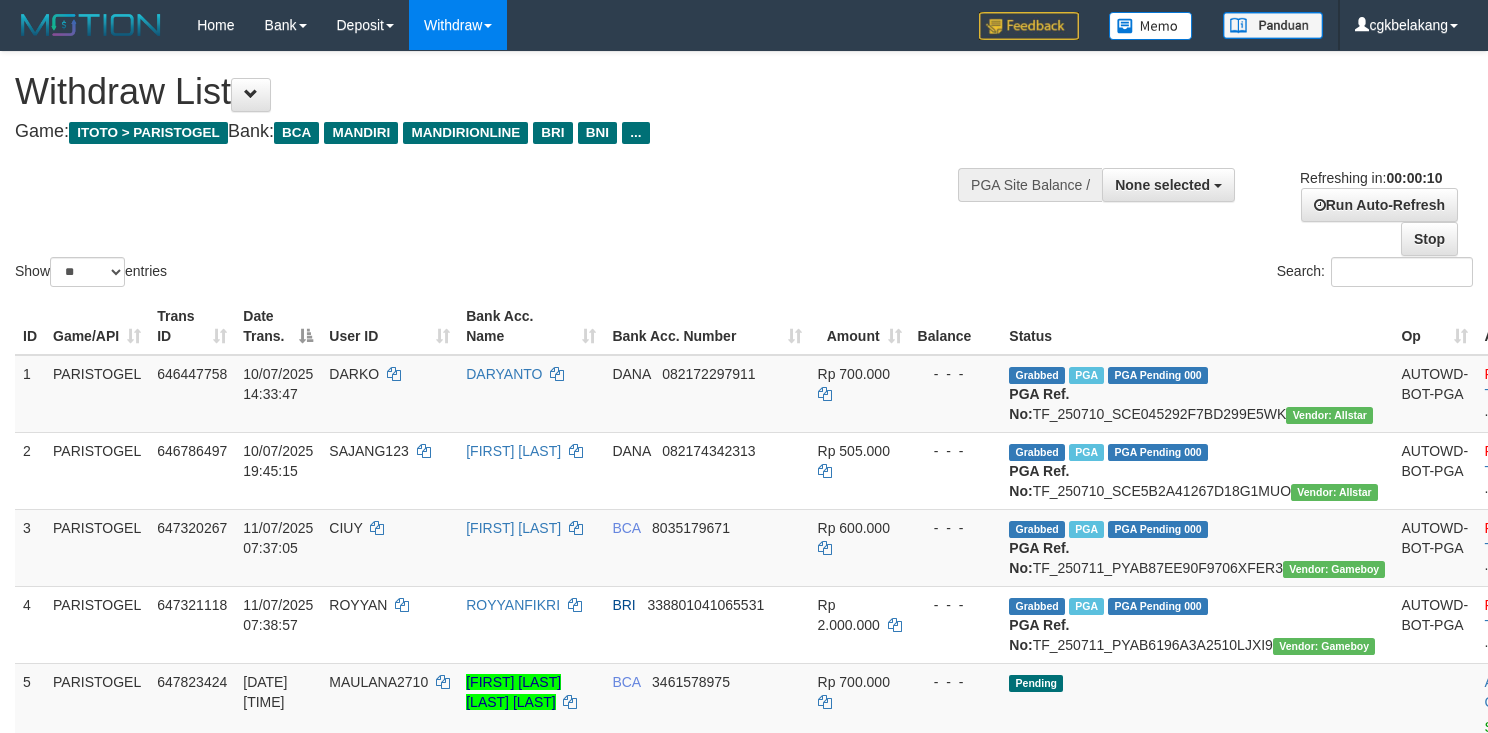 select 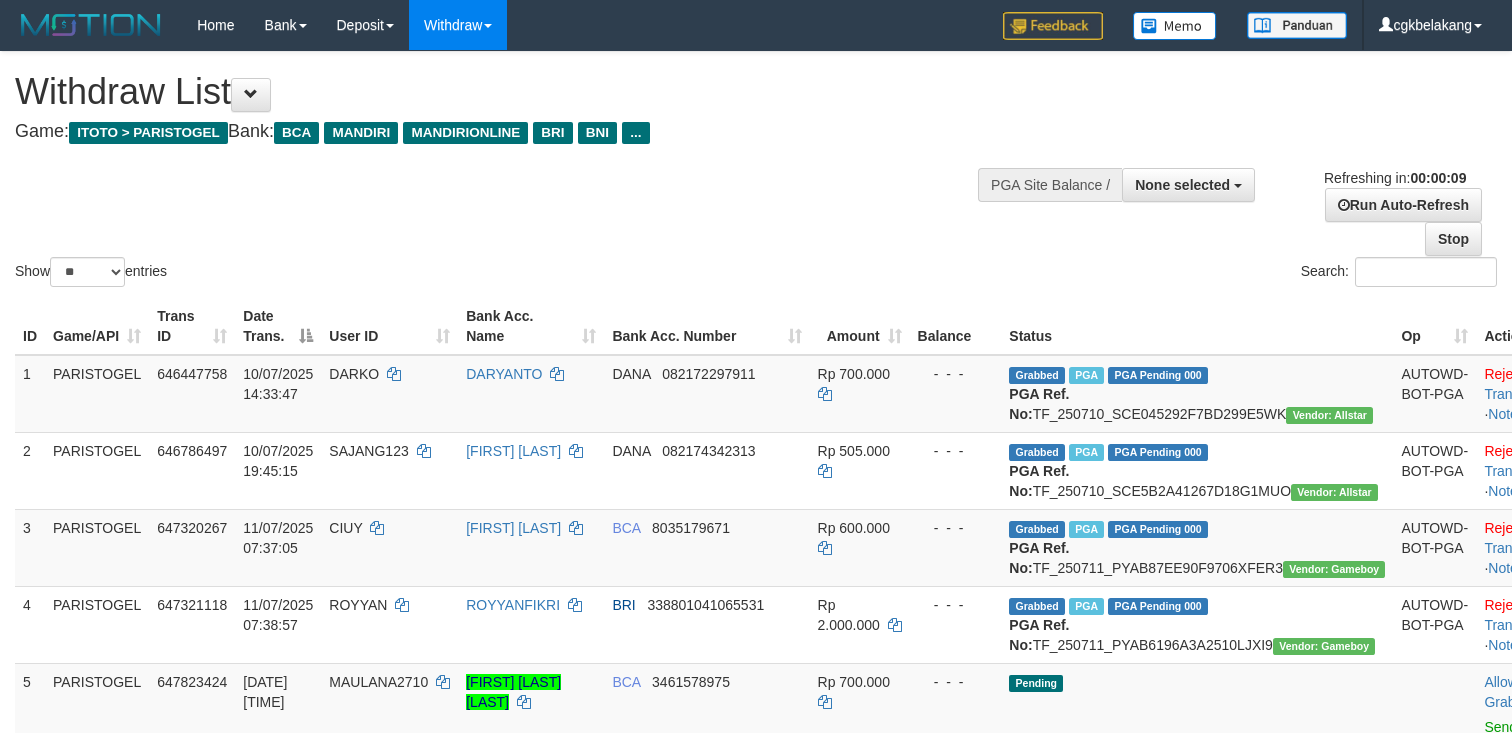 select 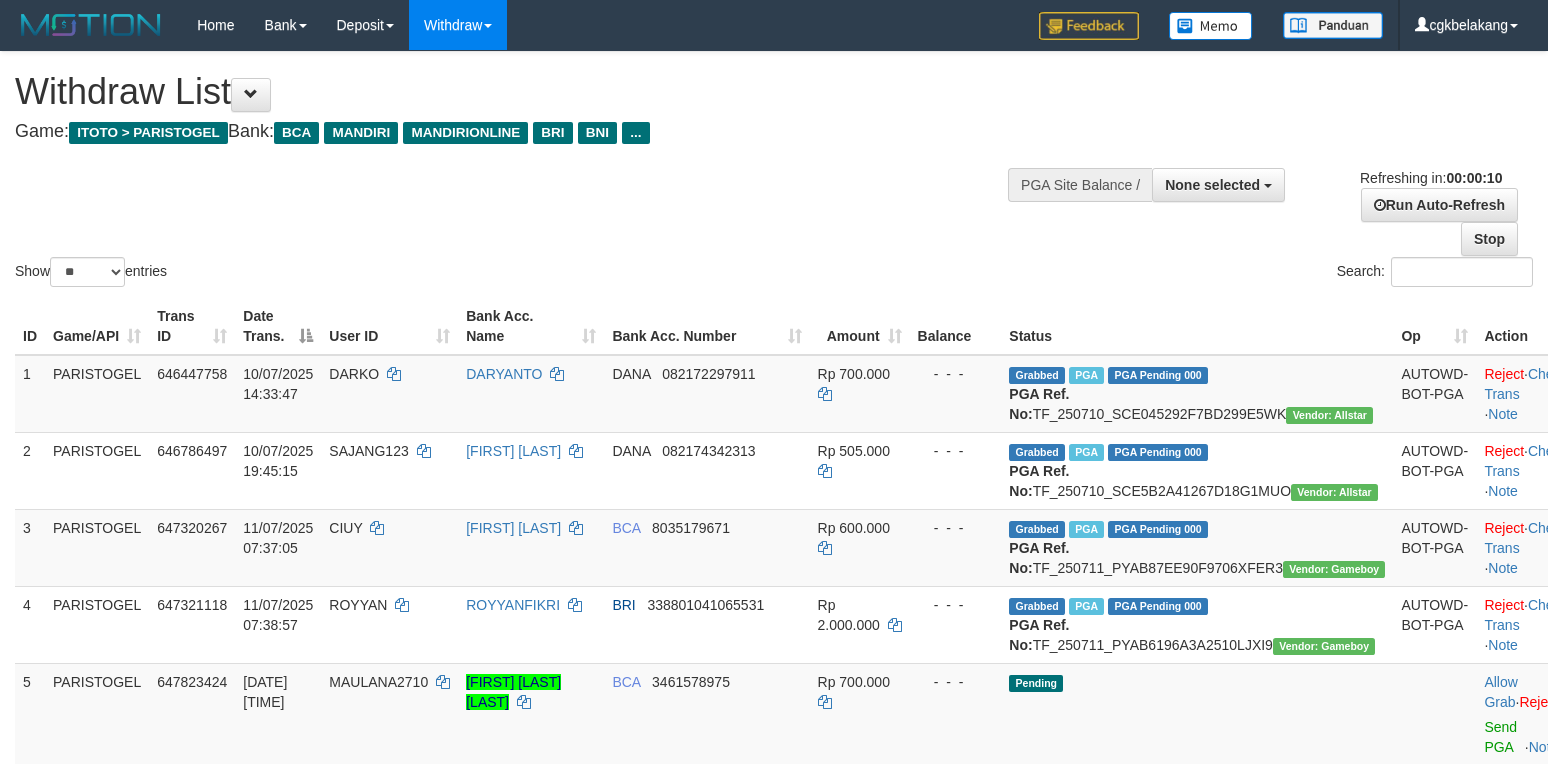 select 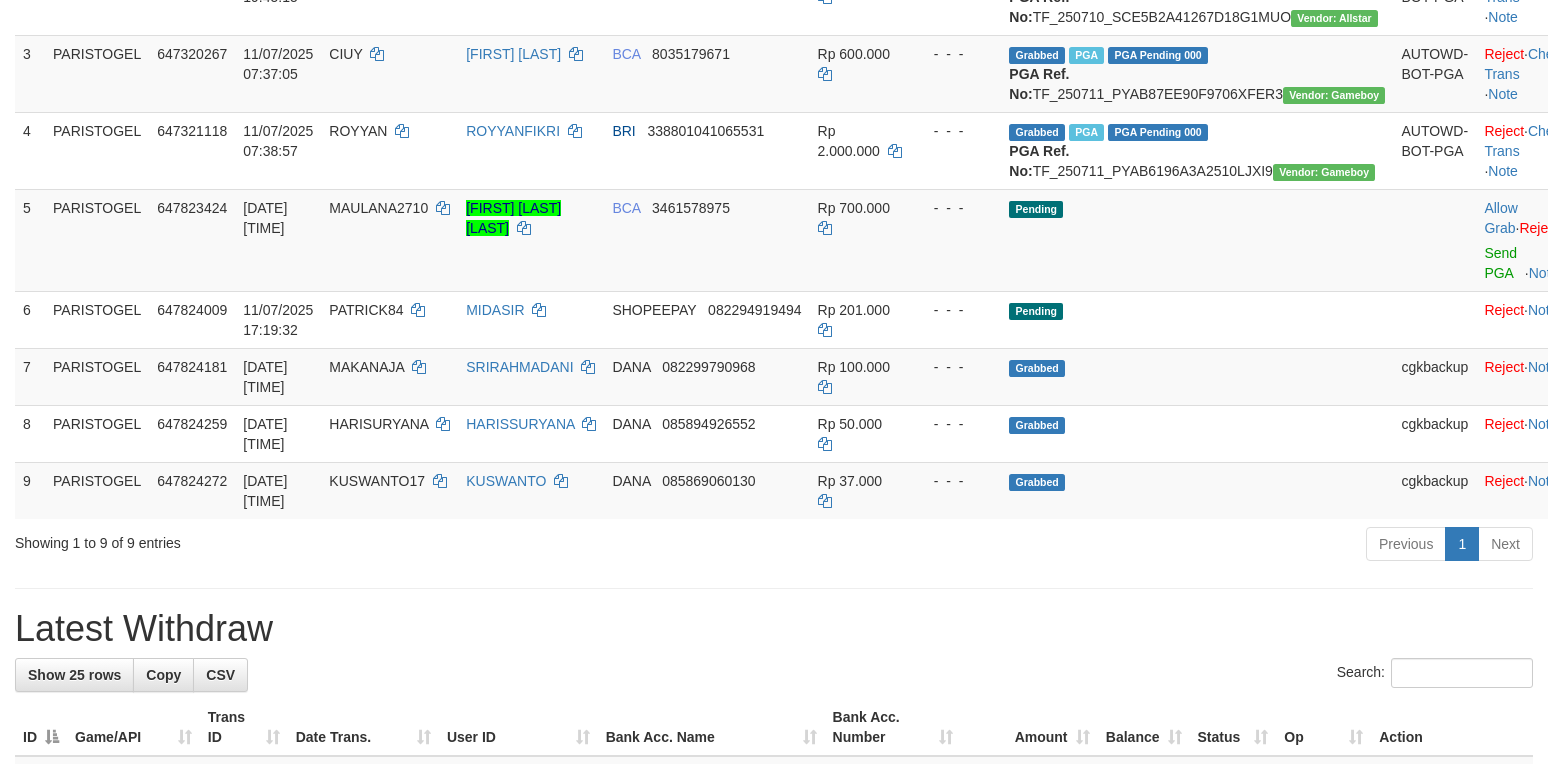 scroll, scrollTop: 400, scrollLeft: 0, axis: vertical 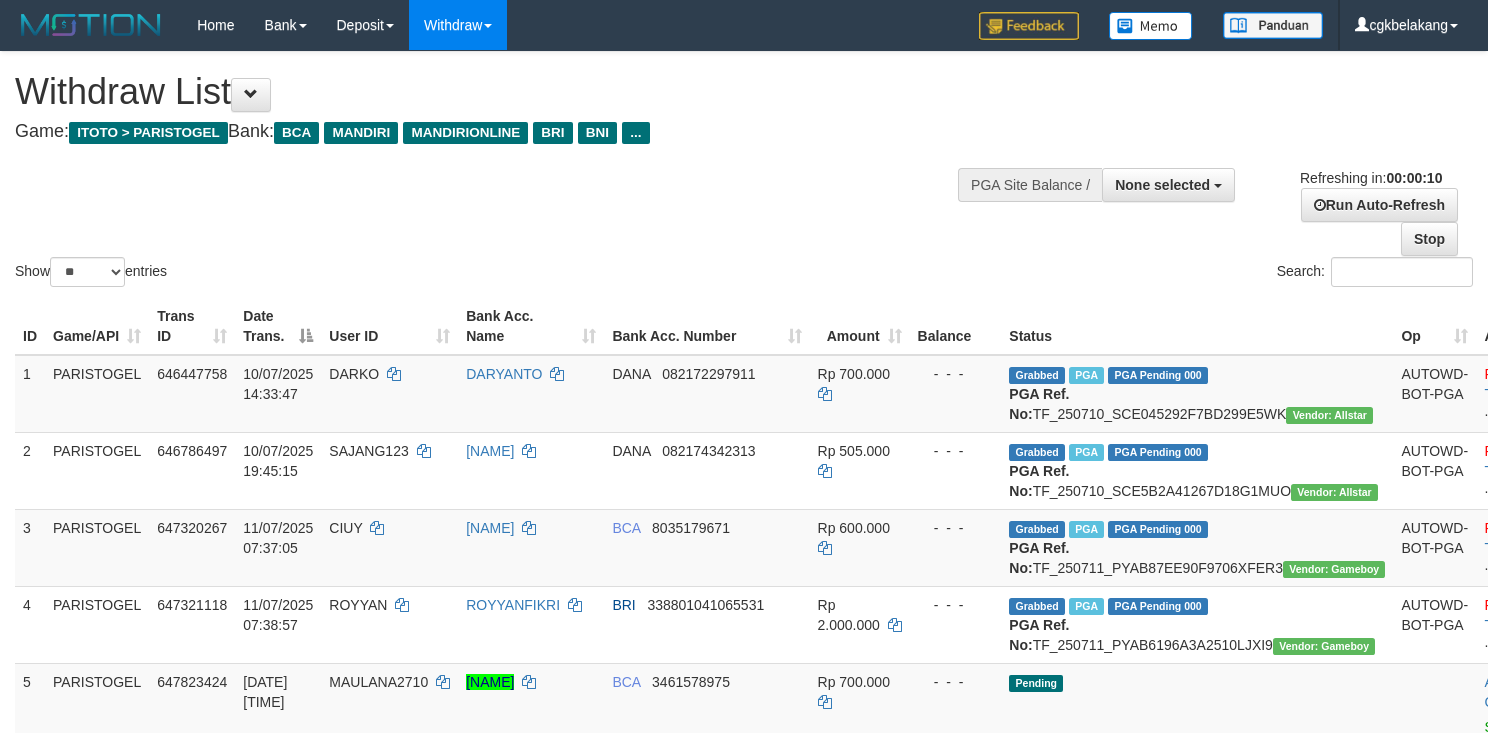 select 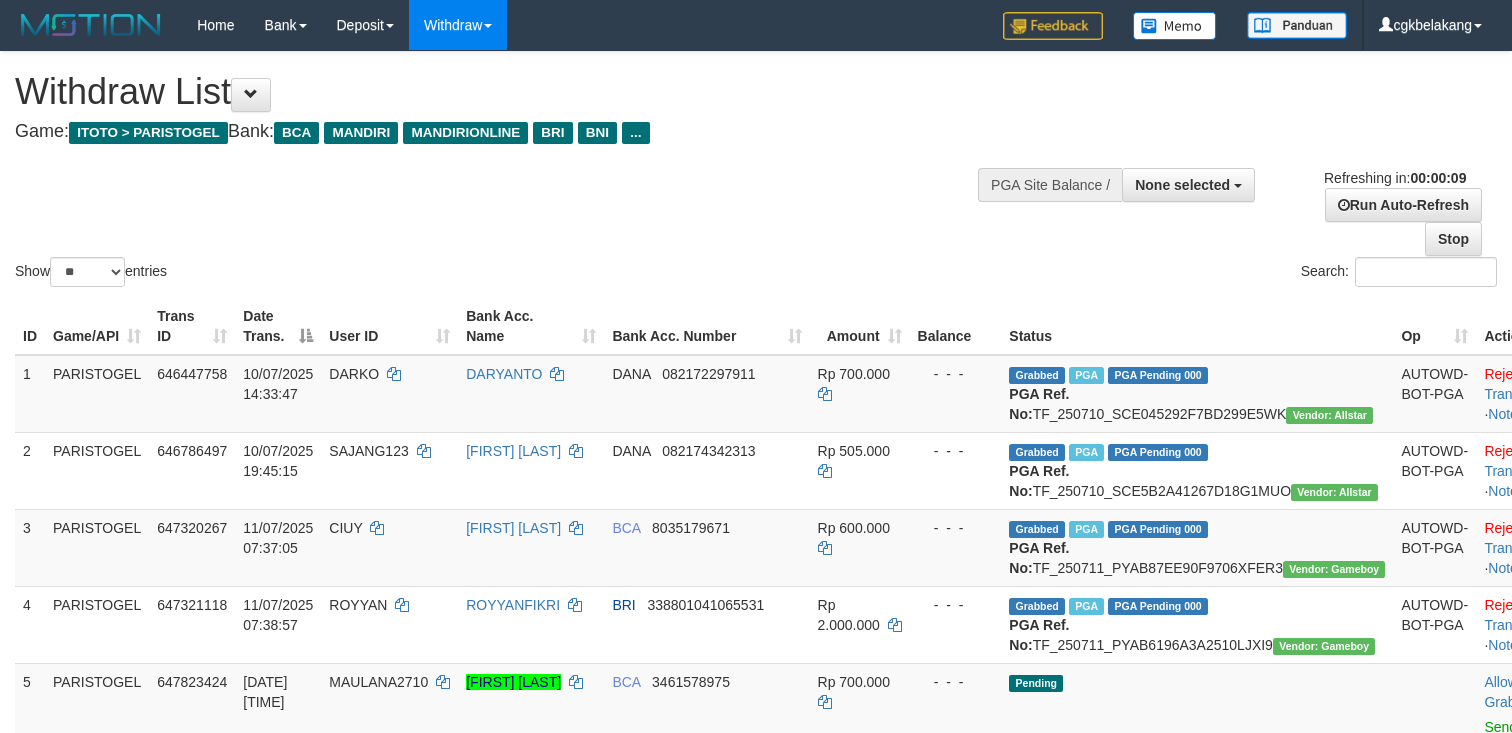 select 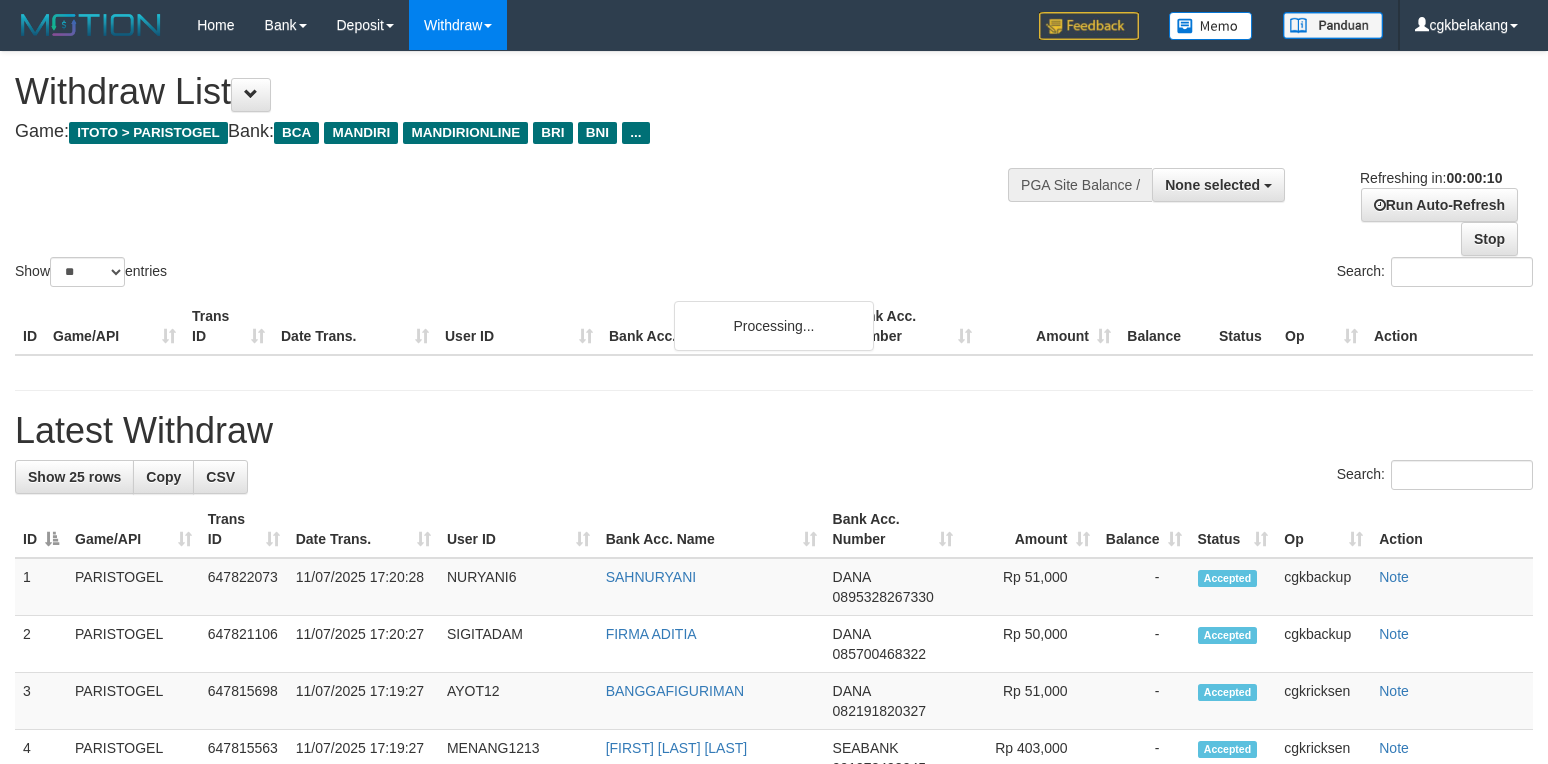 select 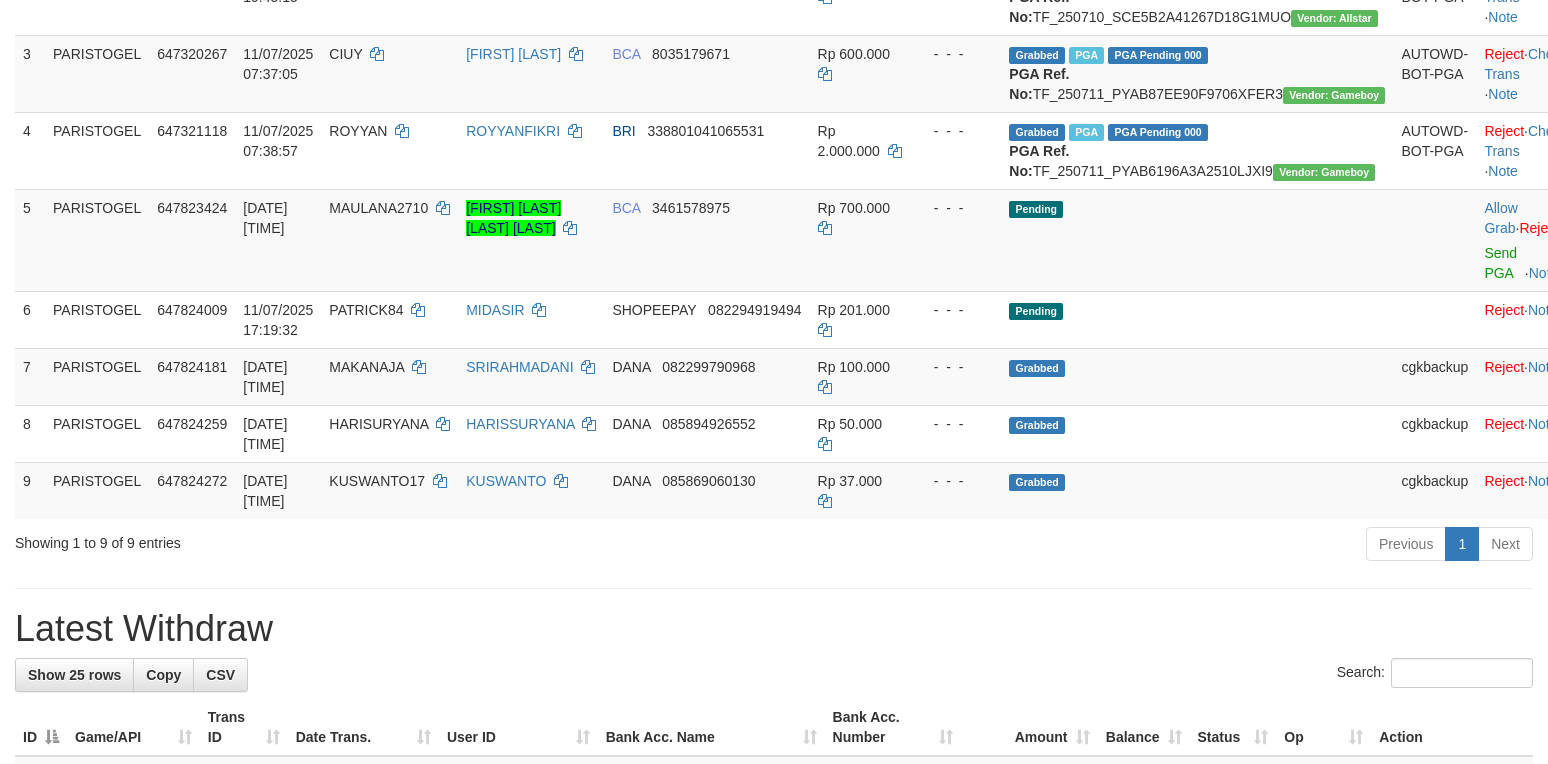 scroll, scrollTop: 400, scrollLeft: 0, axis: vertical 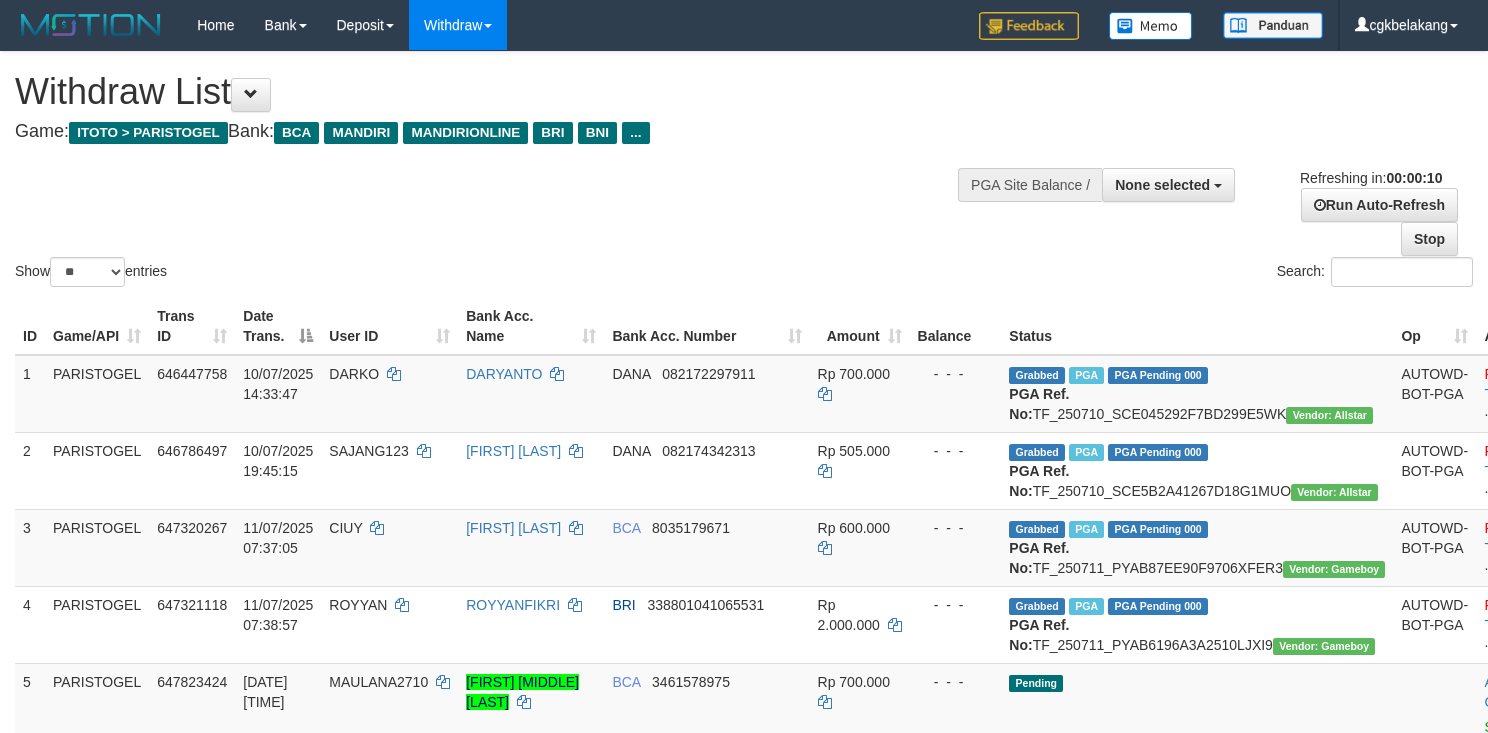 select 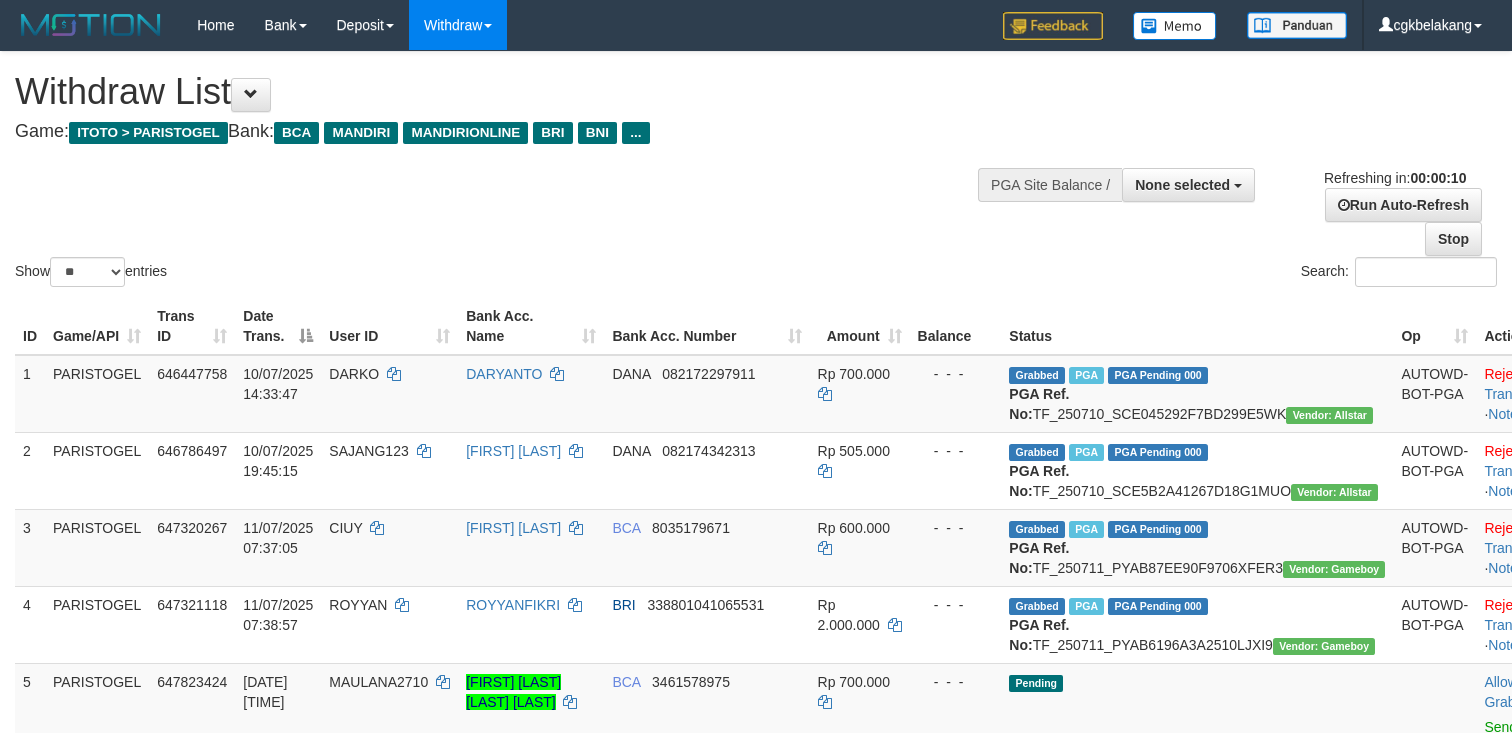 select 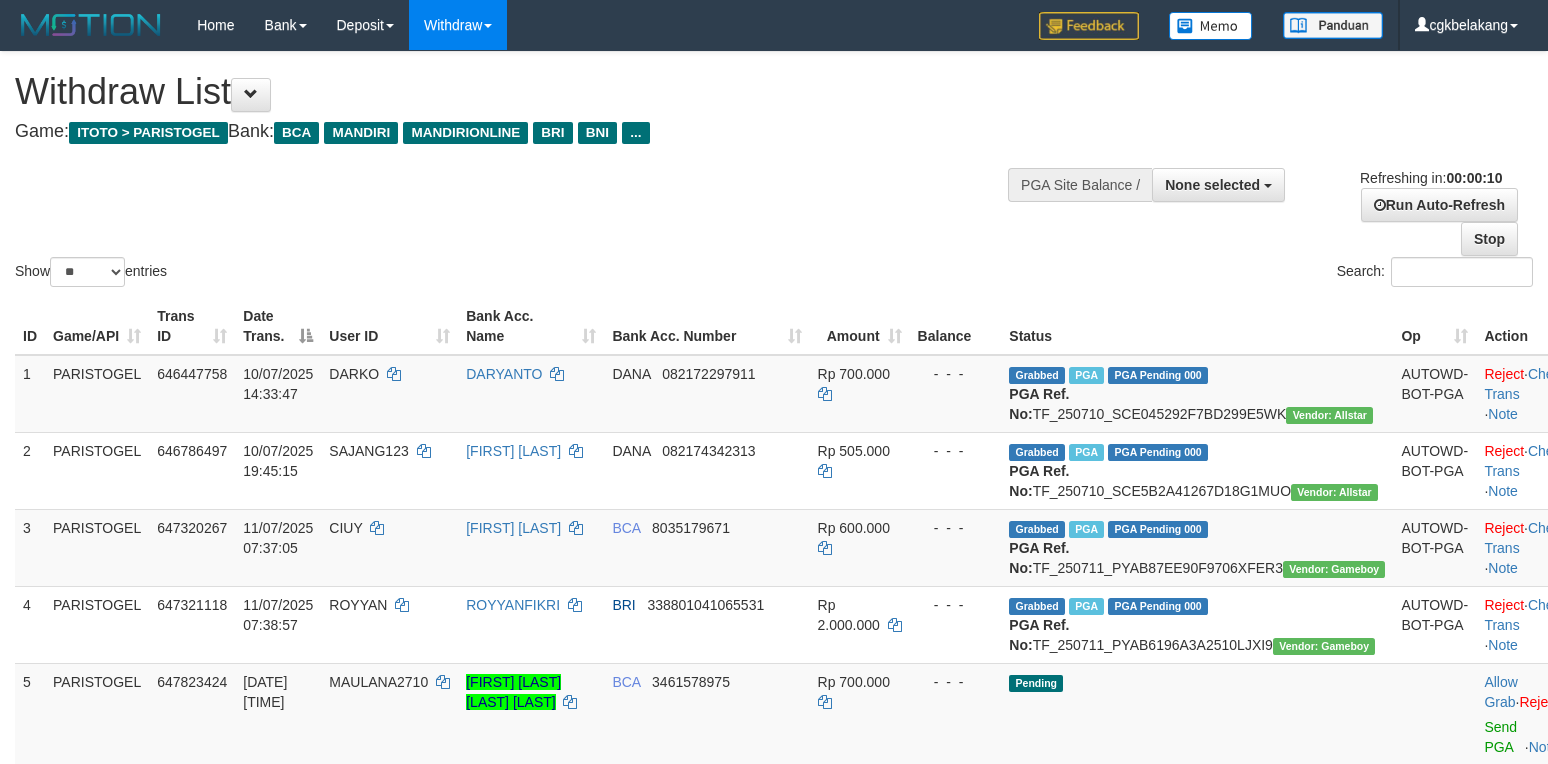 select 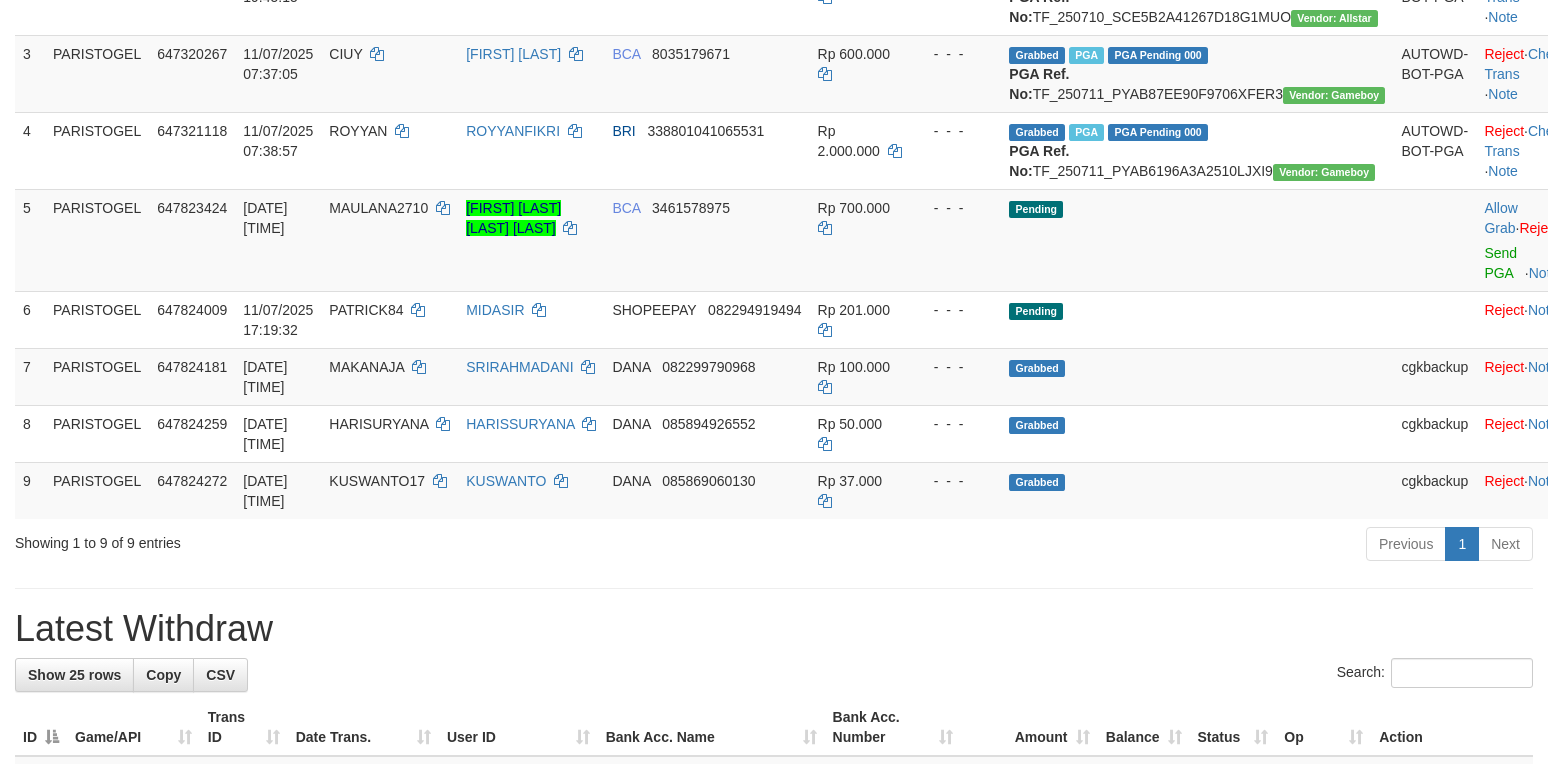 scroll, scrollTop: 400, scrollLeft: 0, axis: vertical 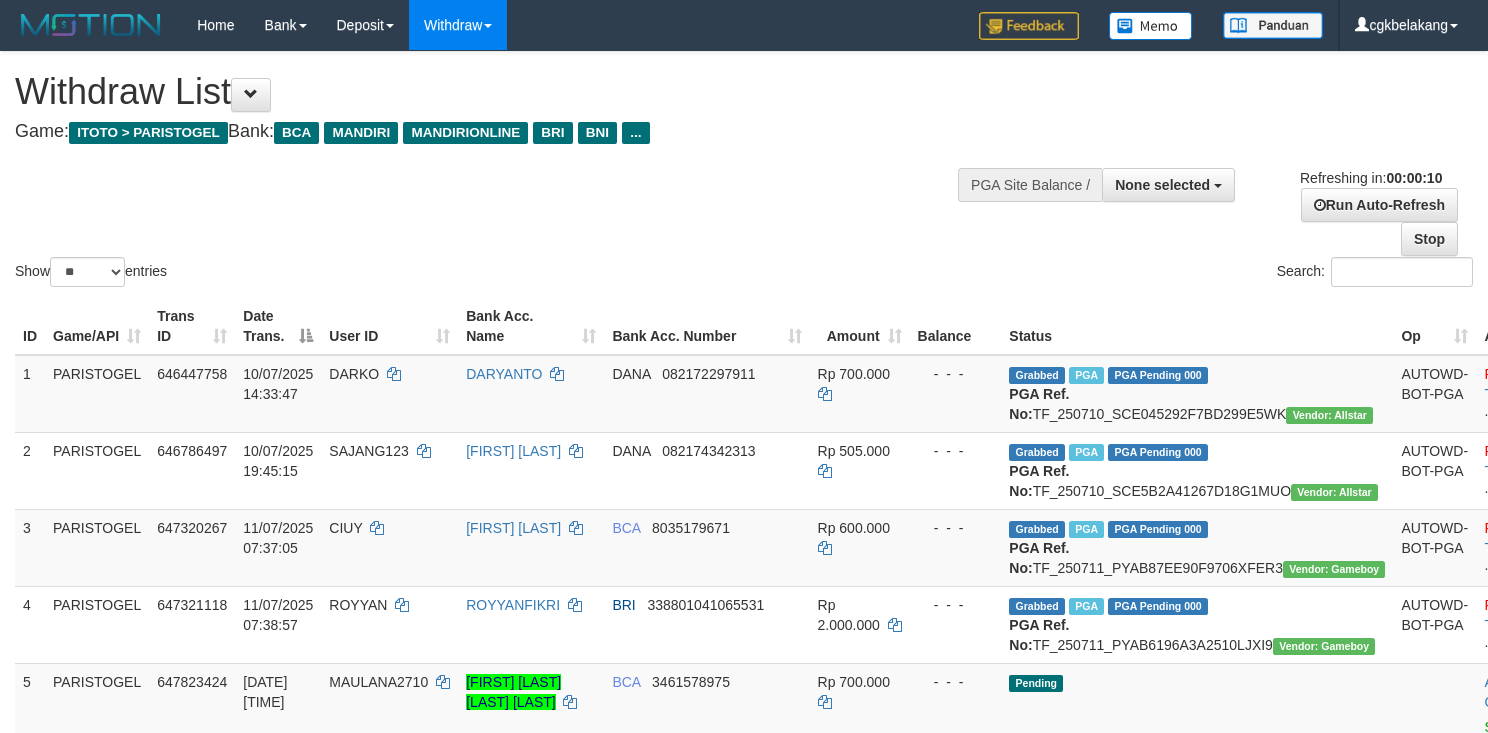 select 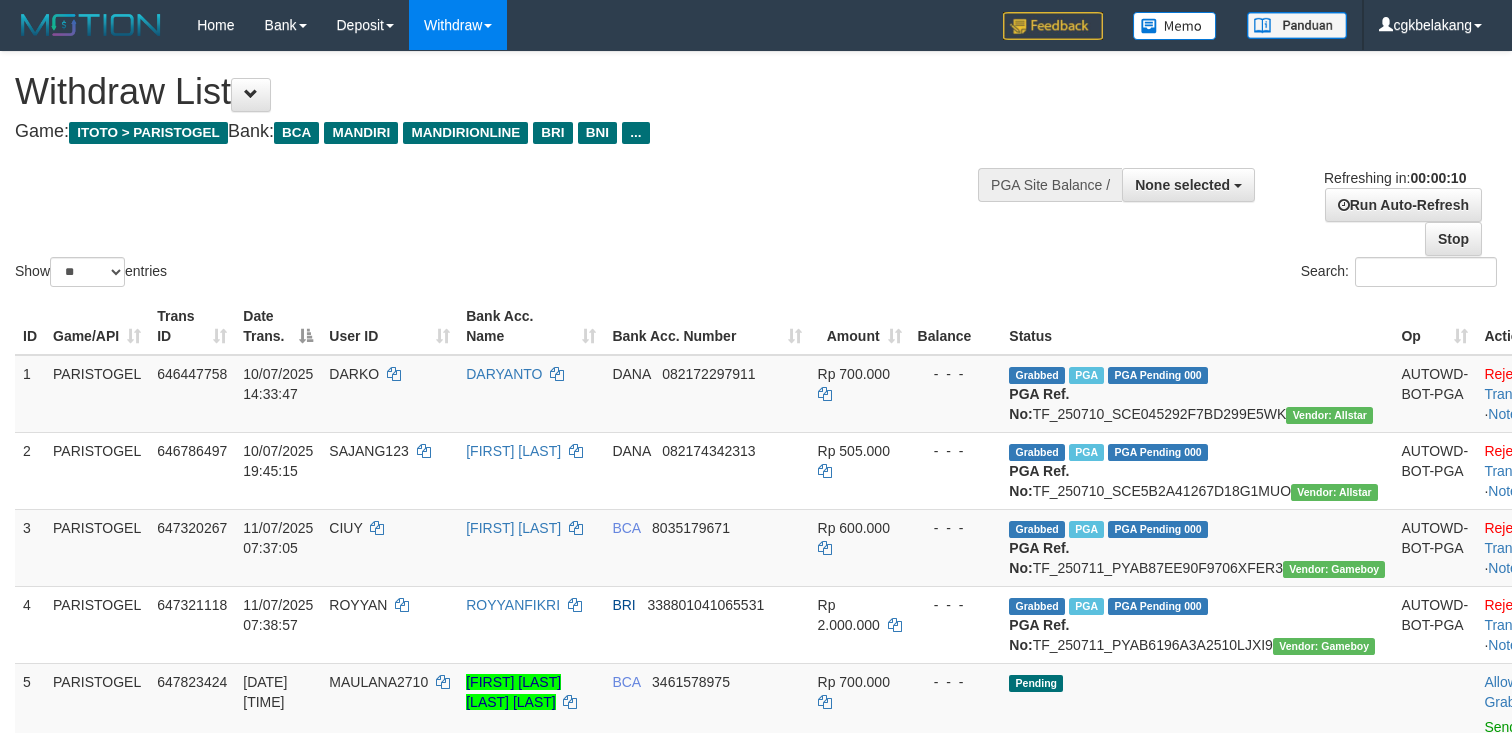 select 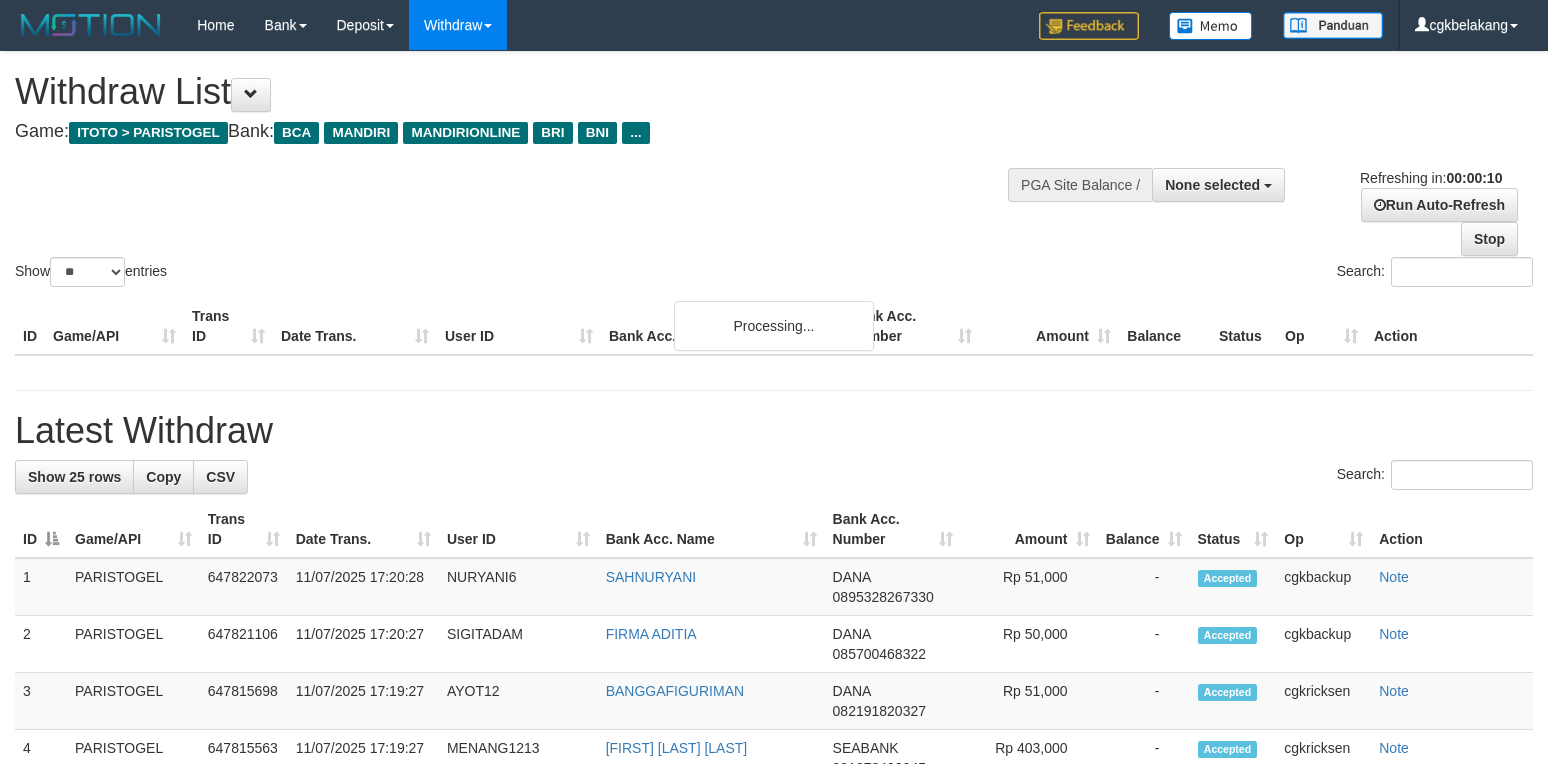 select 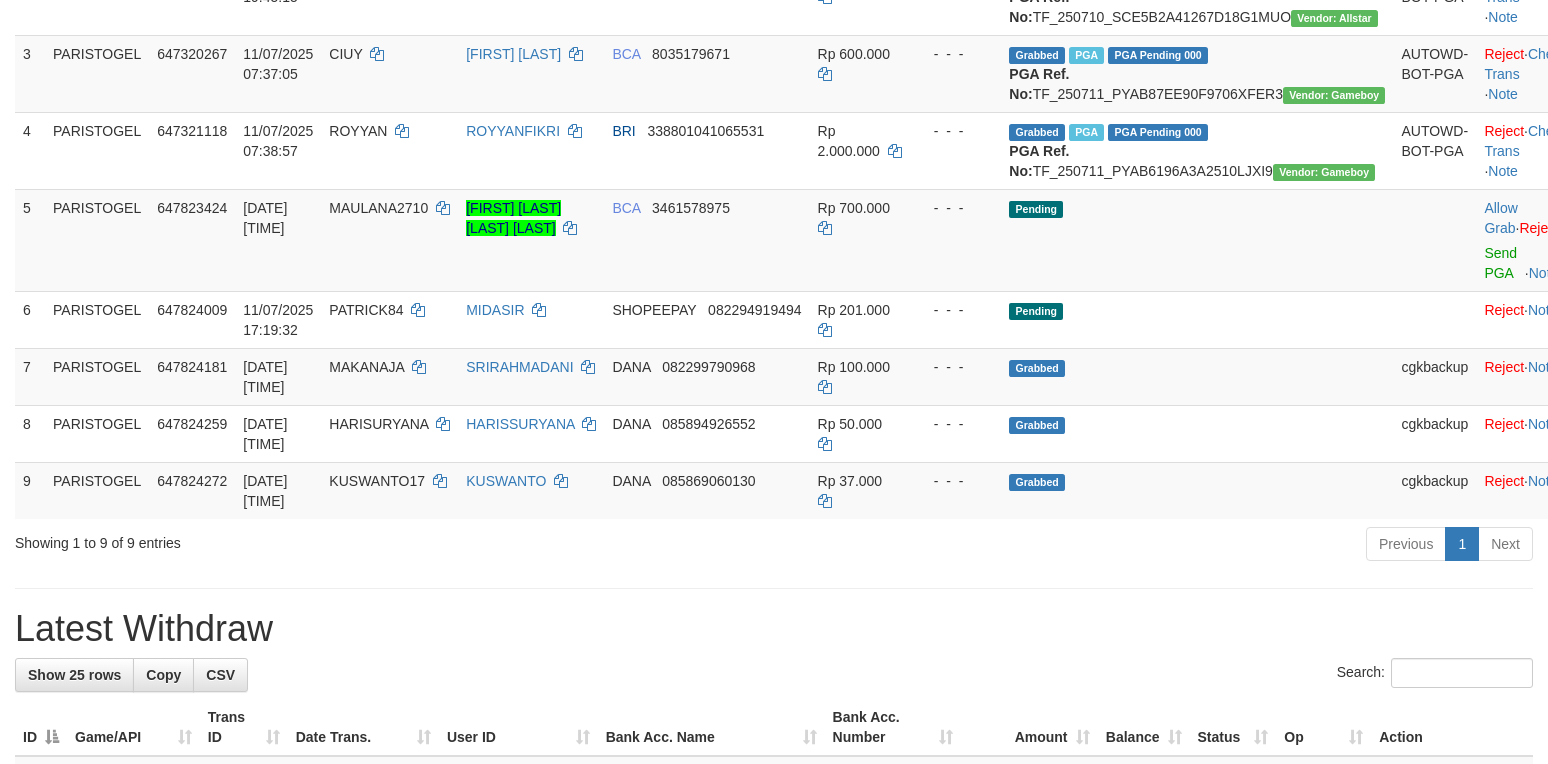 scroll, scrollTop: 400, scrollLeft: 0, axis: vertical 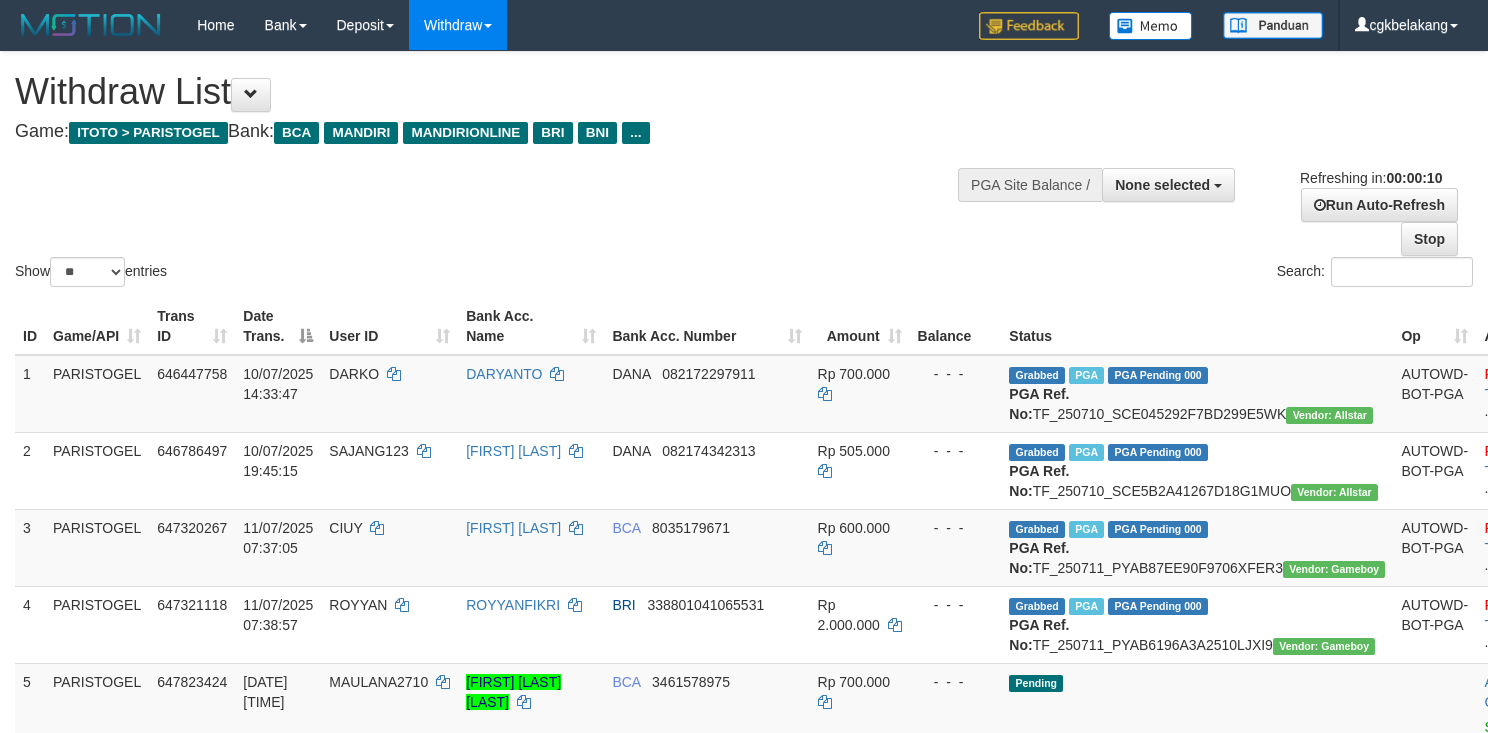 select 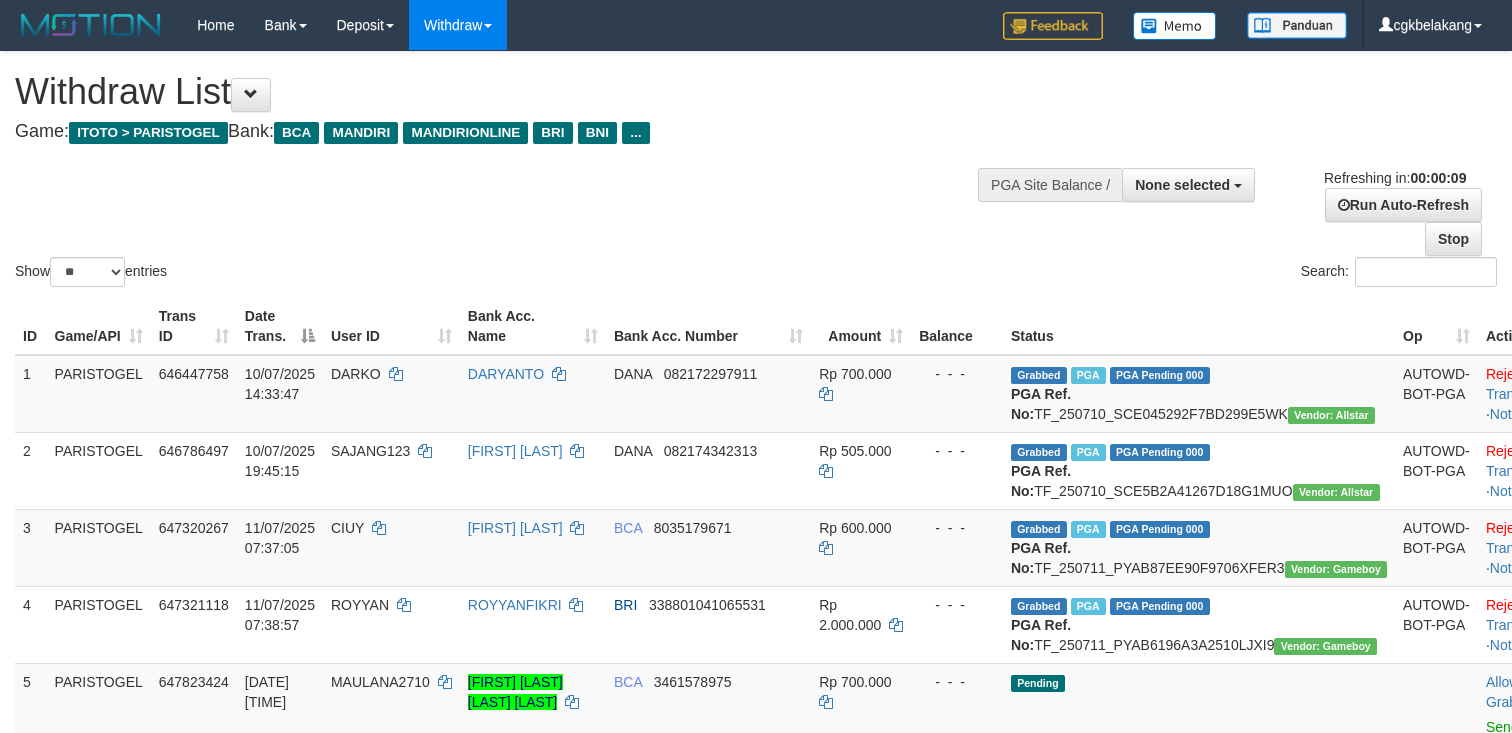 select 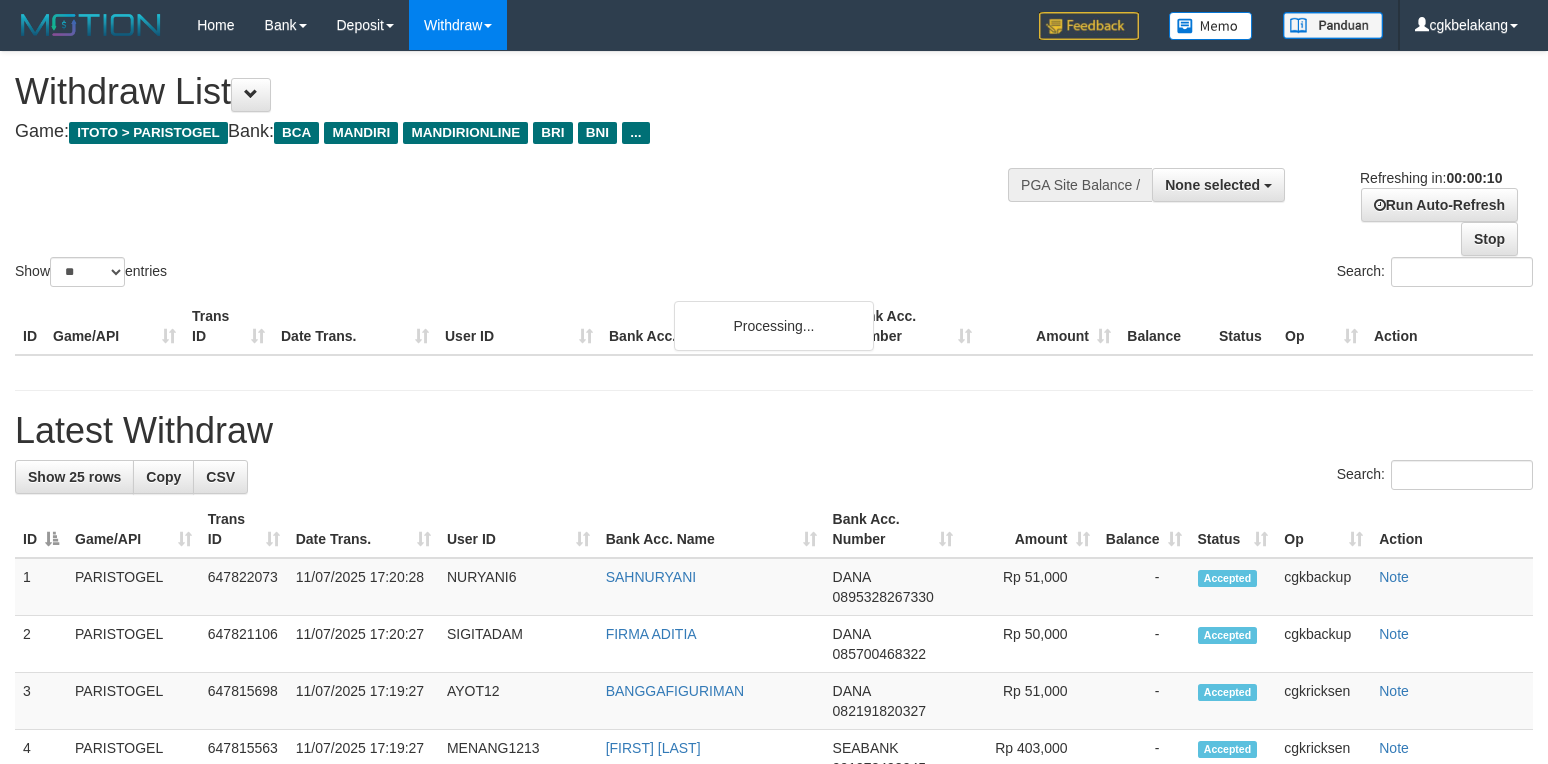select 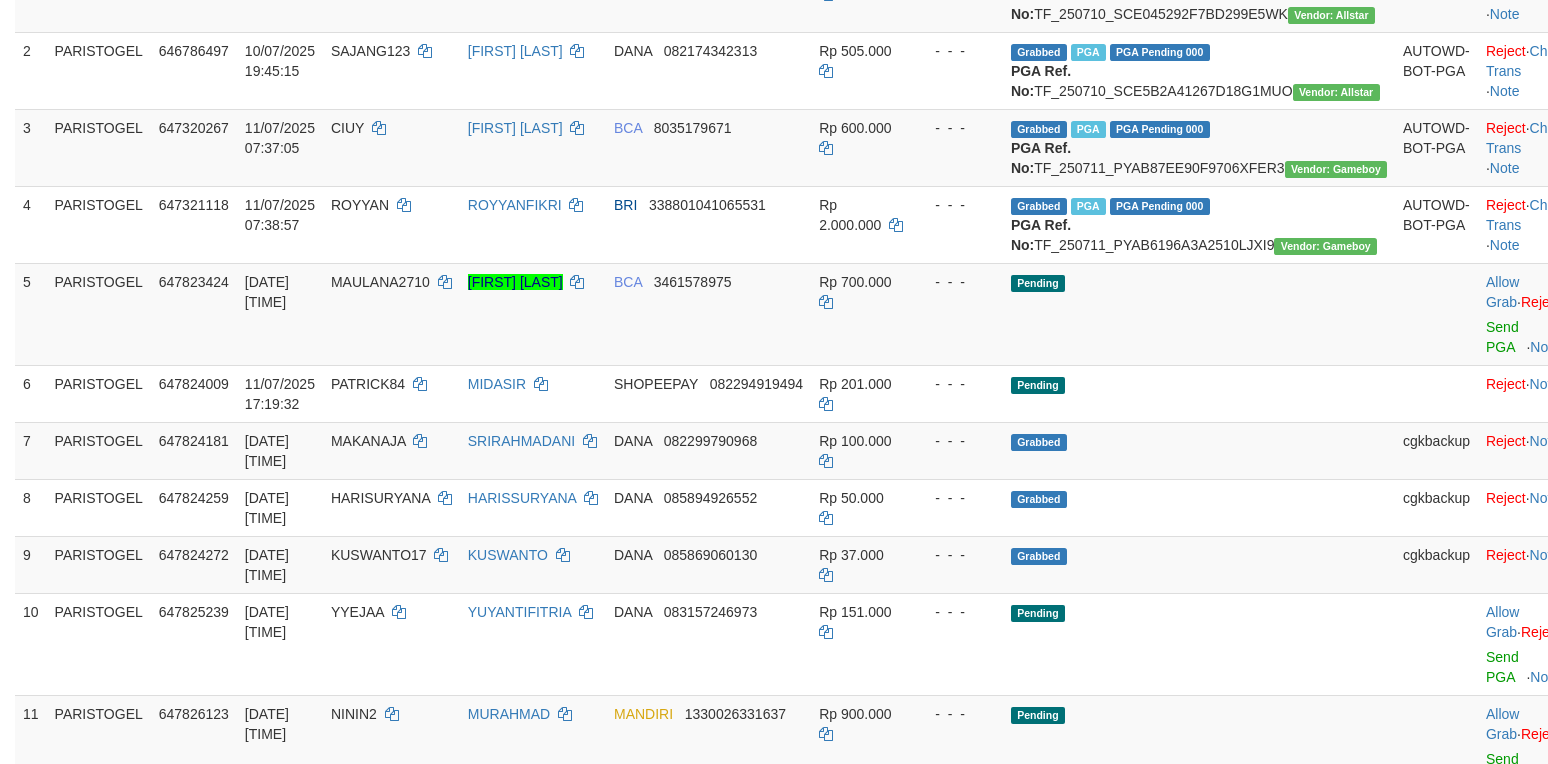 scroll, scrollTop: 1360, scrollLeft: 0, axis: vertical 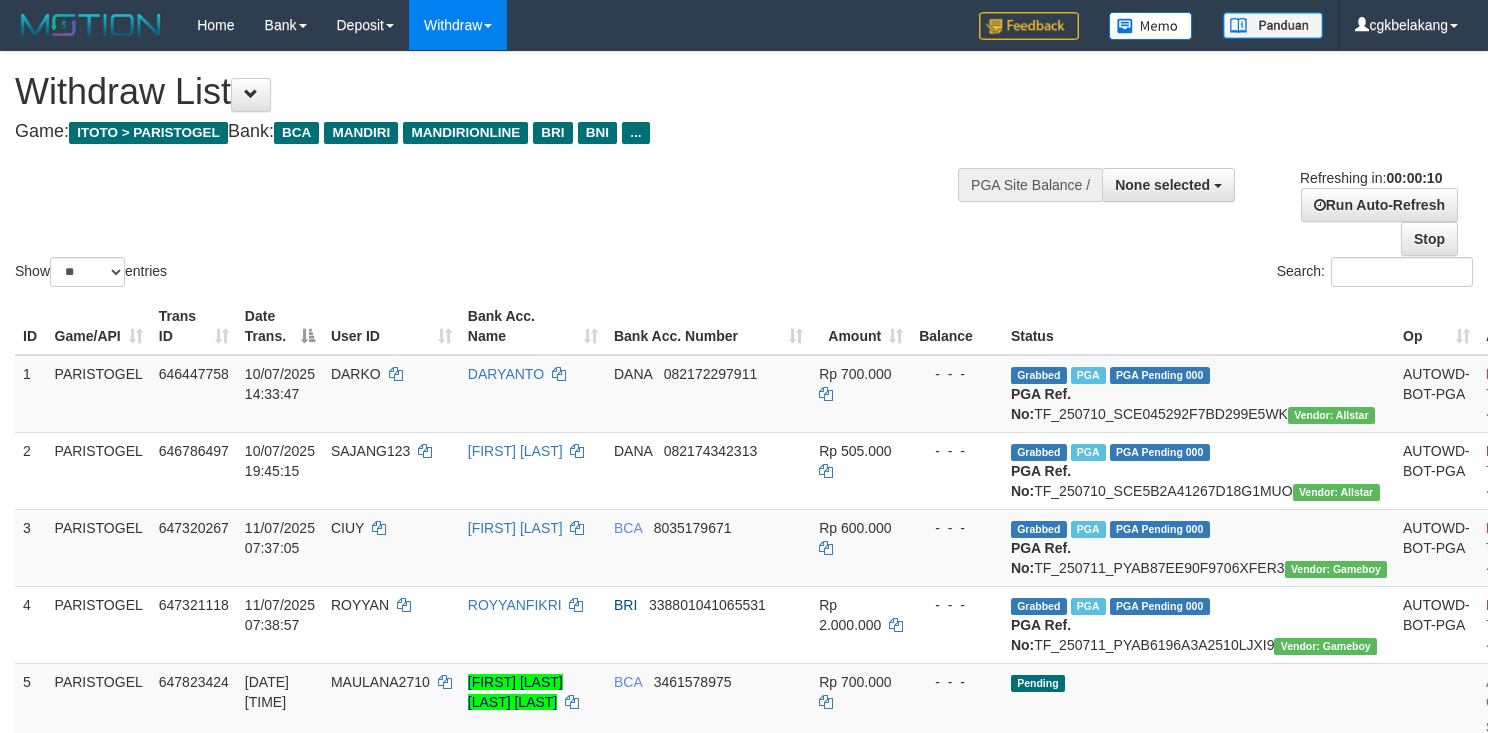 select 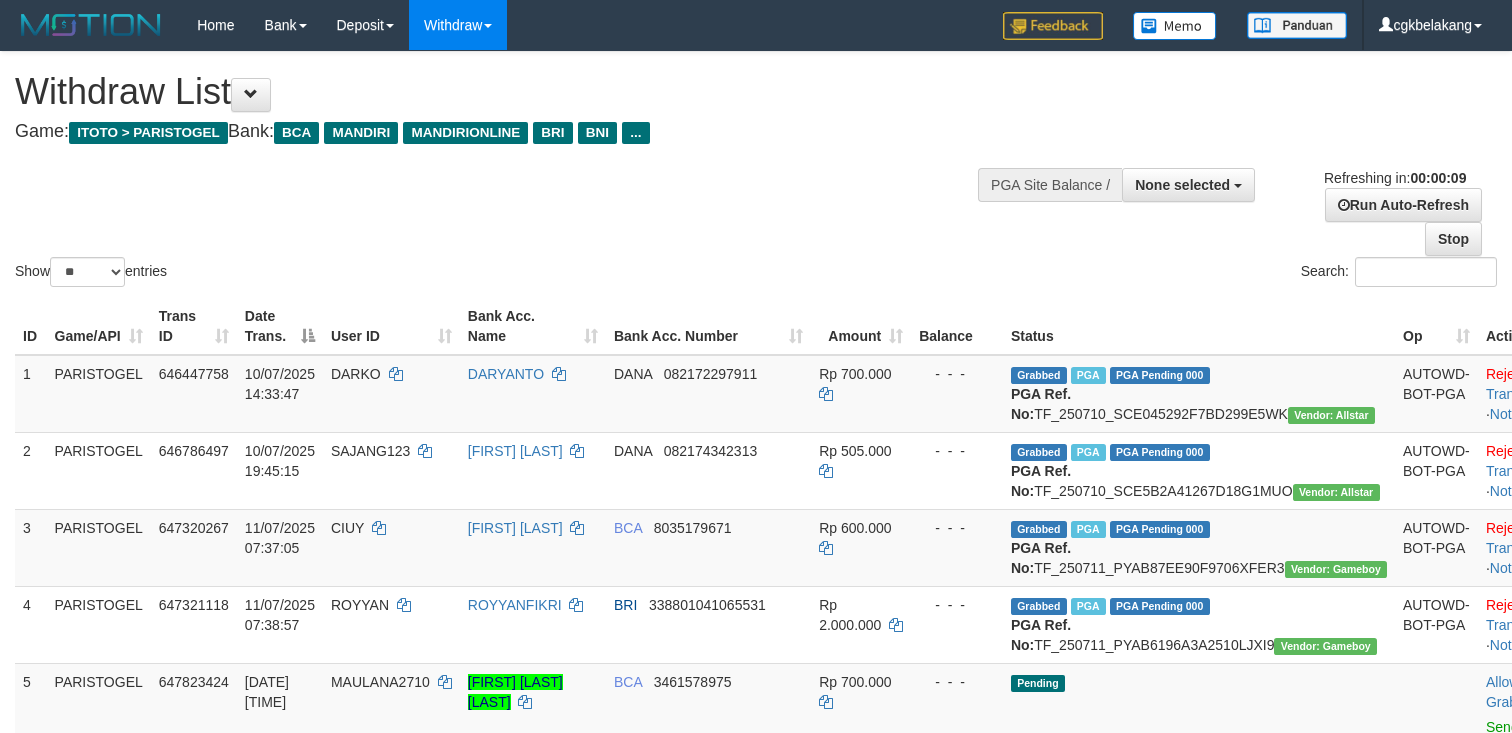 select 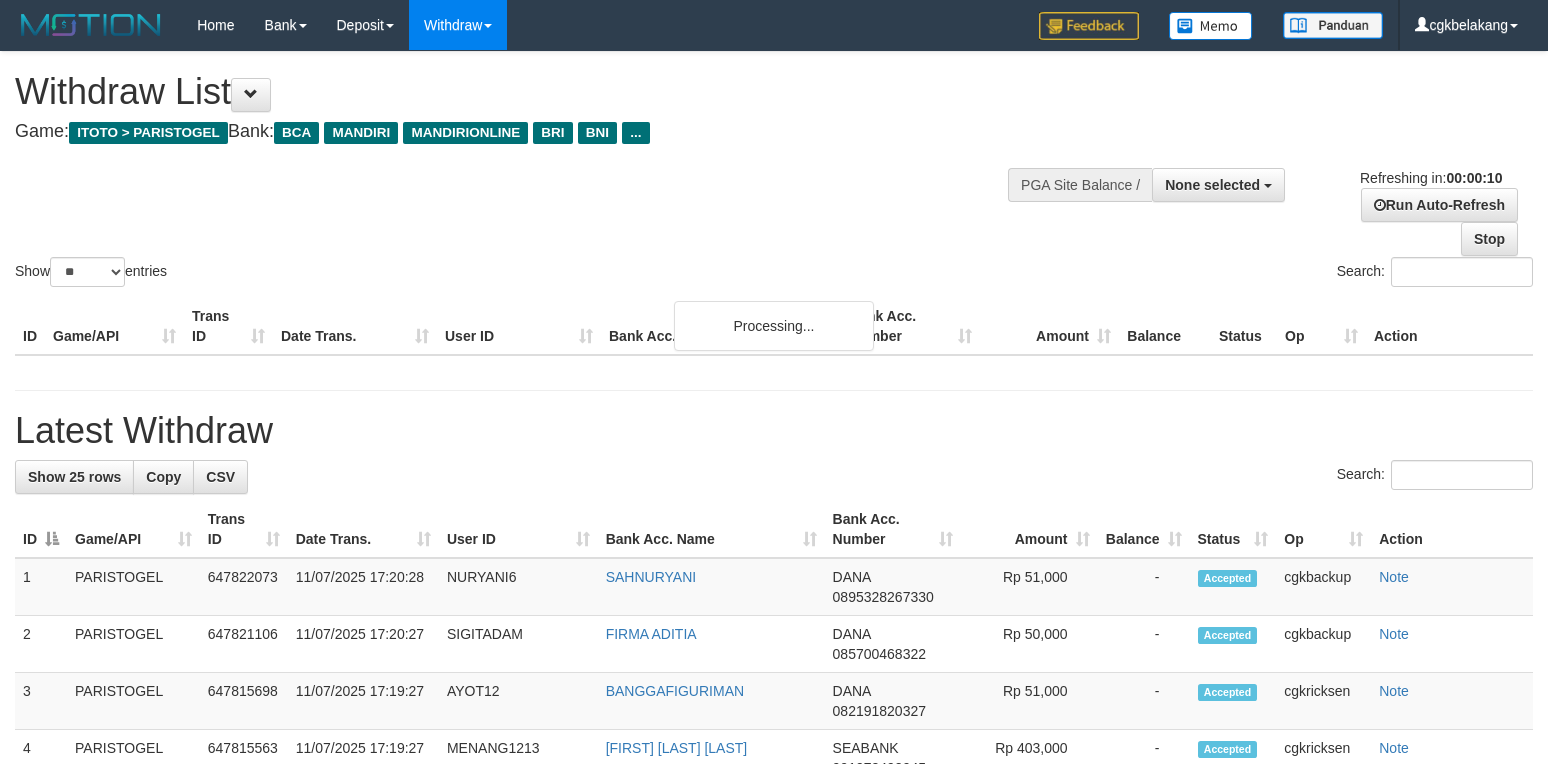 select 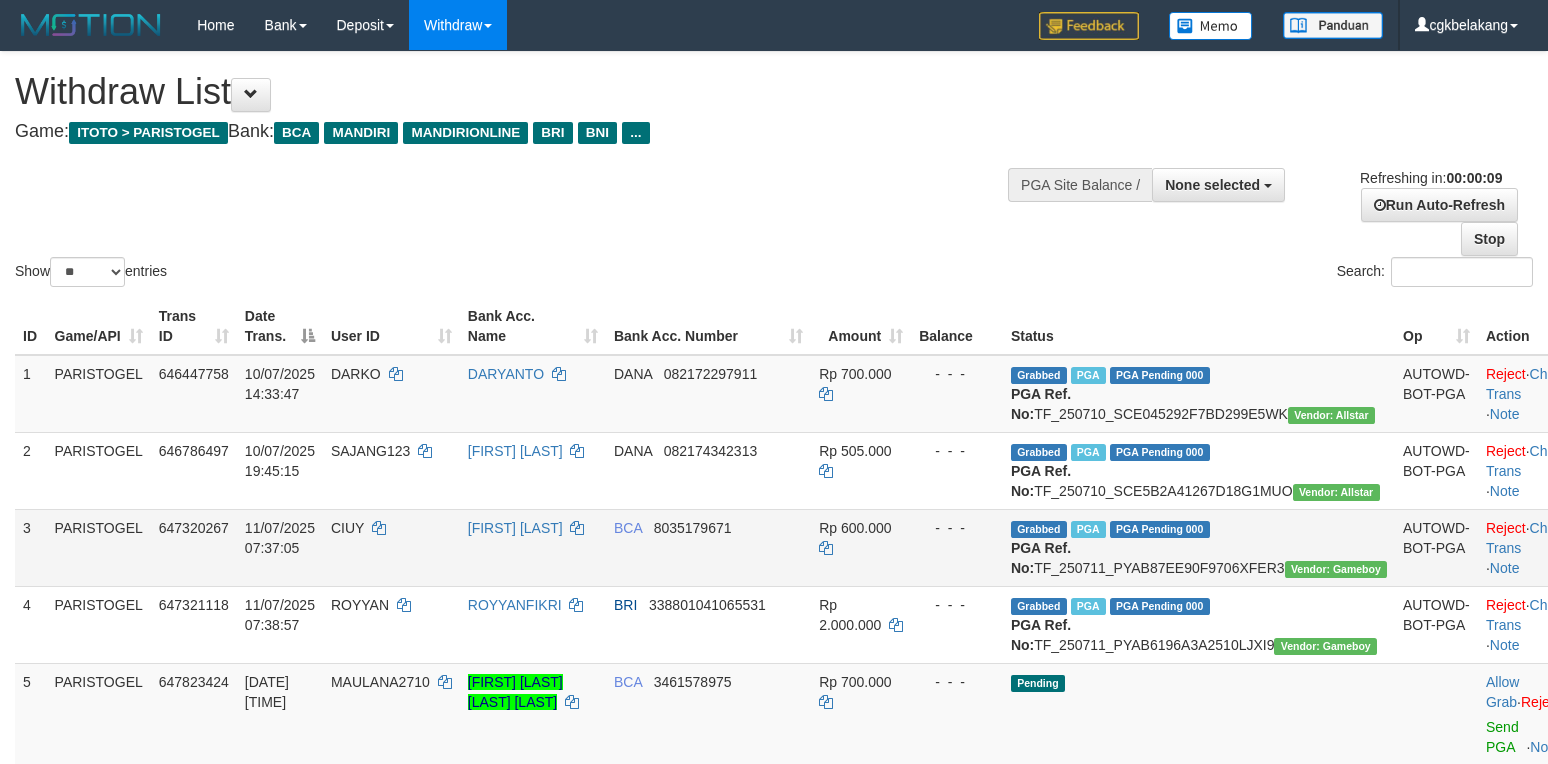 scroll, scrollTop: 328, scrollLeft: 0, axis: vertical 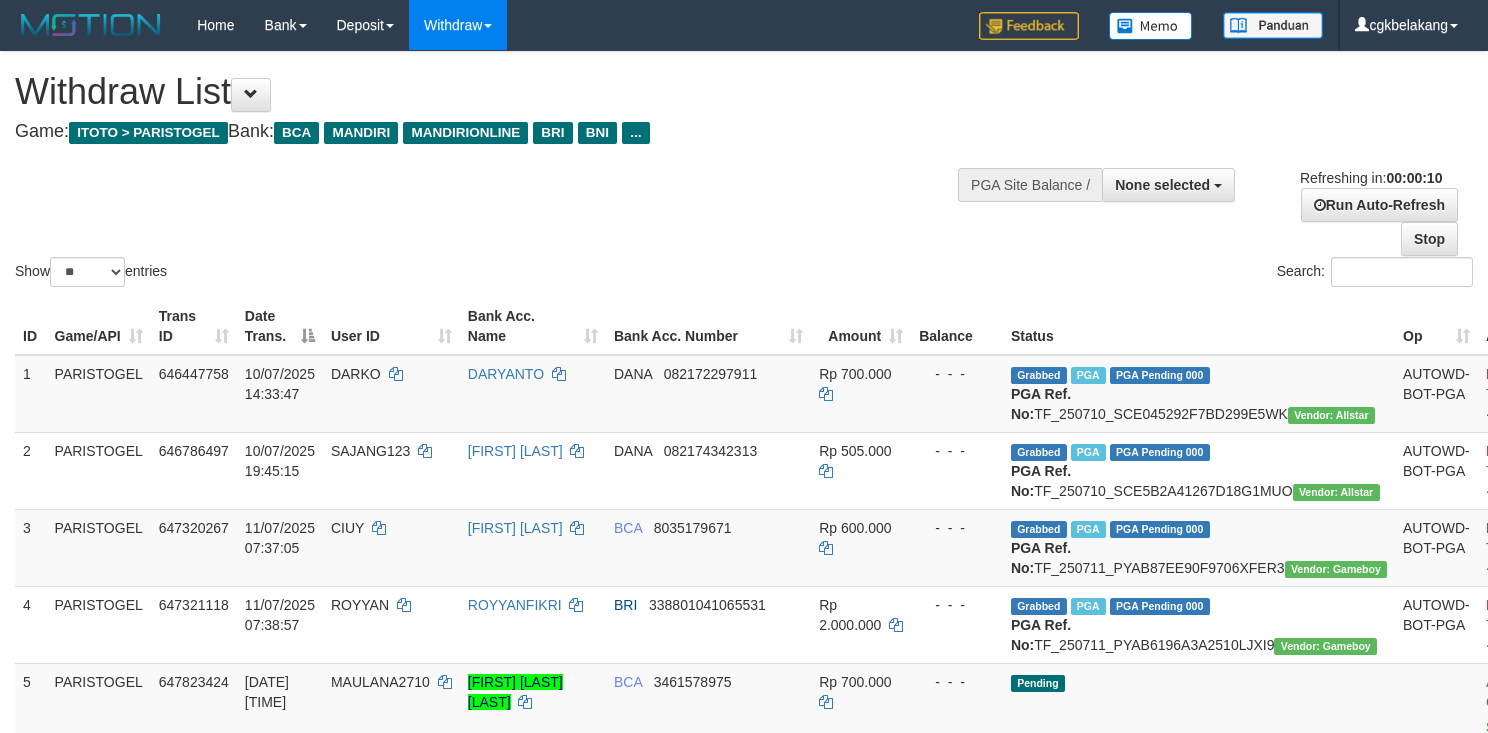 select 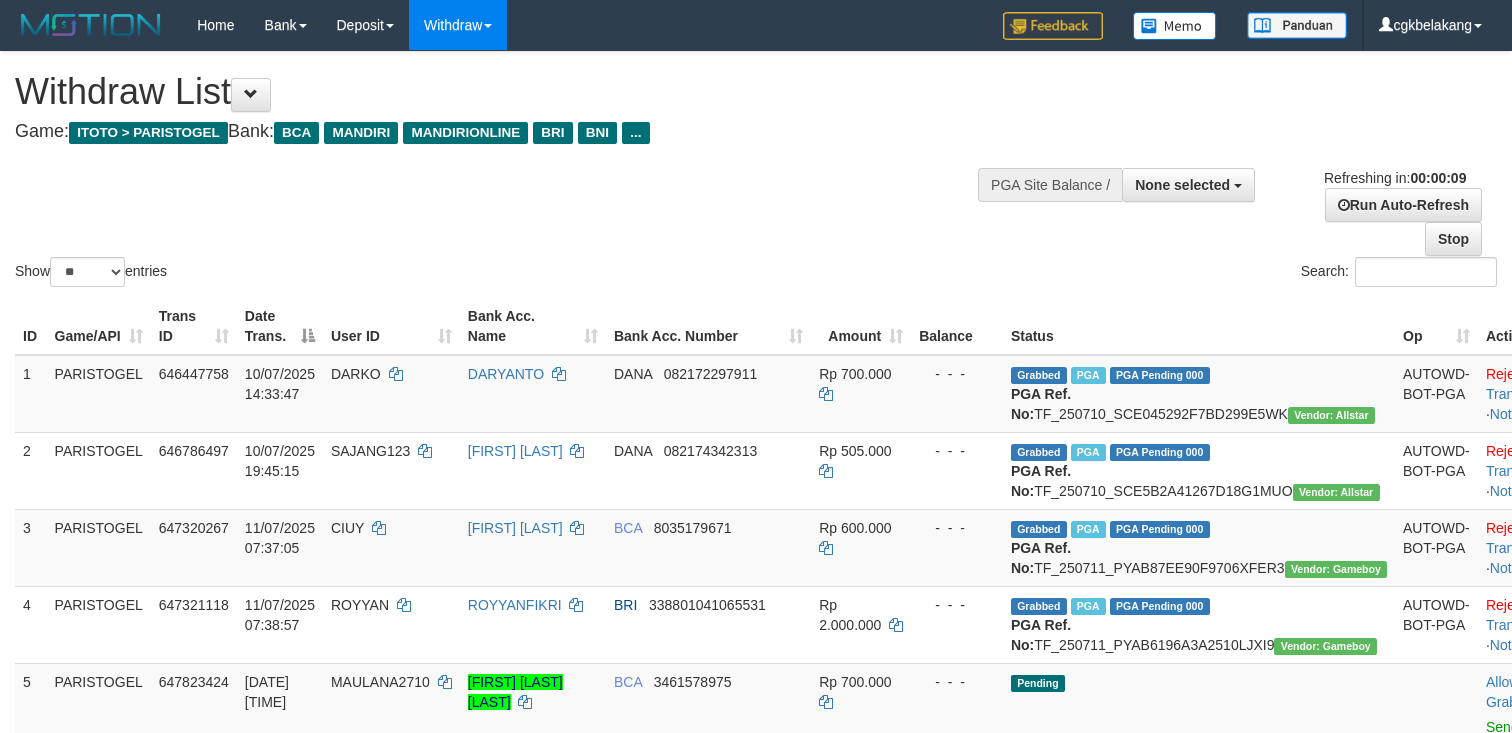 select 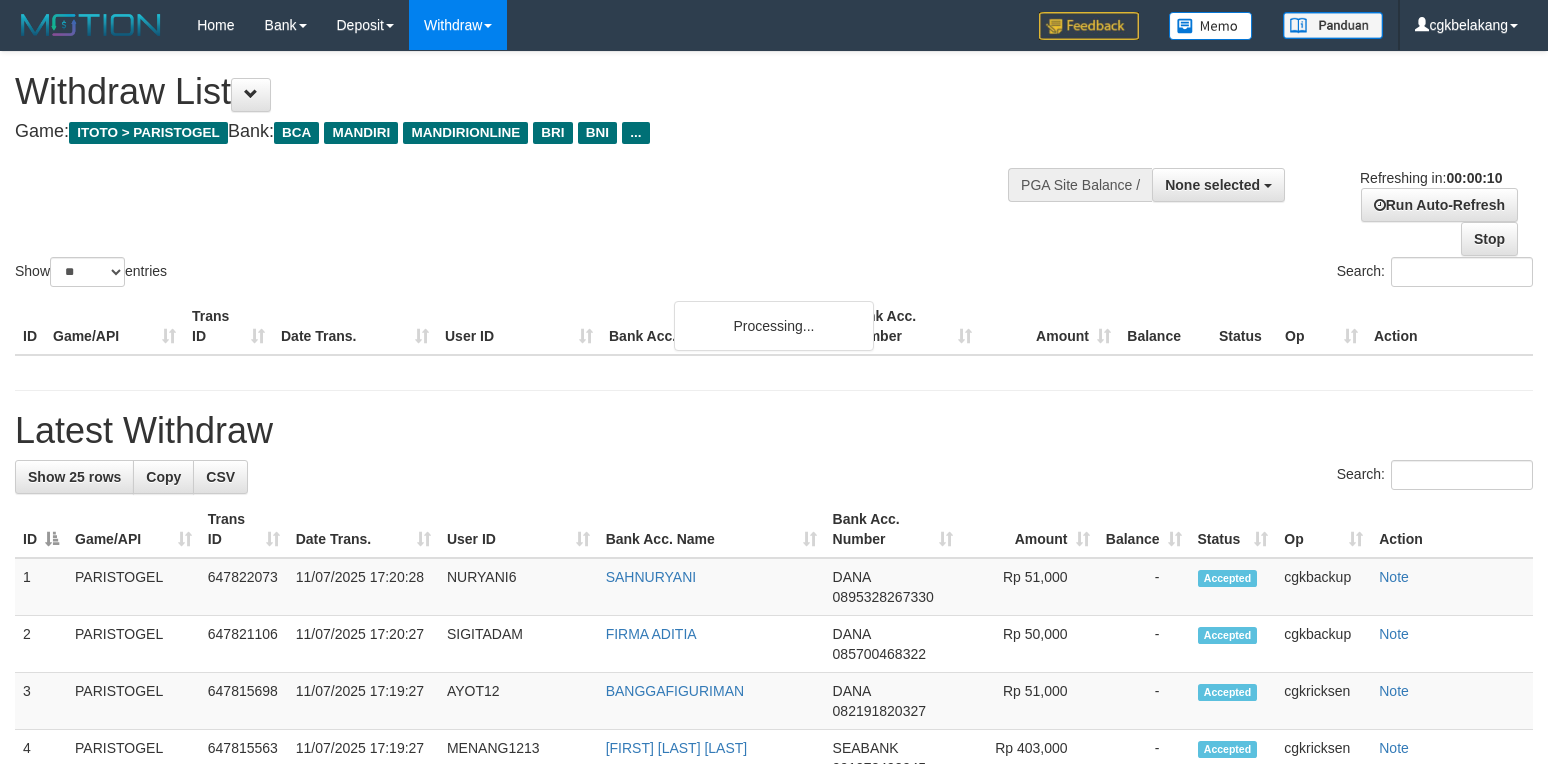 select 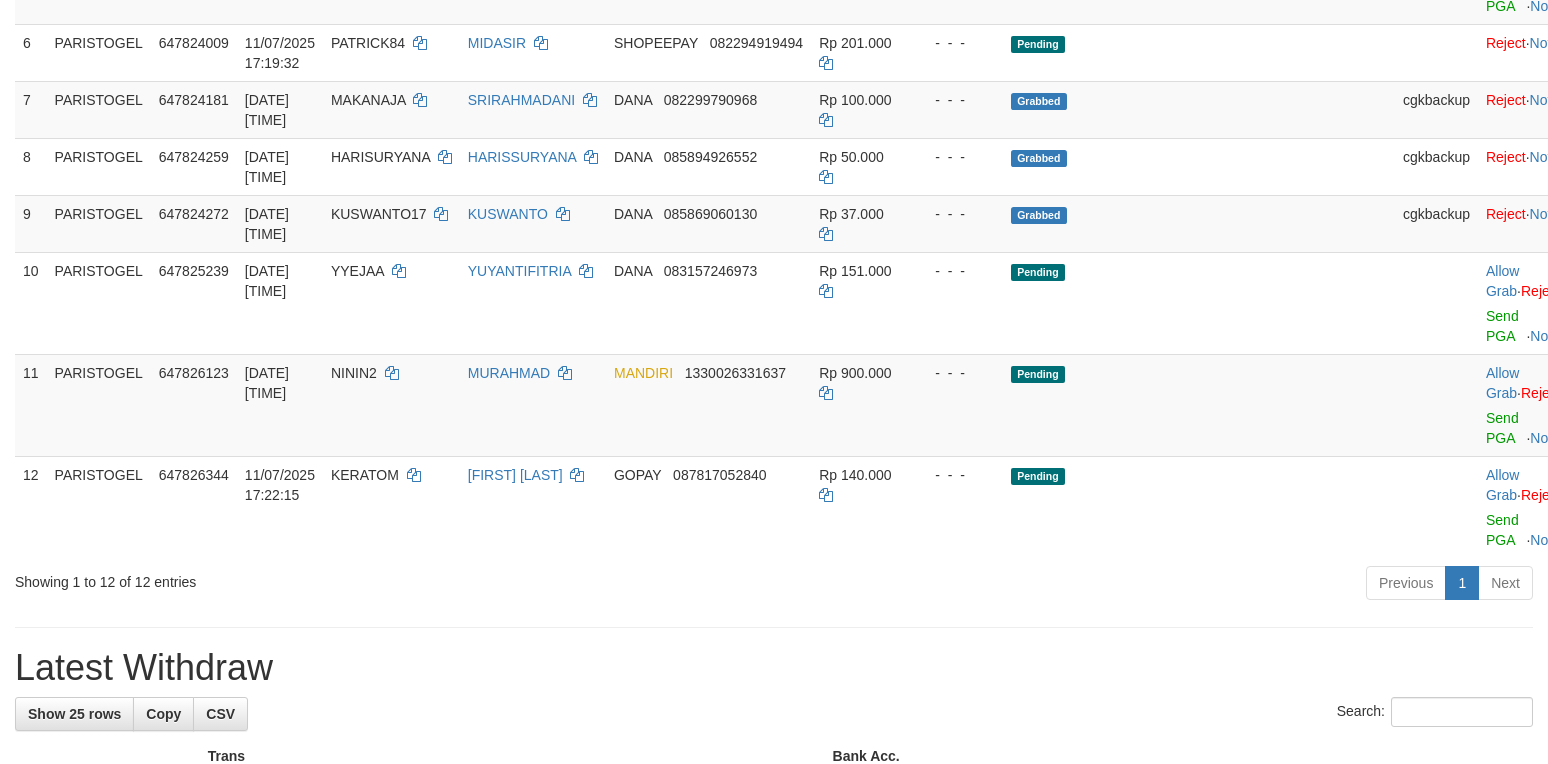 scroll, scrollTop: 666, scrollLeft: 0, axis: vertical 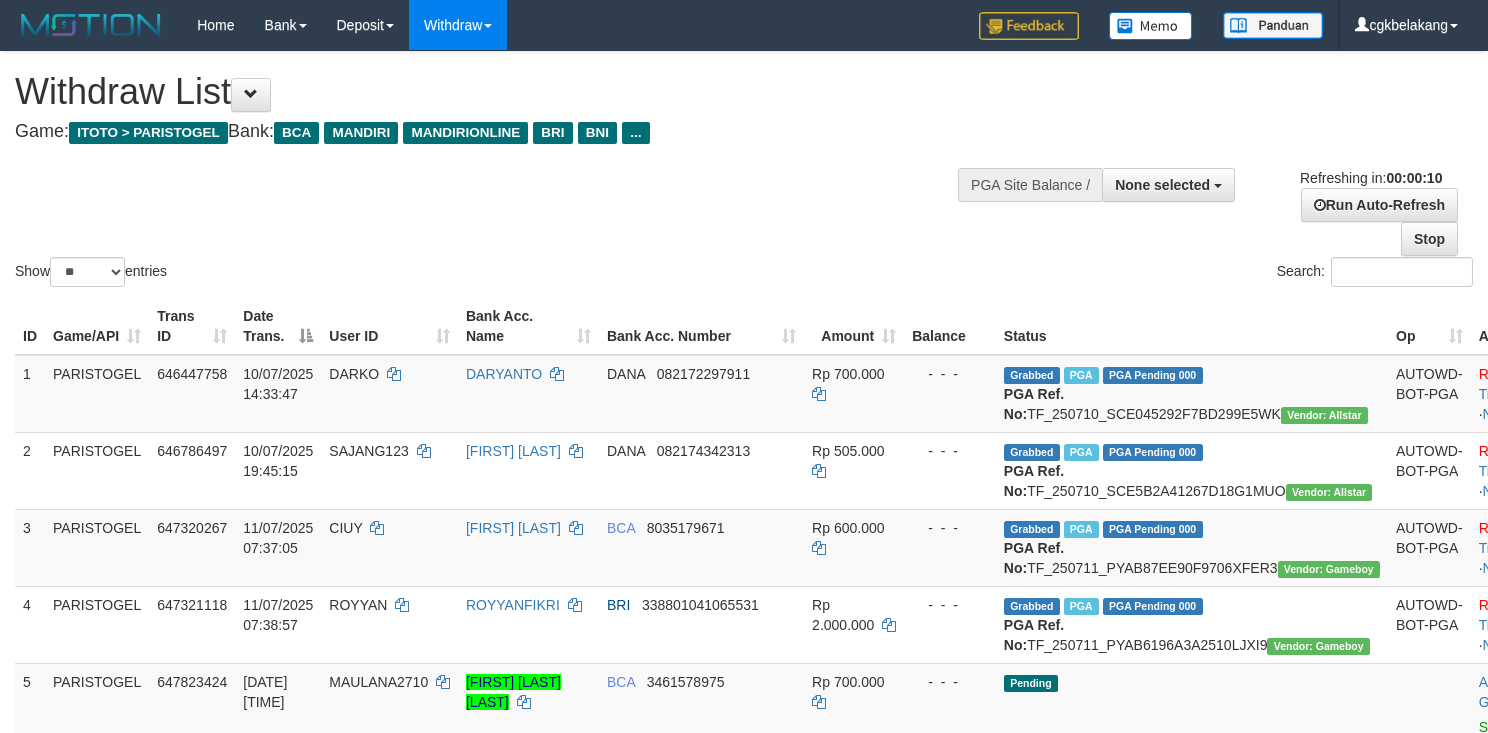 select 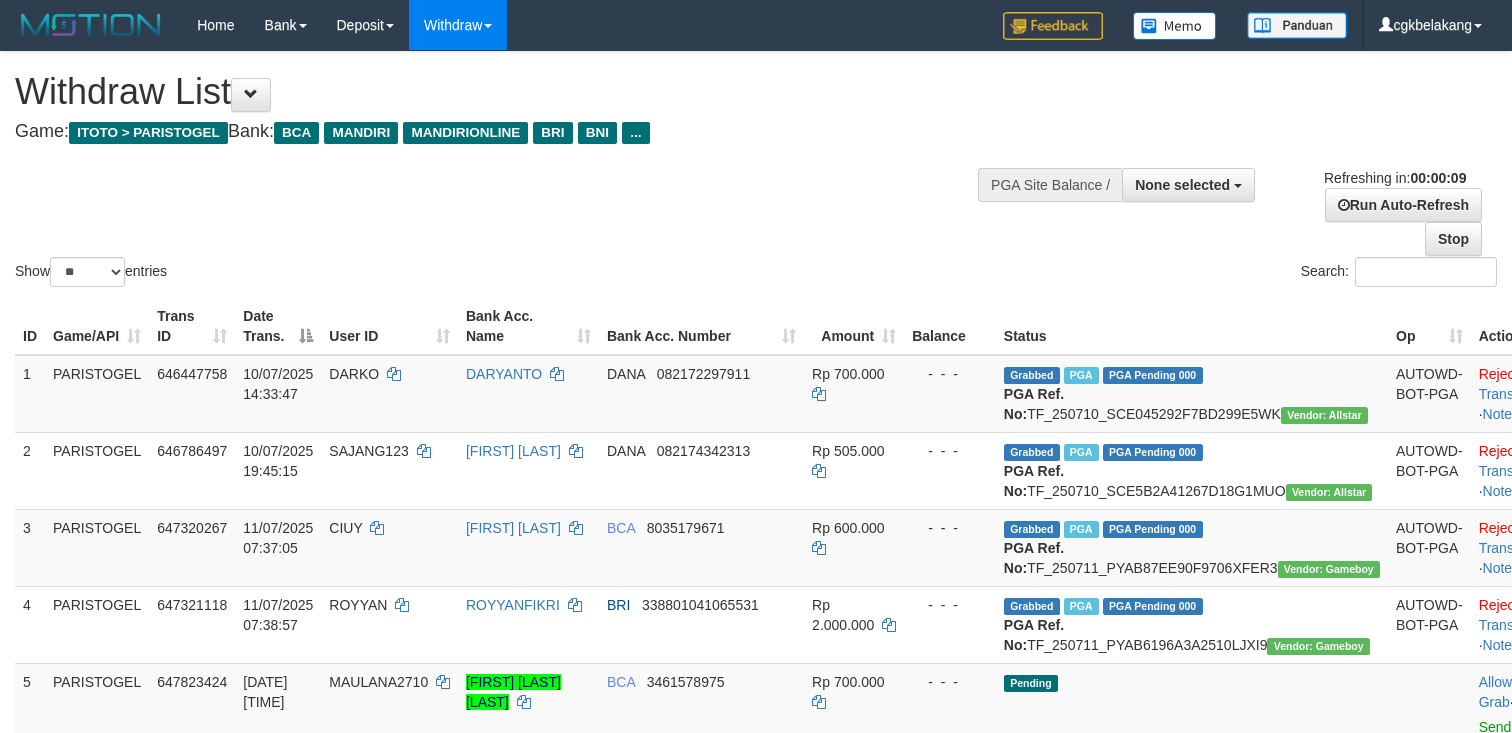 select 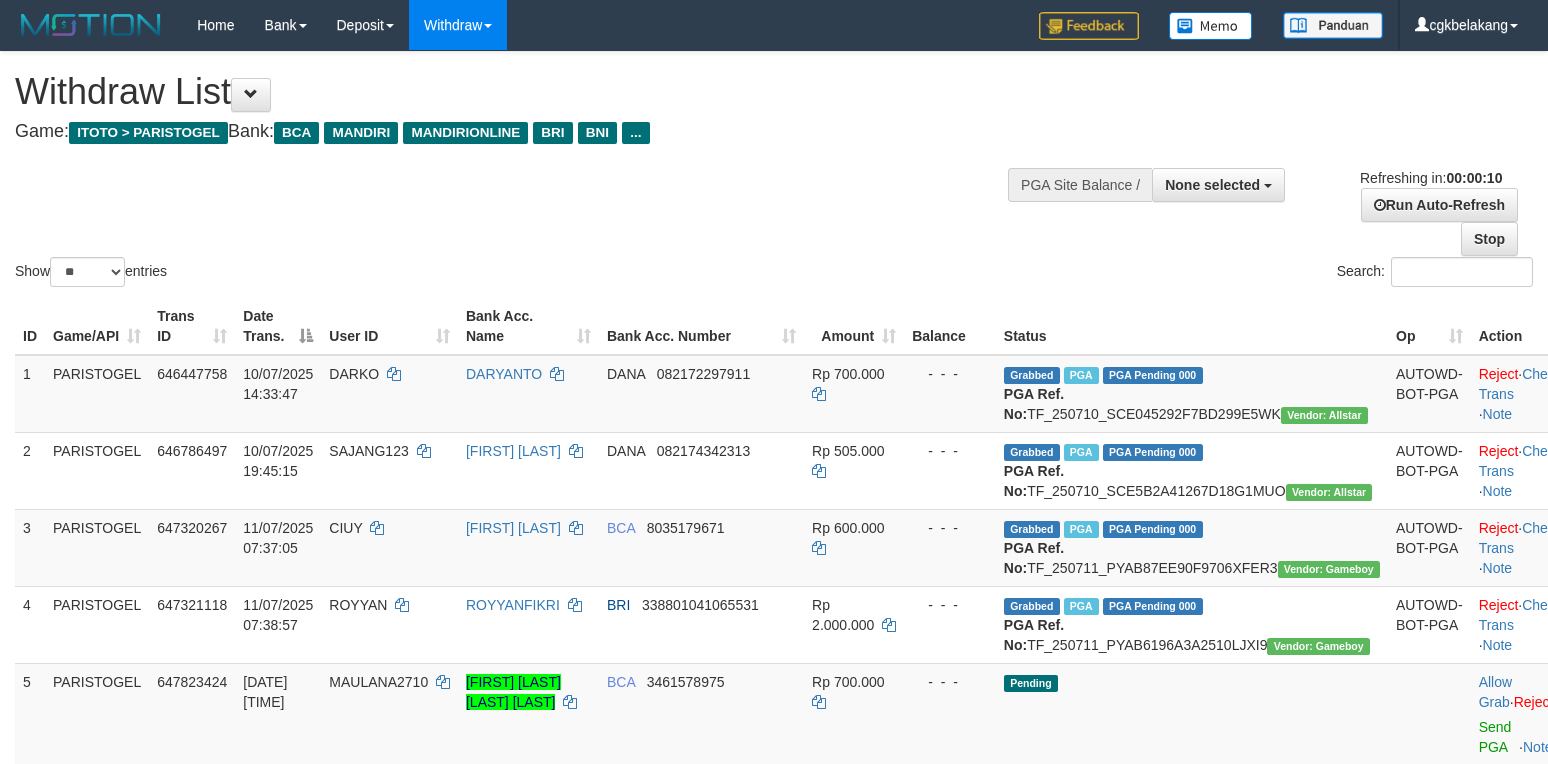 select 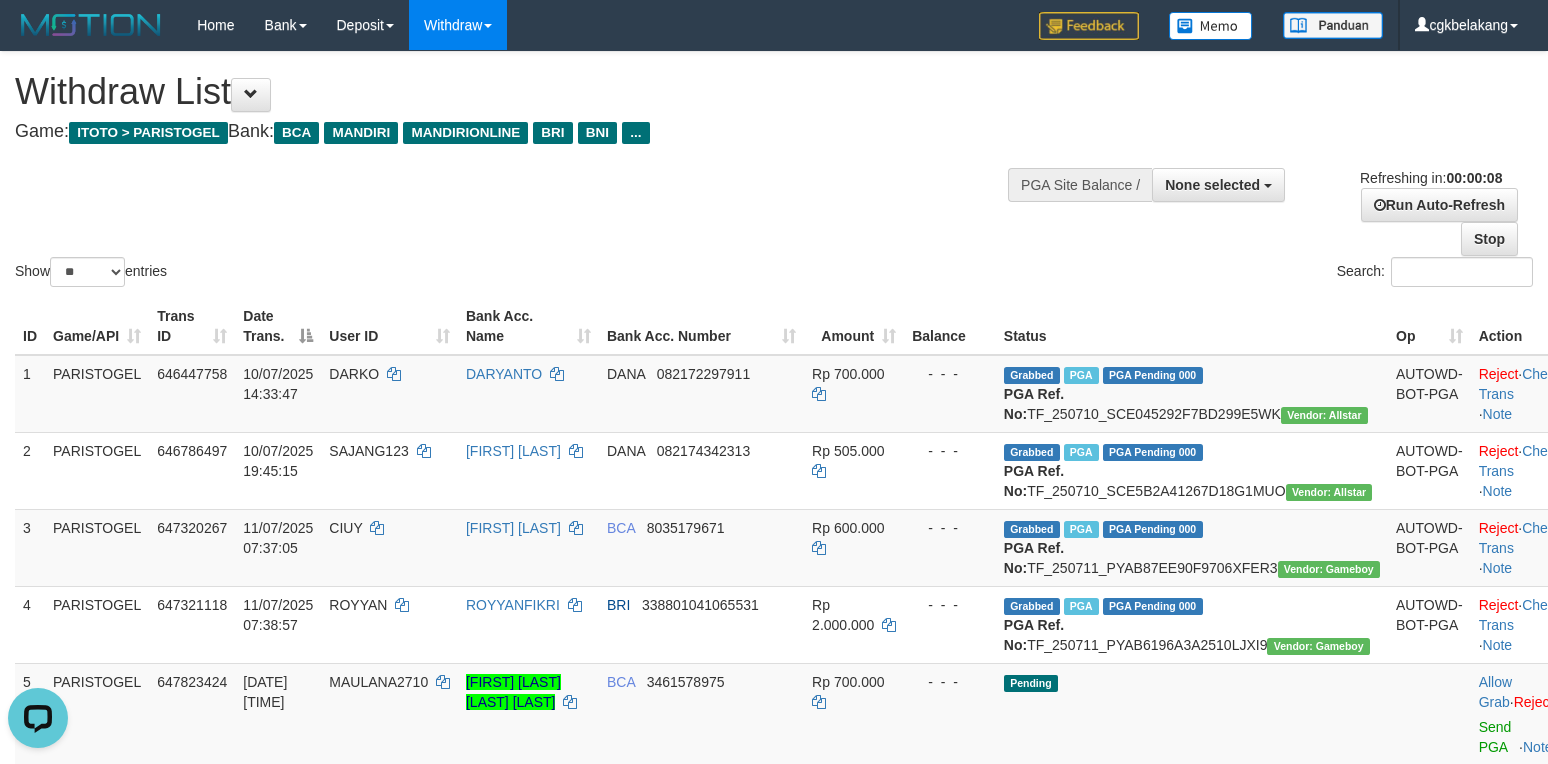 scroll, scrollTop: 0, scrollLeft: 0, axis: both 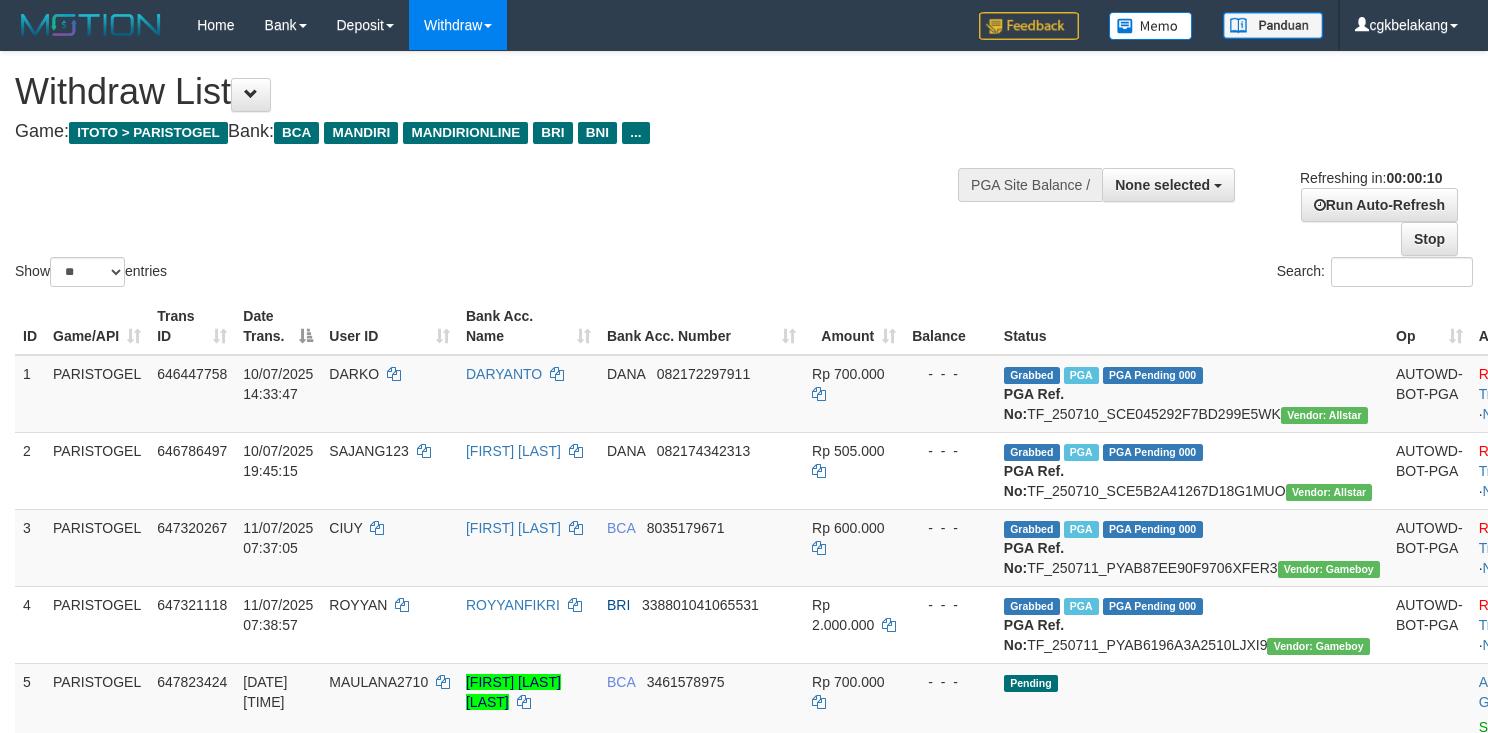 select 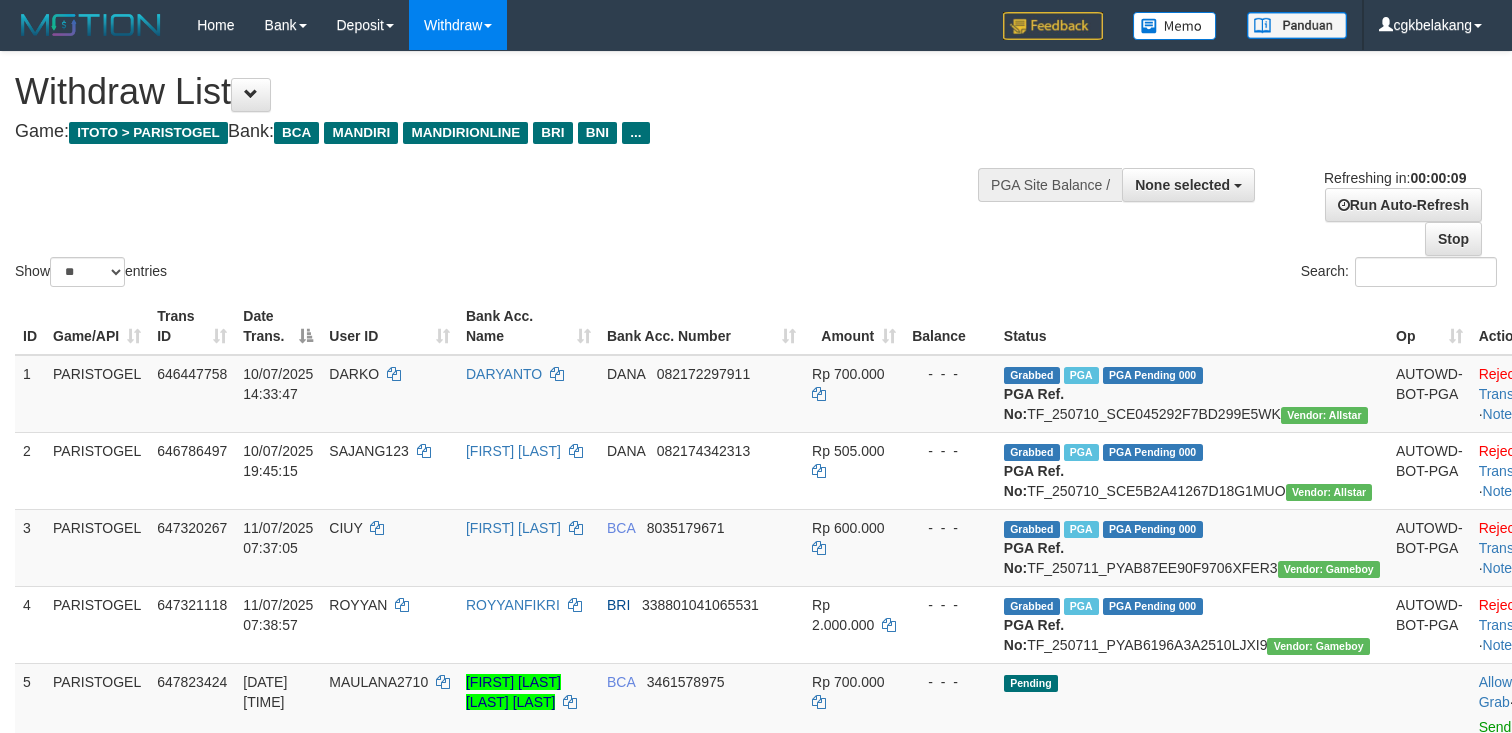 select 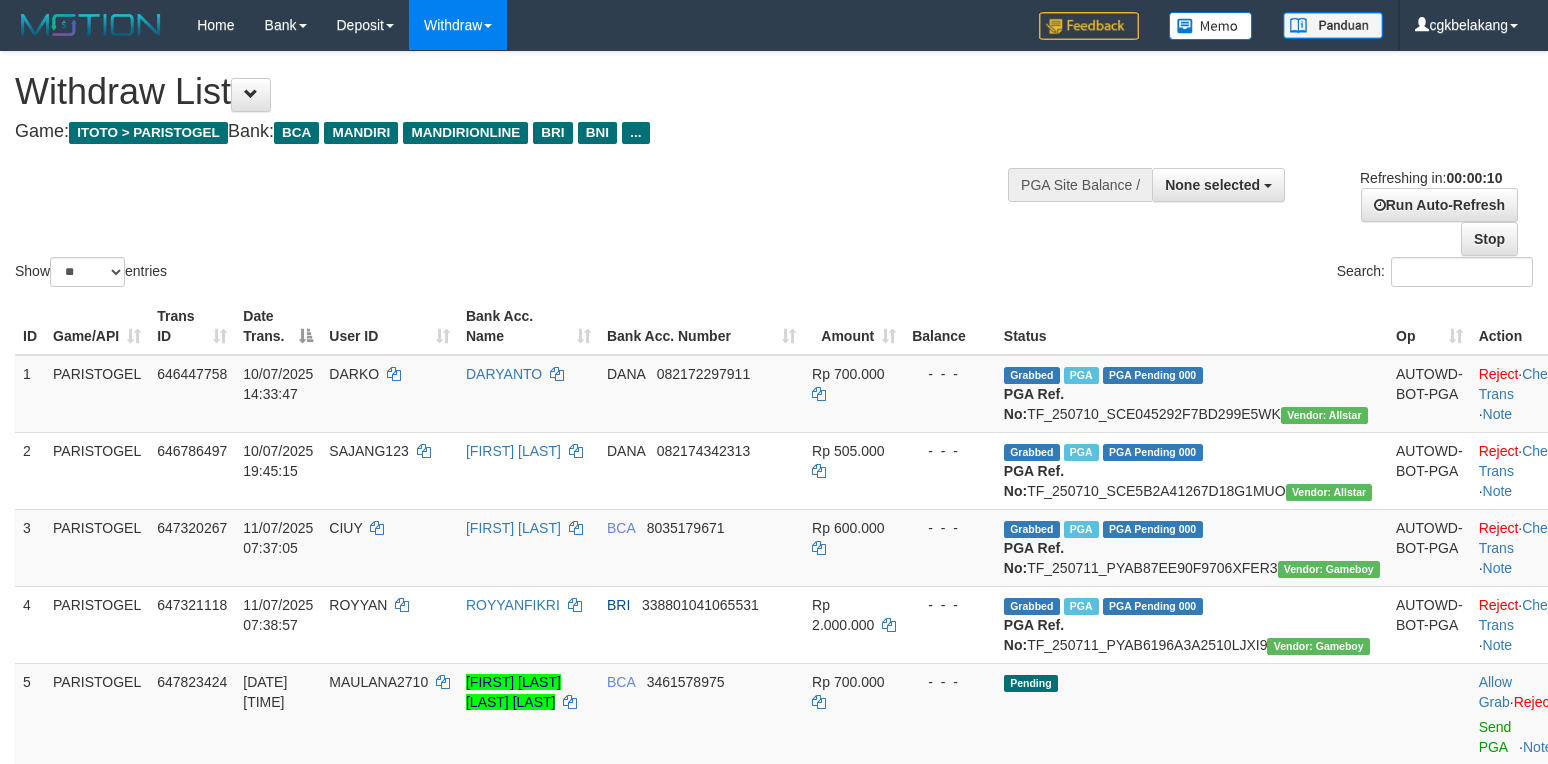 select 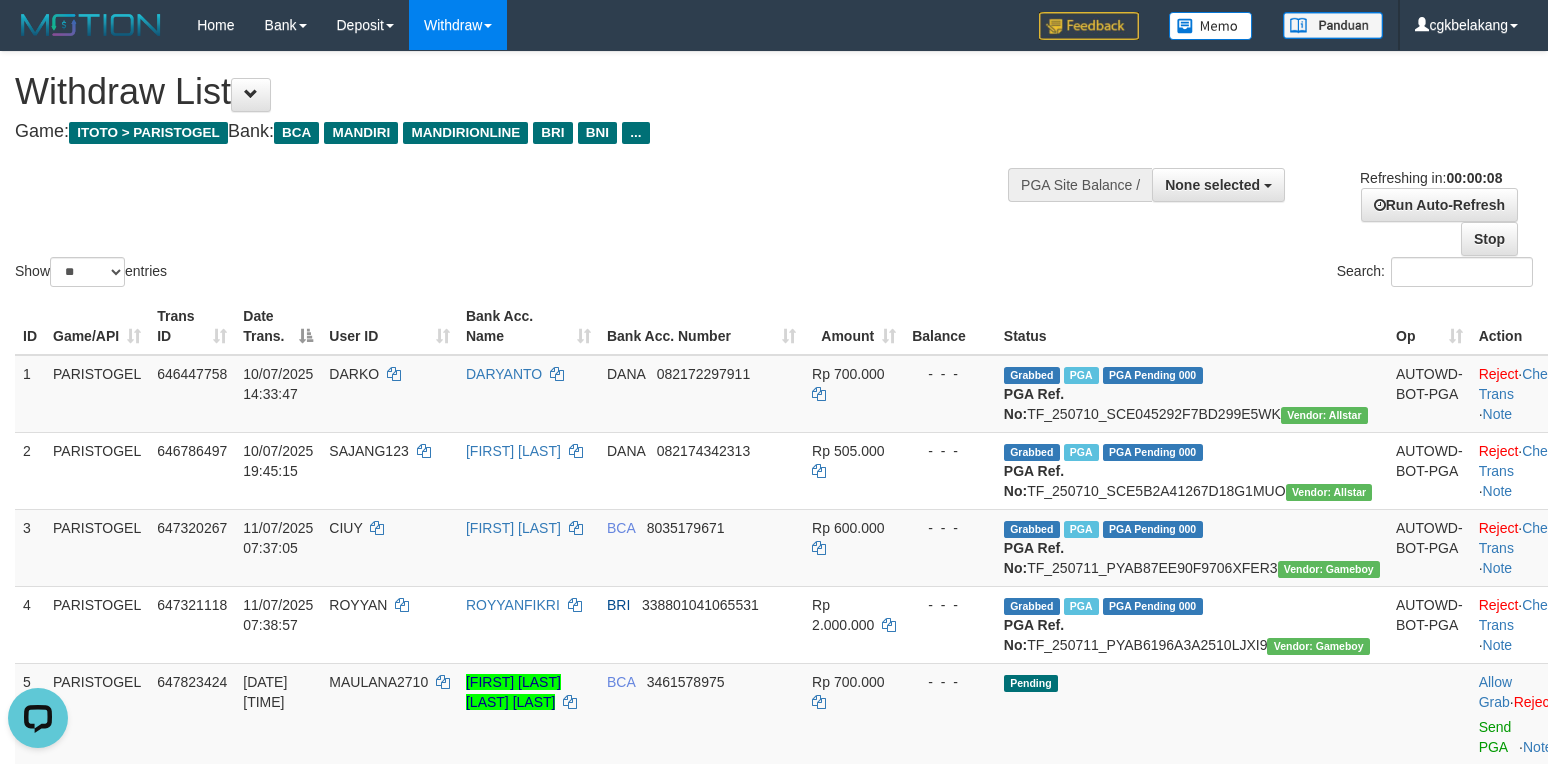 scroll, scrollTop: 0, scrollLeft: 0, axis: both 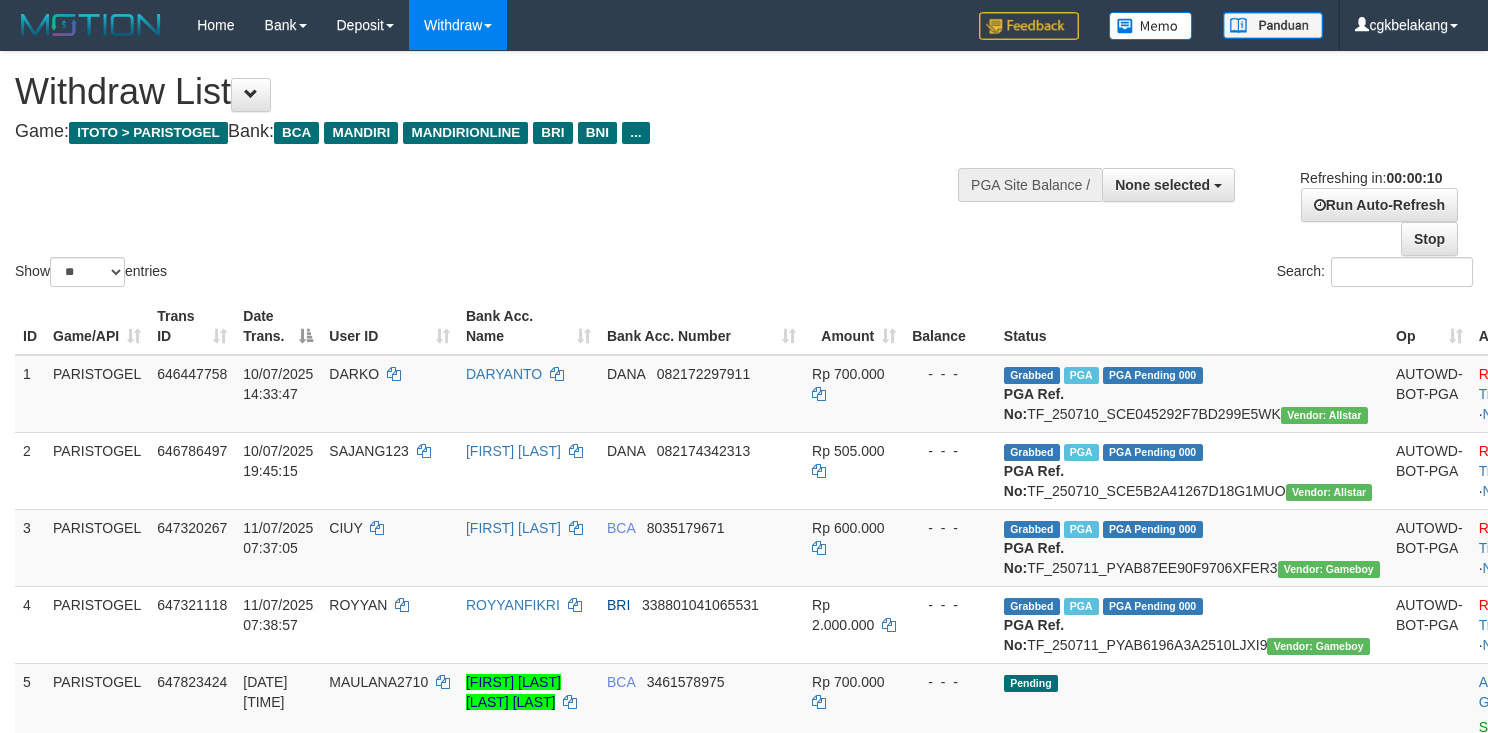 select 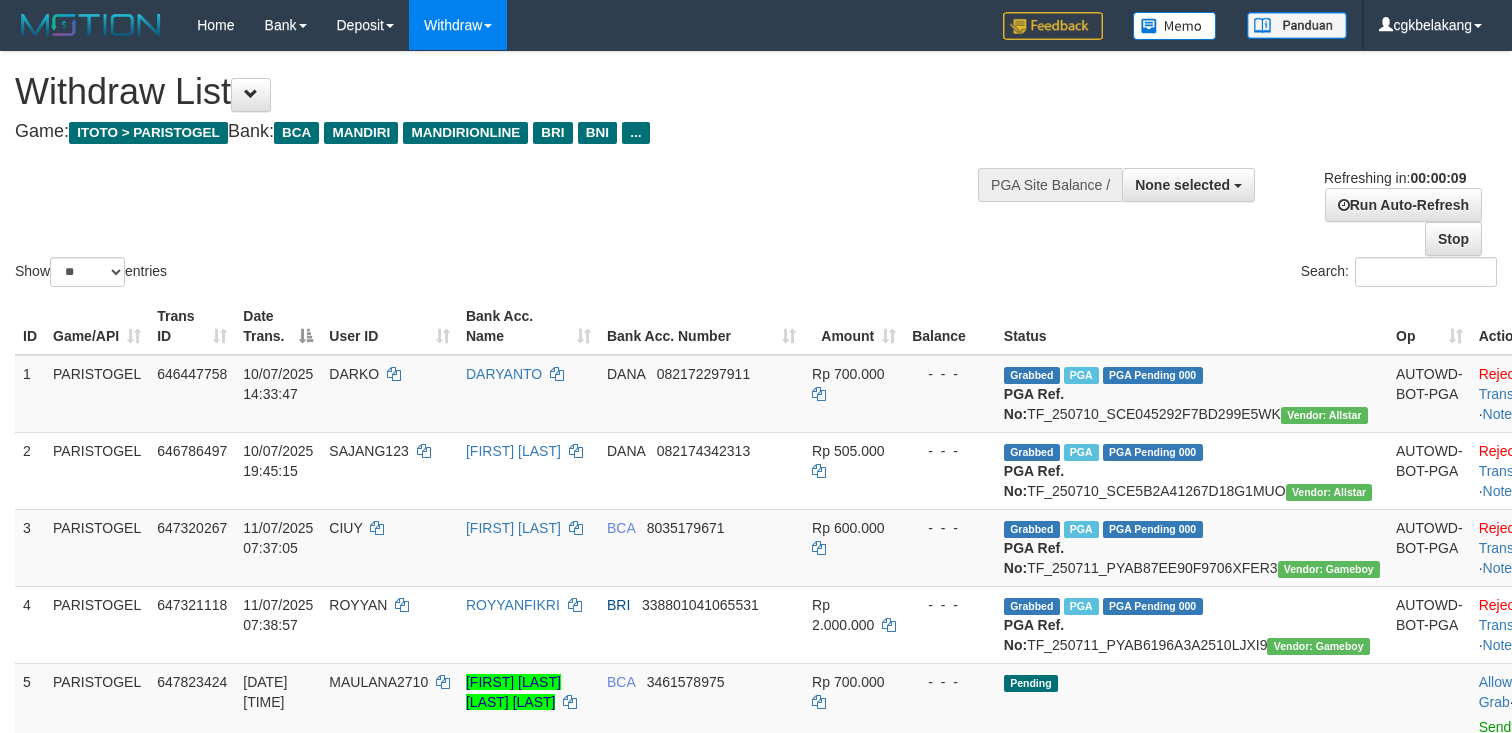select 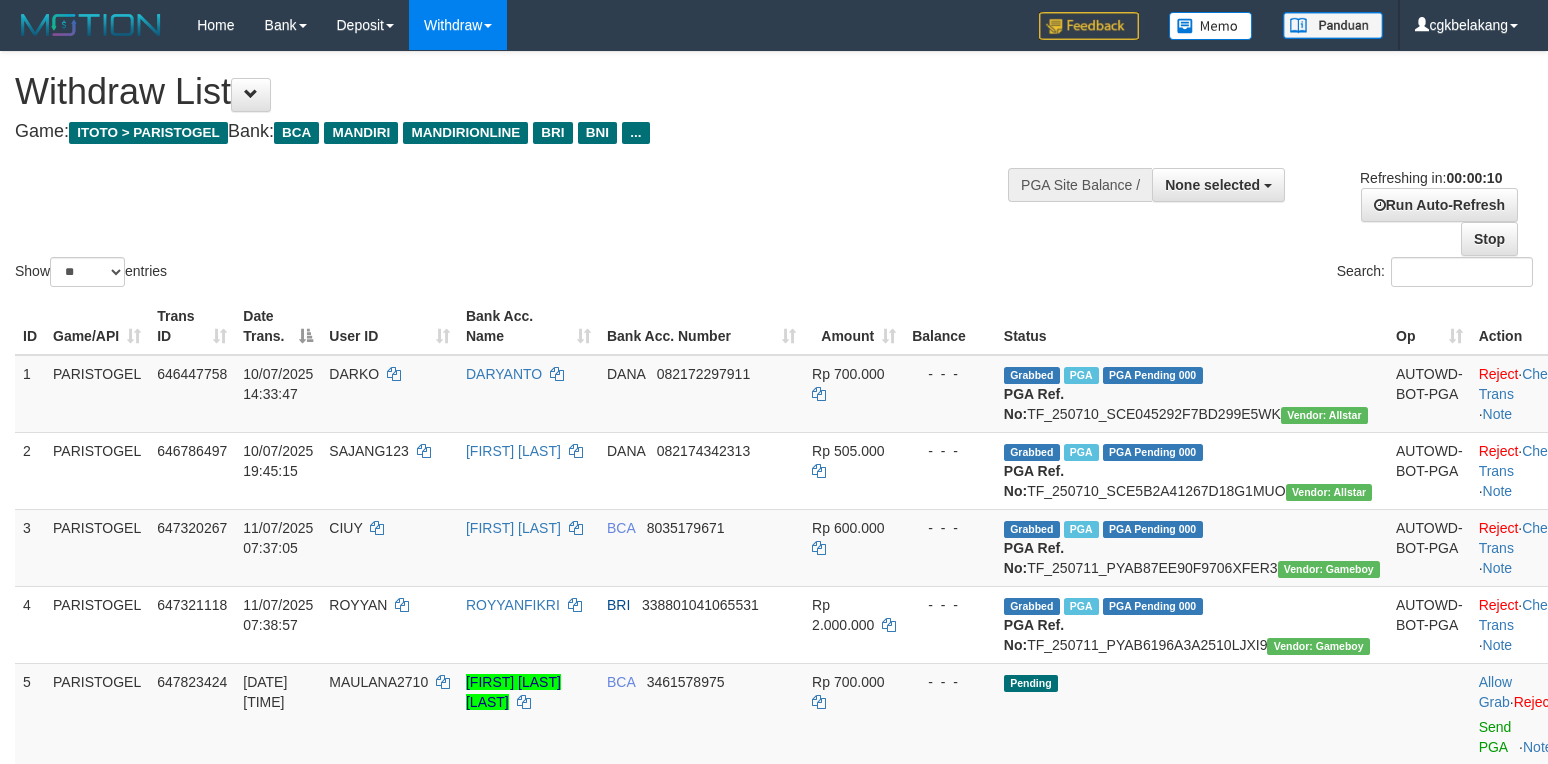 select 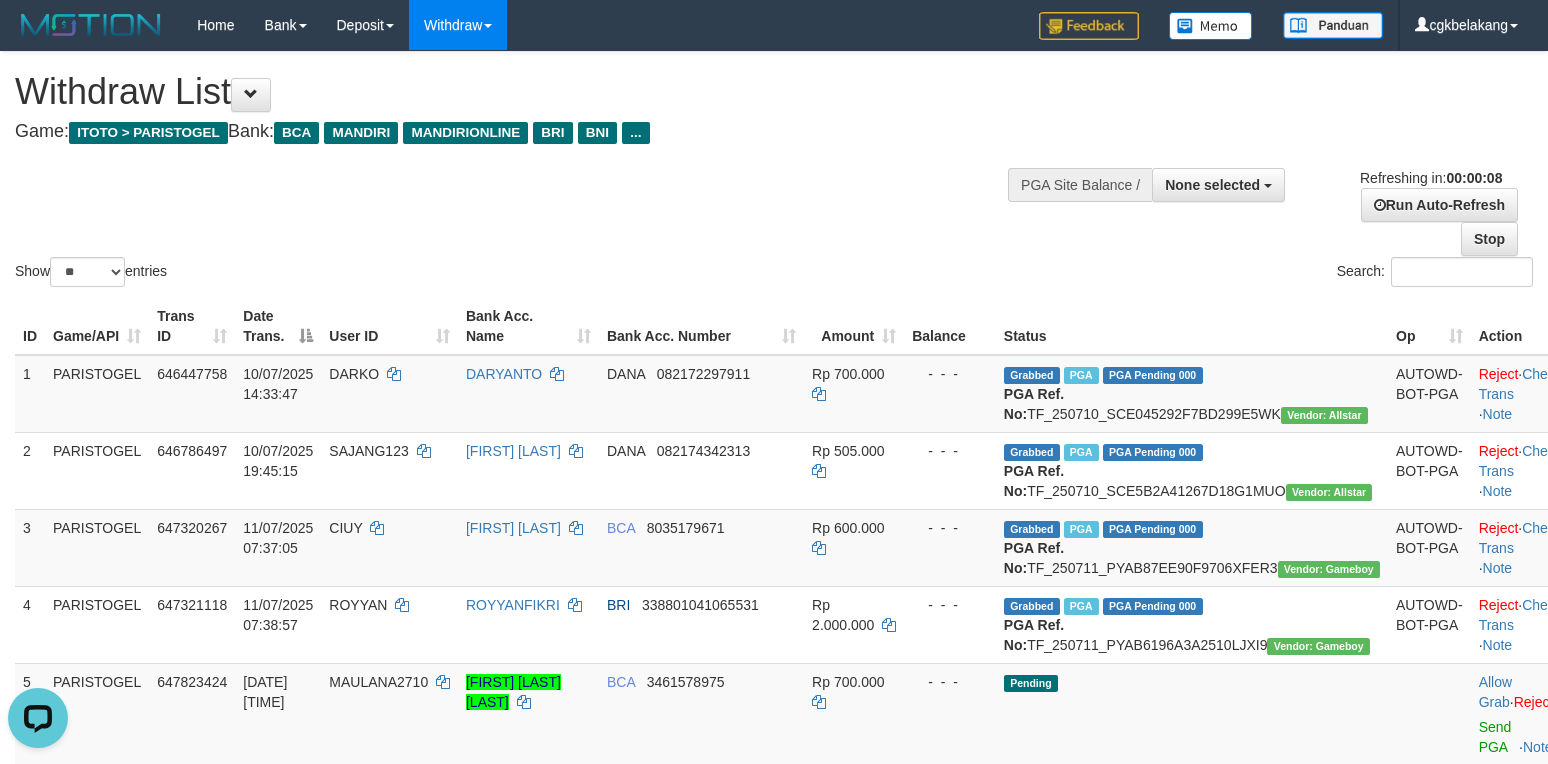 scroll, scrollTop: 0, scrollLeft: 0, axis: both 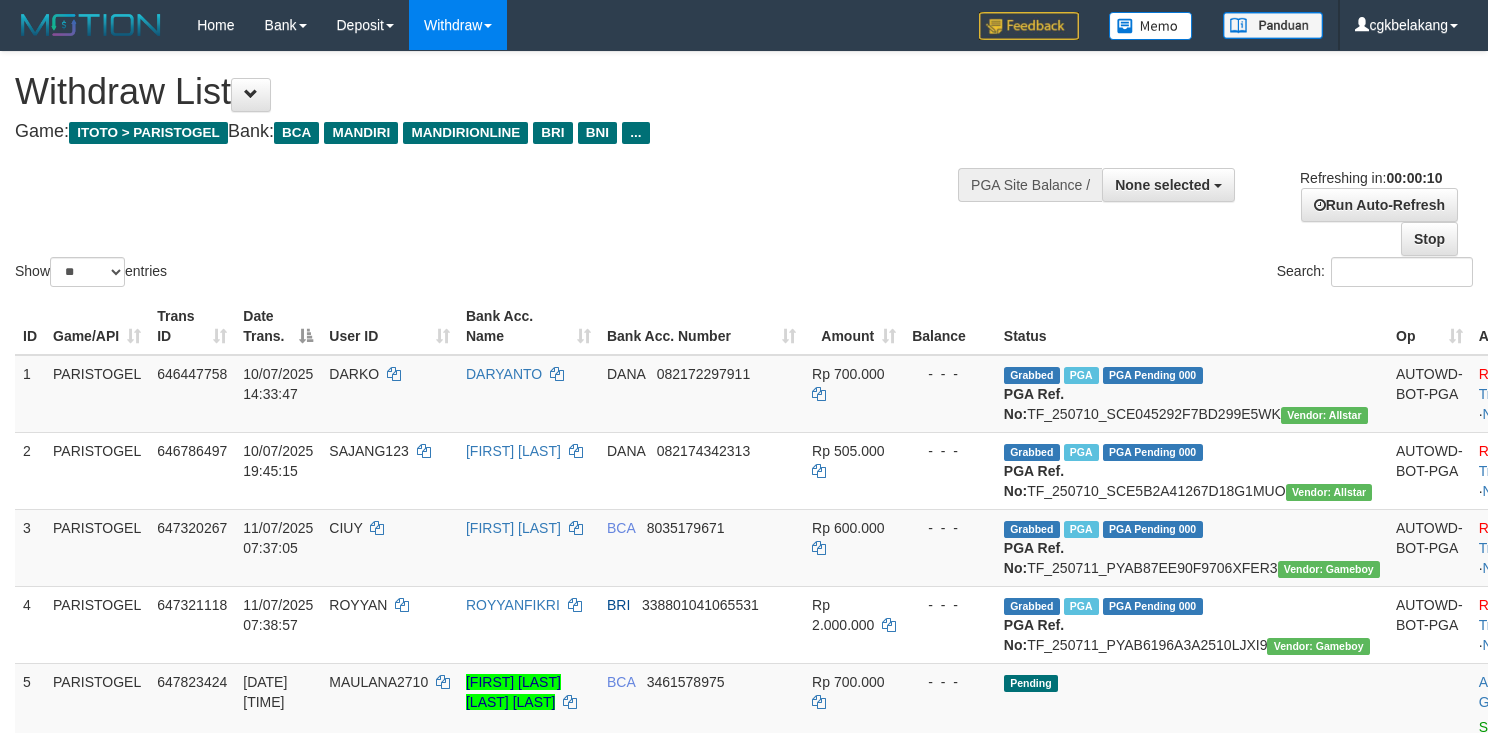 select 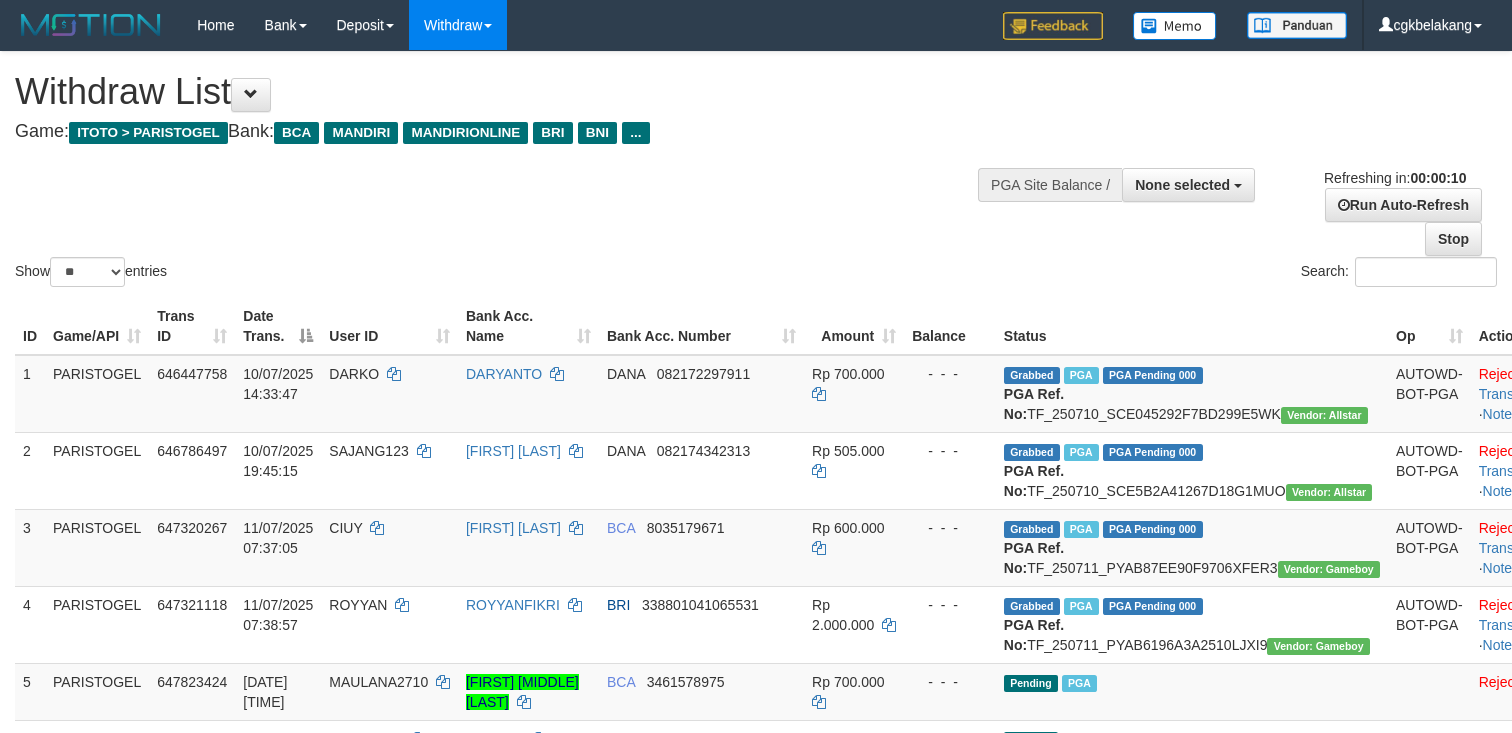 select 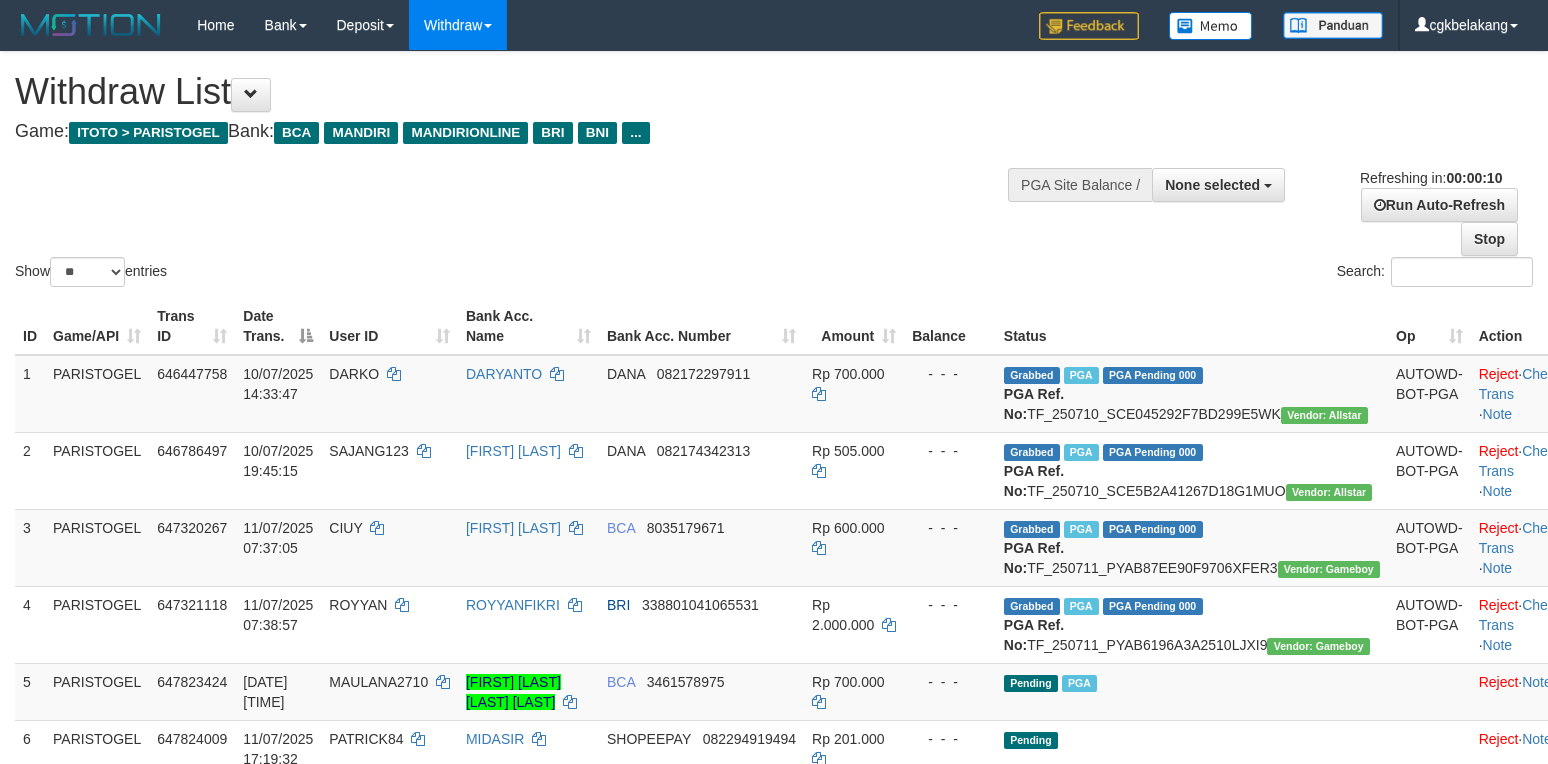 select 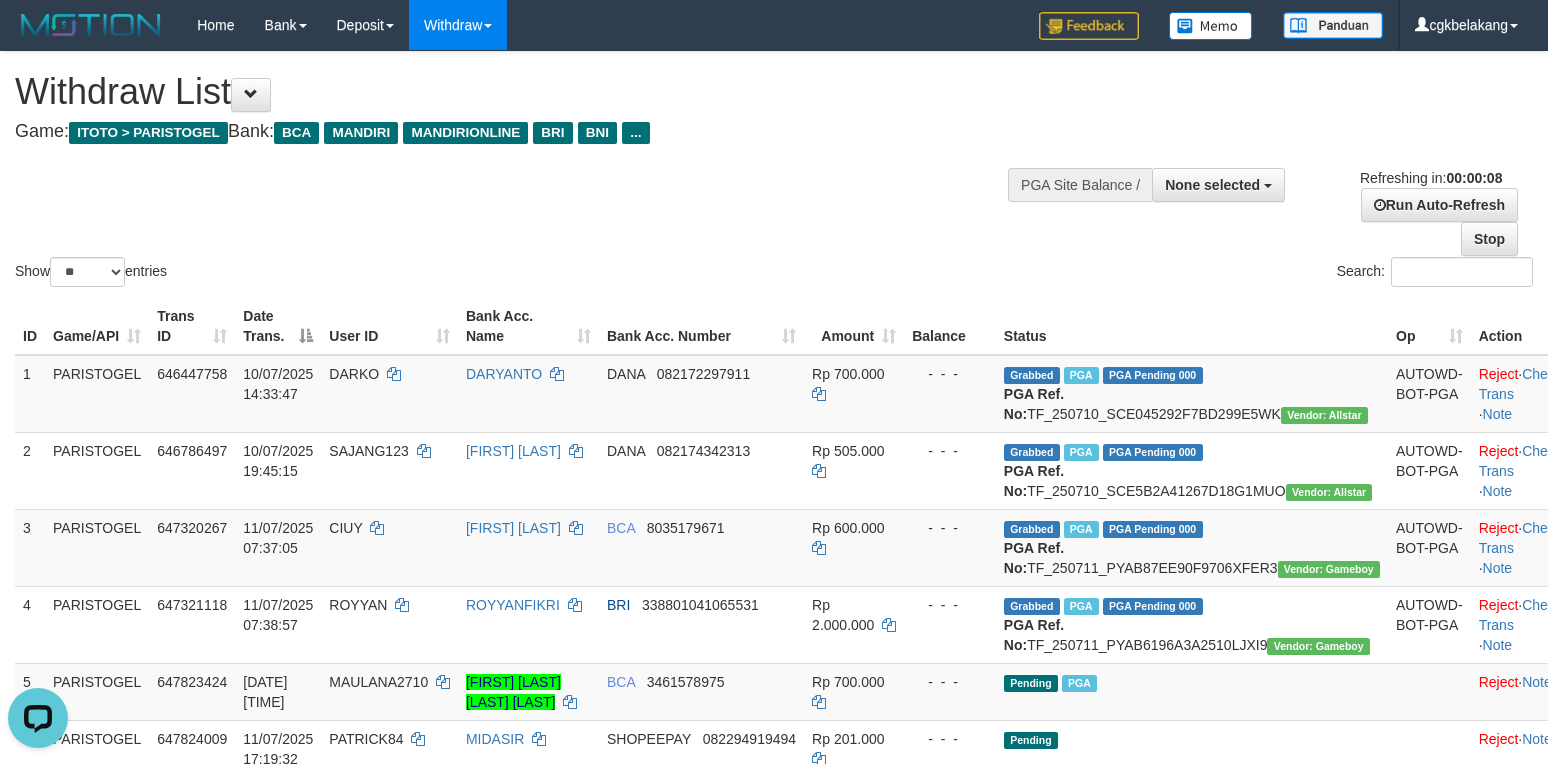 scroll, scrollTop: 0, scrollLeft: 0, axis: both 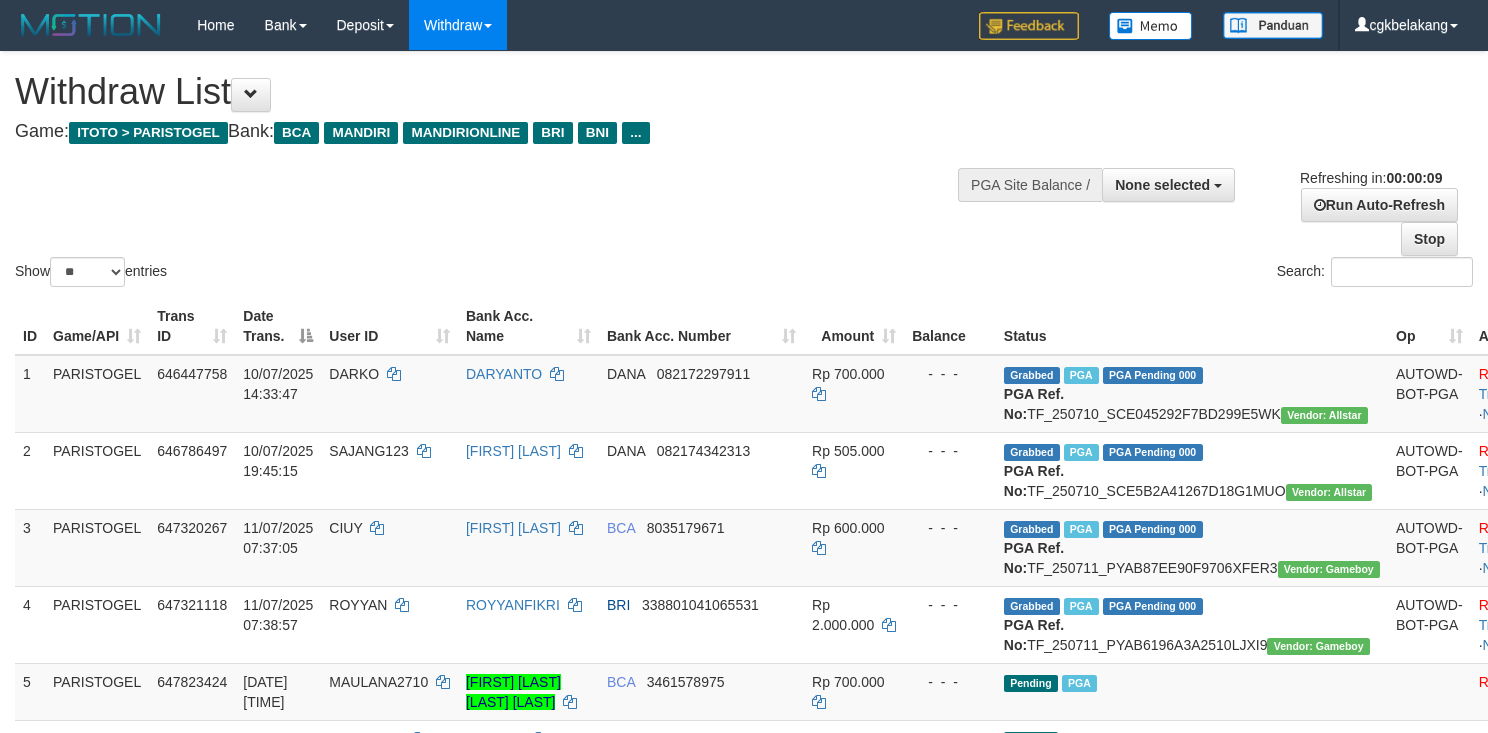 select 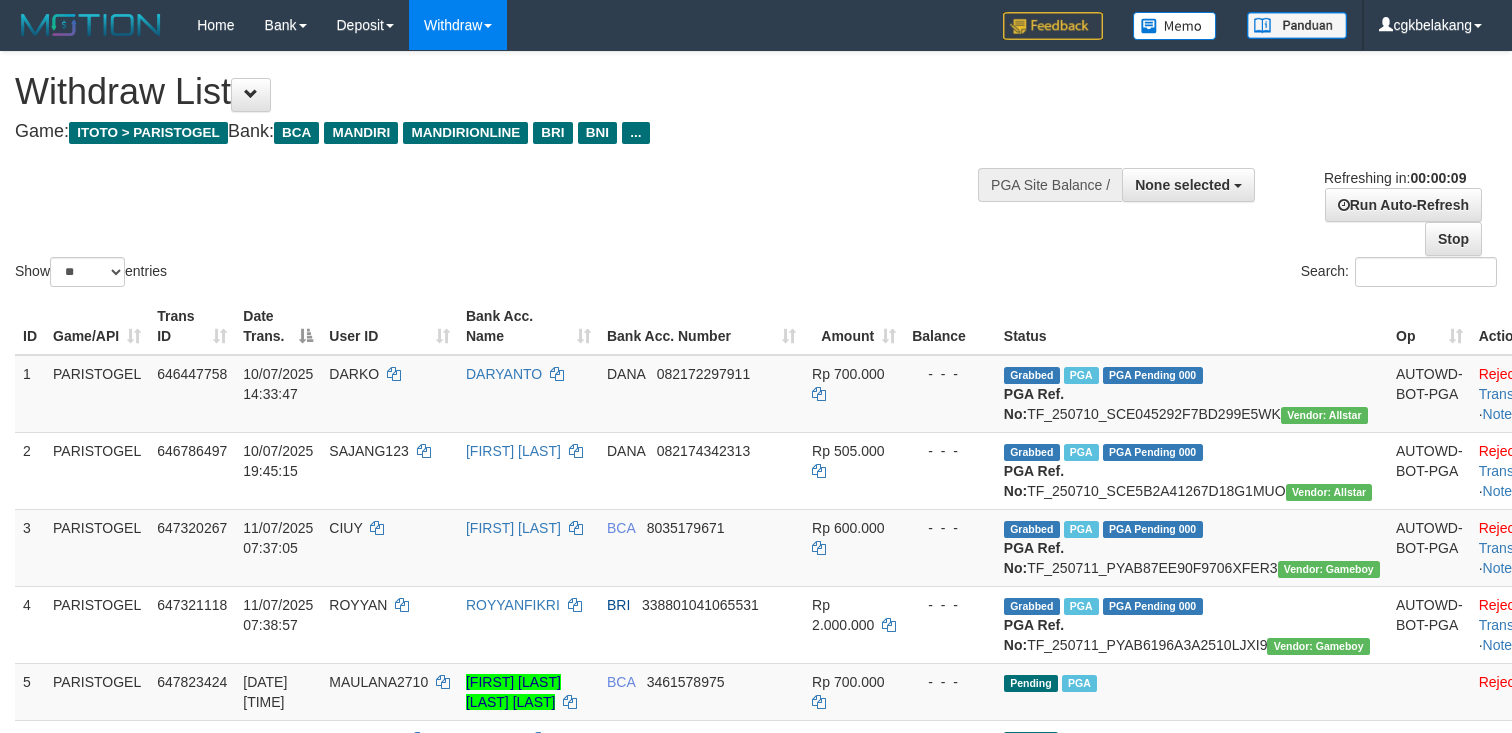select 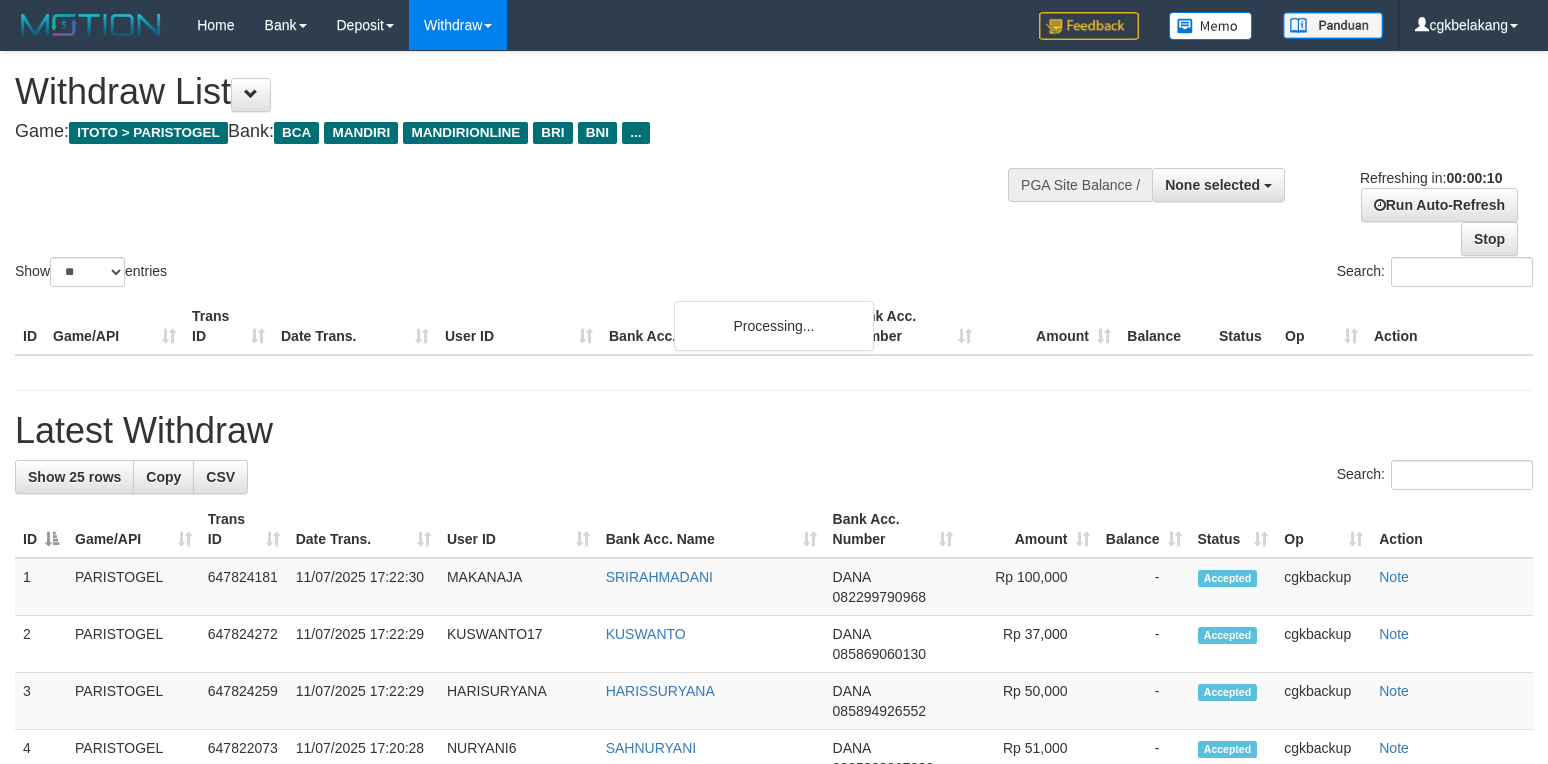select 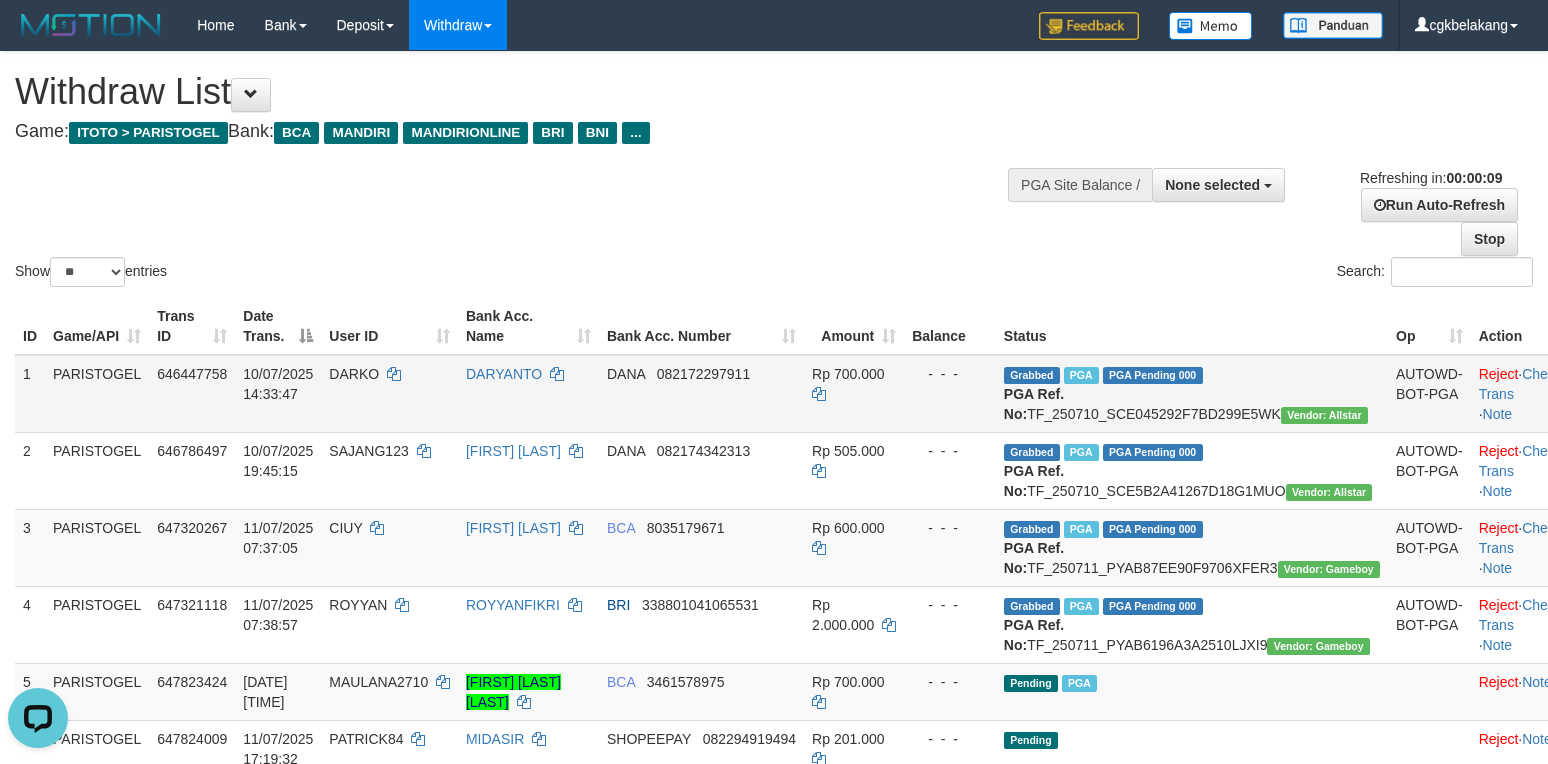 scroll, scrollTop: 0, scrollLeft: 0, axis: both 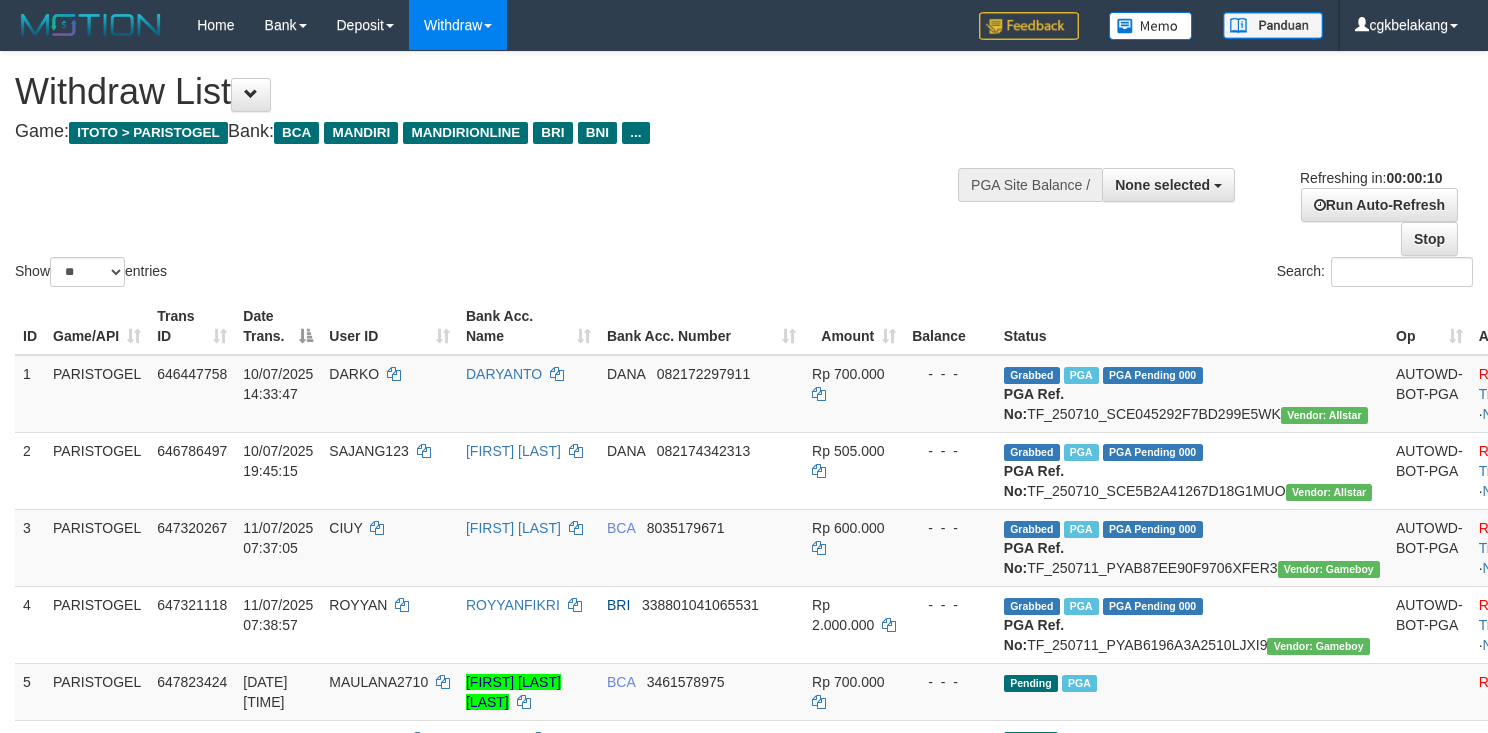 select 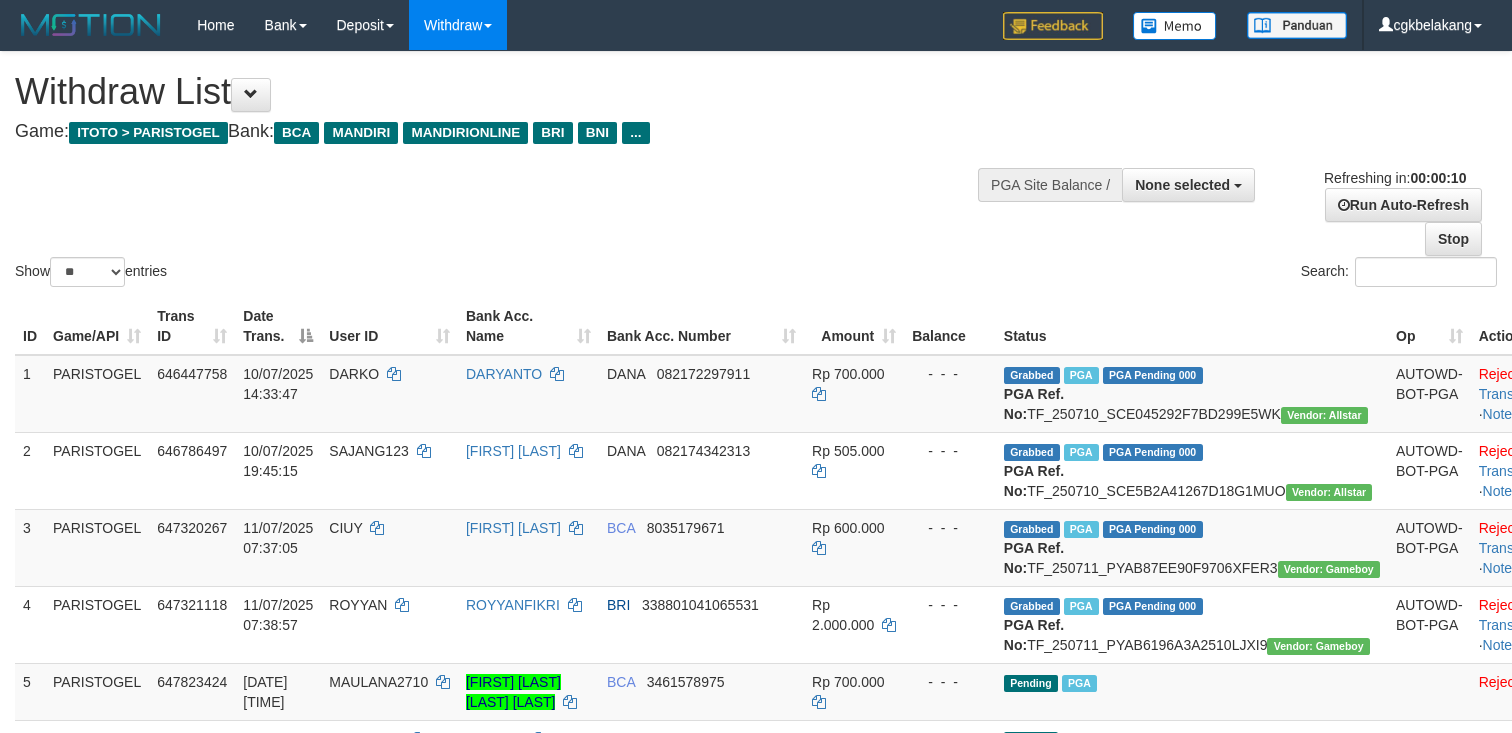 select 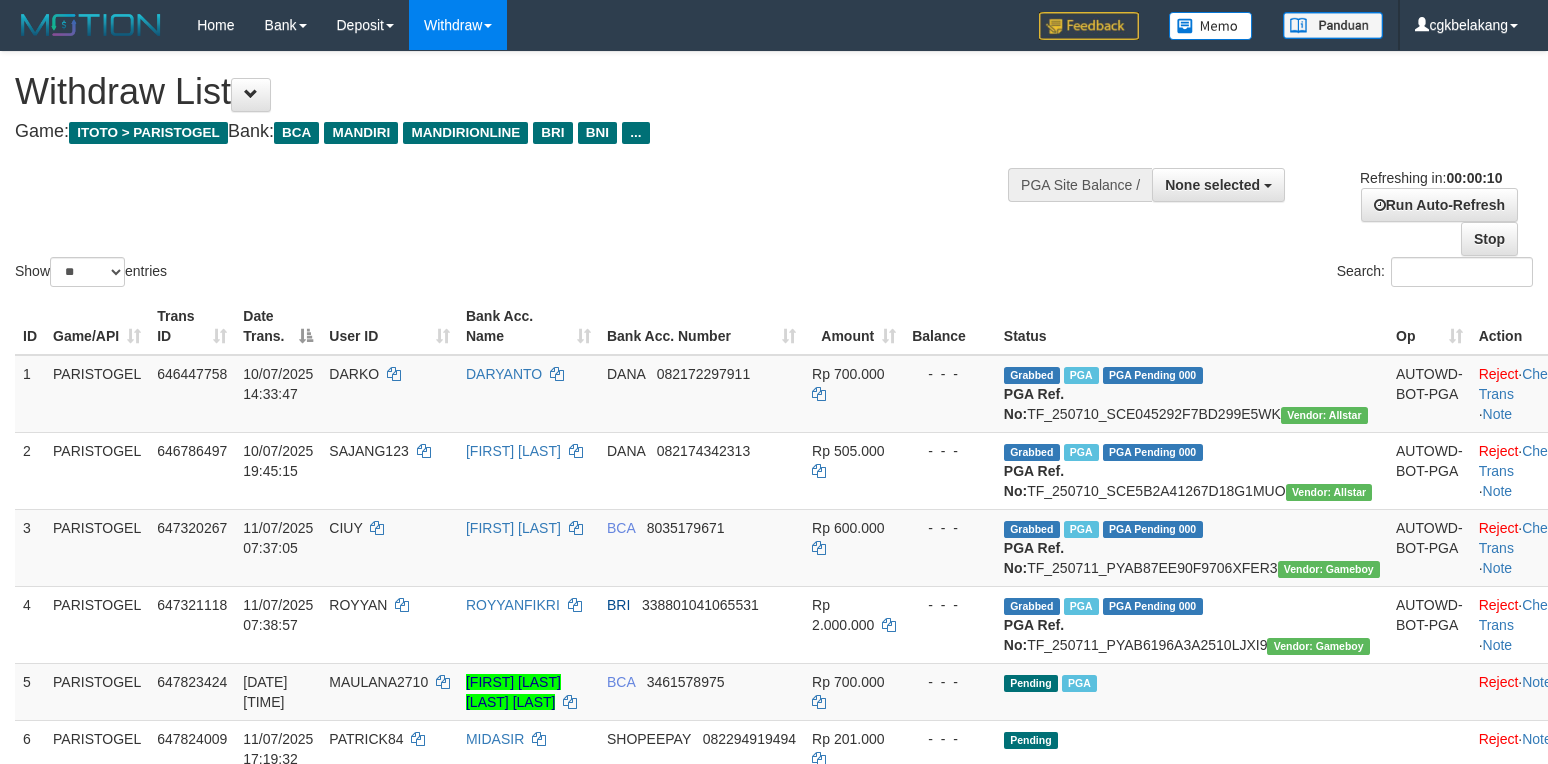 select 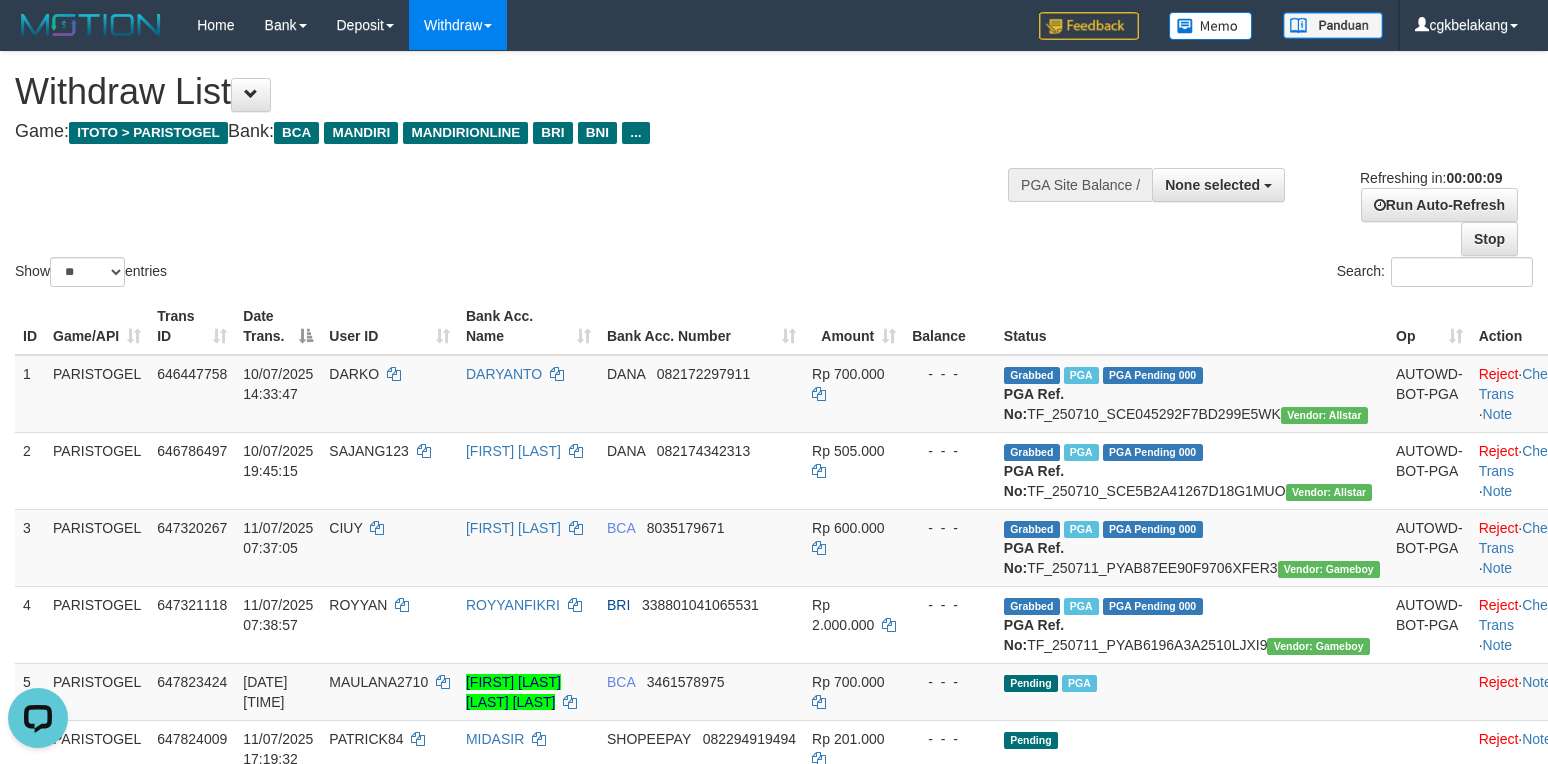 scroll, scrollTop: 0, scrollLeft: 0, axis: both 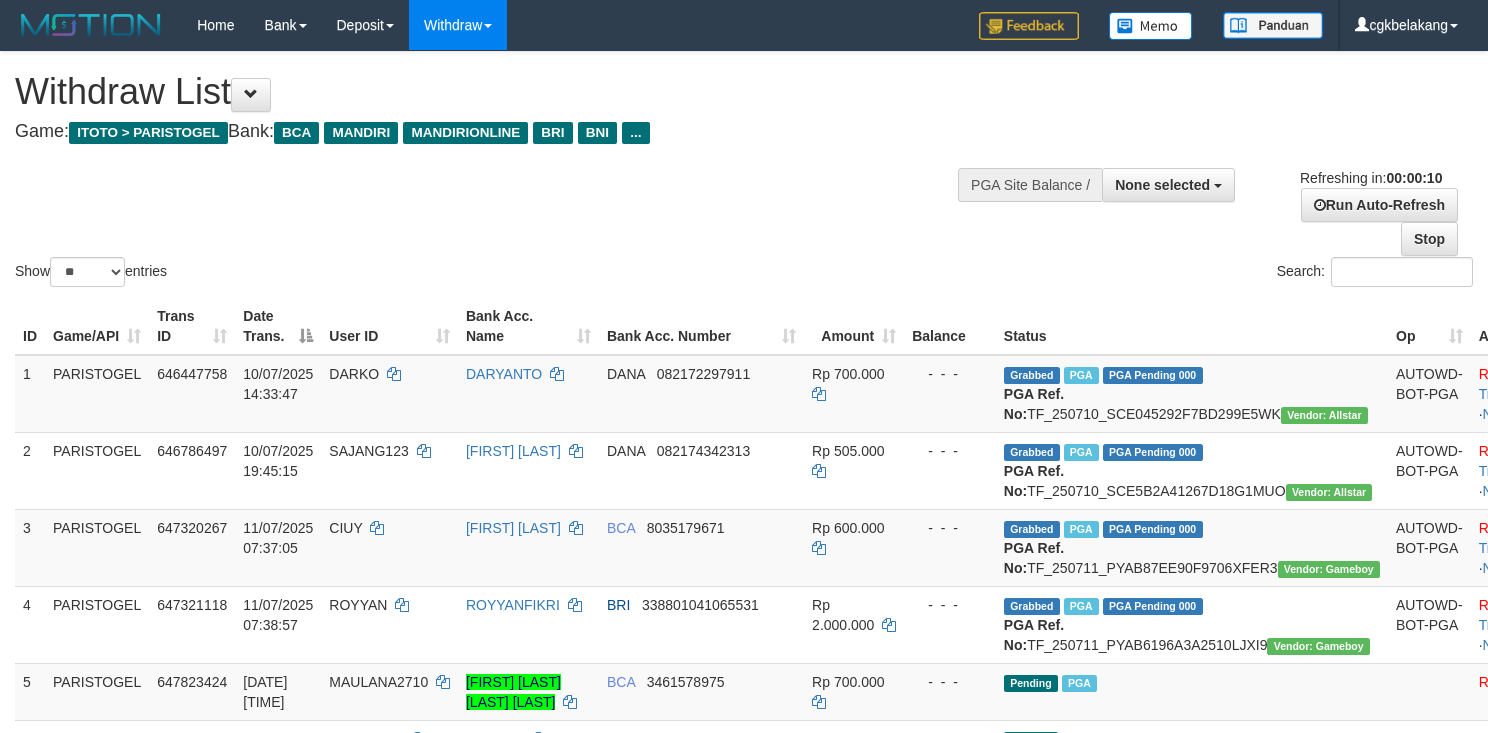 select 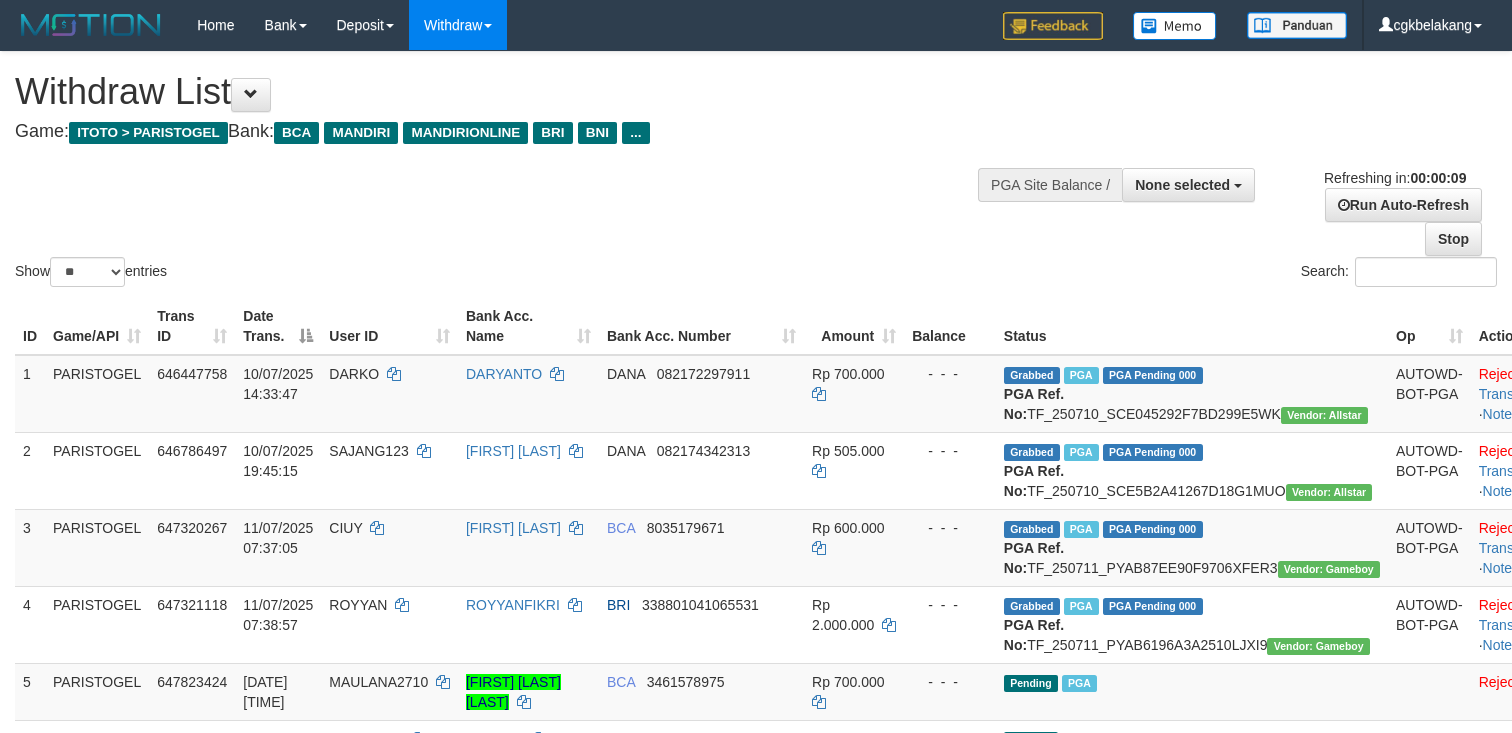 select 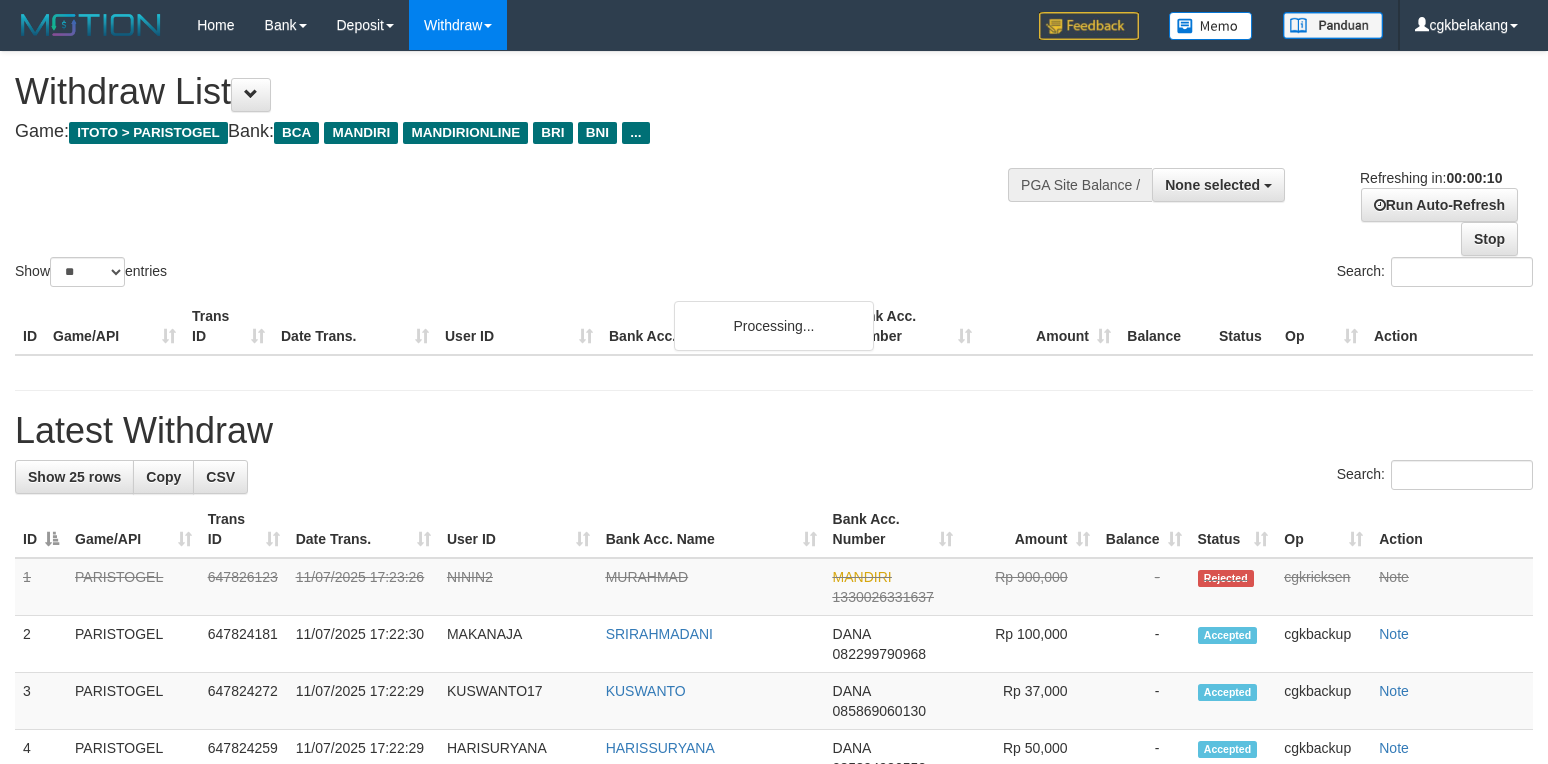 select 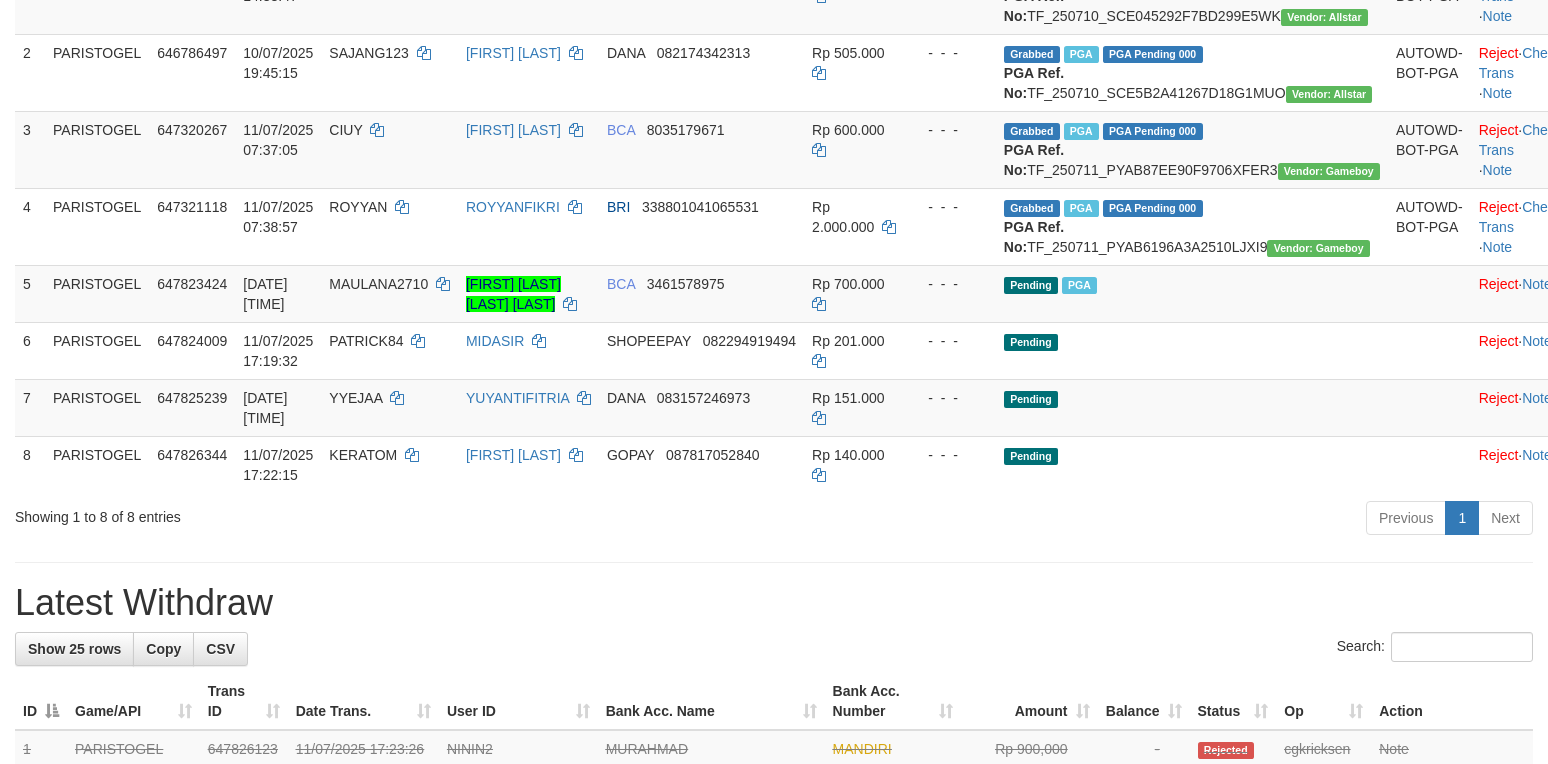 scroll, scrollTop: 400, scrollLeft: 0, axis: vertical 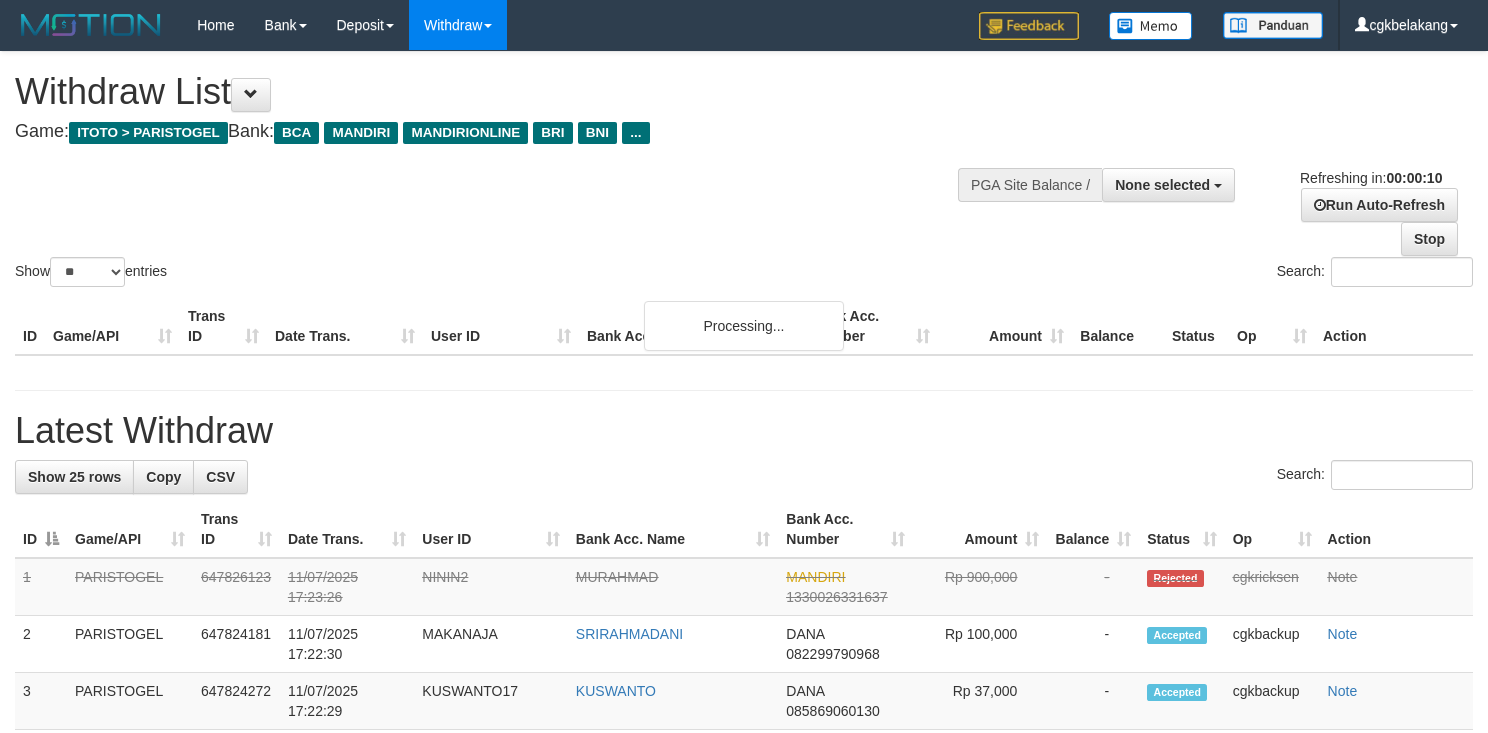 select 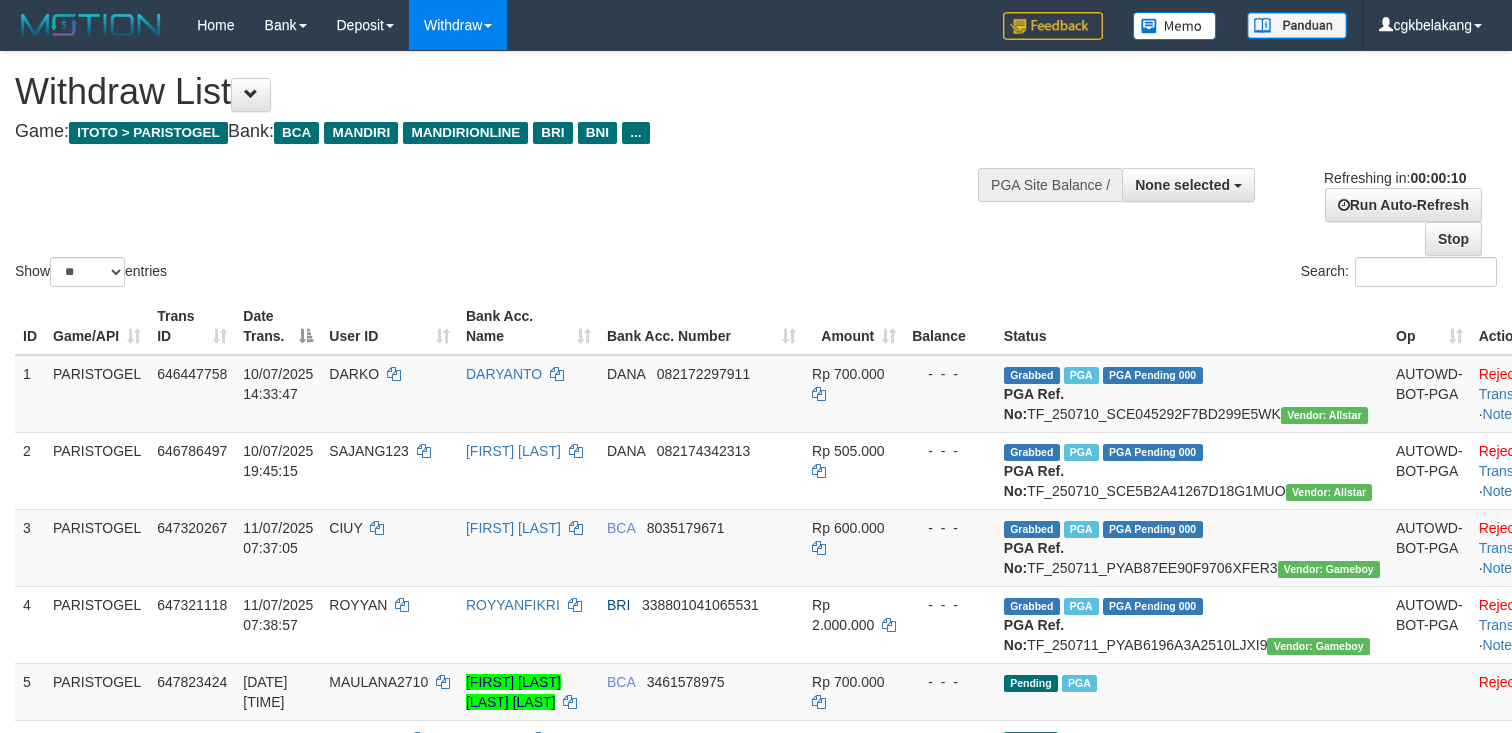 select 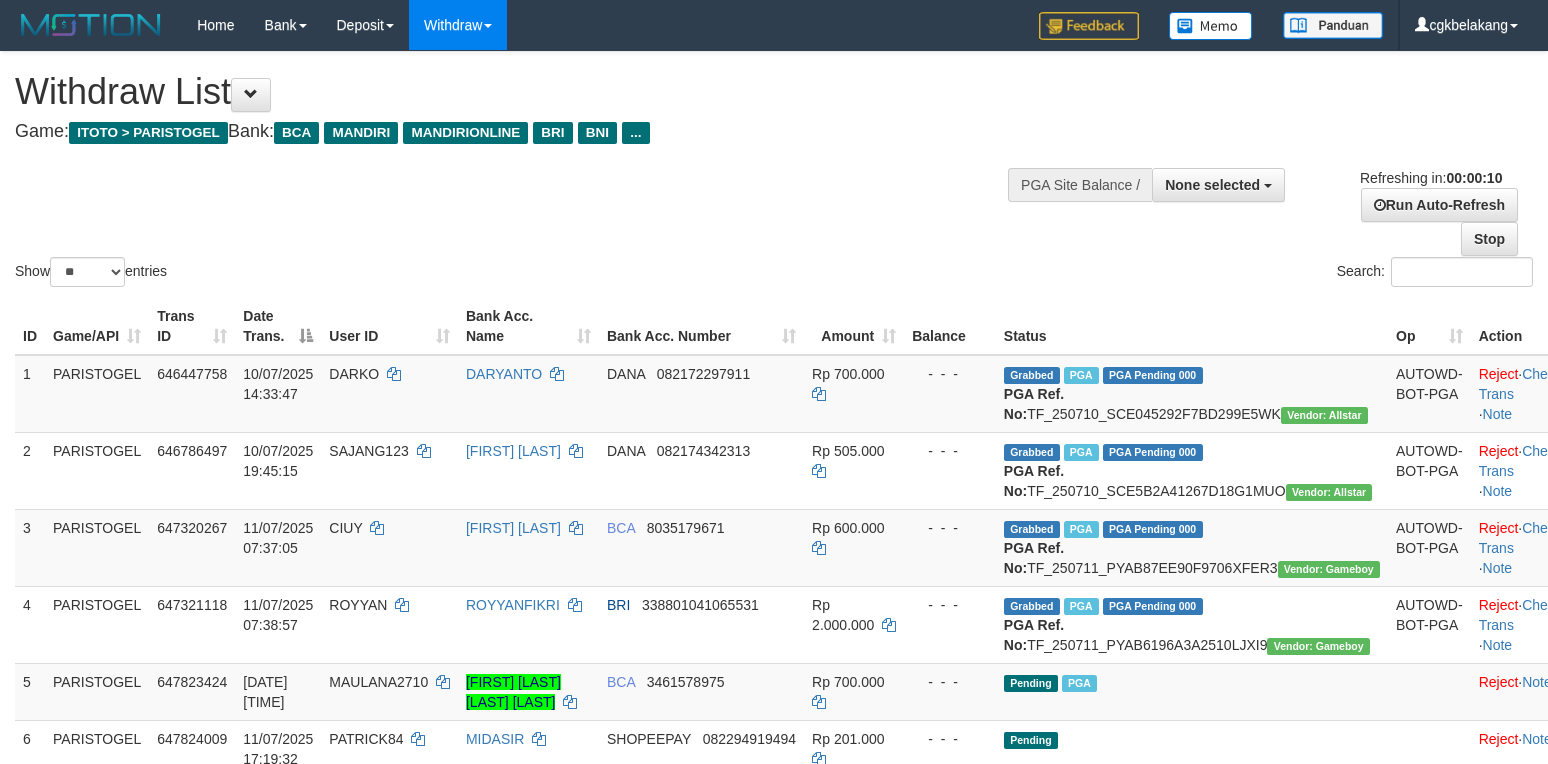 select 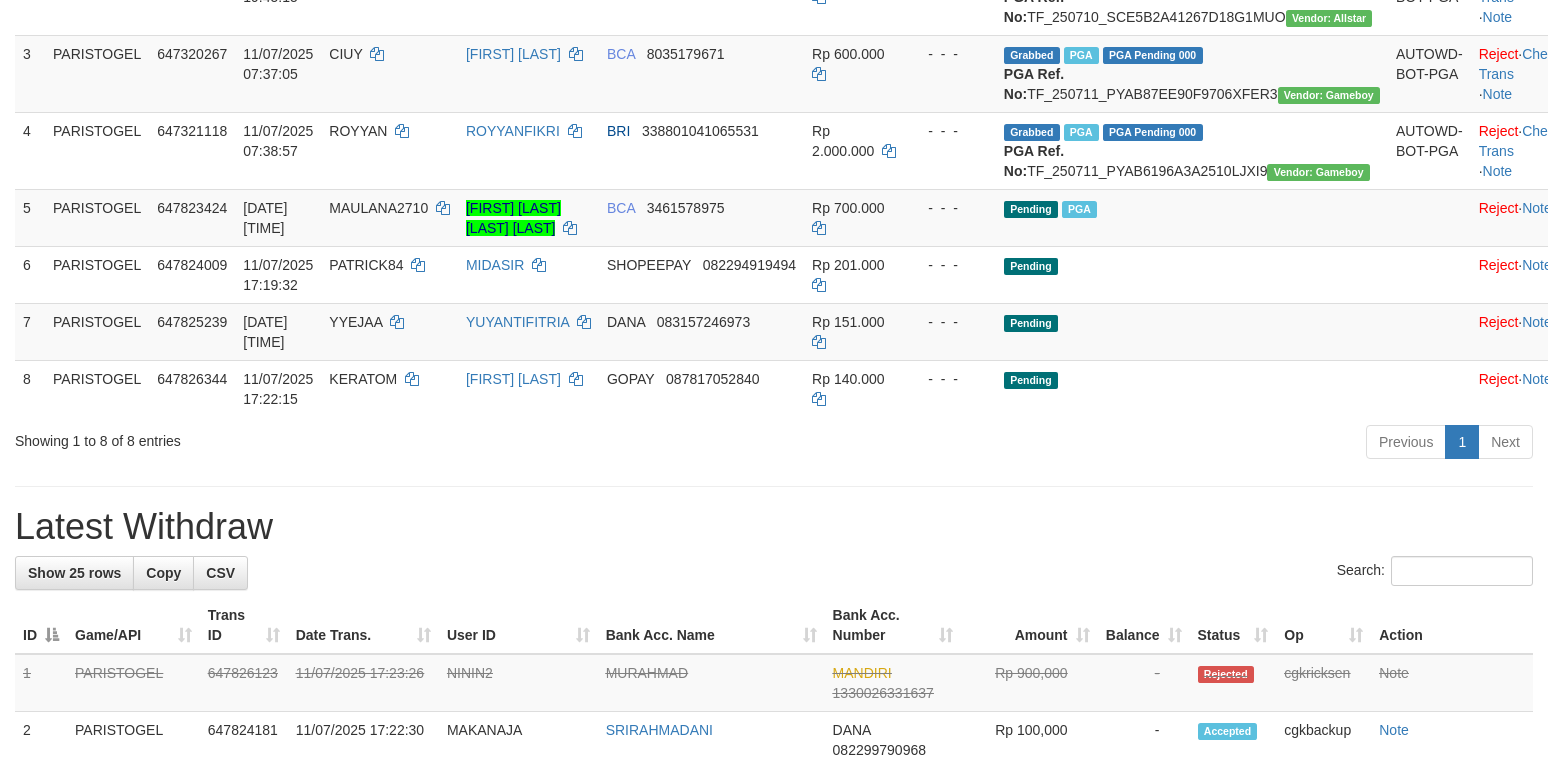 scroll, scrollTop: 400, scrollLeft: 0, axis: vertical 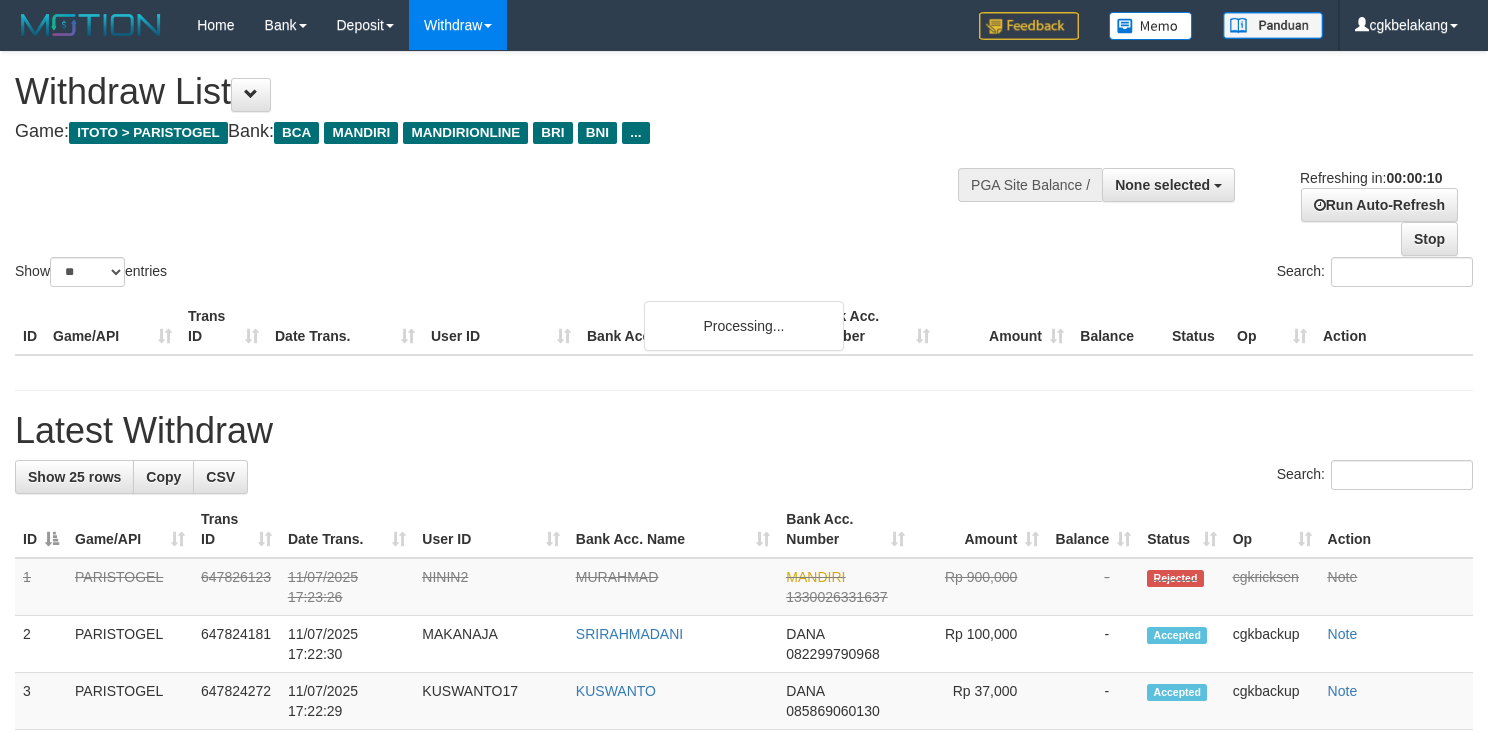 select 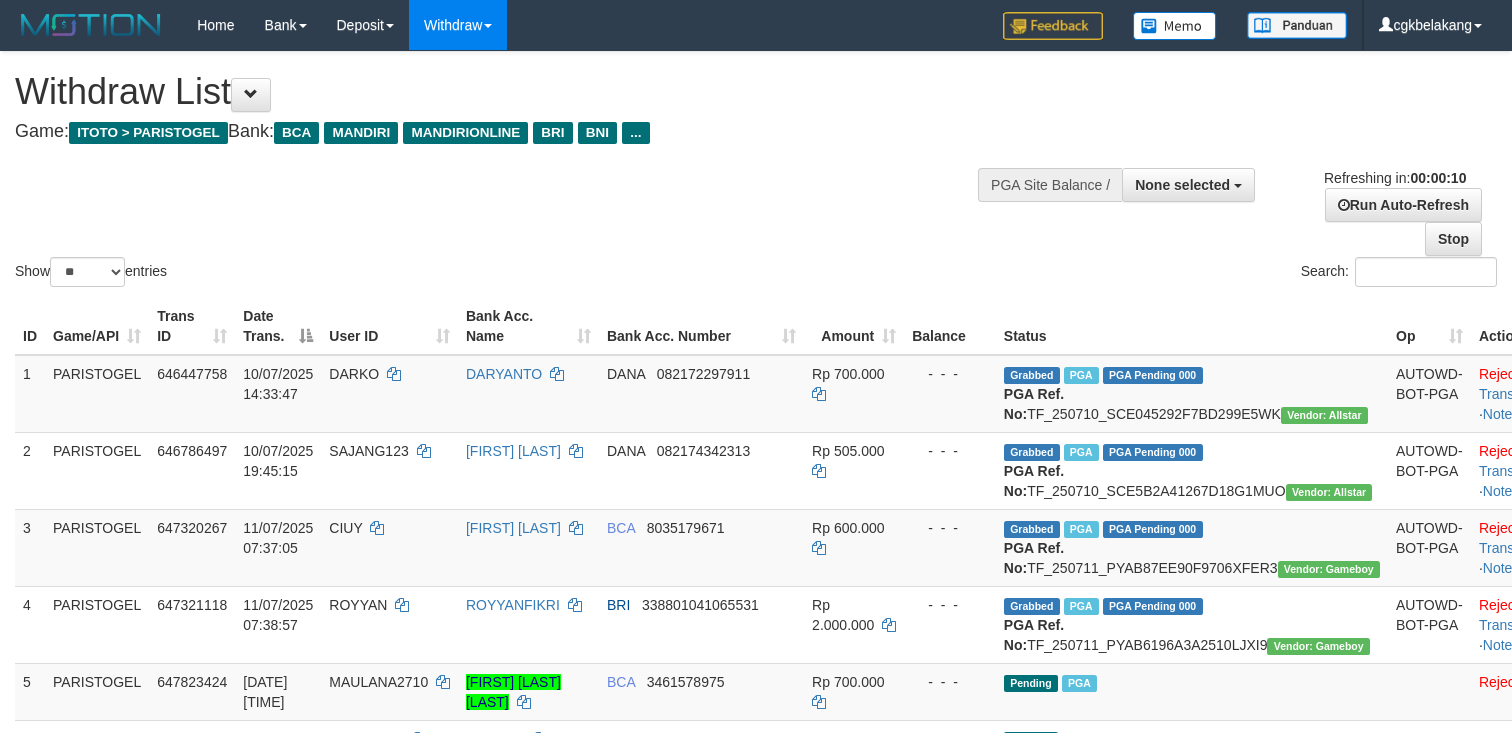 select 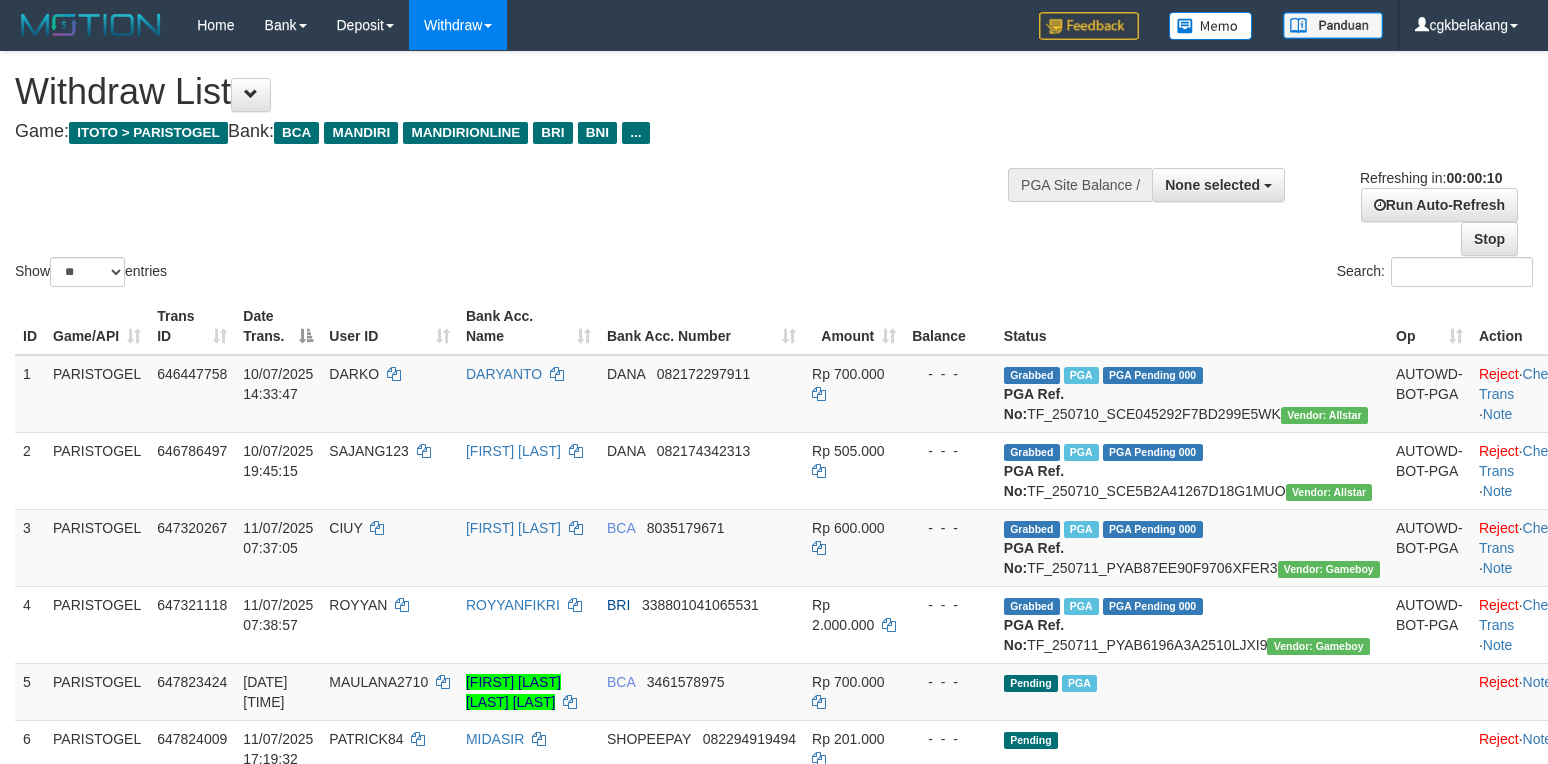 select 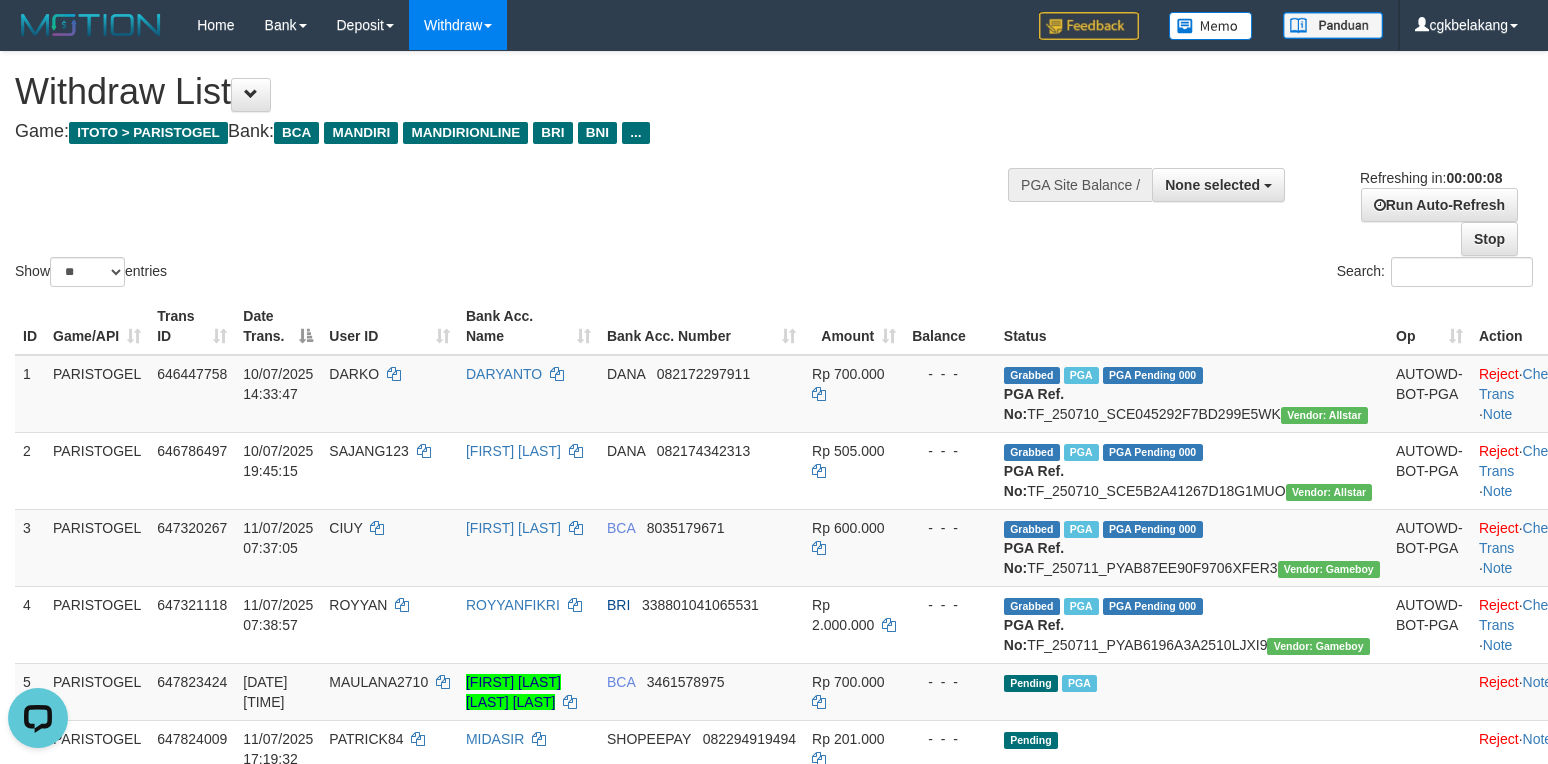 scroll, scrollTop: 0, scrollLeft: 0, axis: both 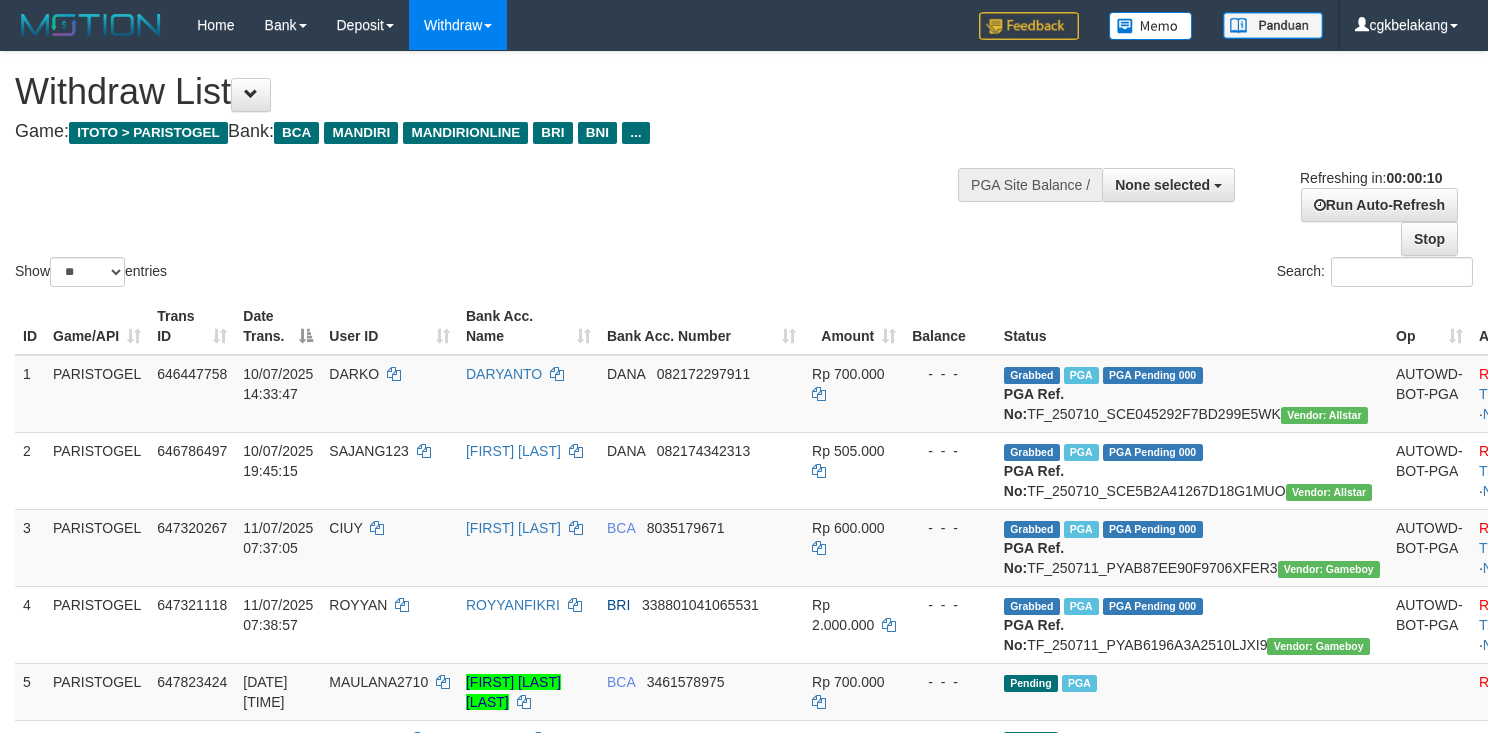 select 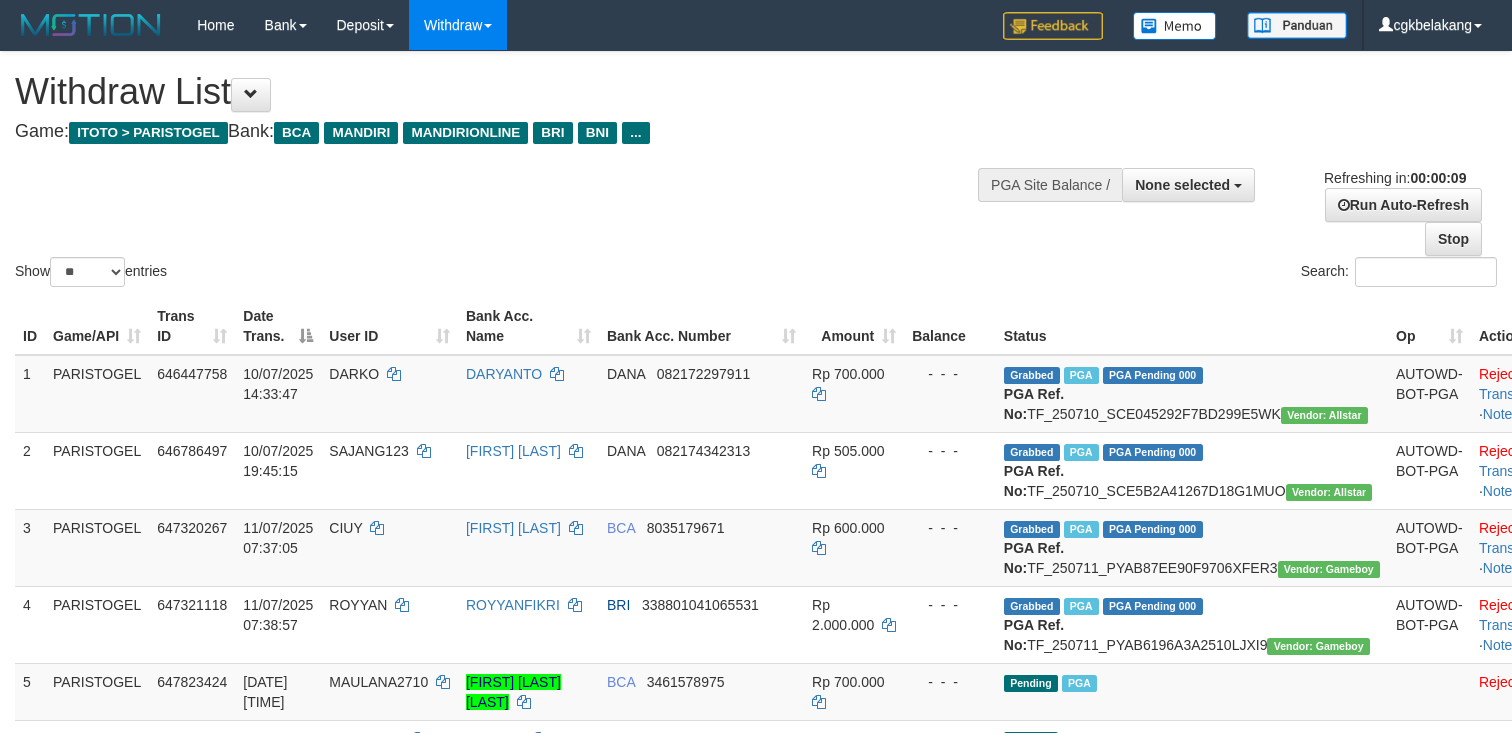 select 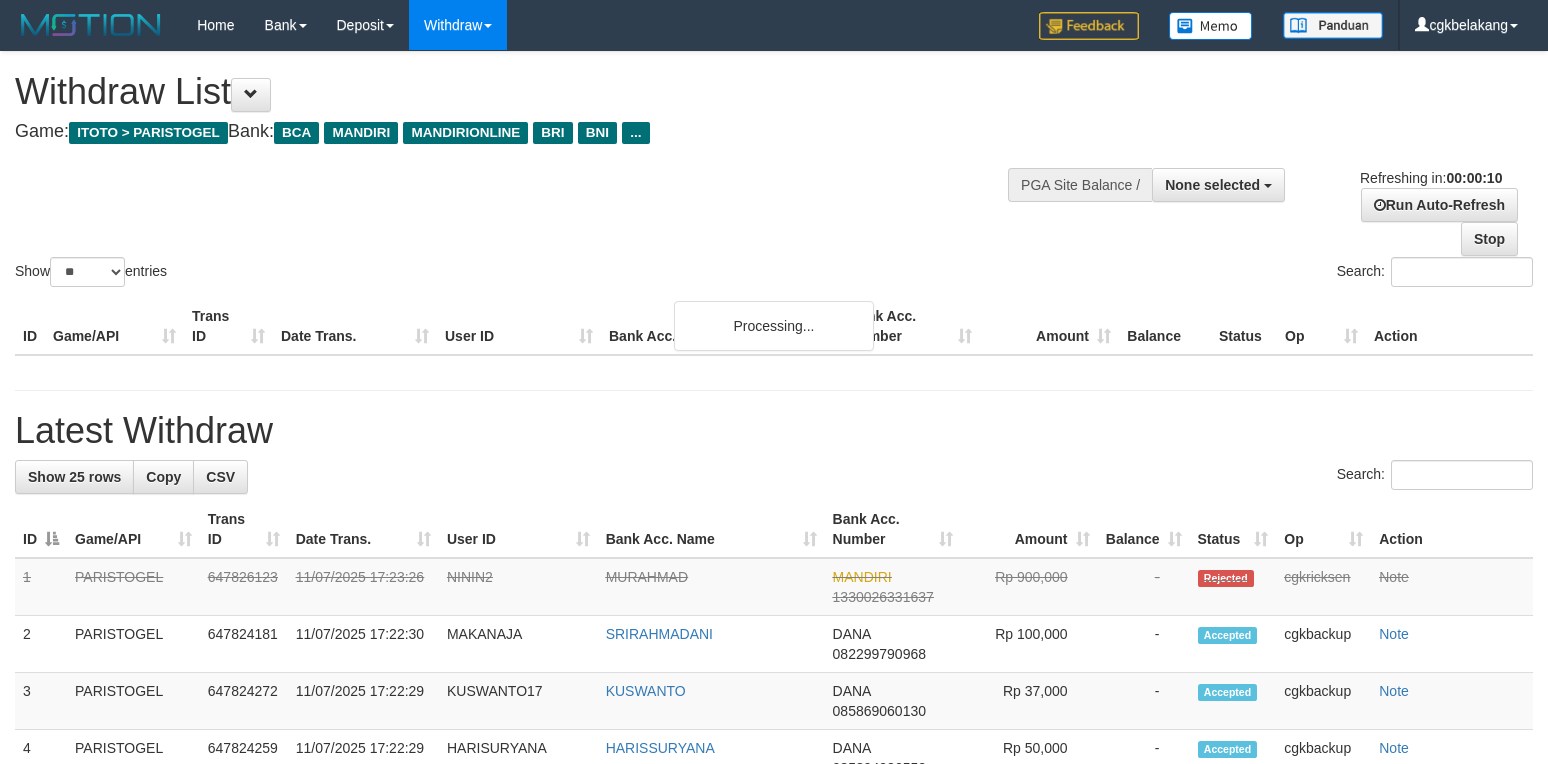 select 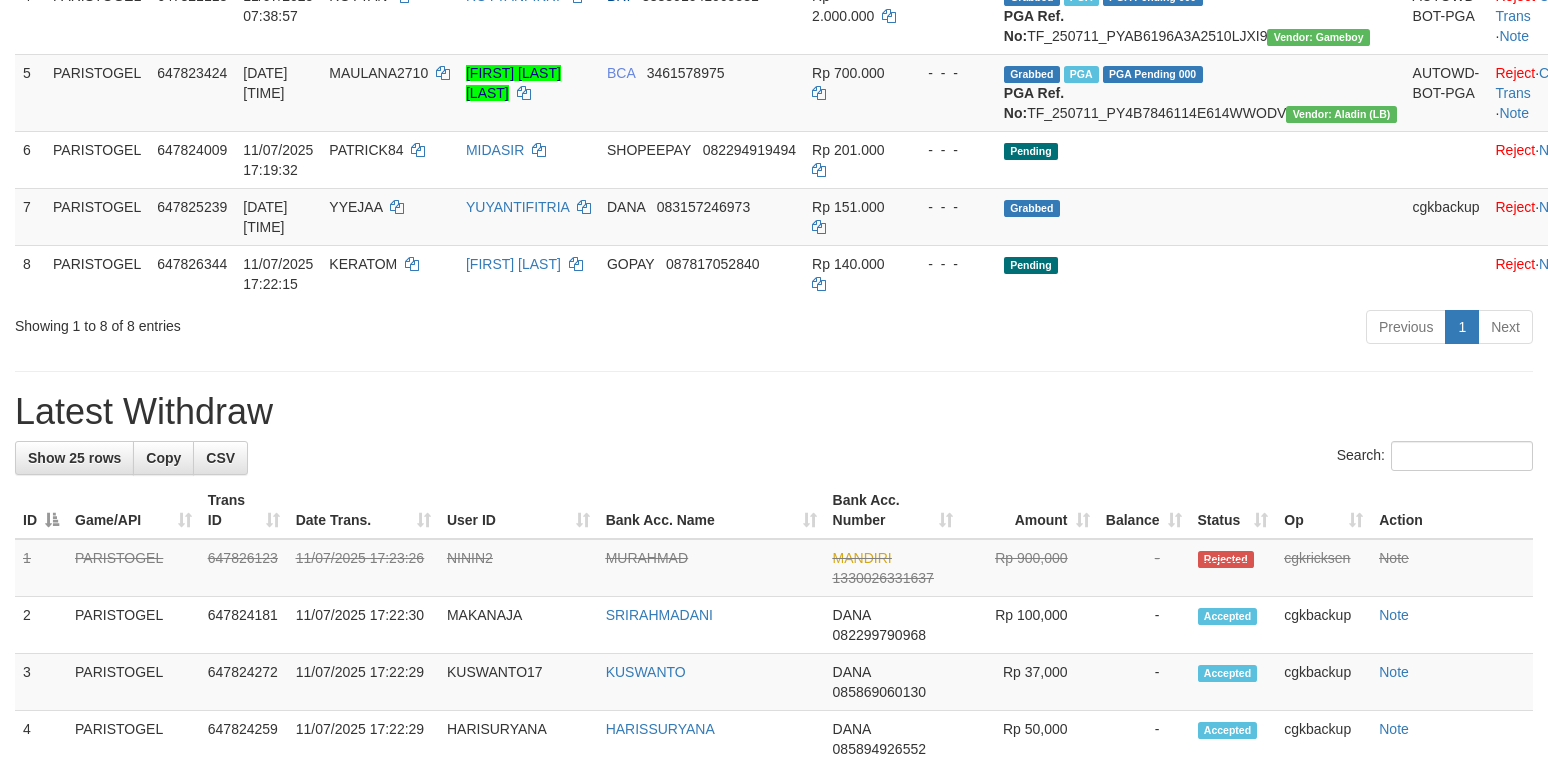 scroll, scrollTop: 533, scrollLeft: 0, axis: vertical 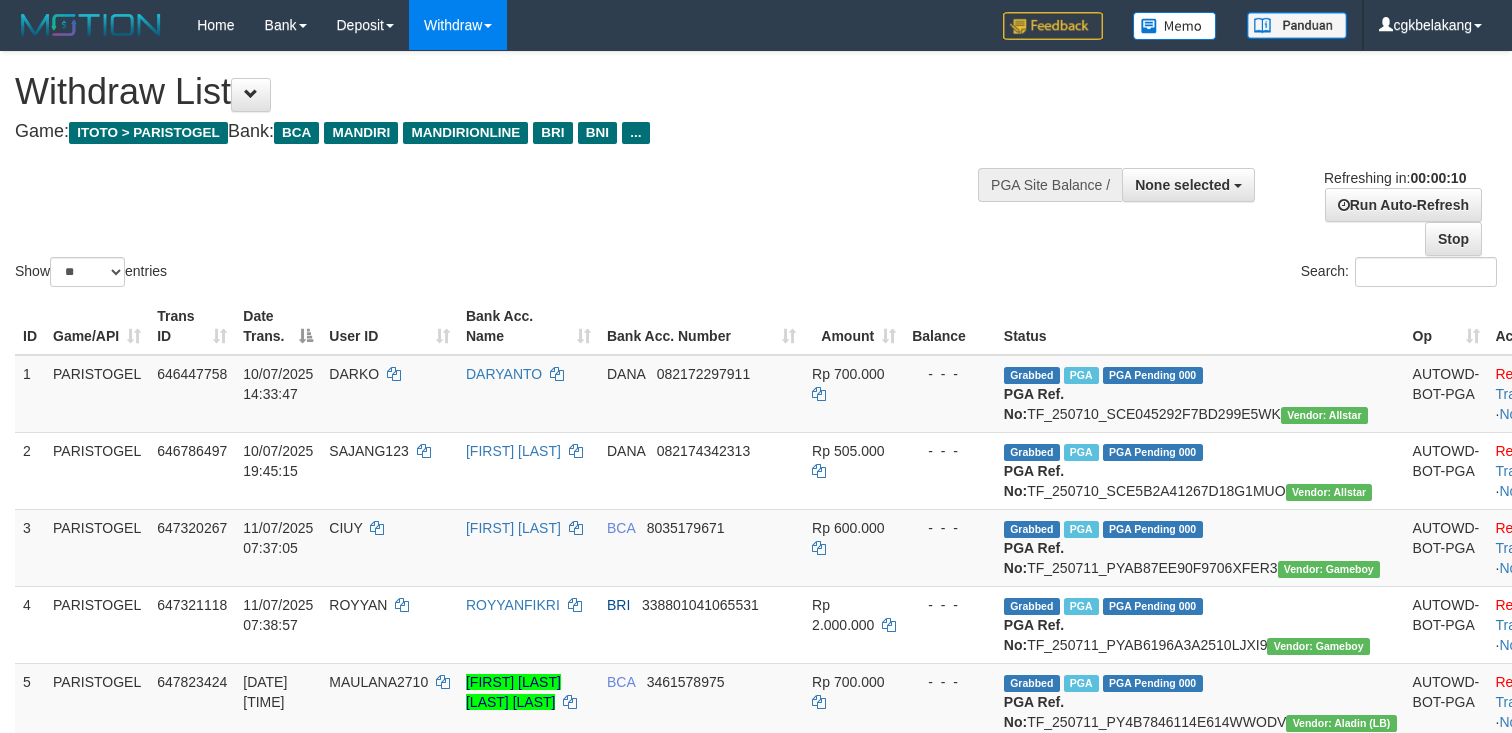 select 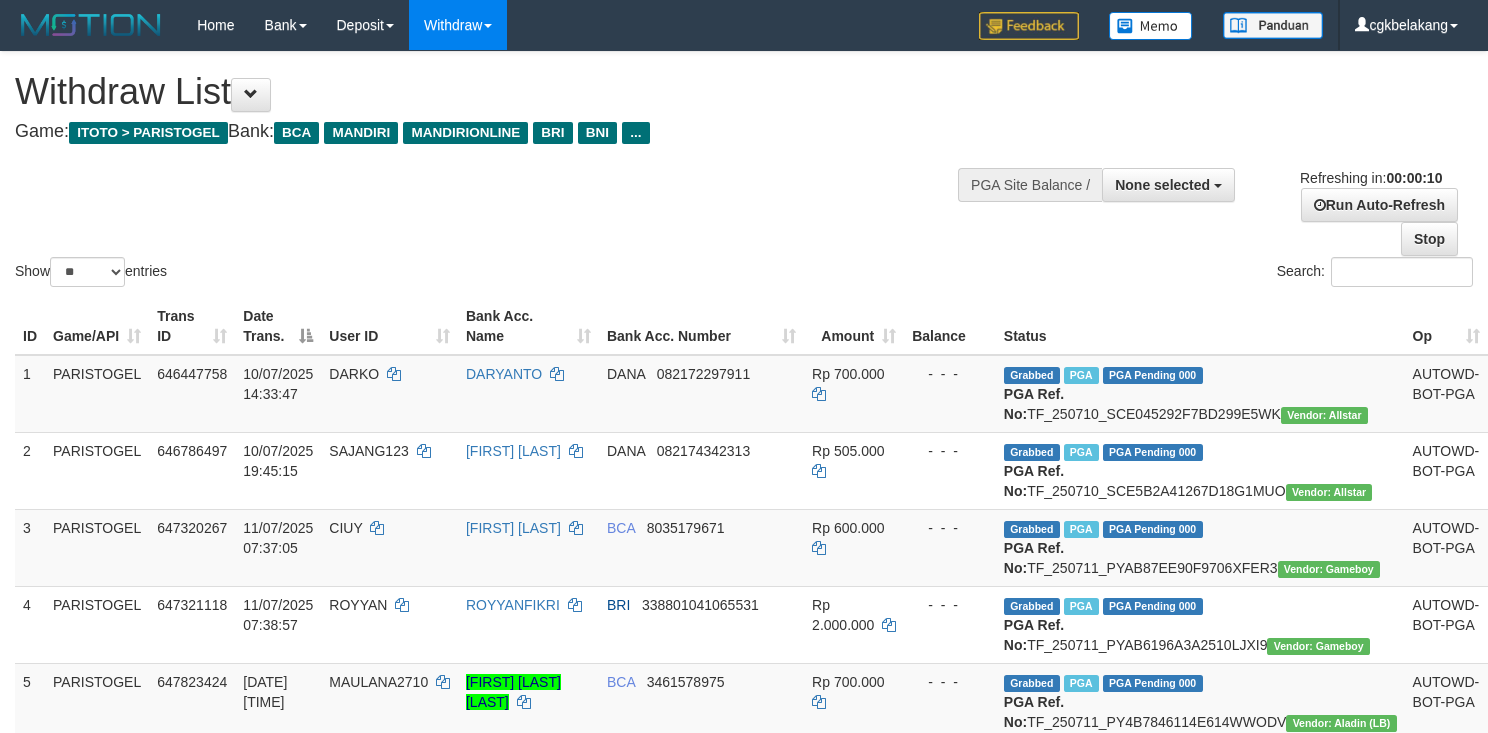 select 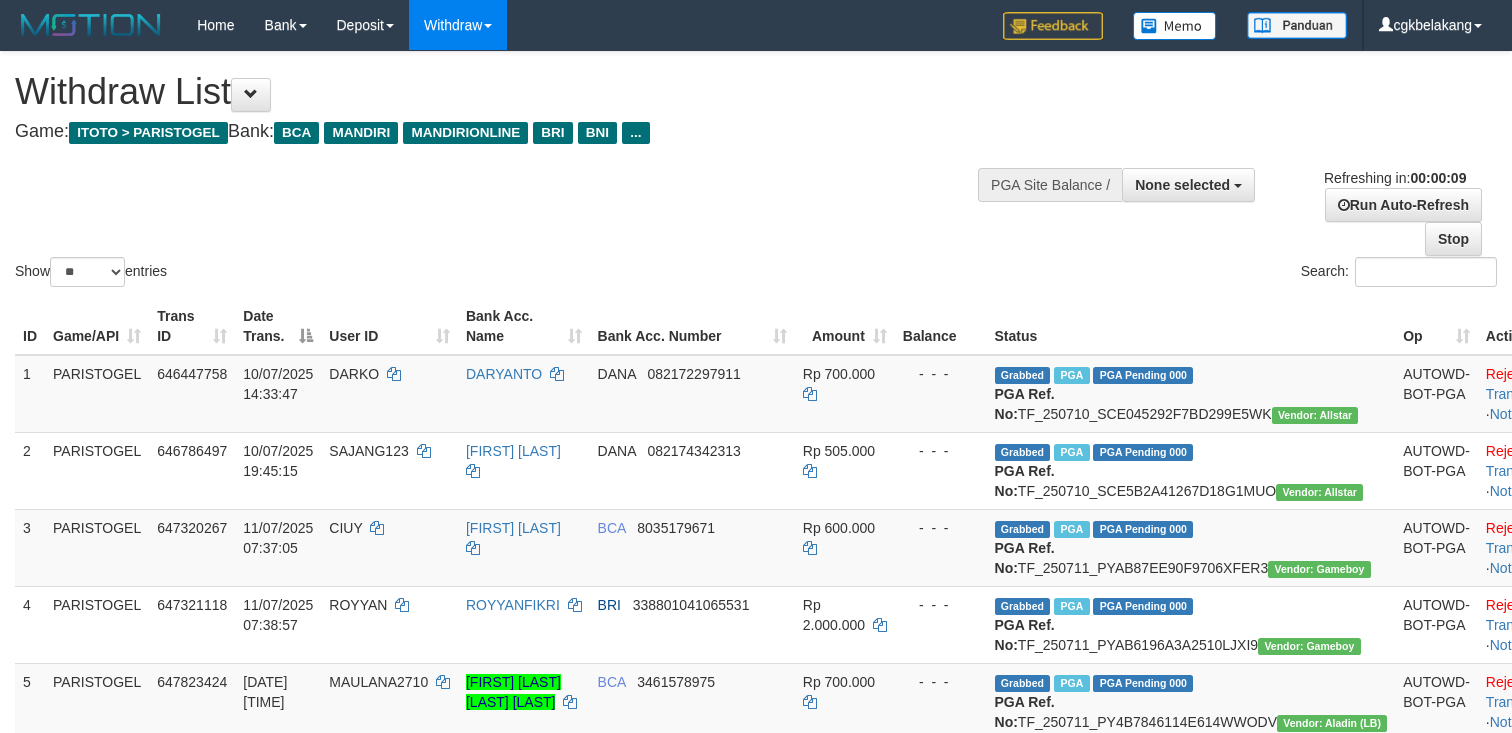 select 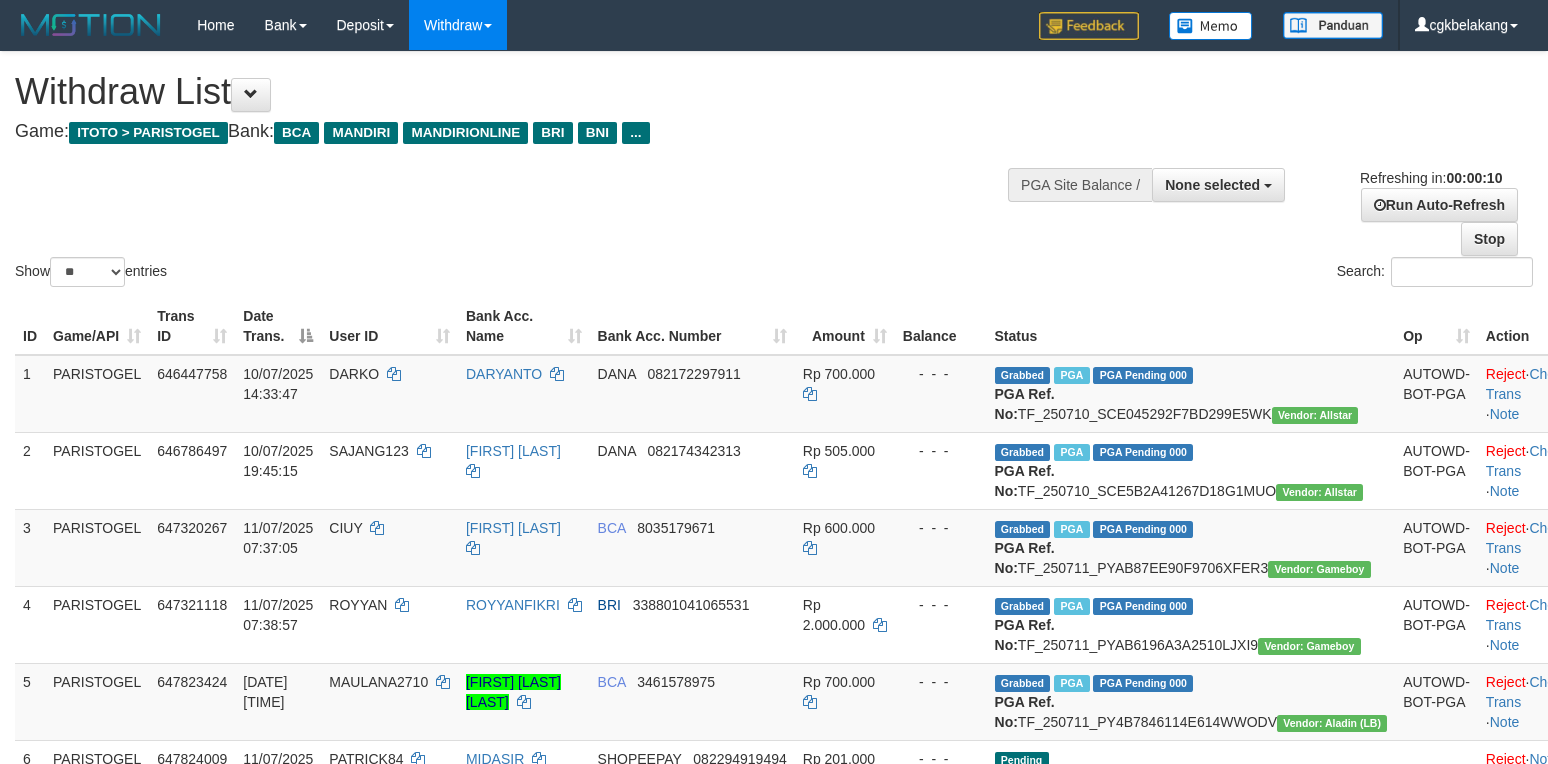 select 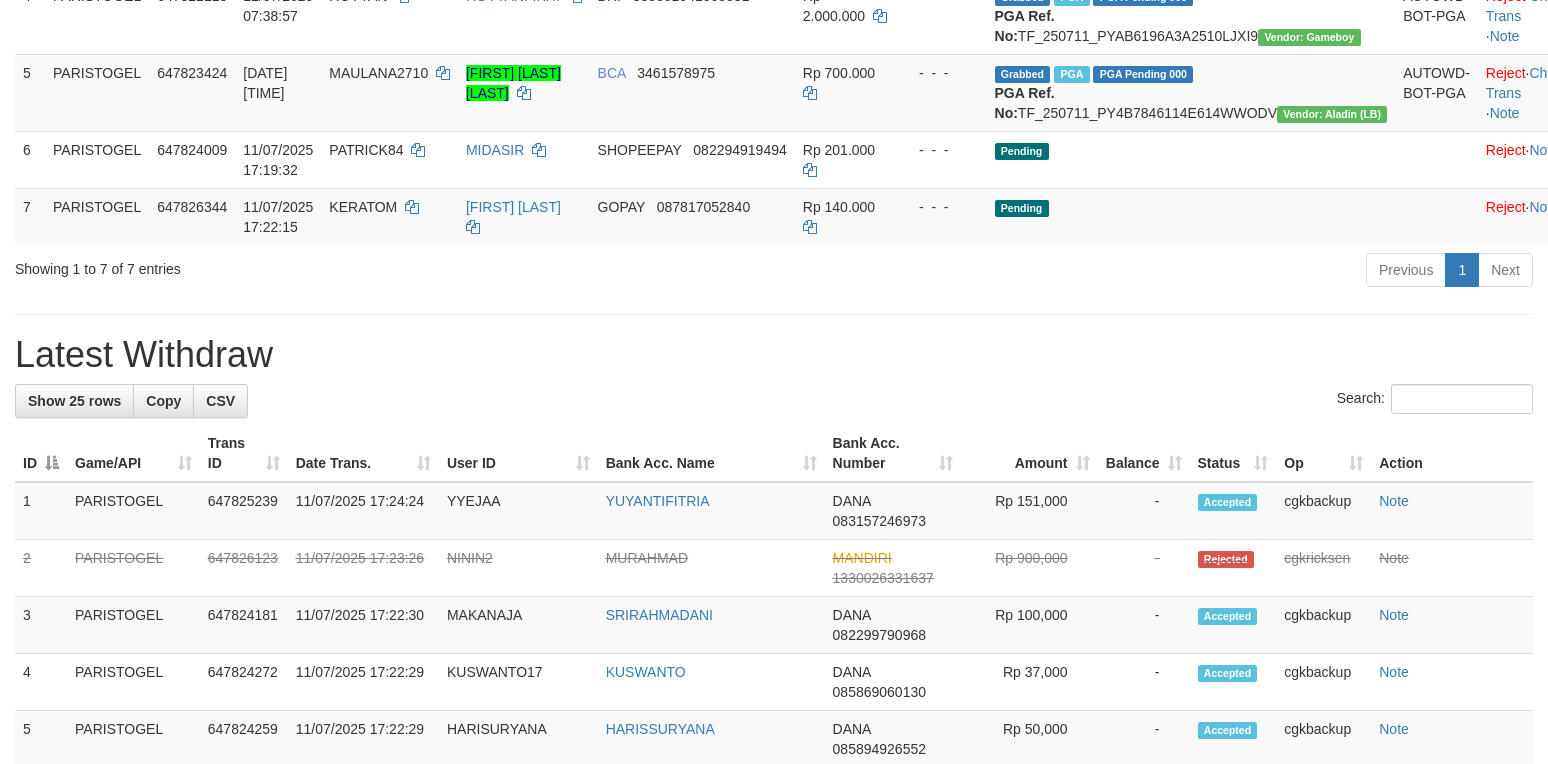 scroll, scrollTop: 533, scrollLeft: 0, axis: vertical 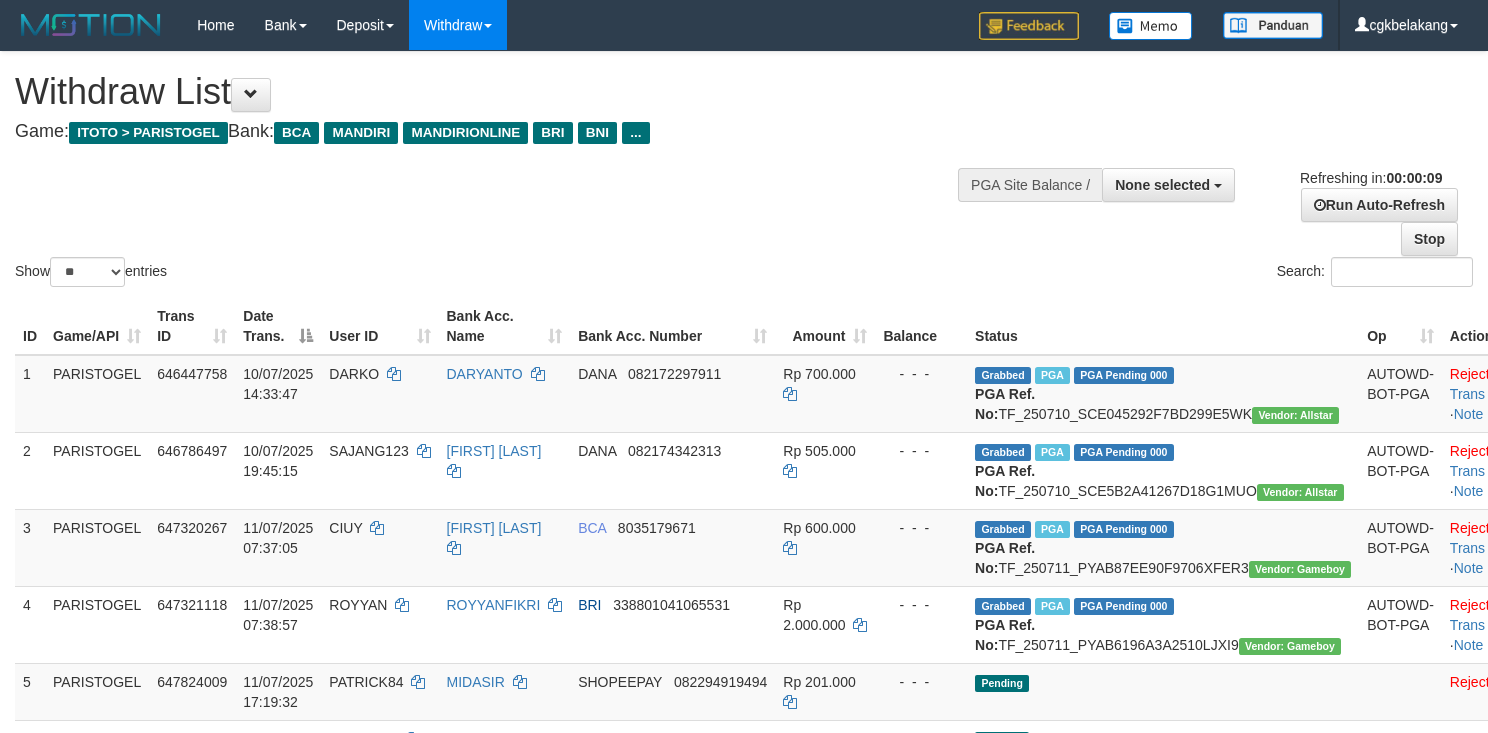 select 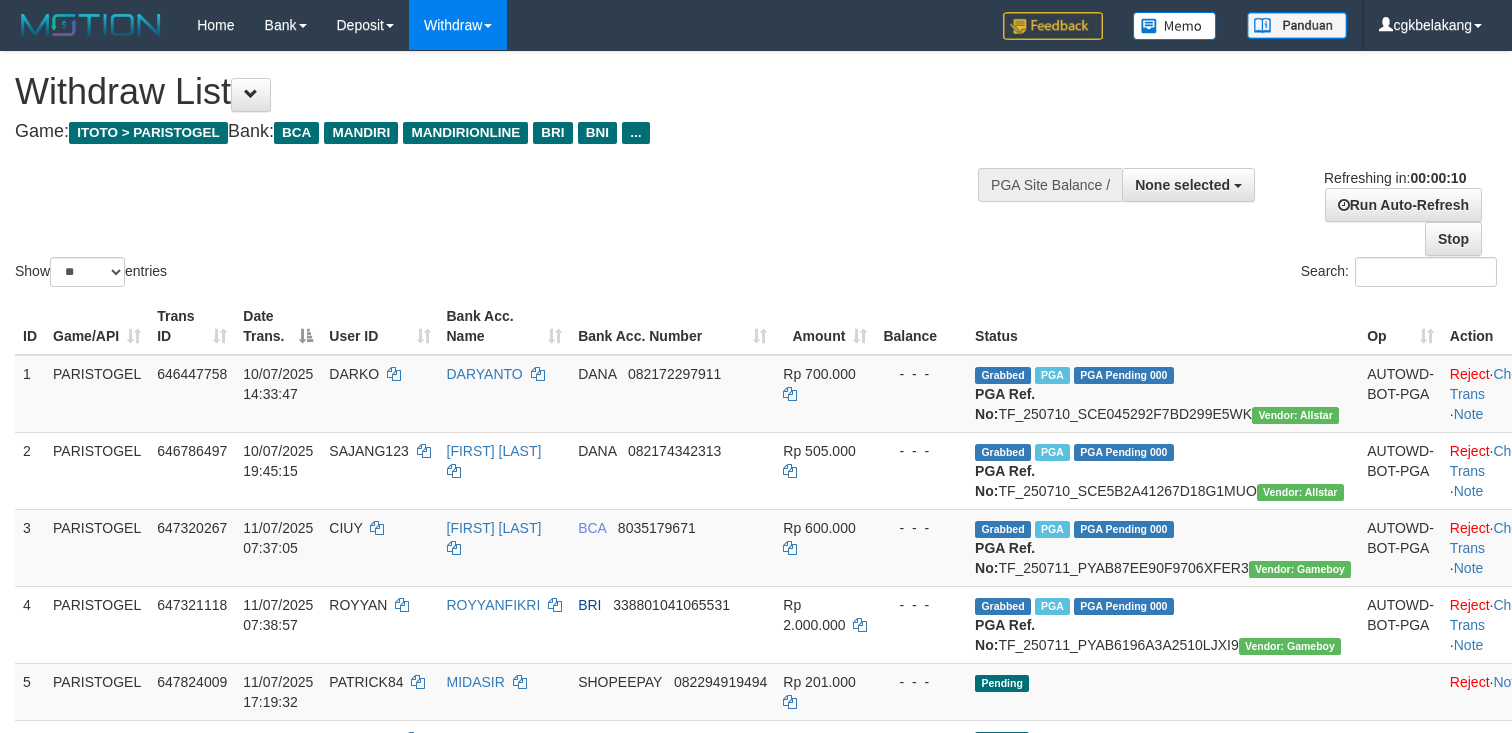 select 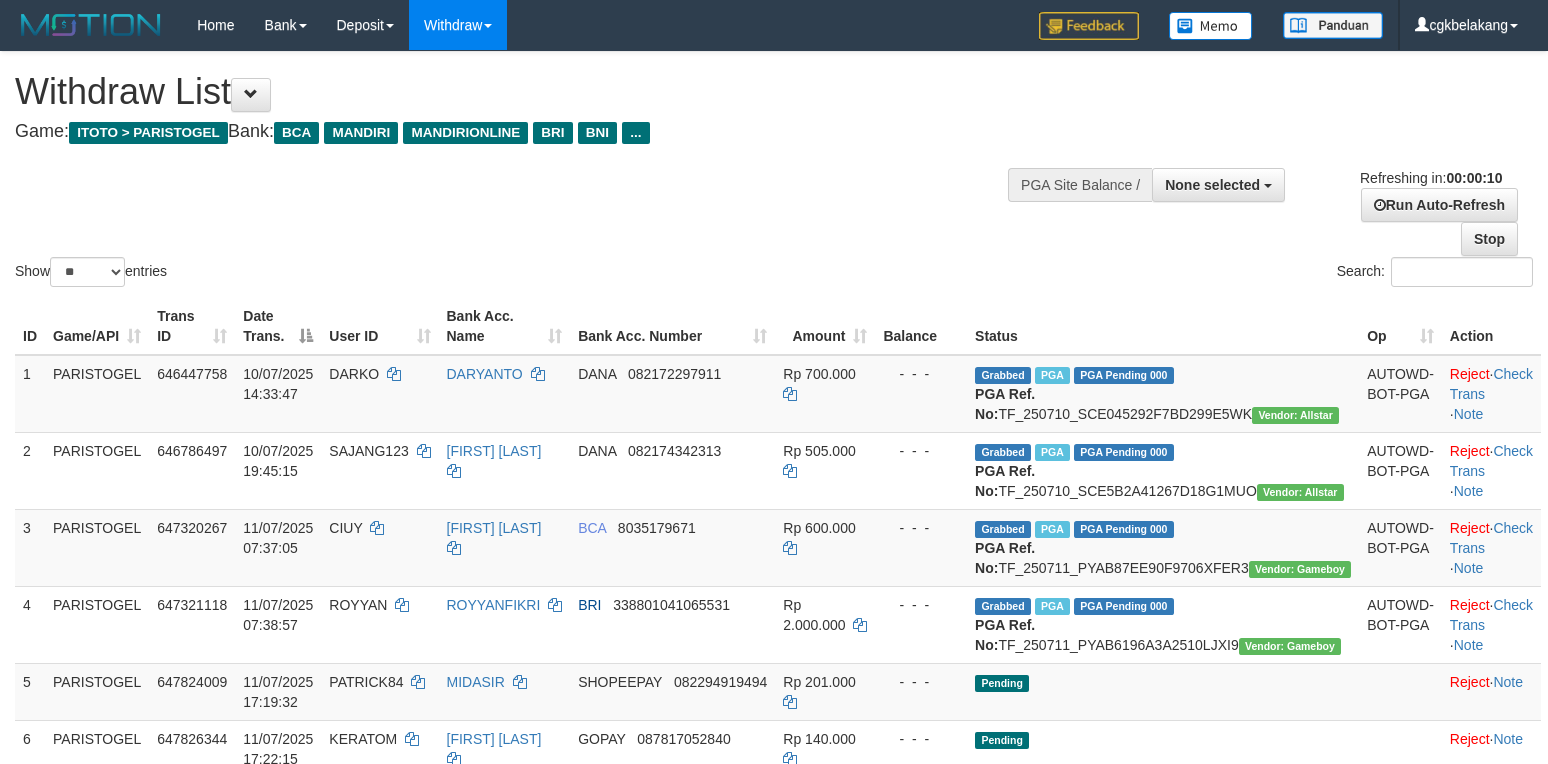 select 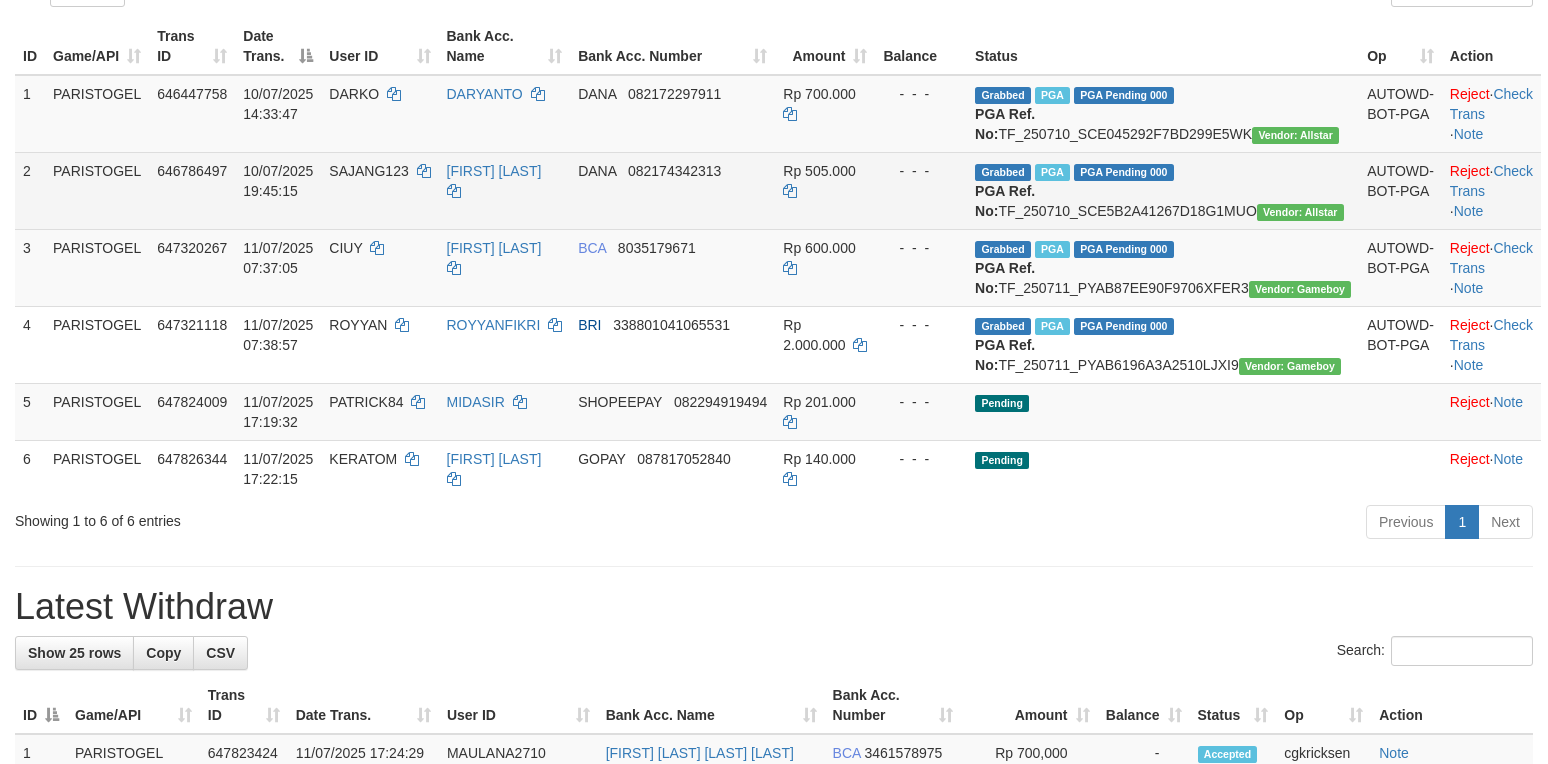scroll, scrollTop: 400, scrollLeft: 0, axis: vertical 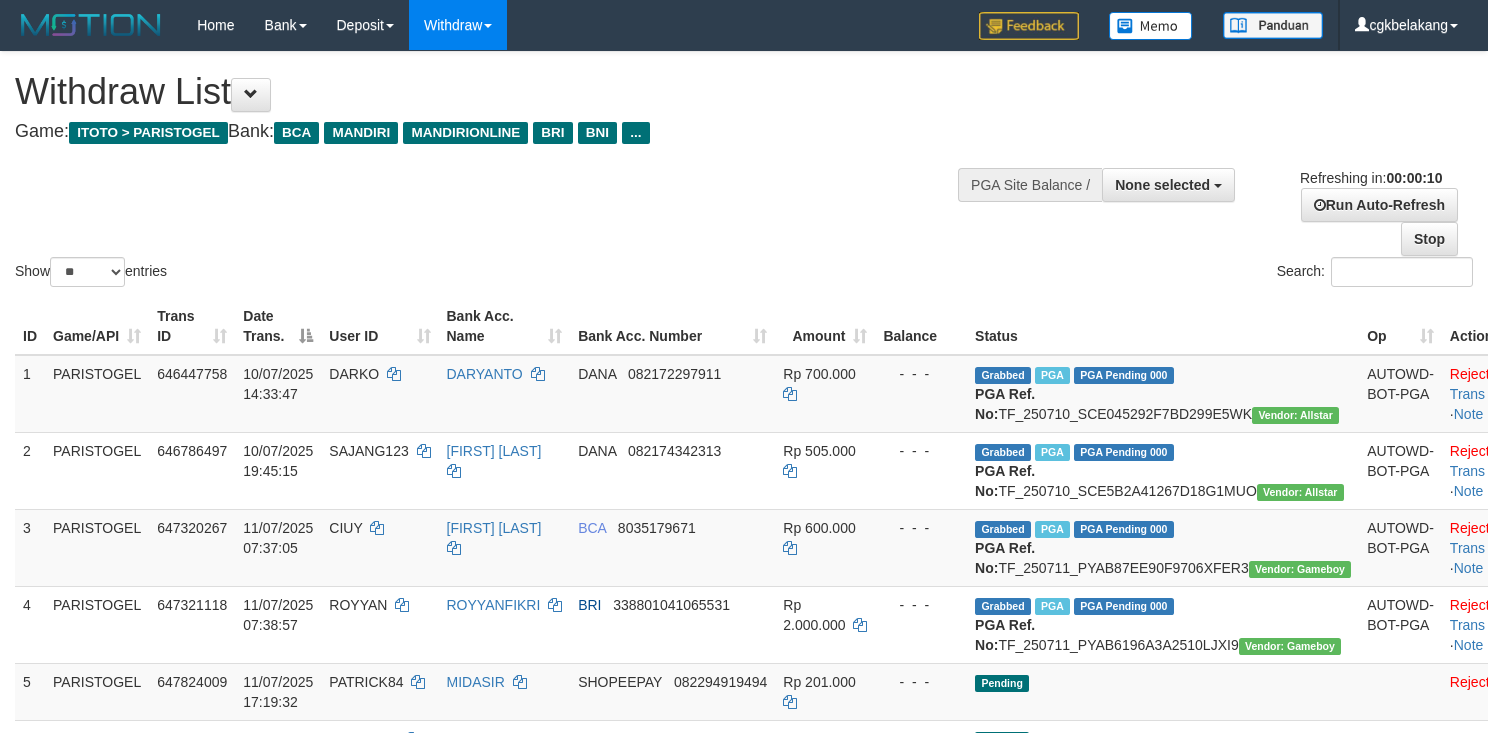 select 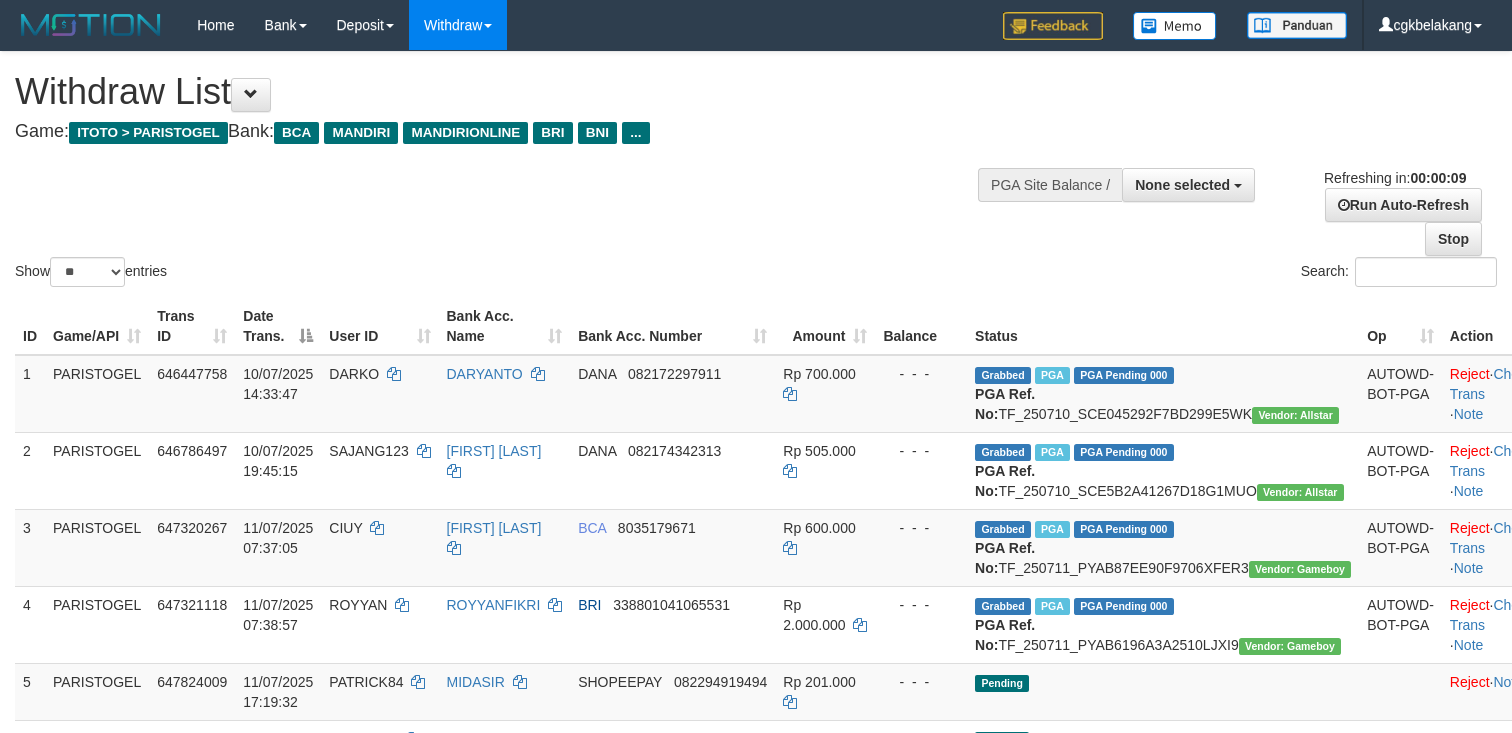 select 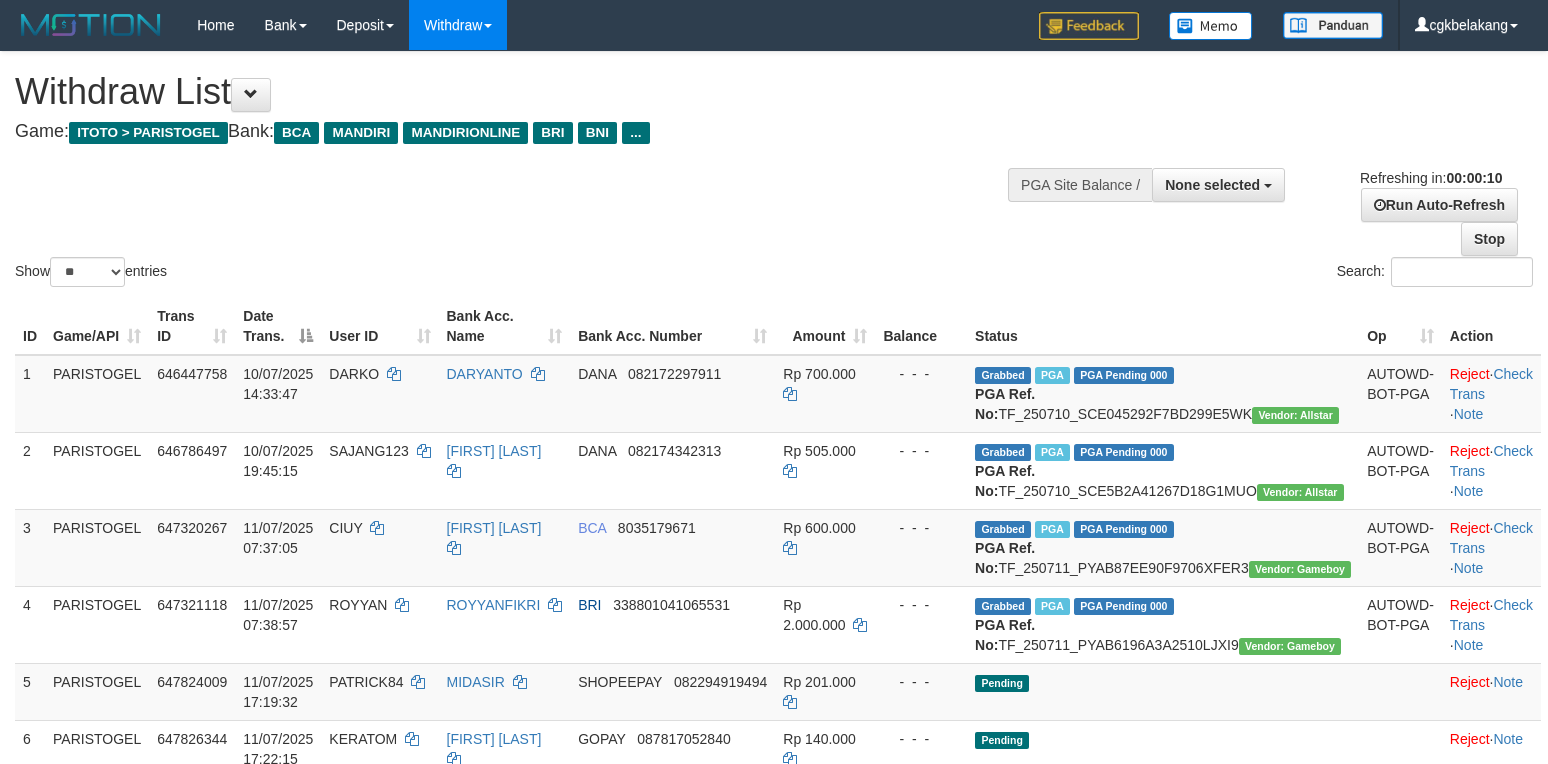 select 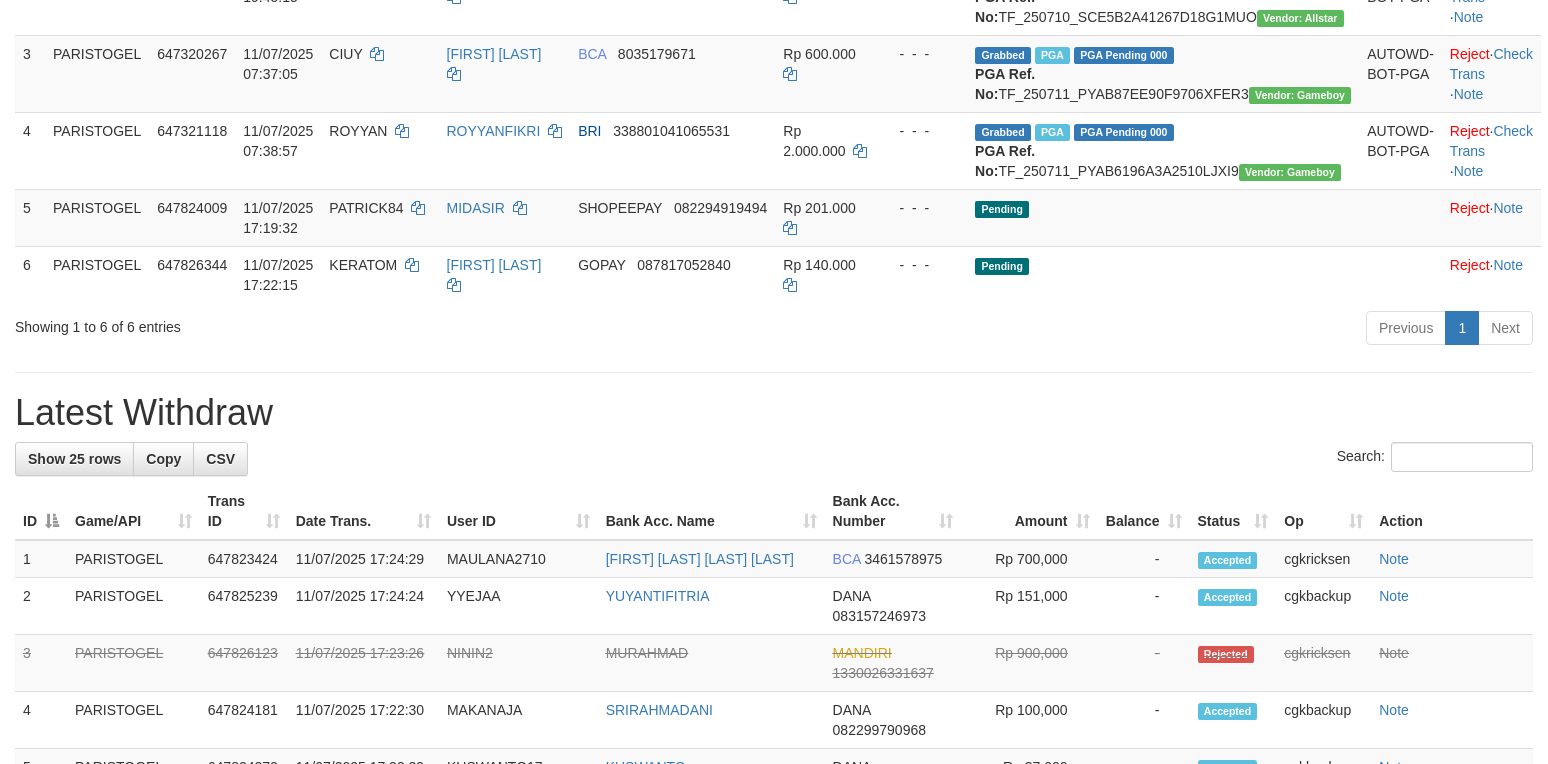 scroll, scrollTop: 400, scrollLeft: 0, axis: vertical 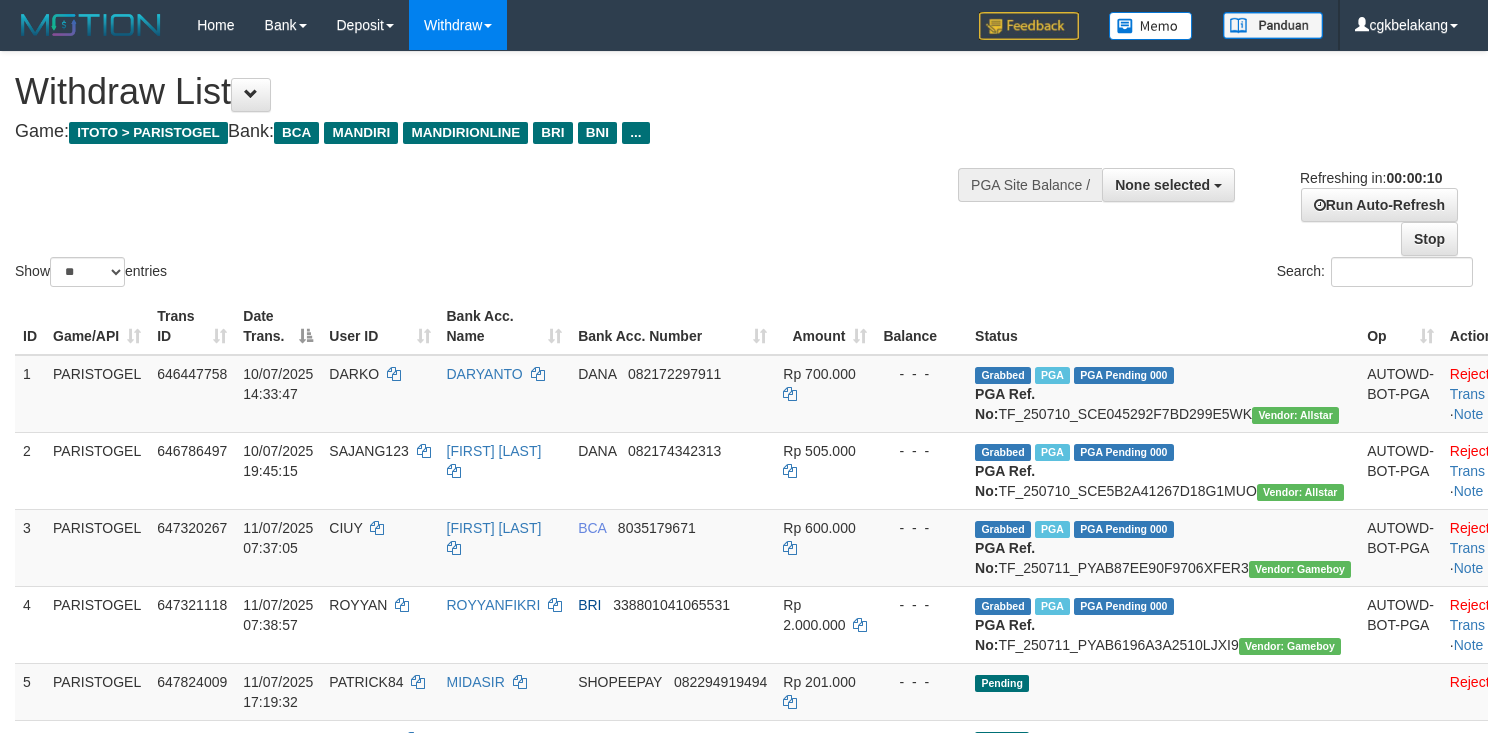 select 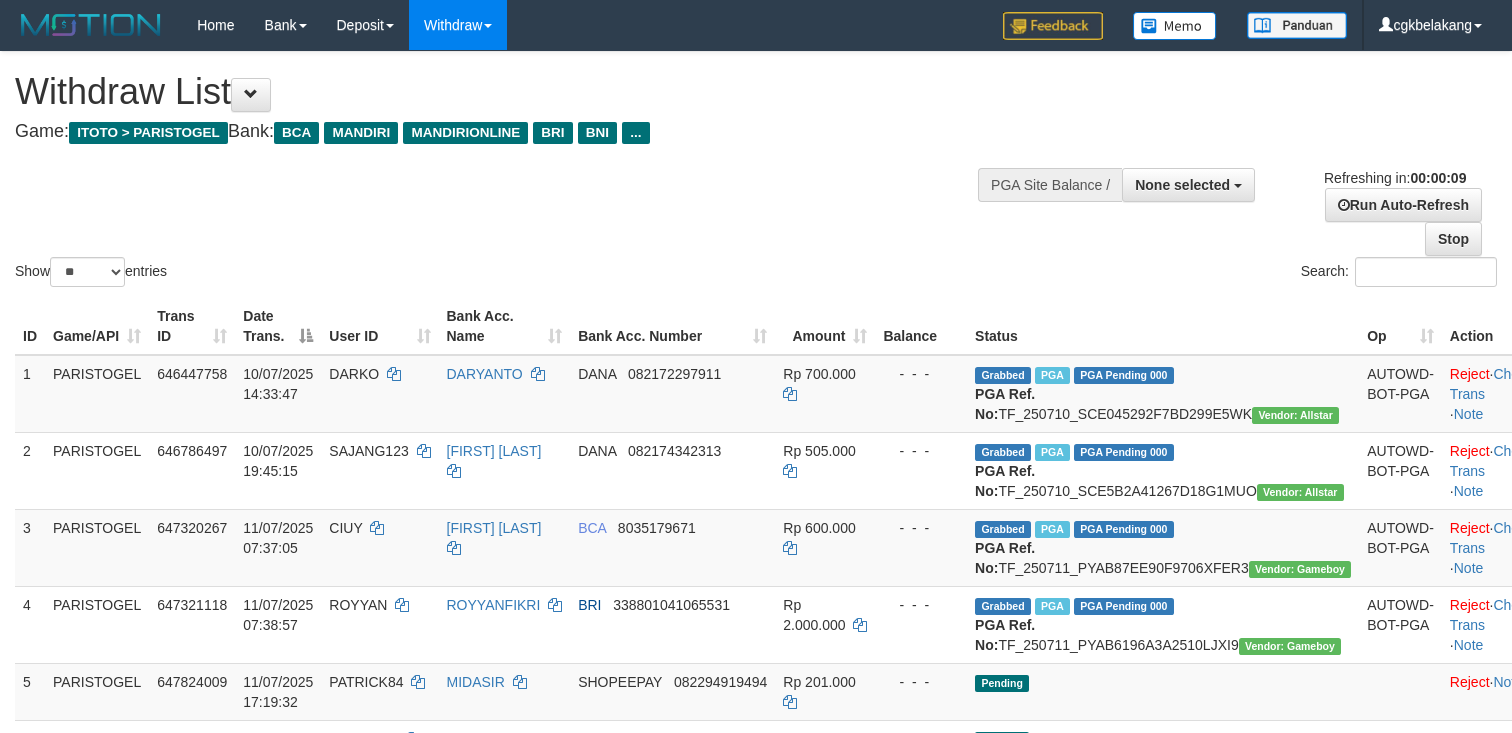 select 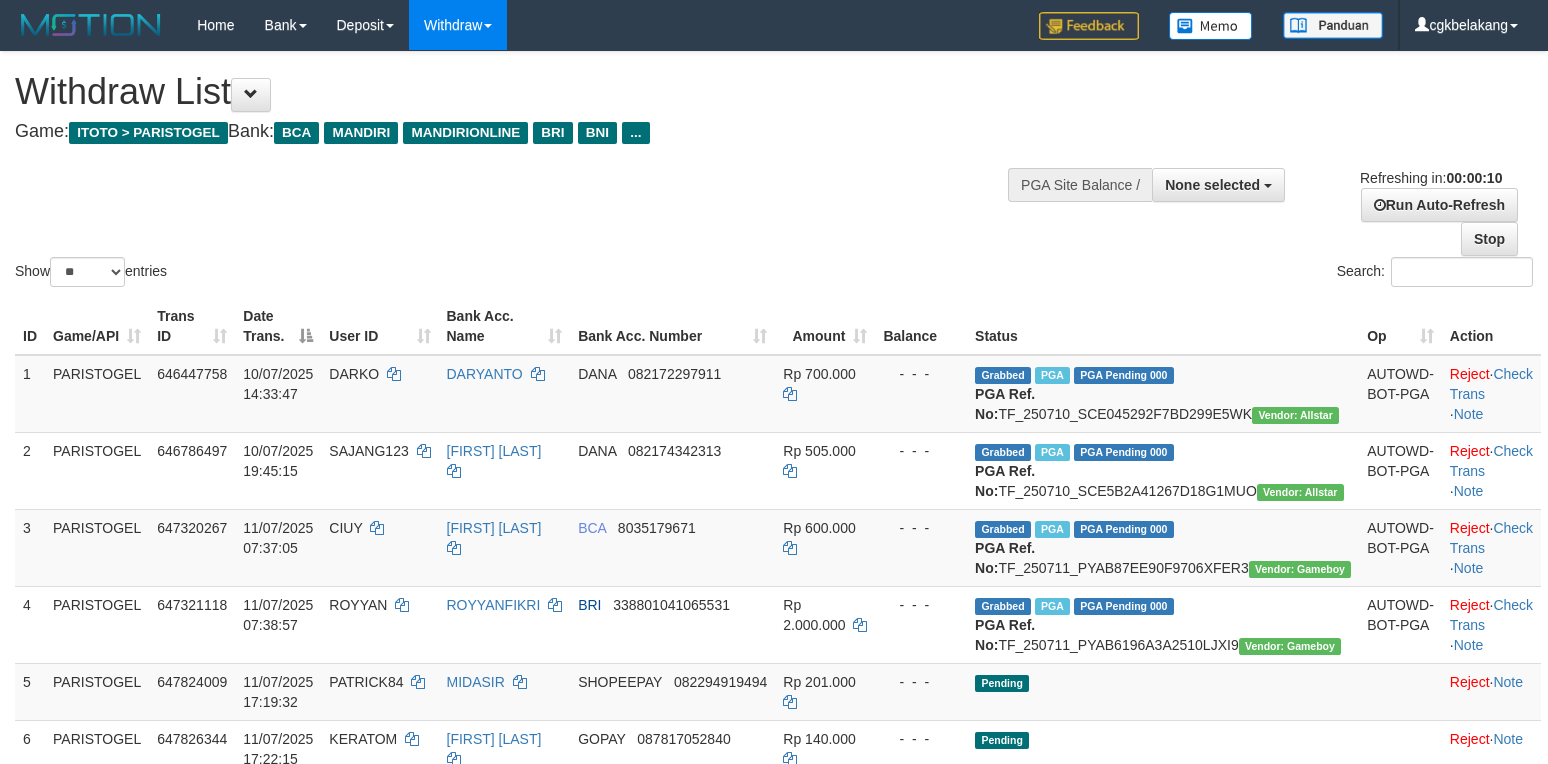 select 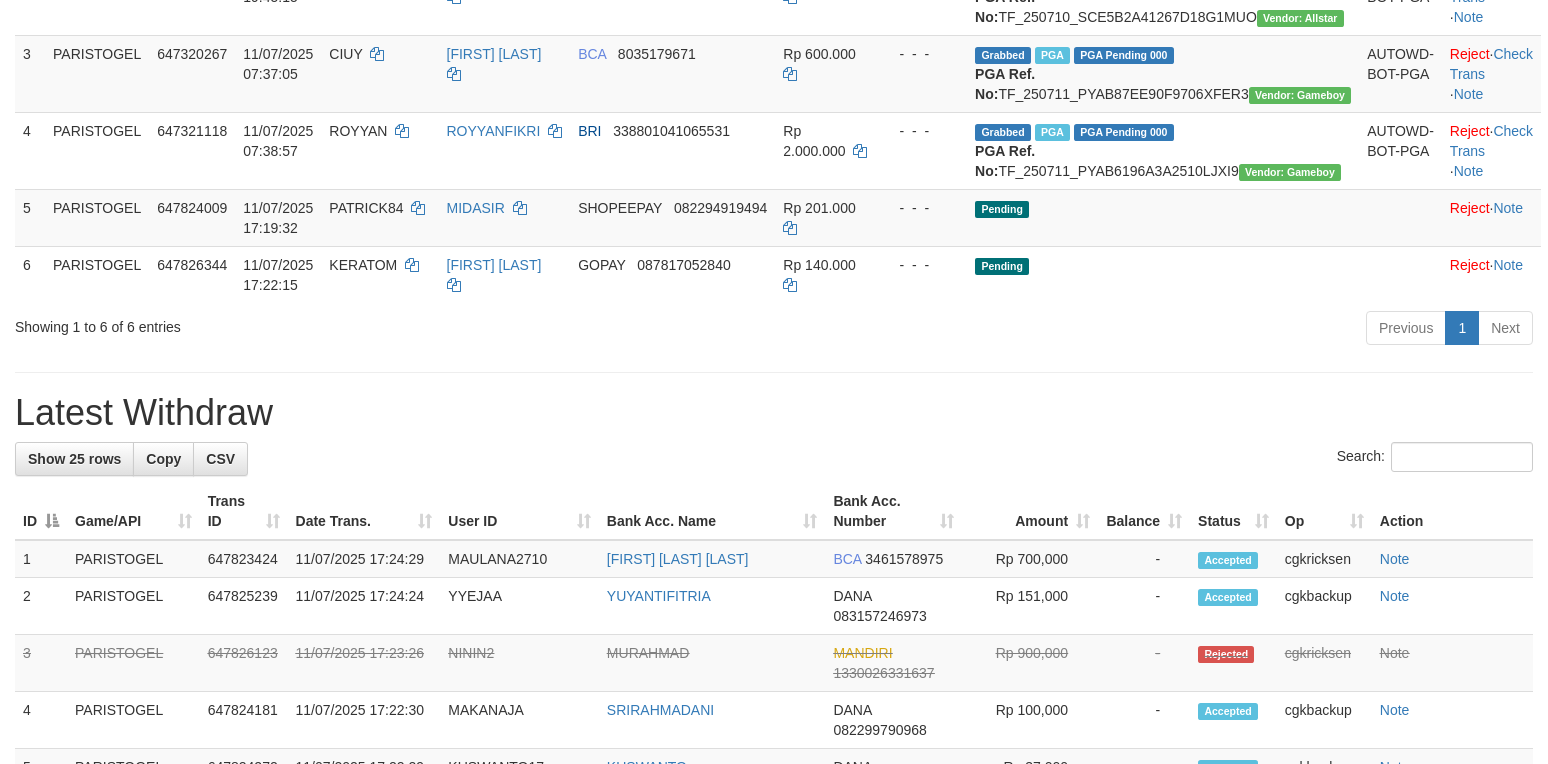 scroll, scrollTop: 400, scrollLeft: 0, axis: vertical 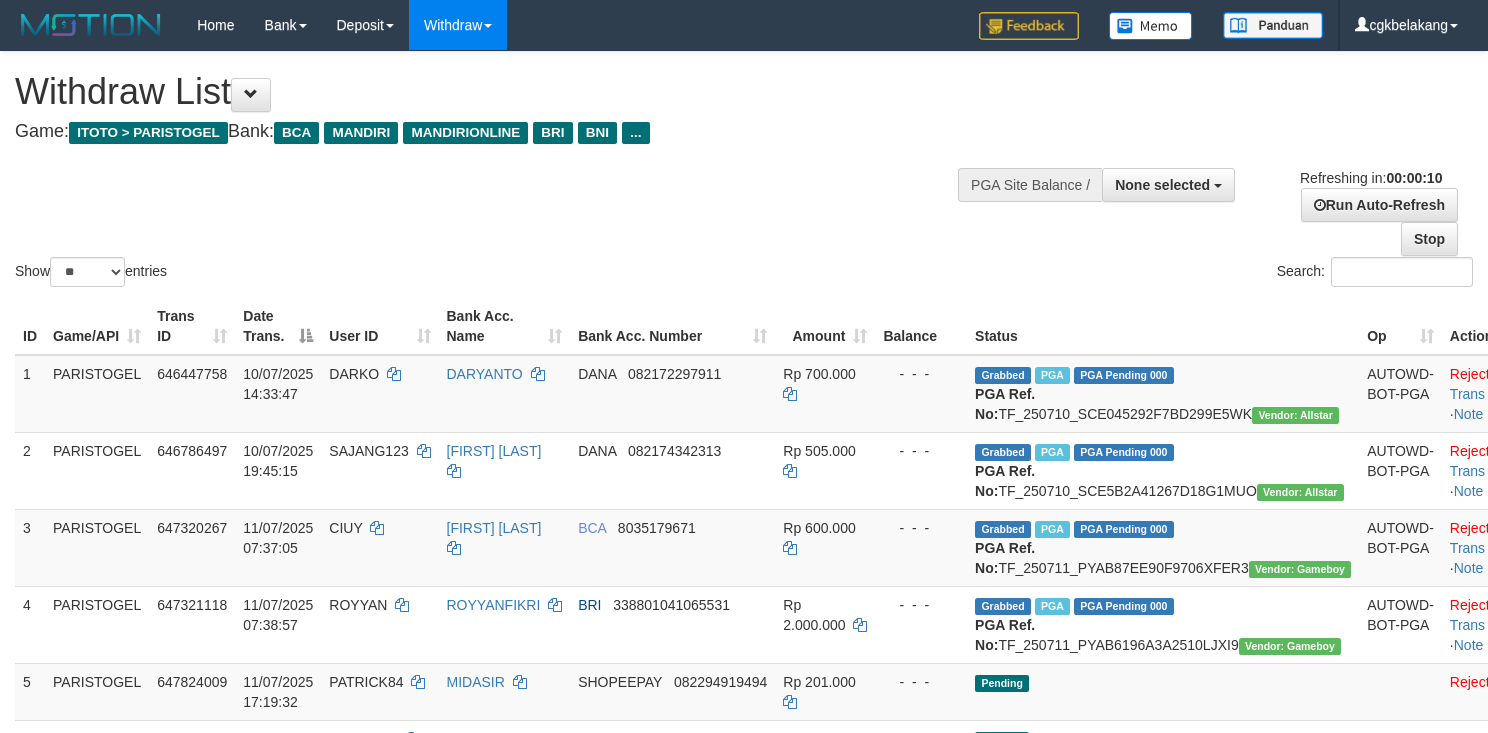 select 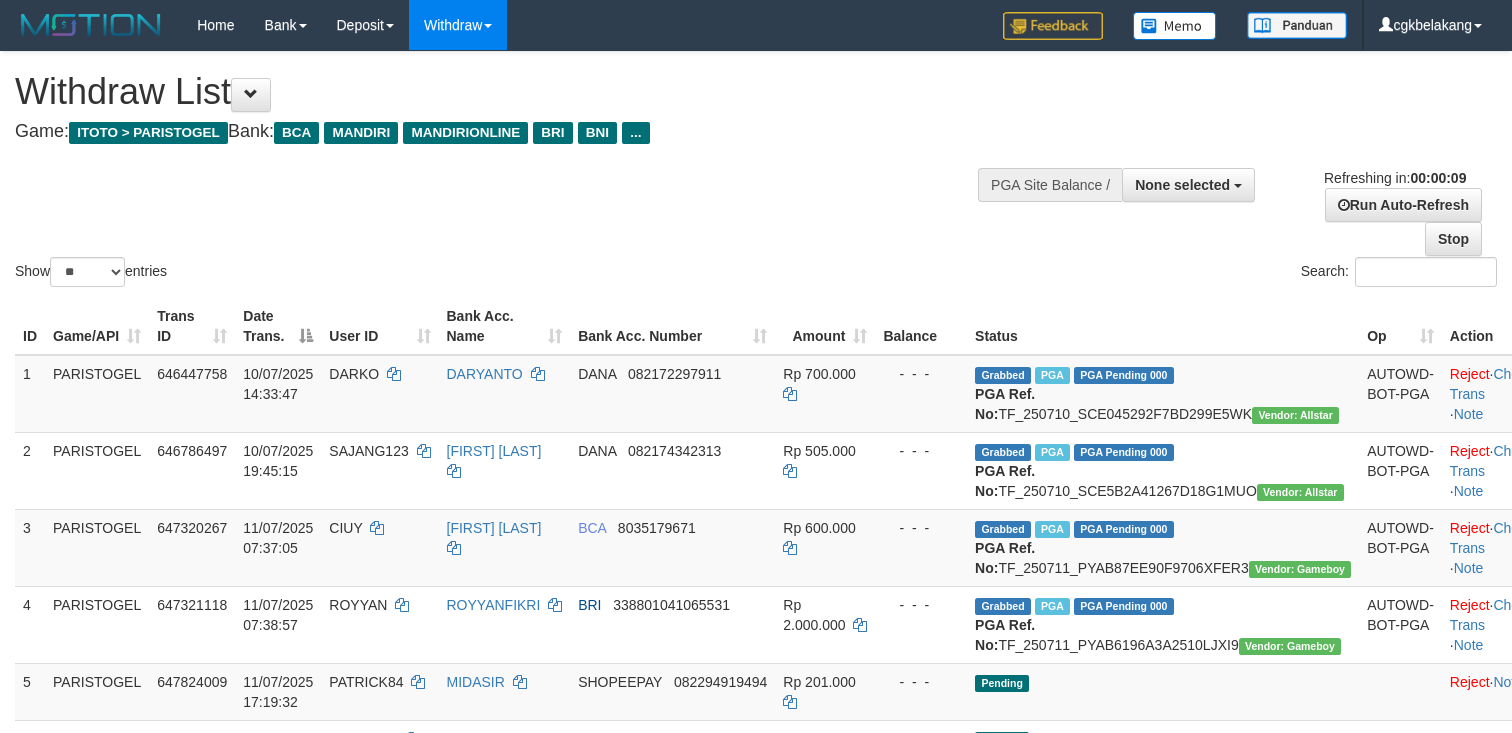 select 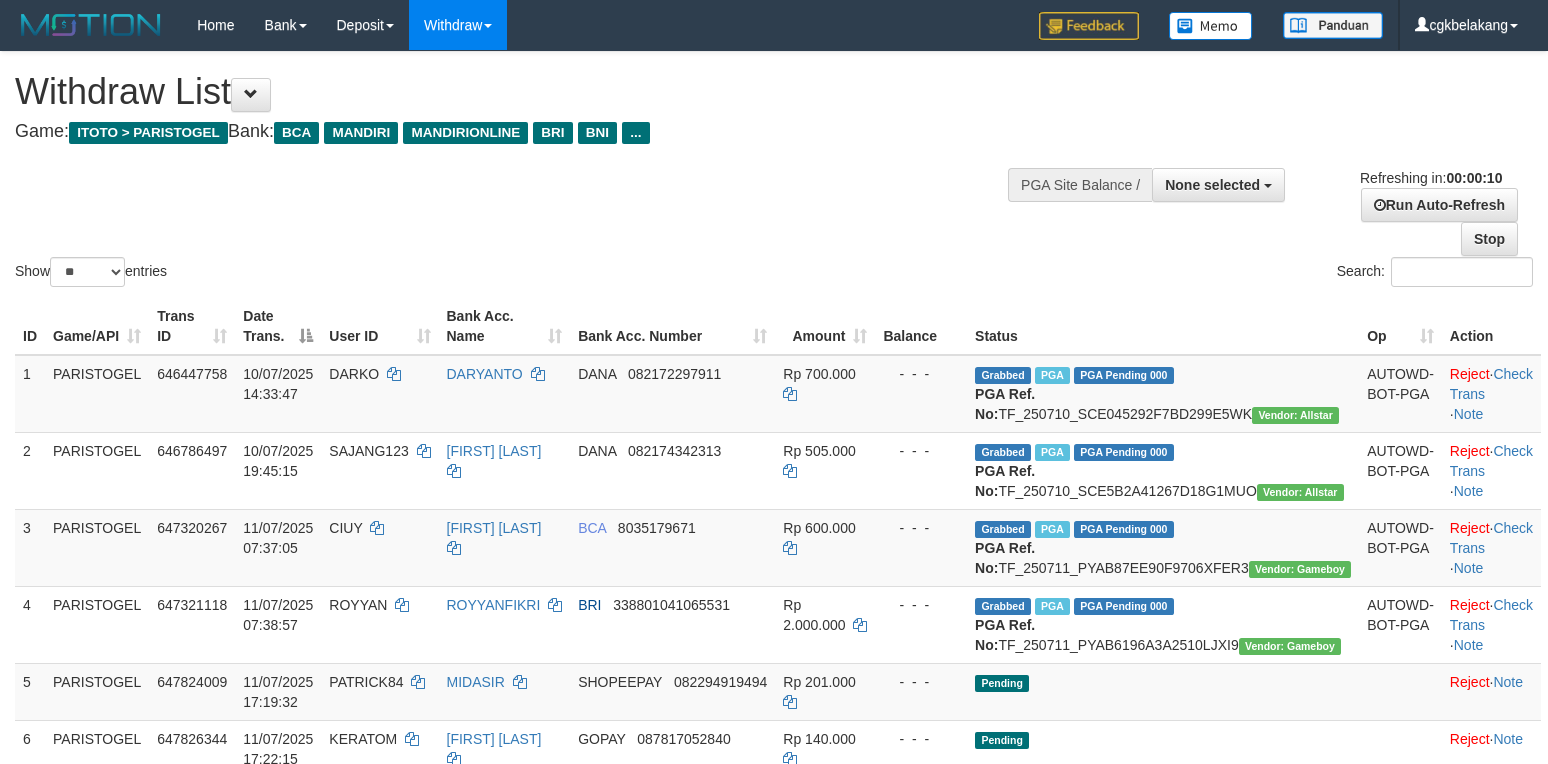 select 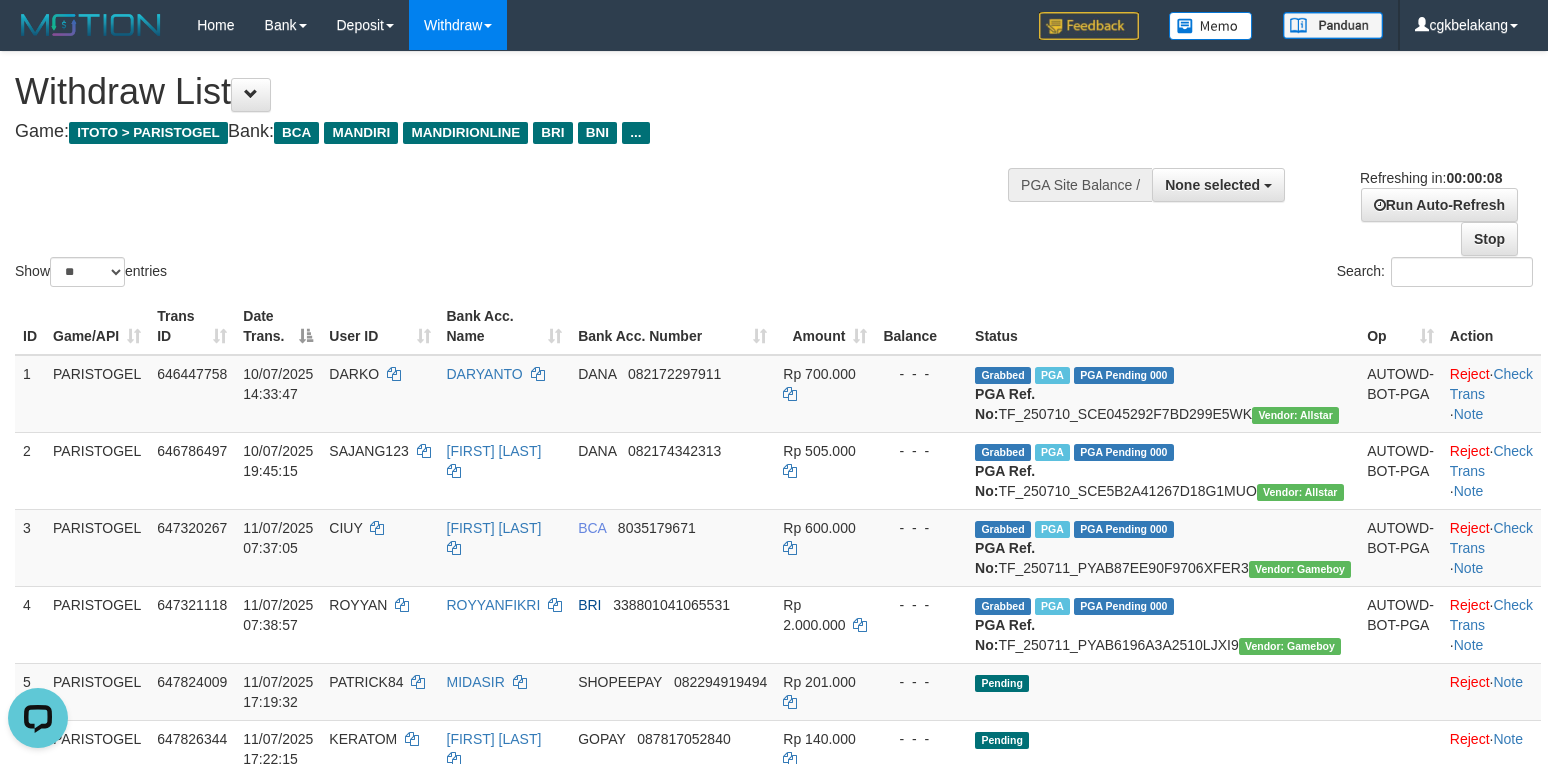 scroll, scrollTop: 0, scrollLeft: 0, axis: both 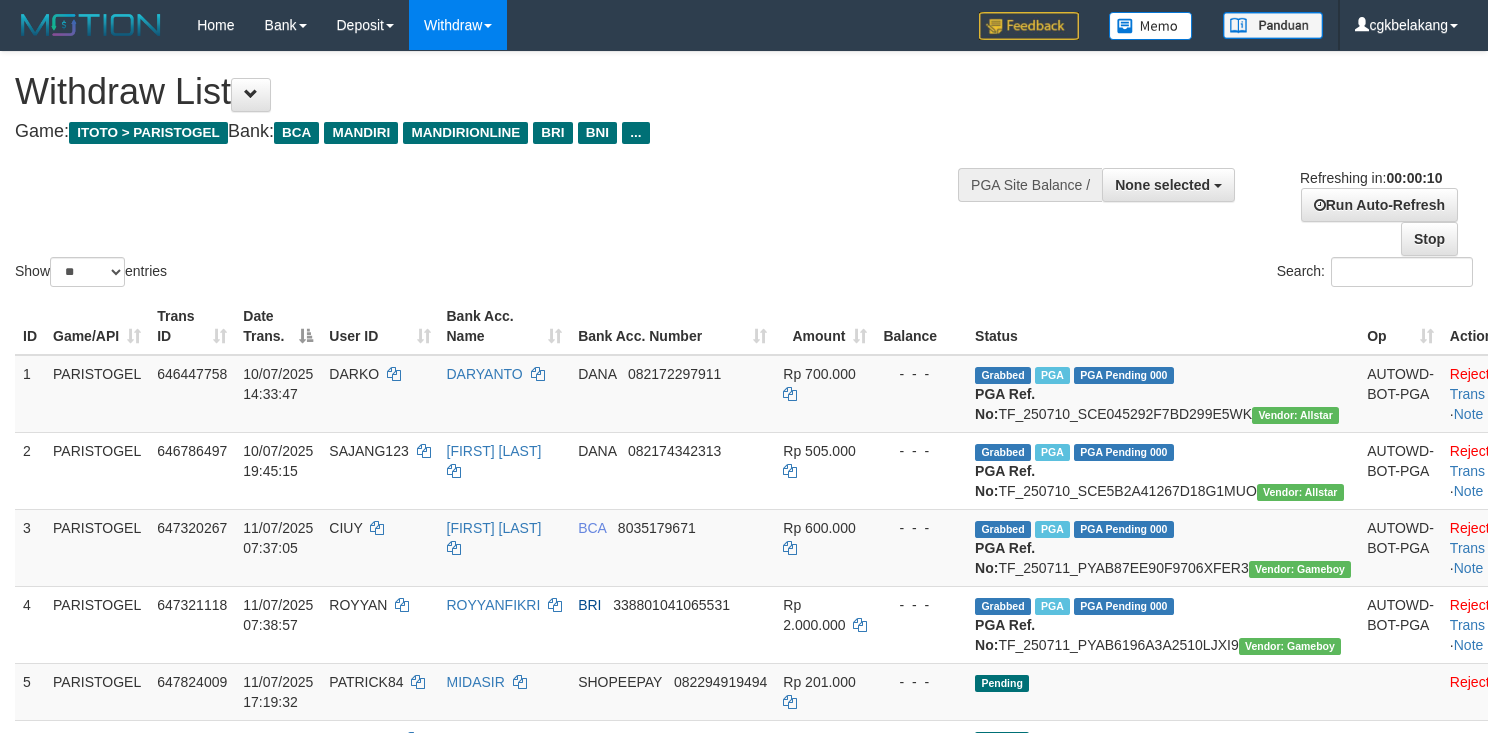 select 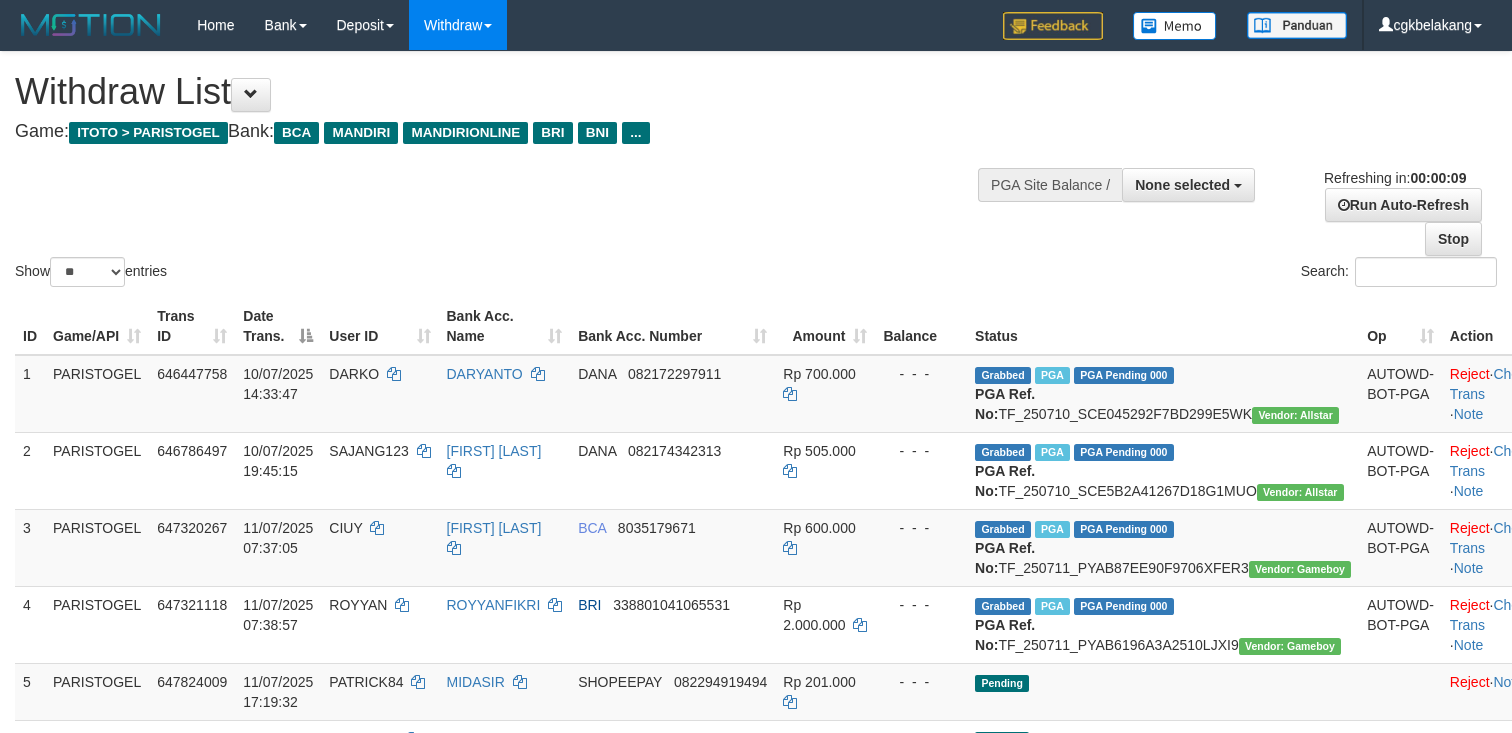 select 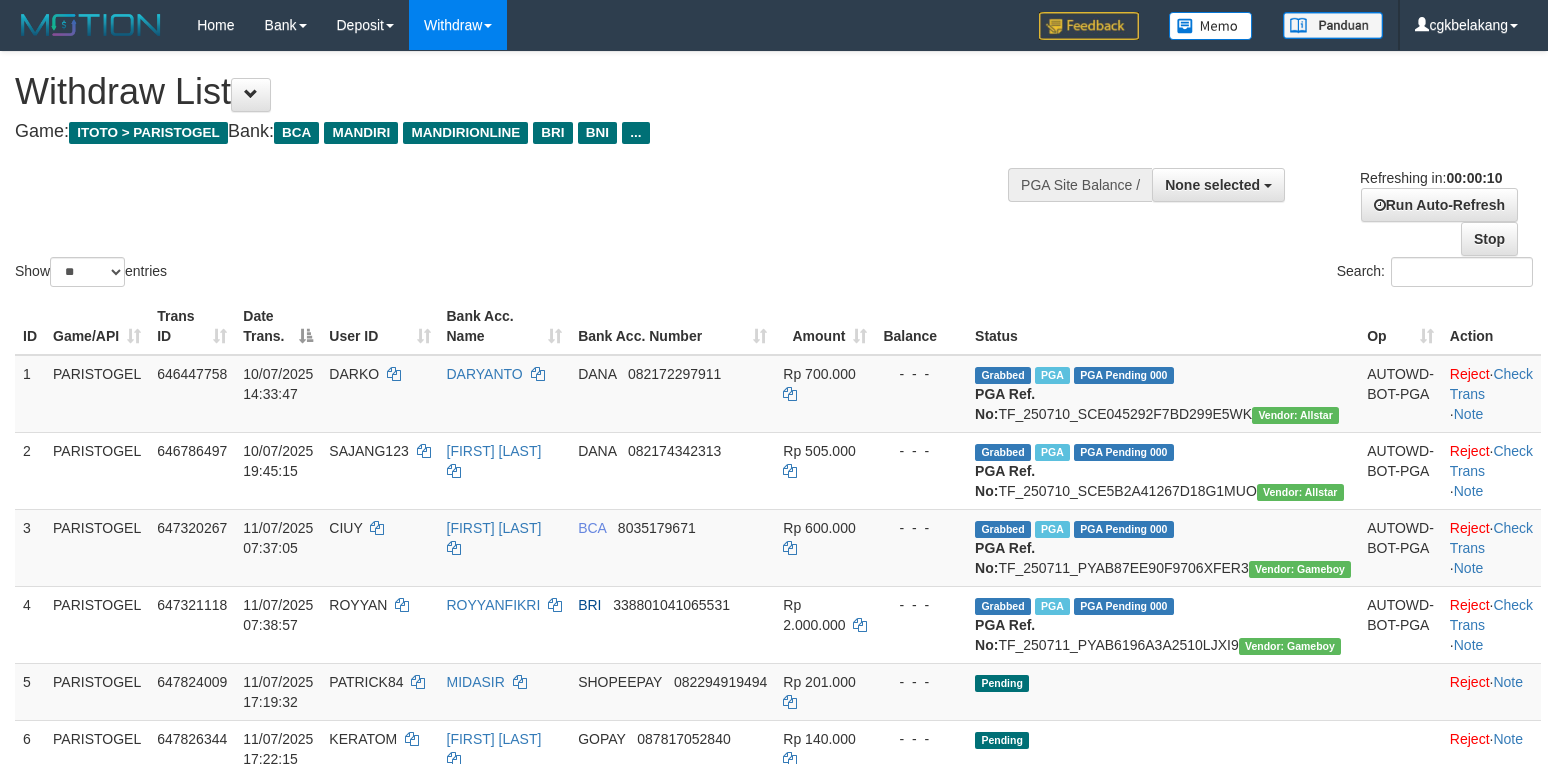 select 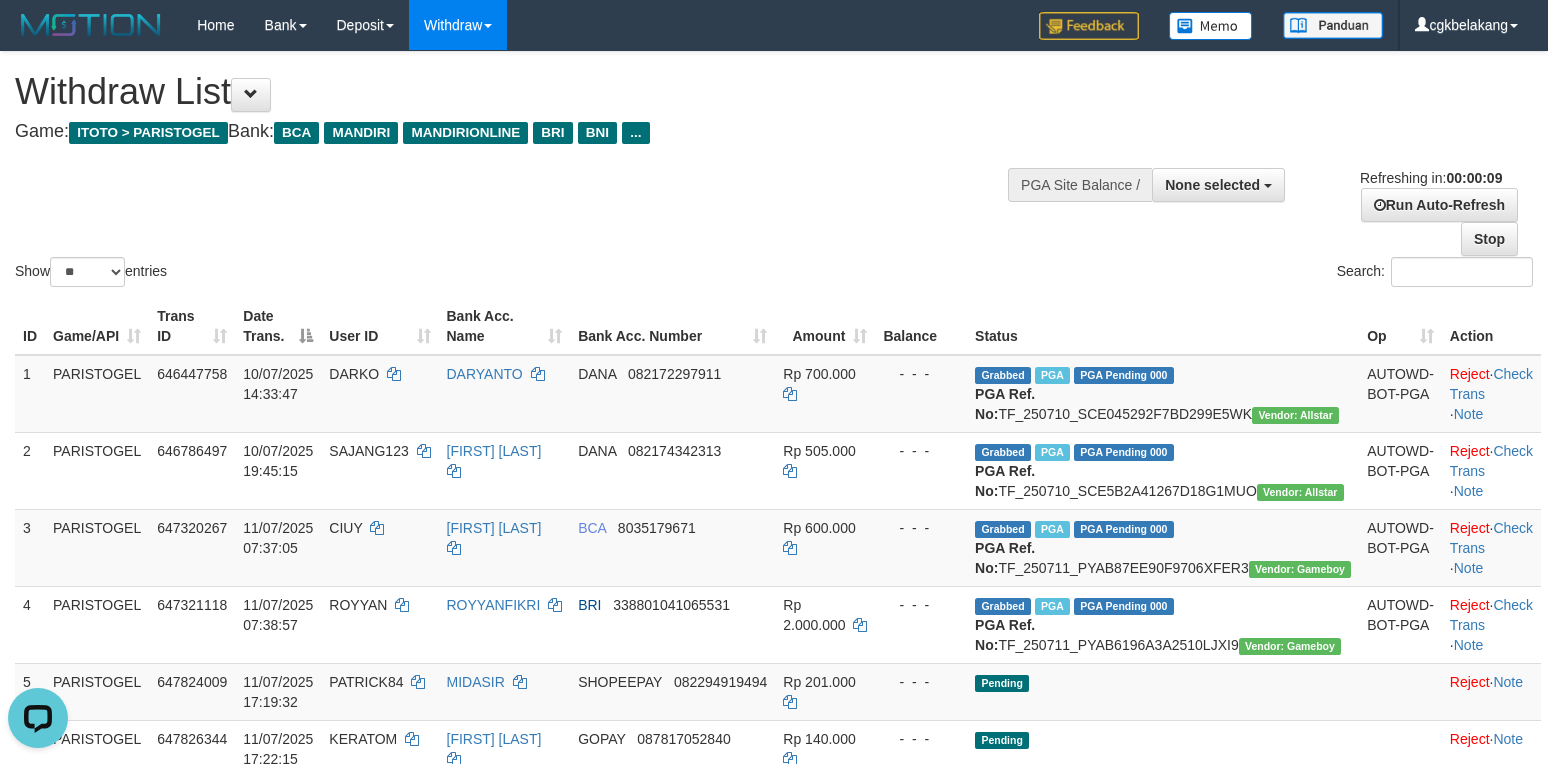 scroll, scrollTop: 0, scrollLeft: 0, axis: both 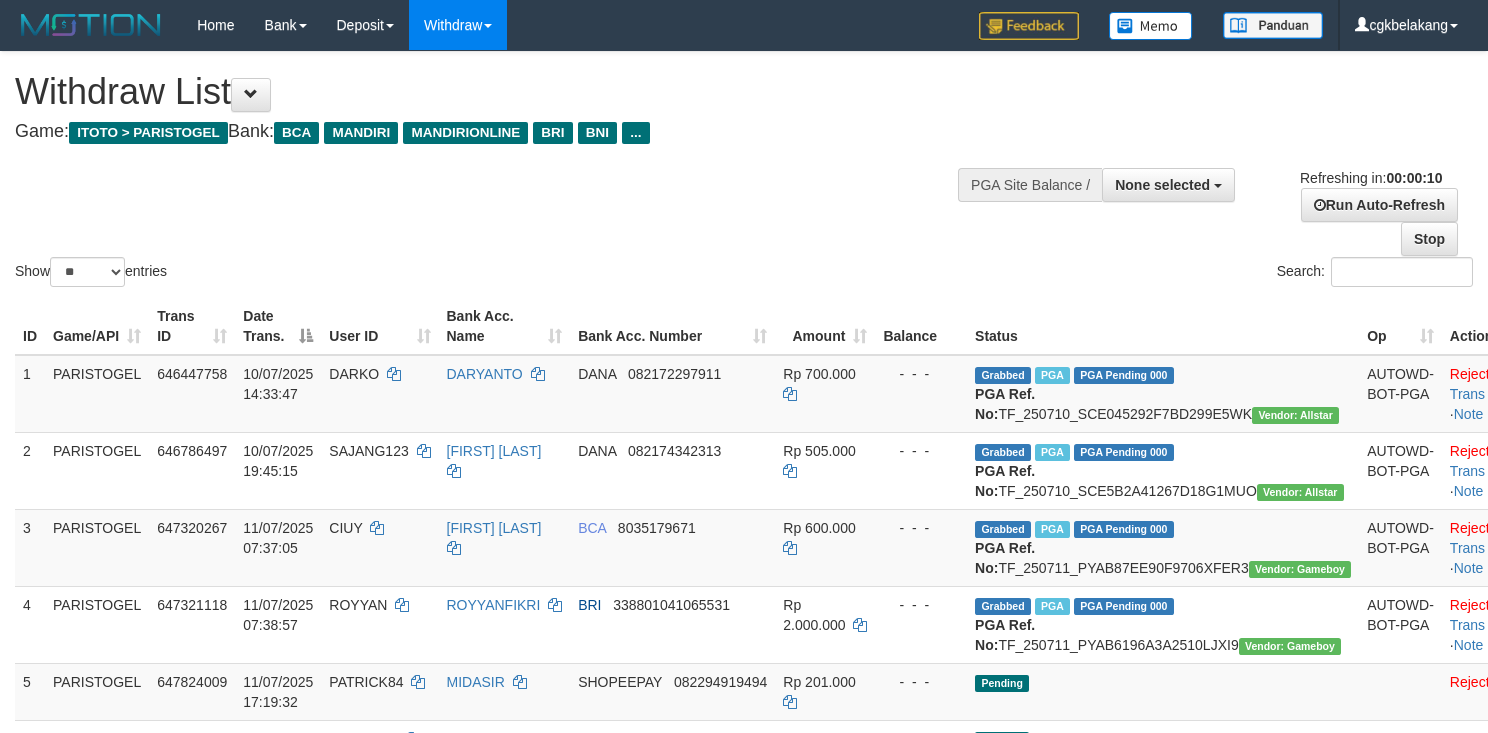 select 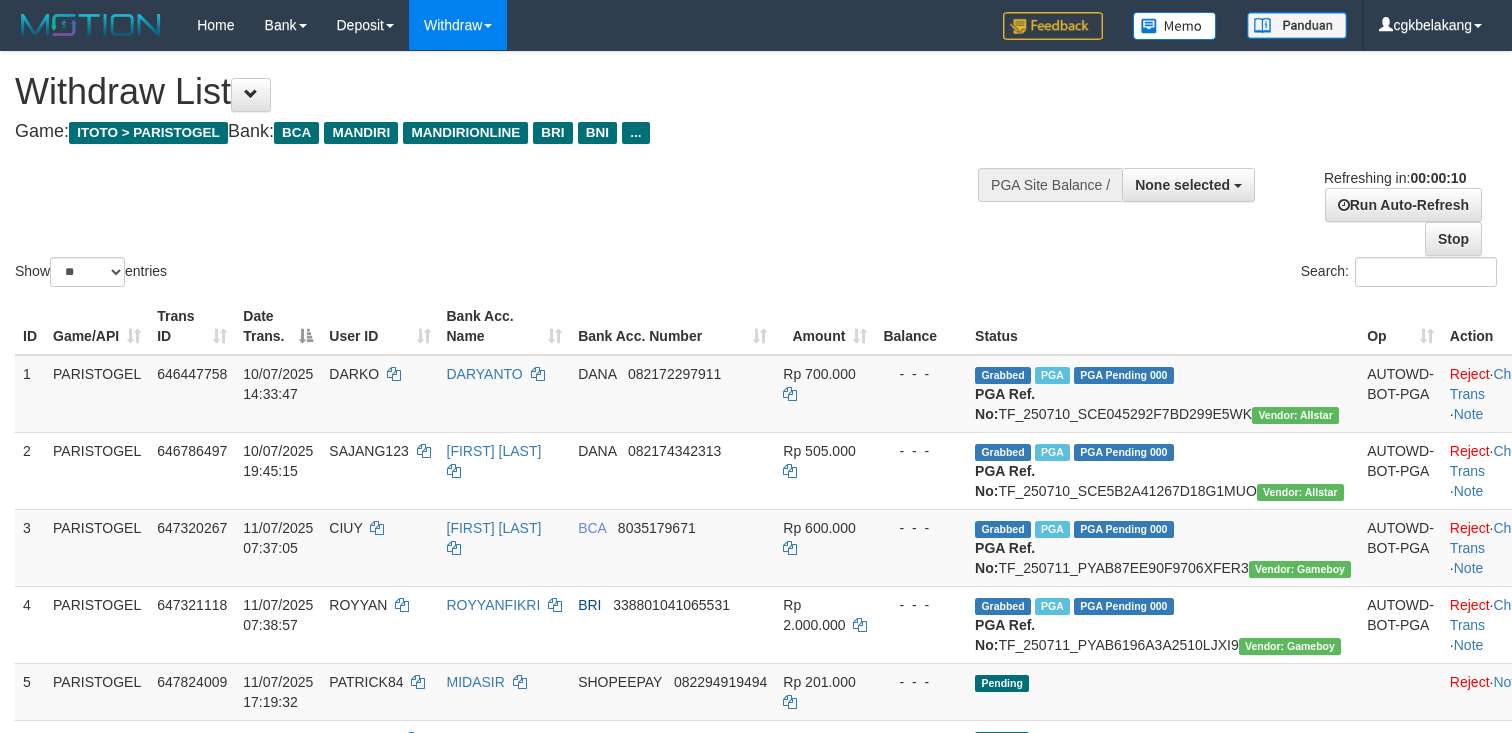 select 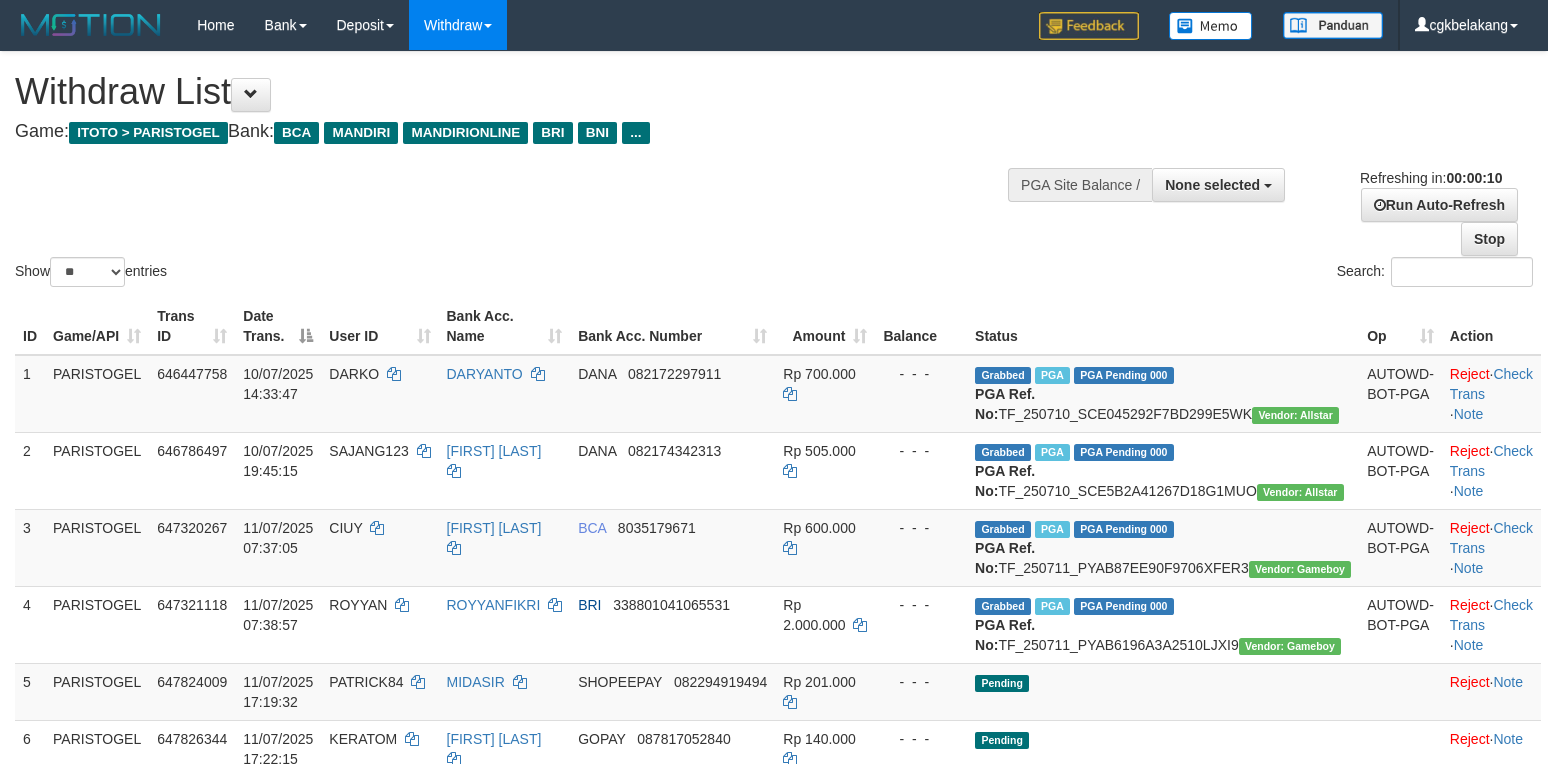 select 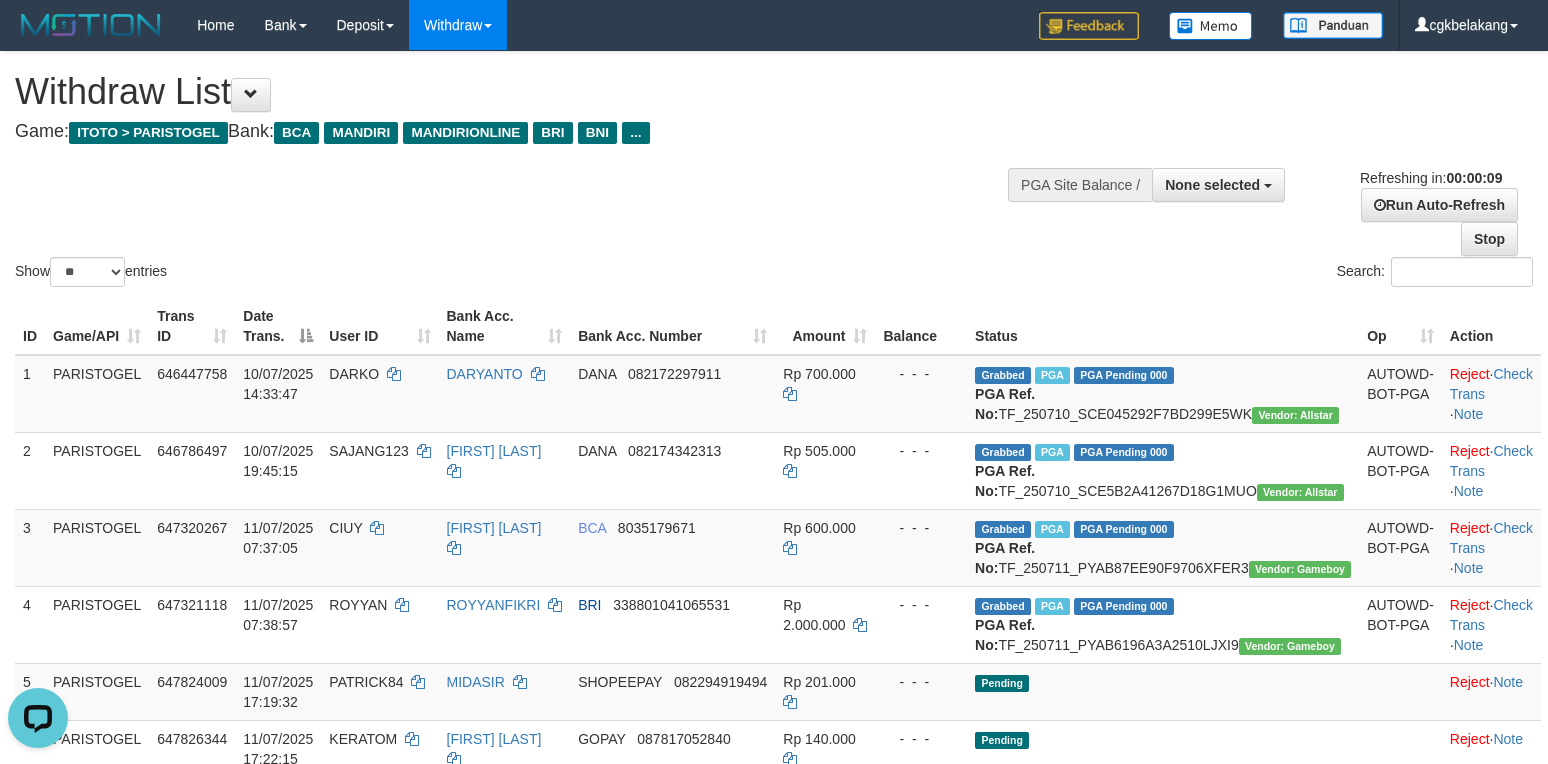scroll, scrollTop: 0, scrollLeft: 0, axis: both 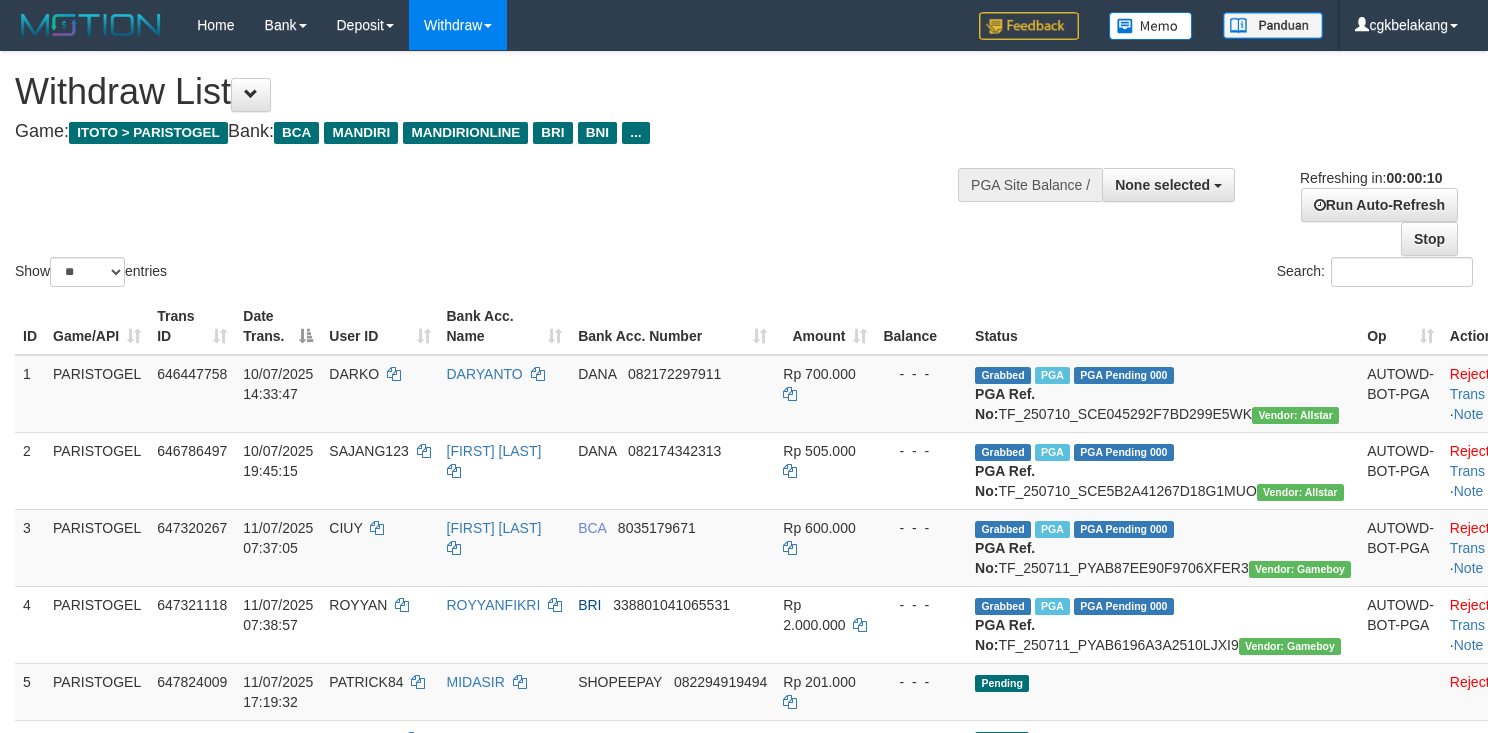 select 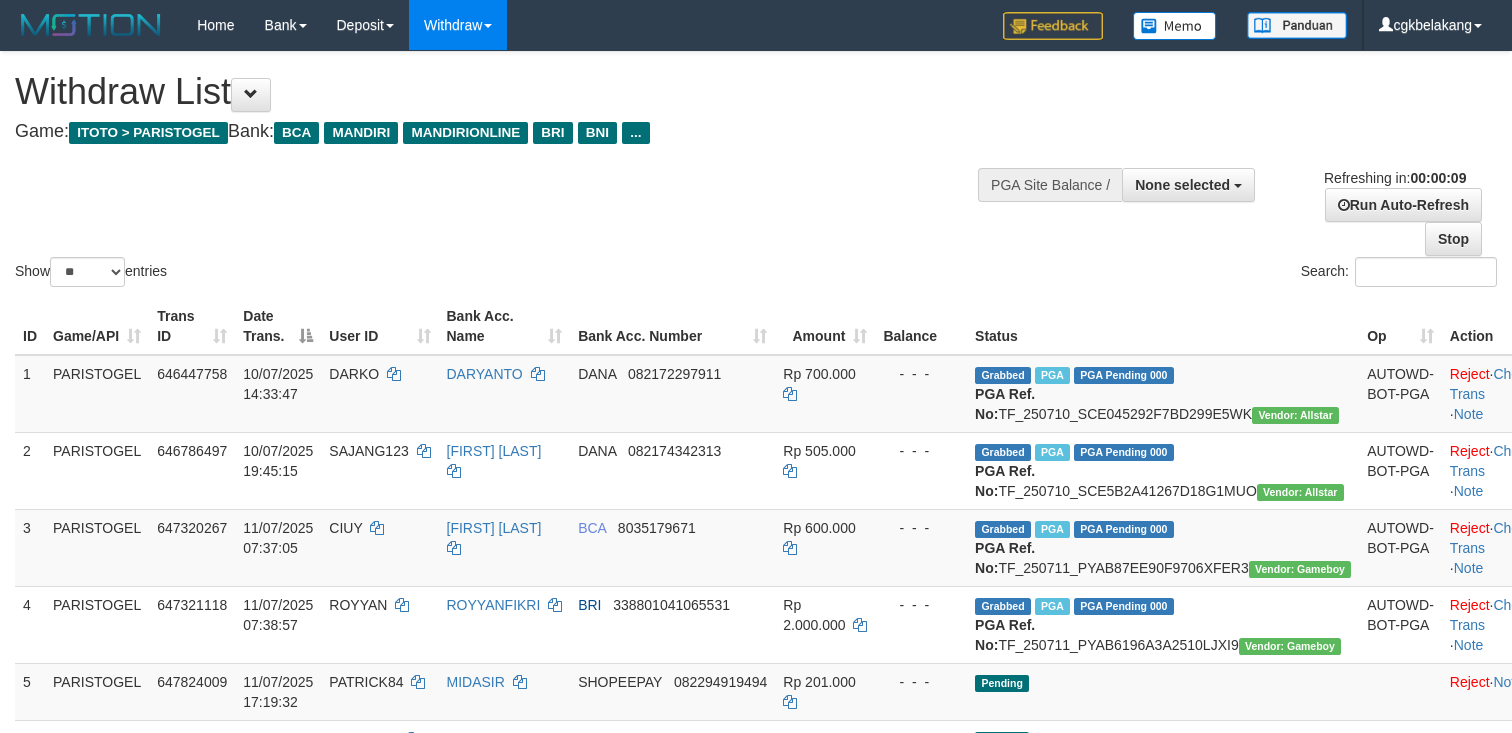 select 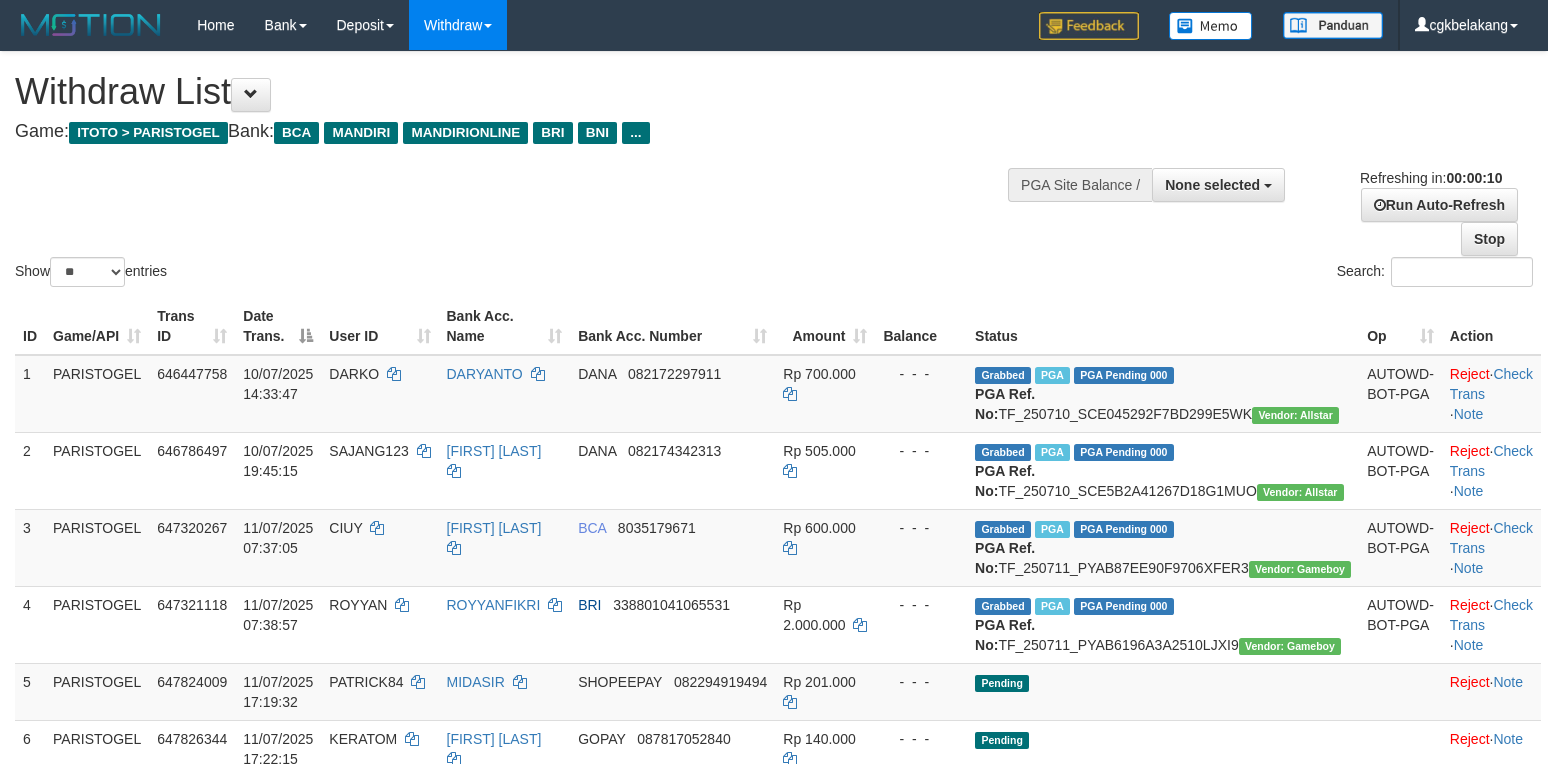 select 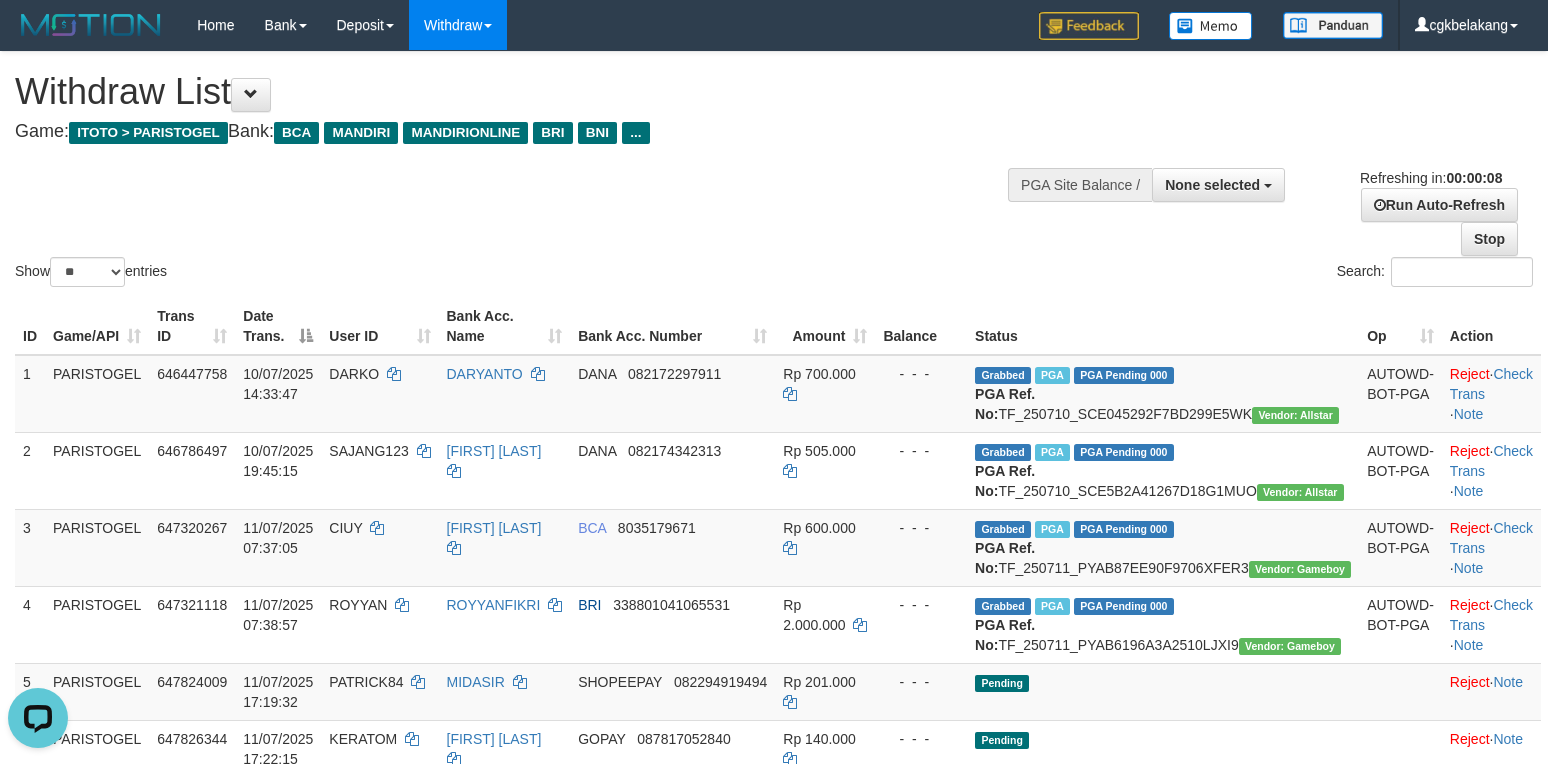scroll, scrollTop: 0, scrollLeft: 0, axis: both 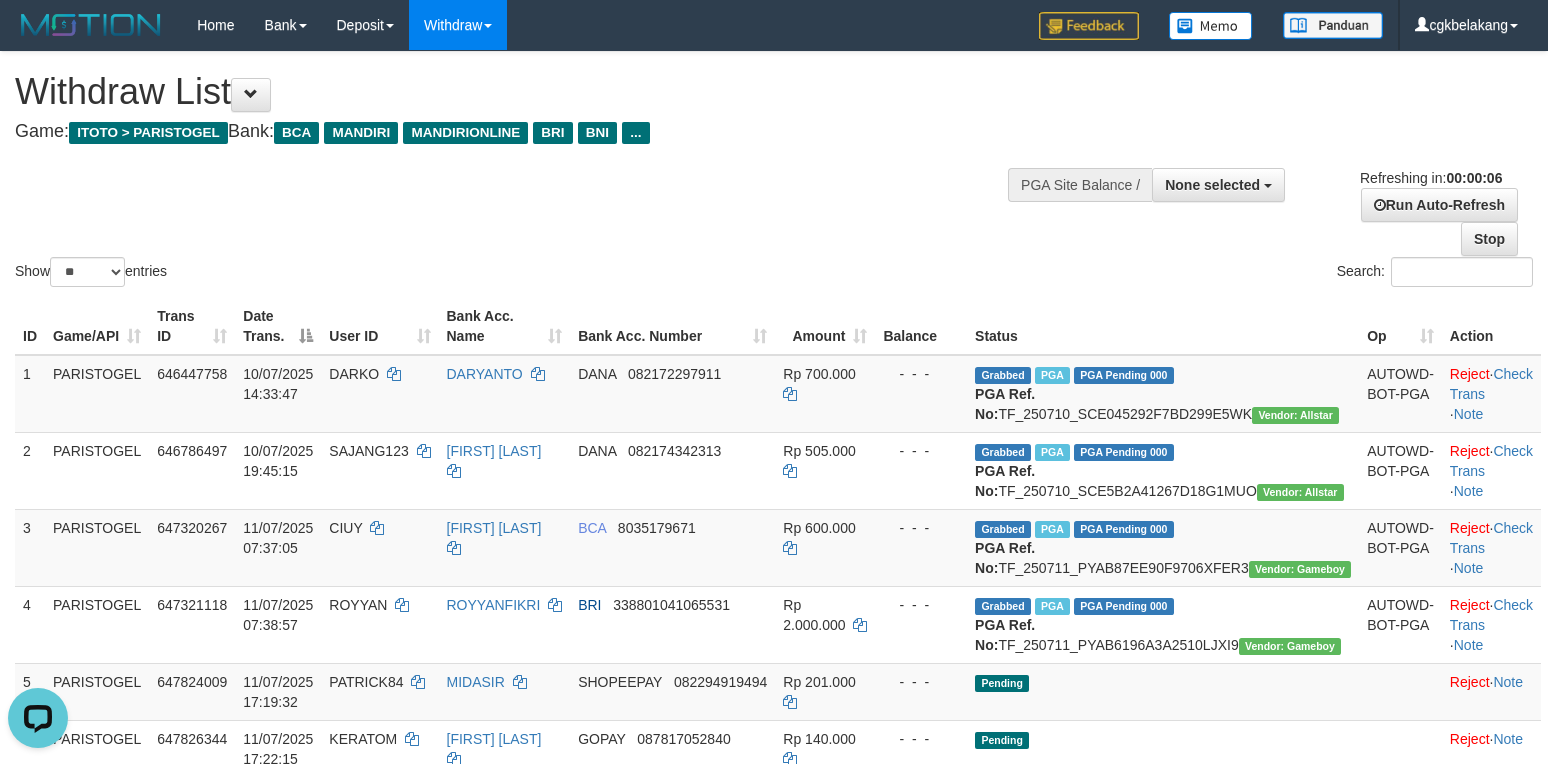 click on "Show  ** ** ** ***  entries Search:" at bounding box center [774, 171] 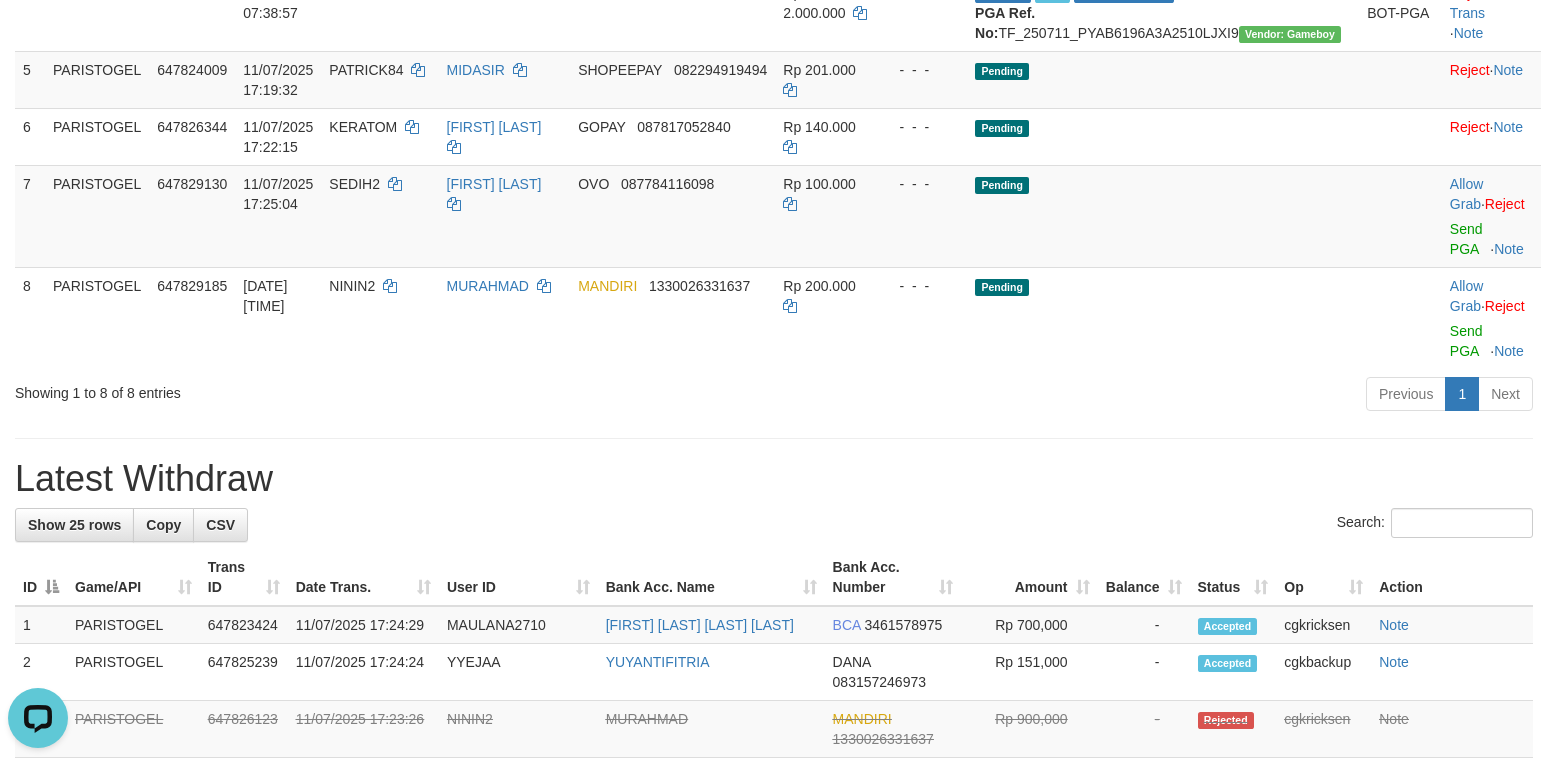scroll, scrollTop: 666, scrollLeft: 0, axis: vertical 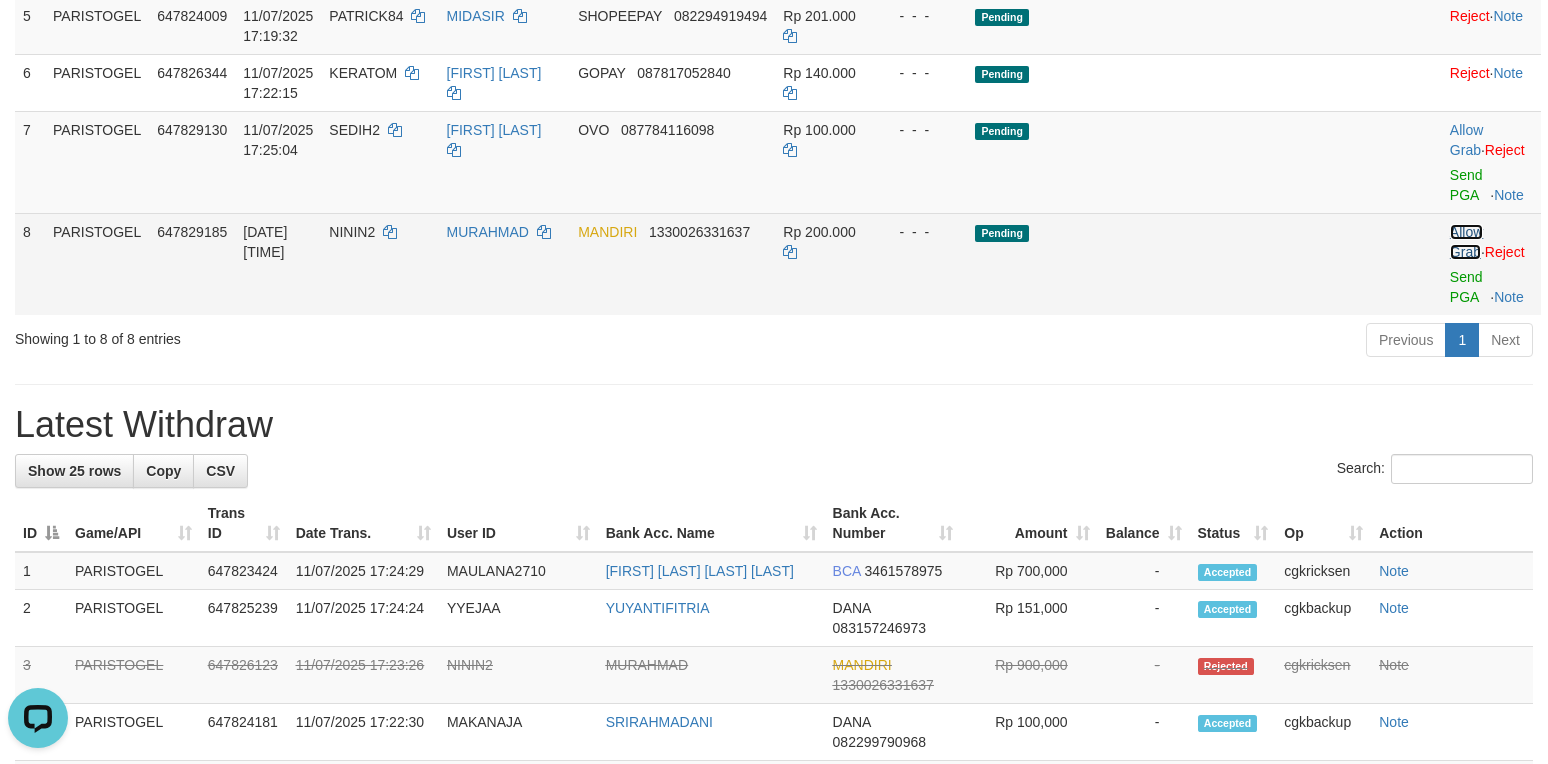 click on "Allow Grab" at bounding box center (1466, 242) 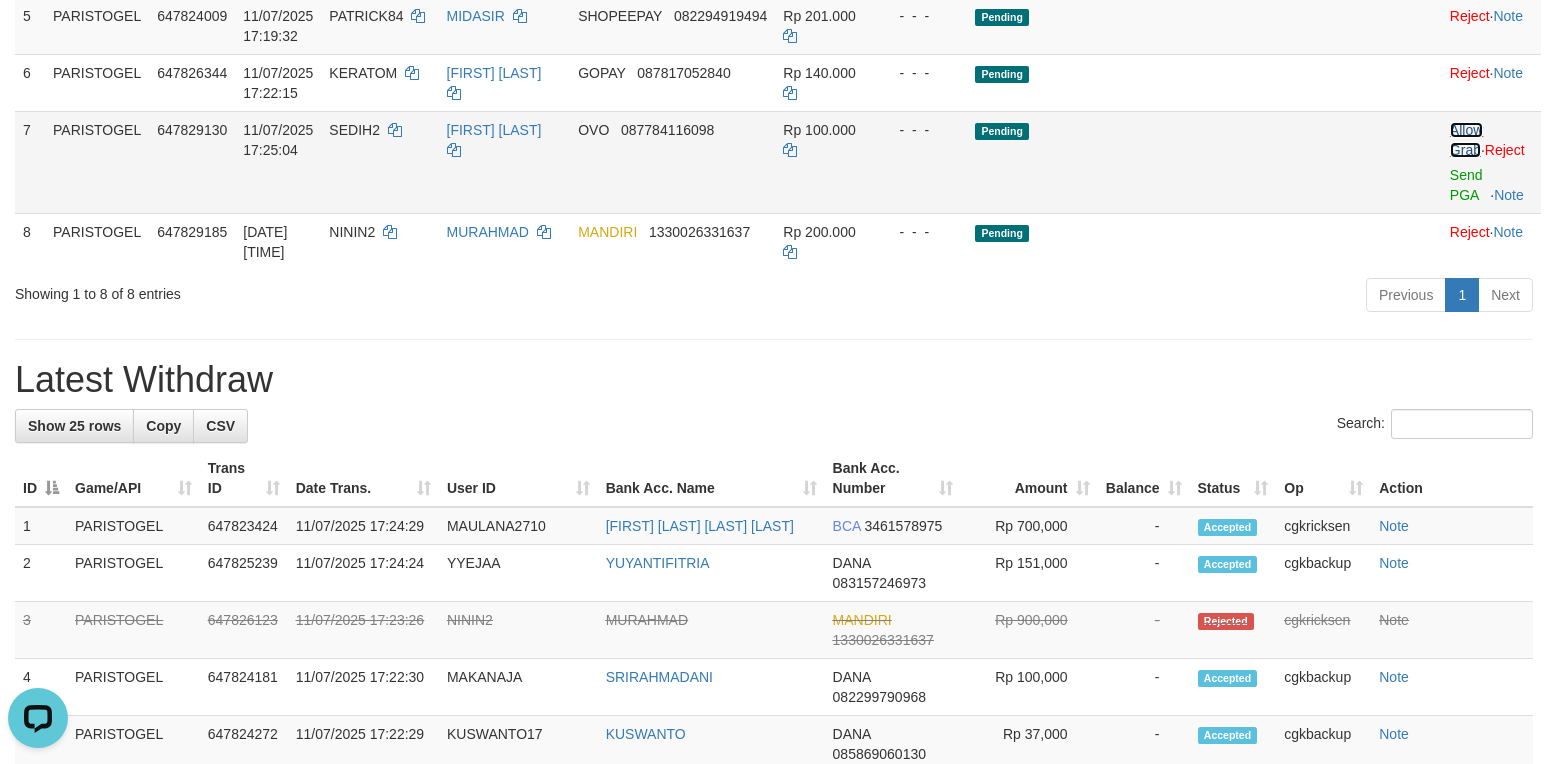 click on "Allow Grab" at bounding box center [1466, 140] 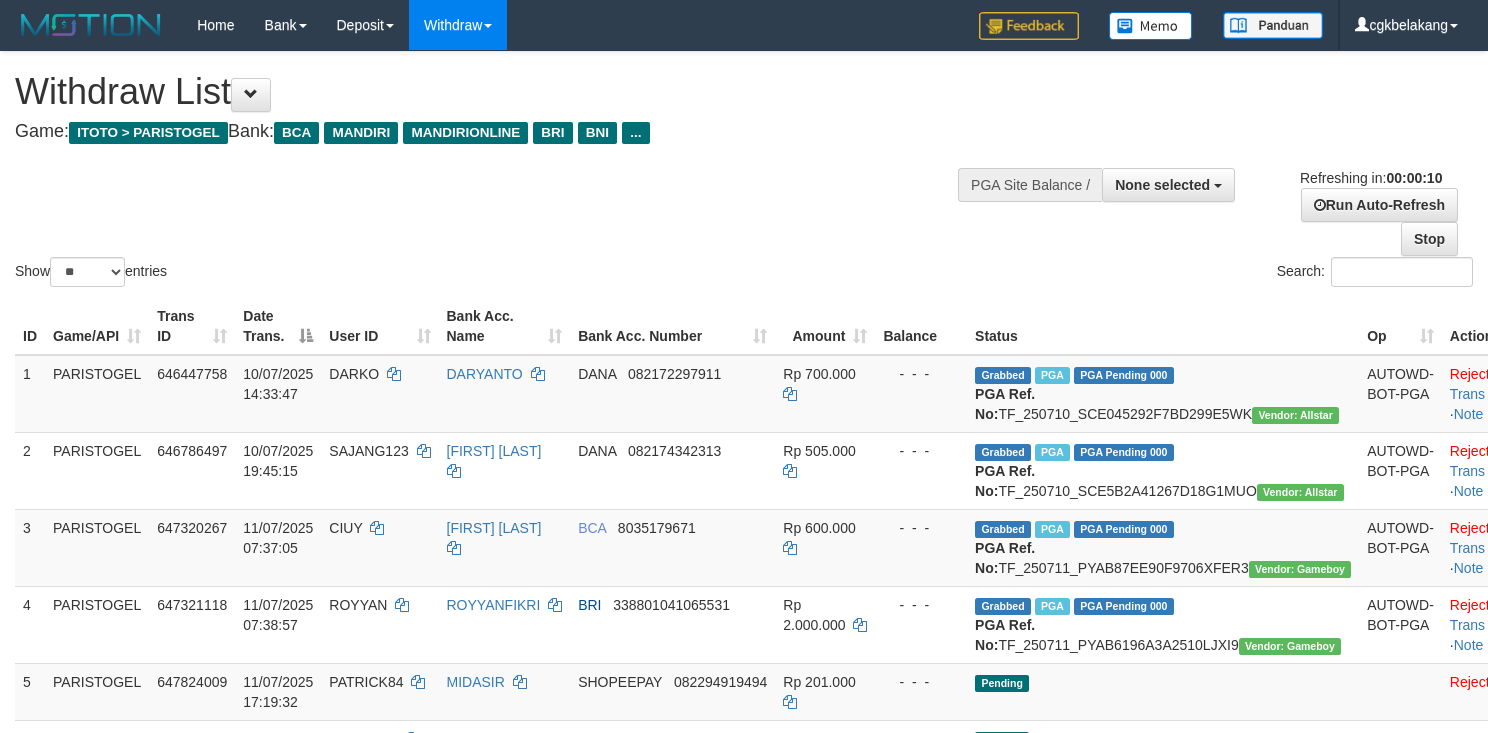 select 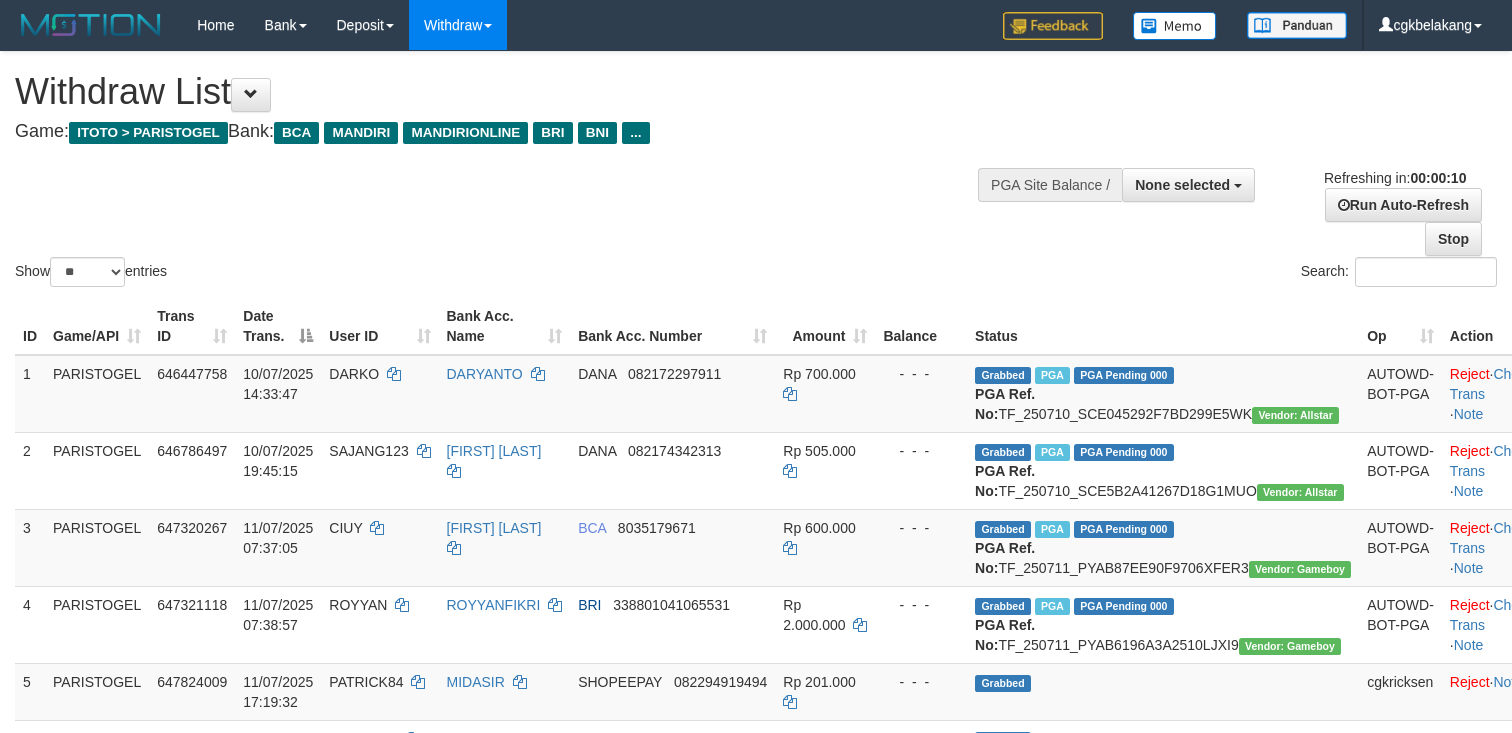 select 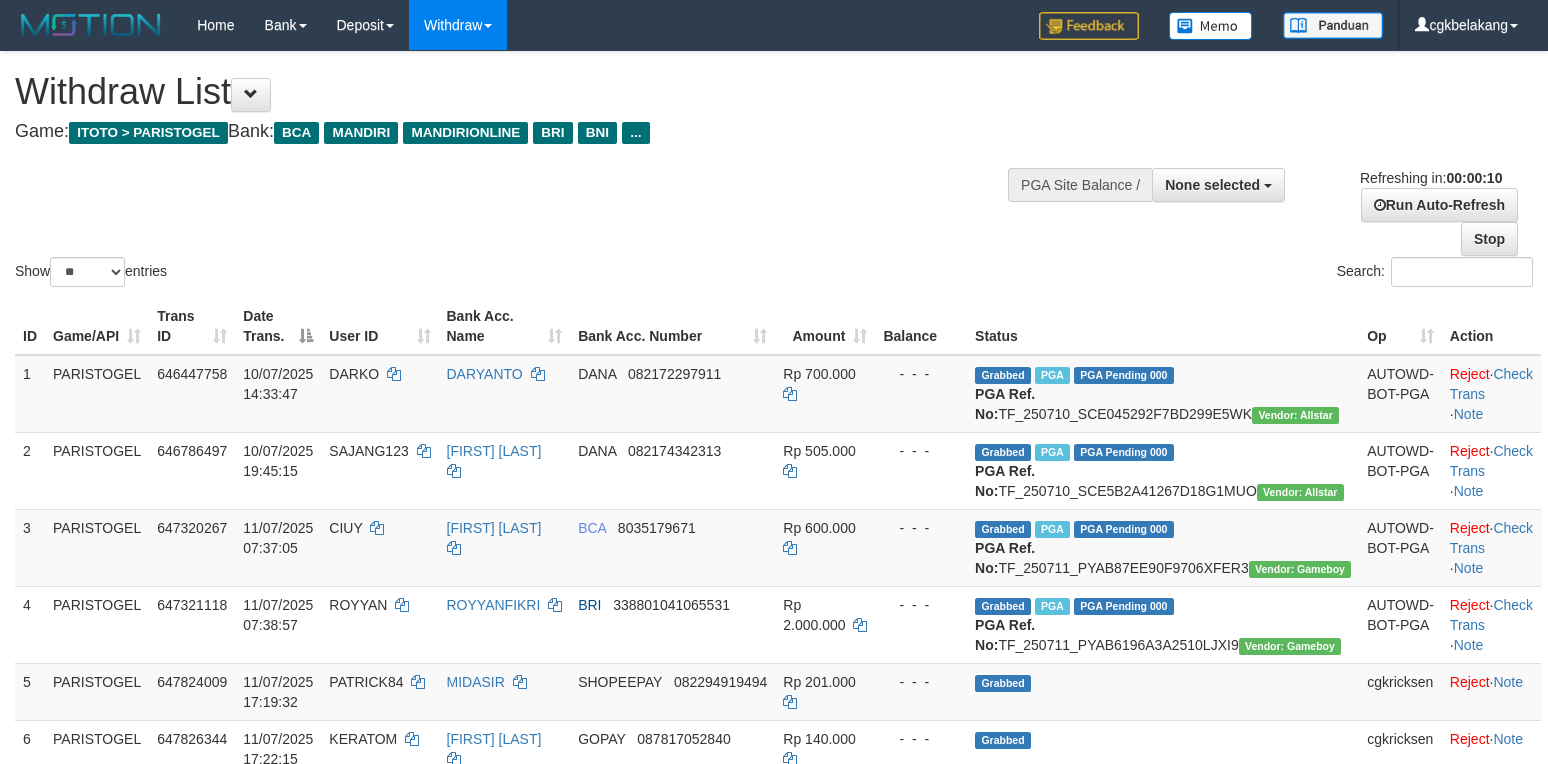 select 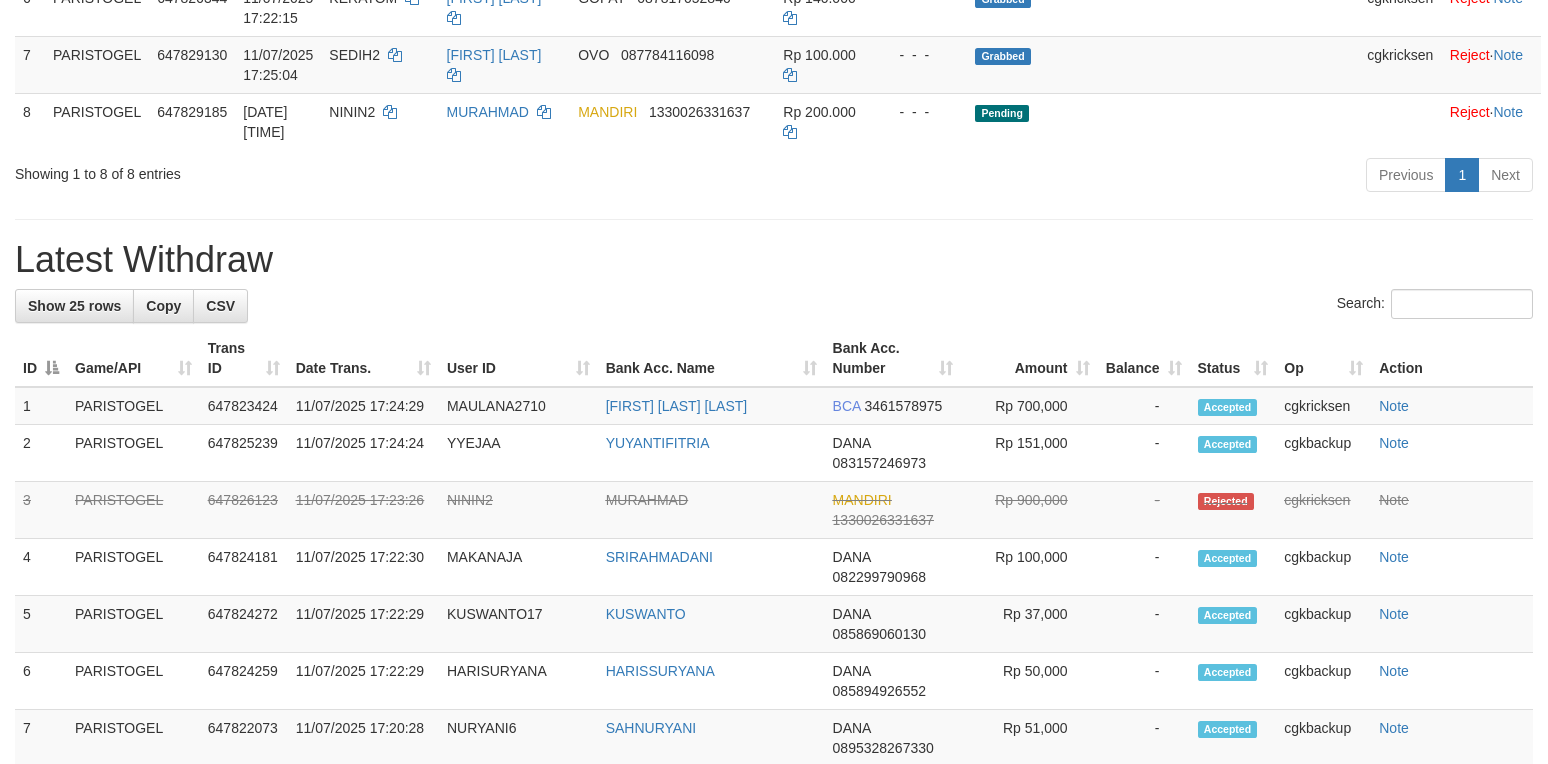 scroll, scrollTop: 666, scrollLeft: 0, axis: vertical 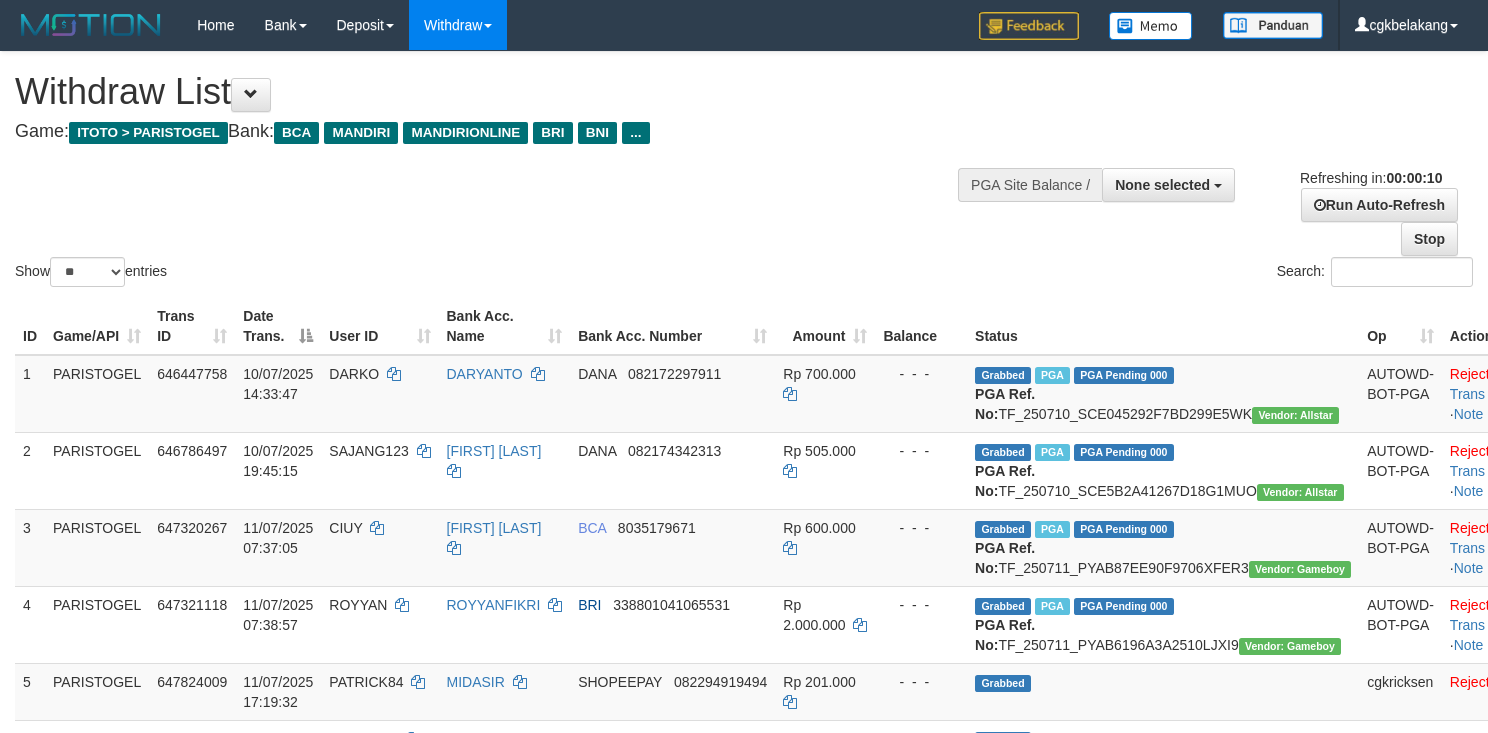 select 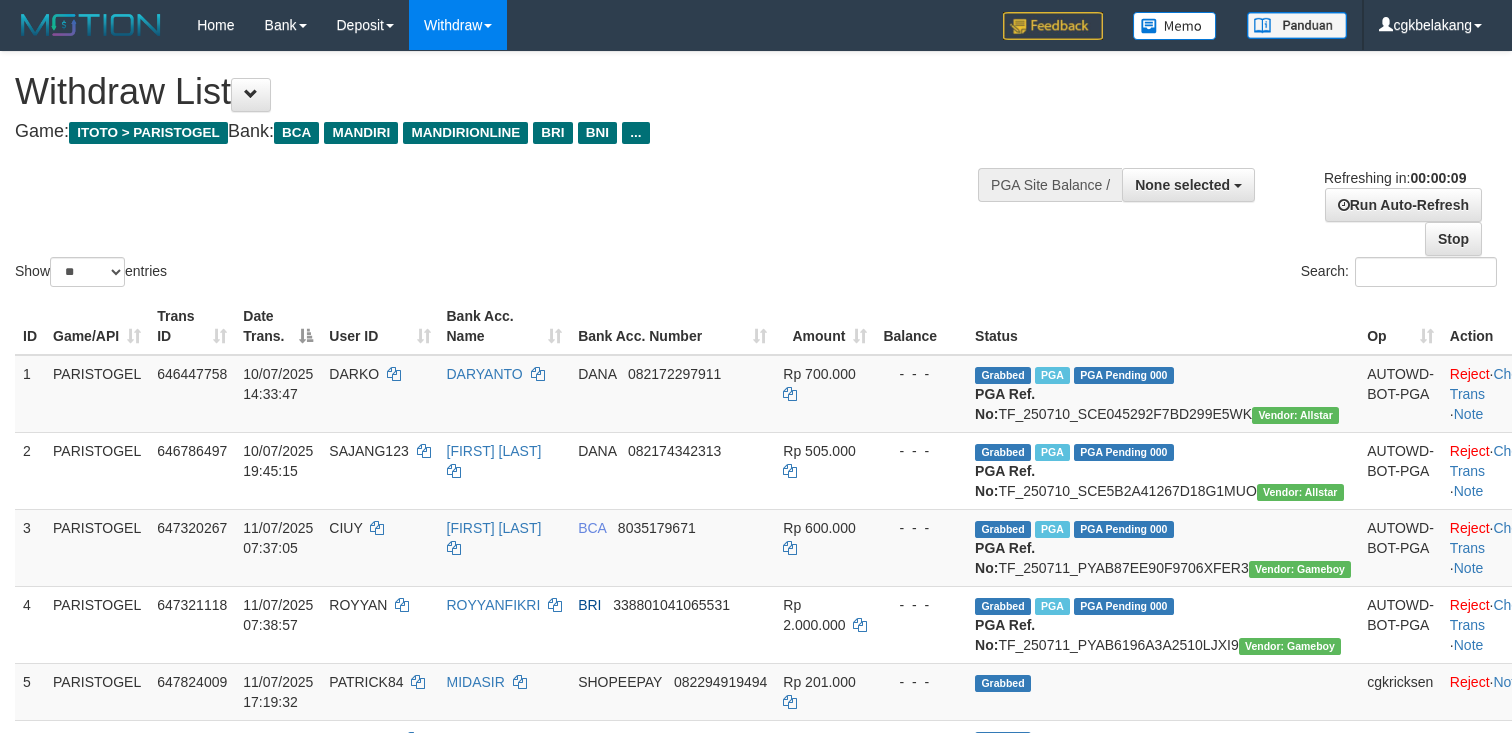 select 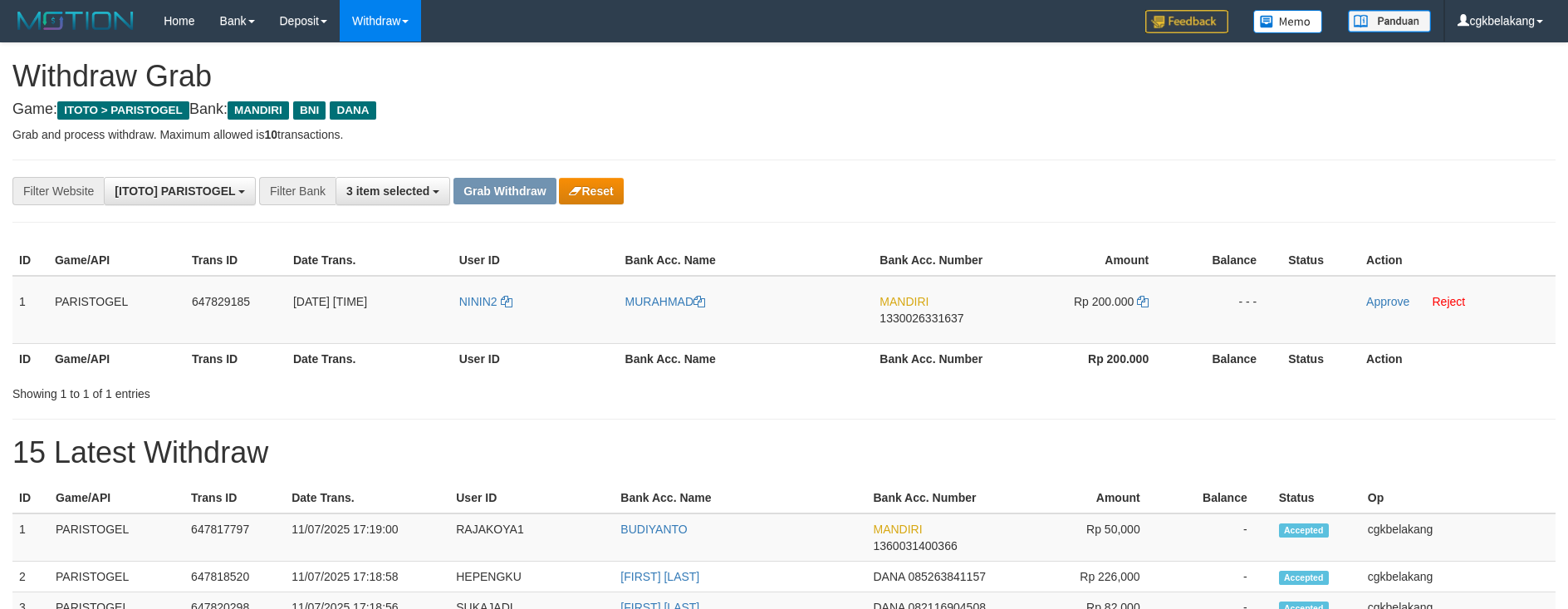 scroll, scrollTop: 0, scrollLeft: 0, axis: both 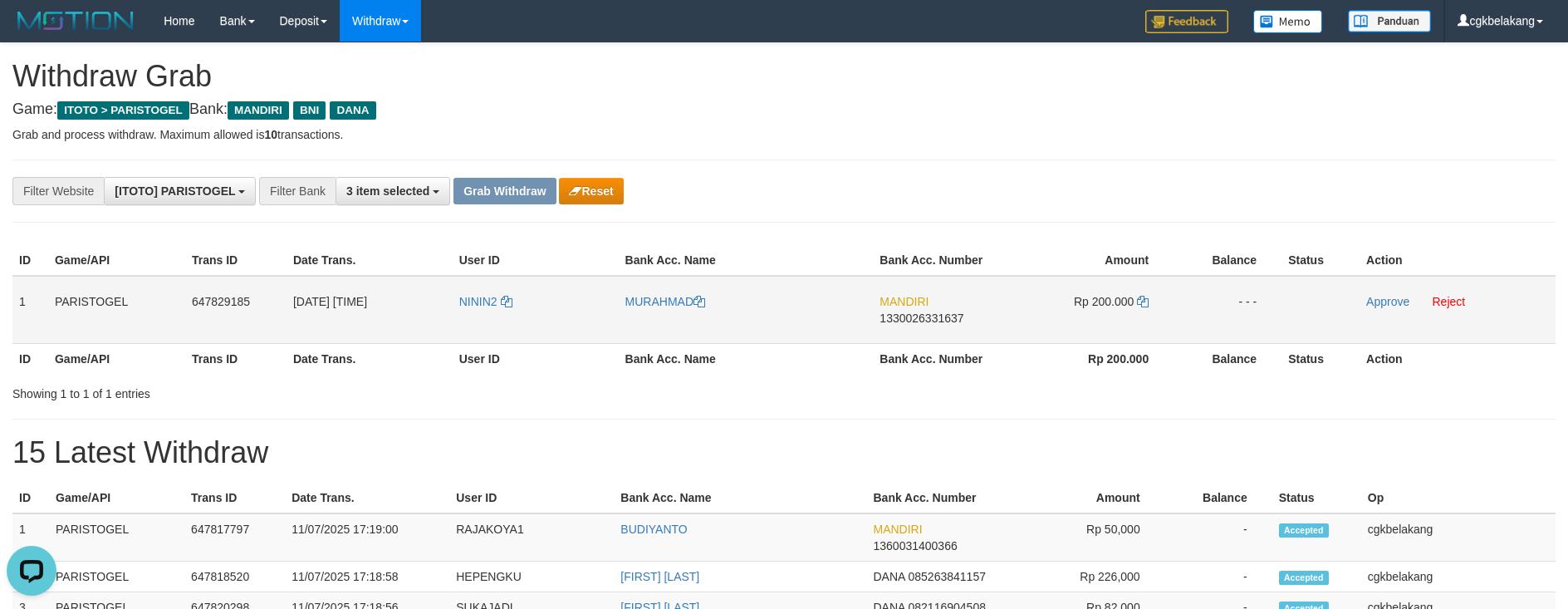 click on "NININ2" at bounding box center (536, 310) 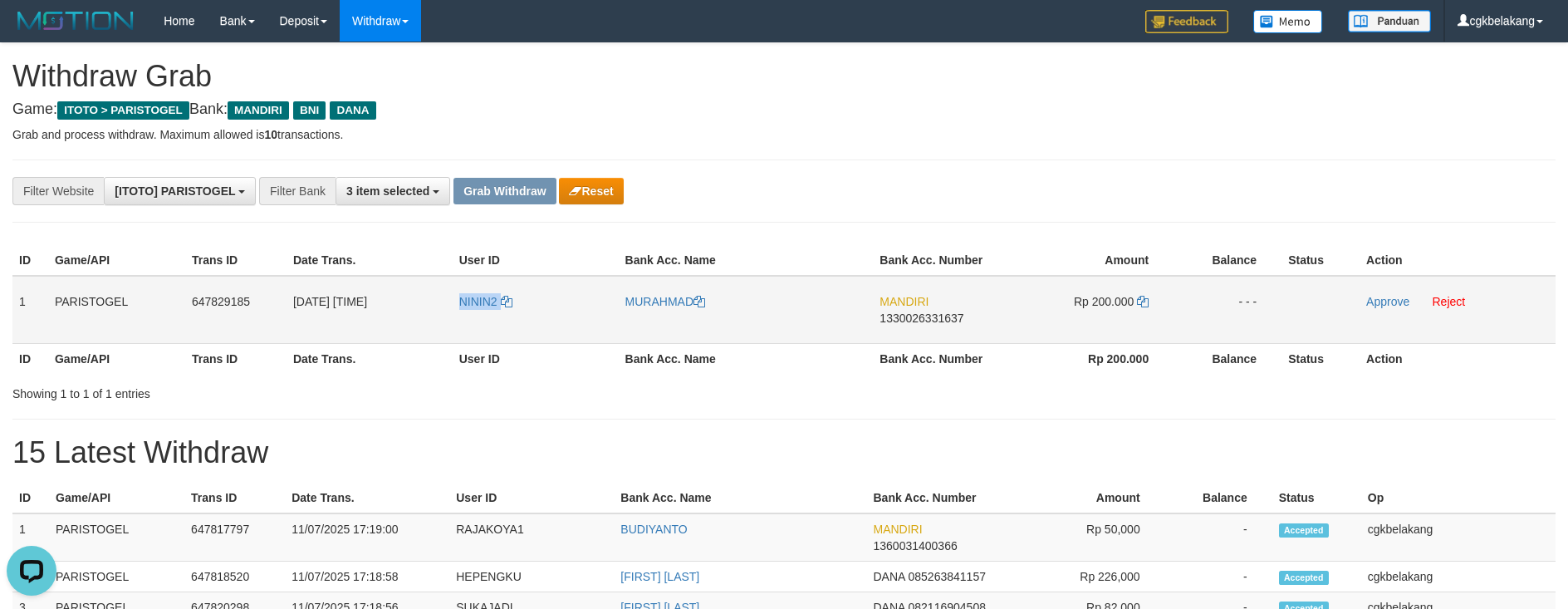 click on "NININ2" at bounding box center [536, 310] 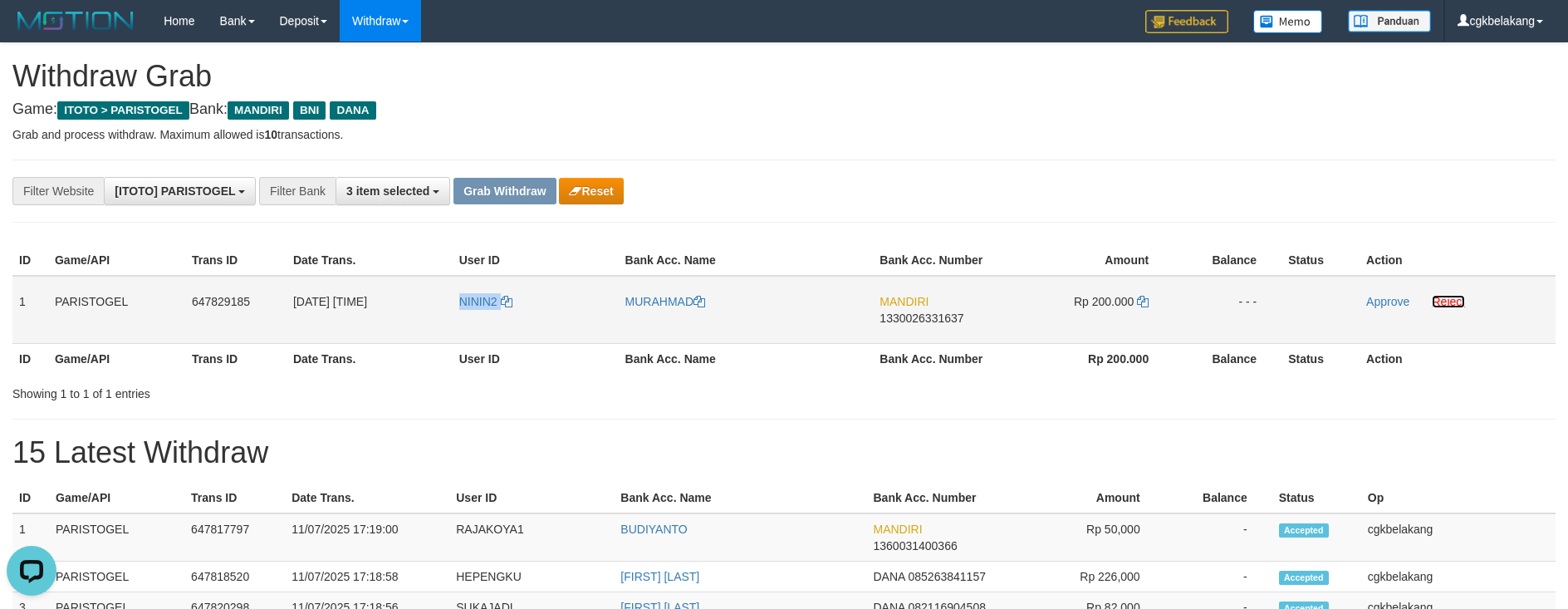 click on "Reject" at bounding box center [1448, 302] 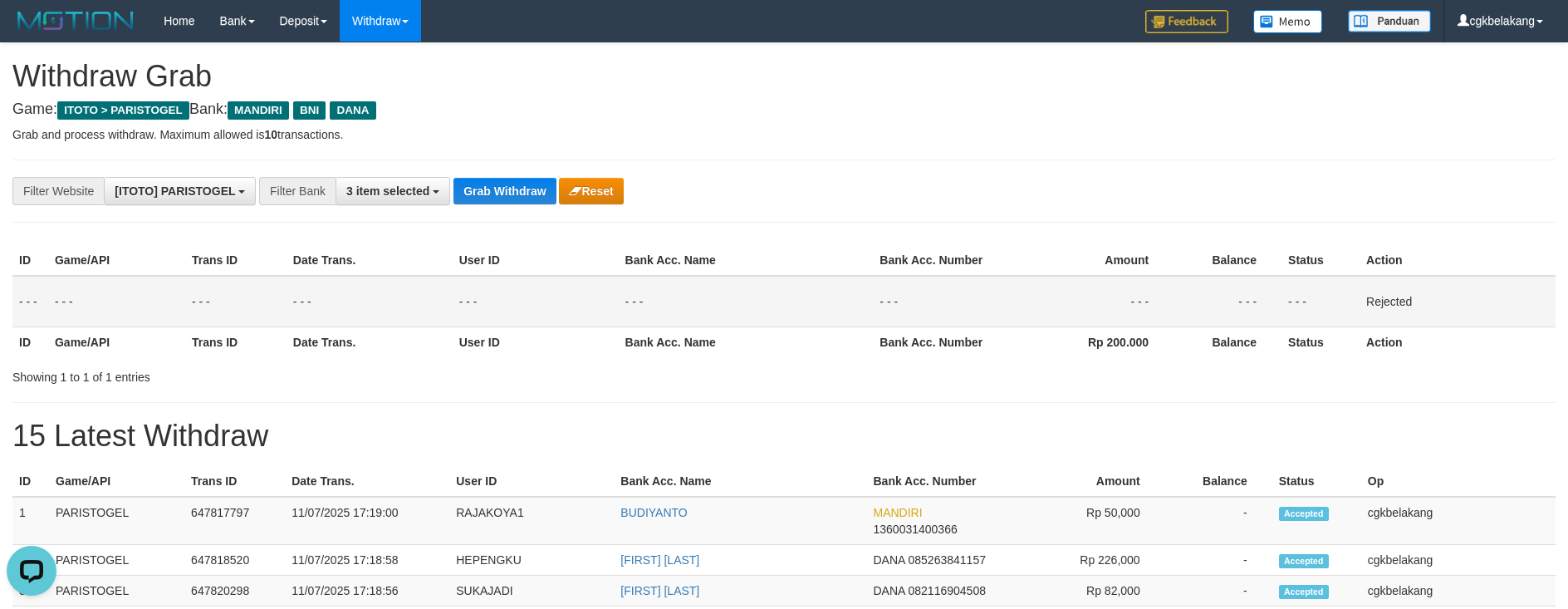 click on "**********" at bounding box center (784, 717) 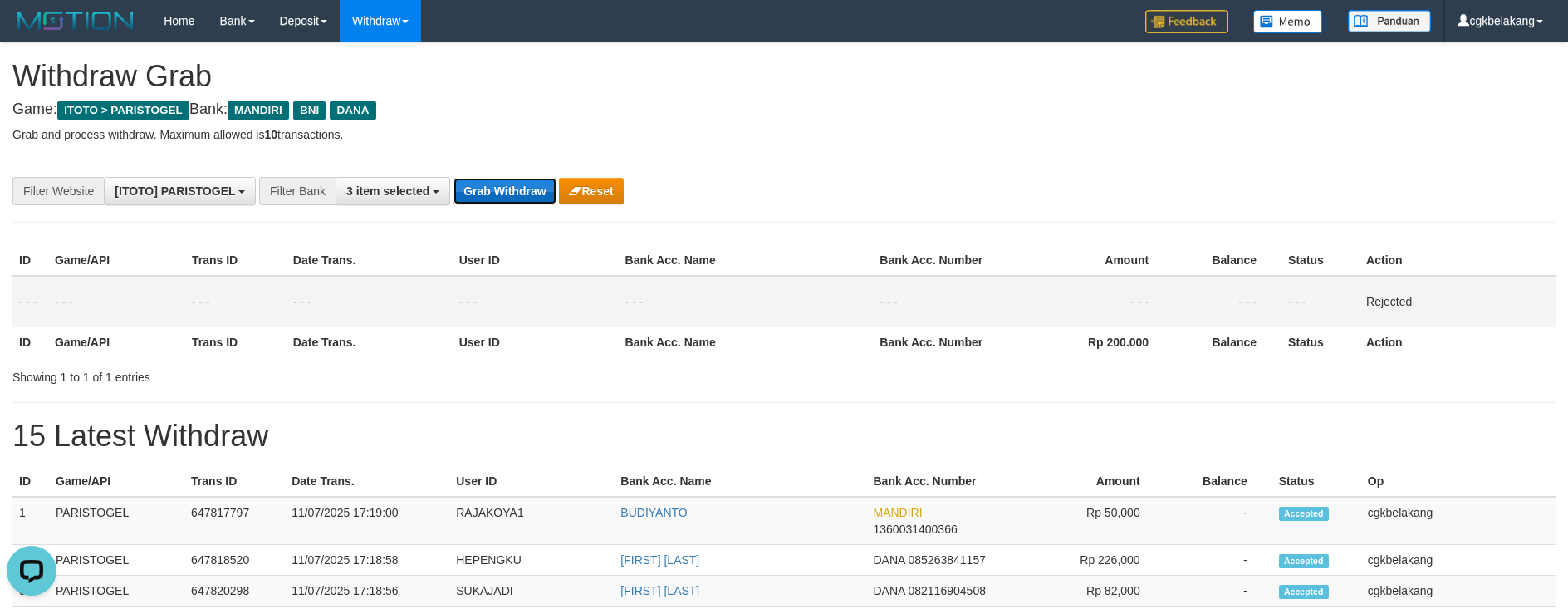 click on "Grab Withdraw" at bounding box center (504, 191) 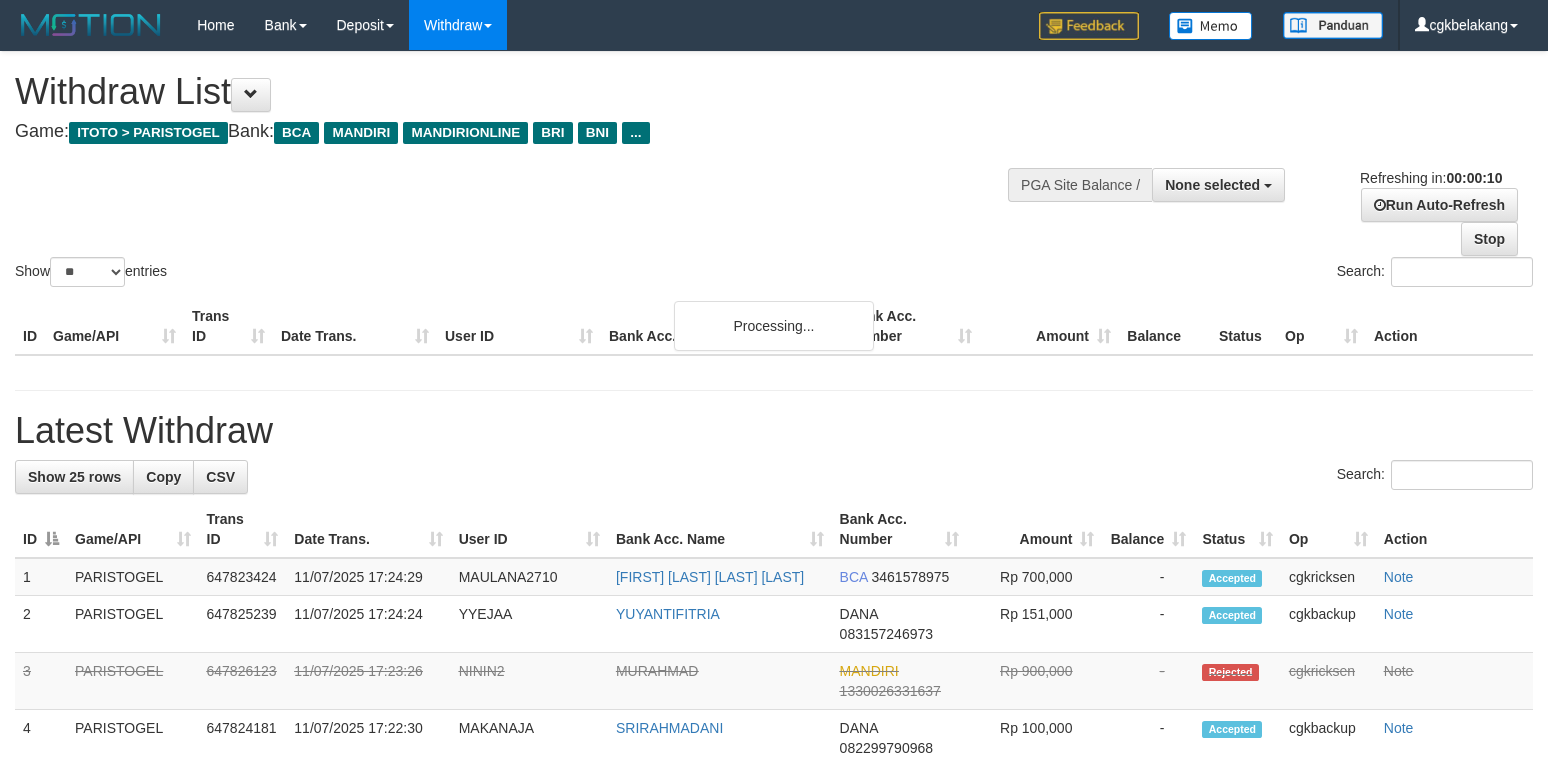 select 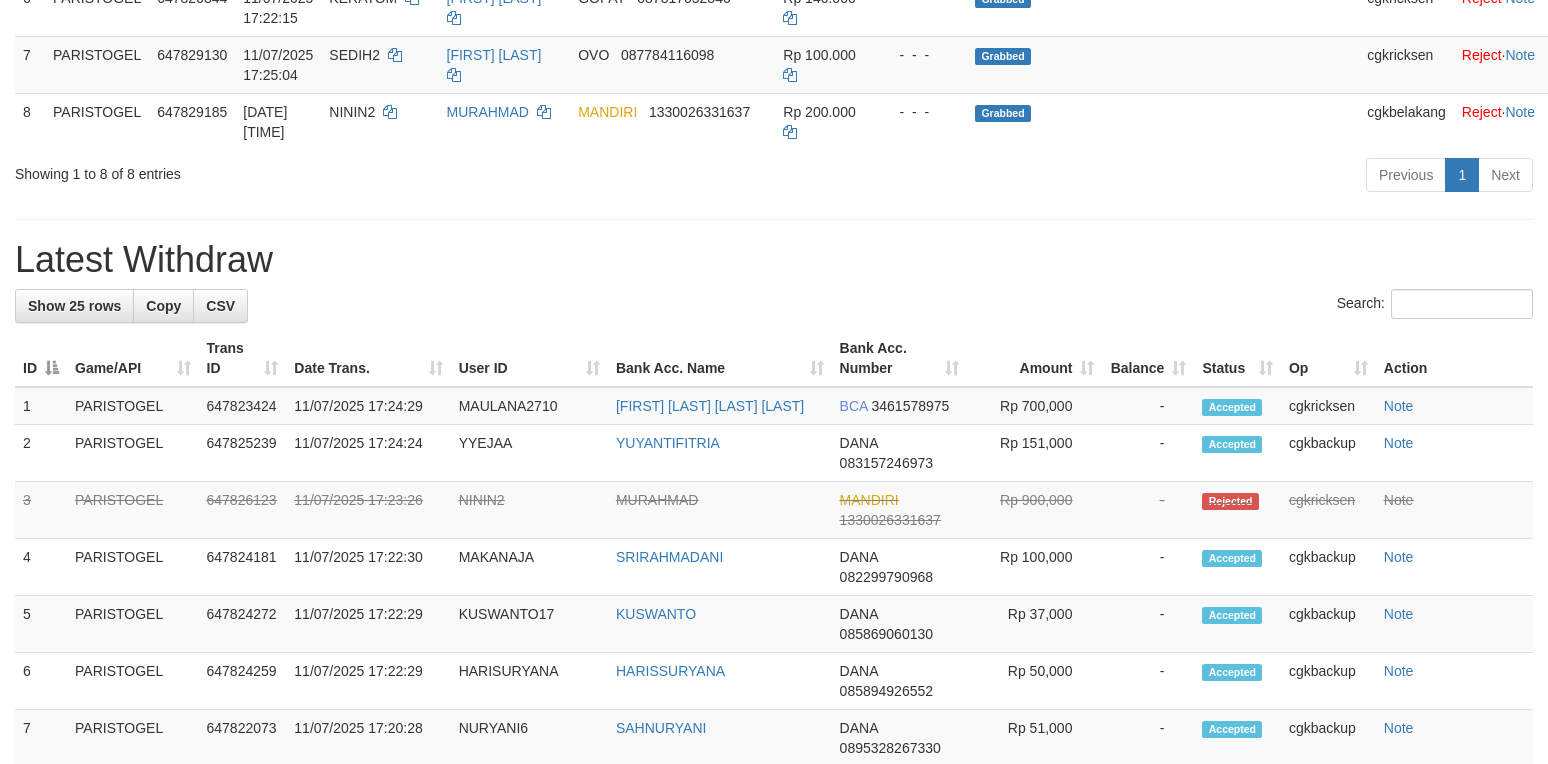 scroll, scrollTop: 666, scrollLeft: 0, axis: vertical 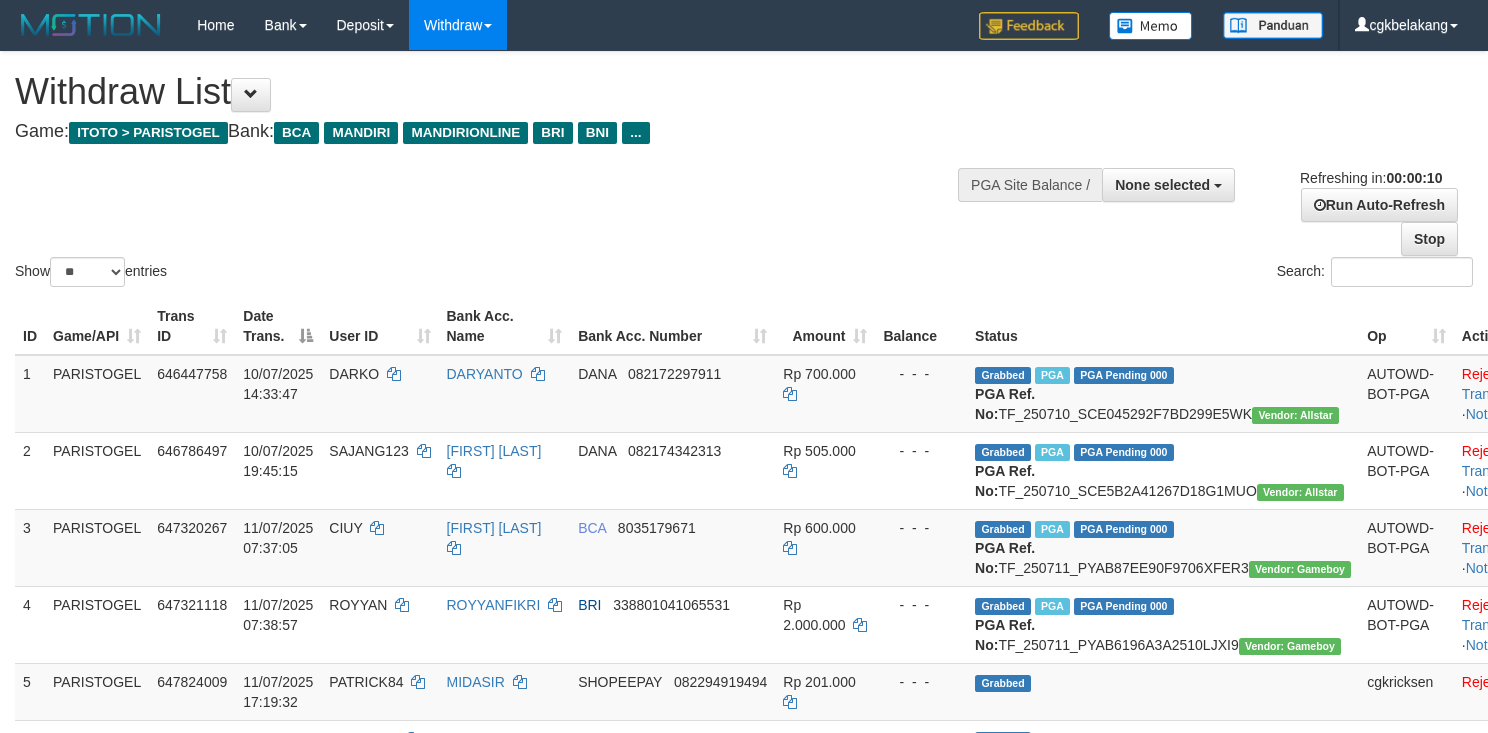 select 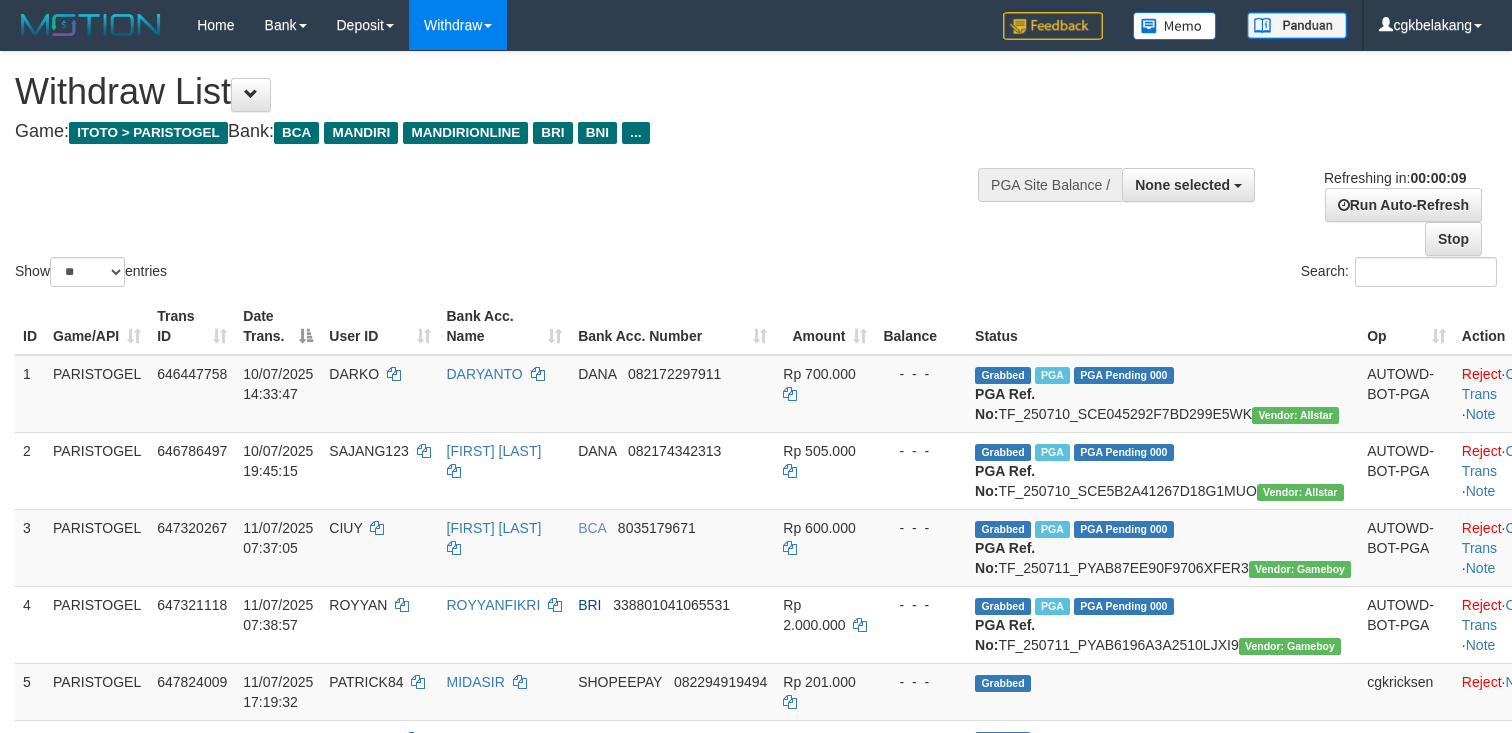 select 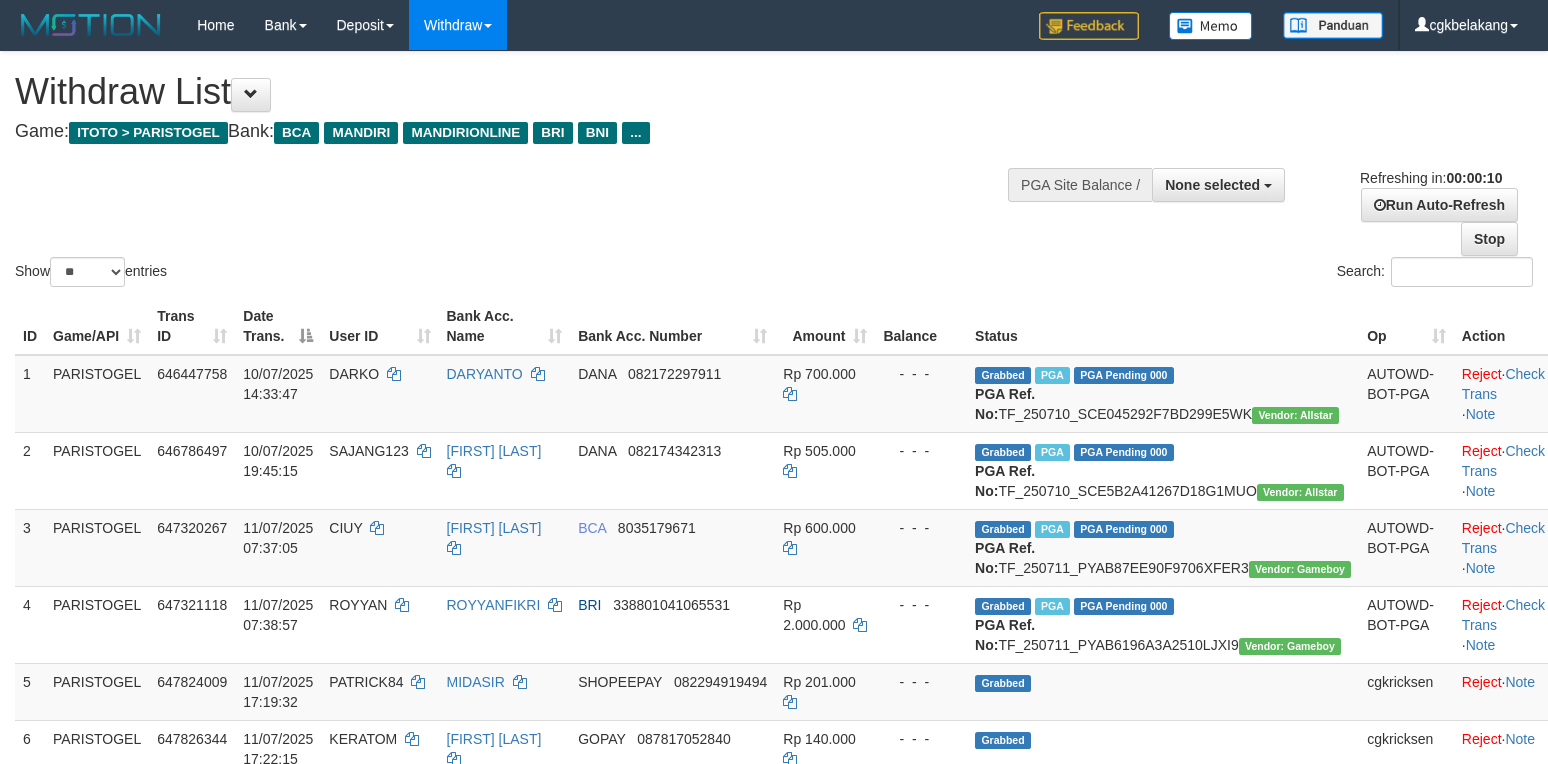 select 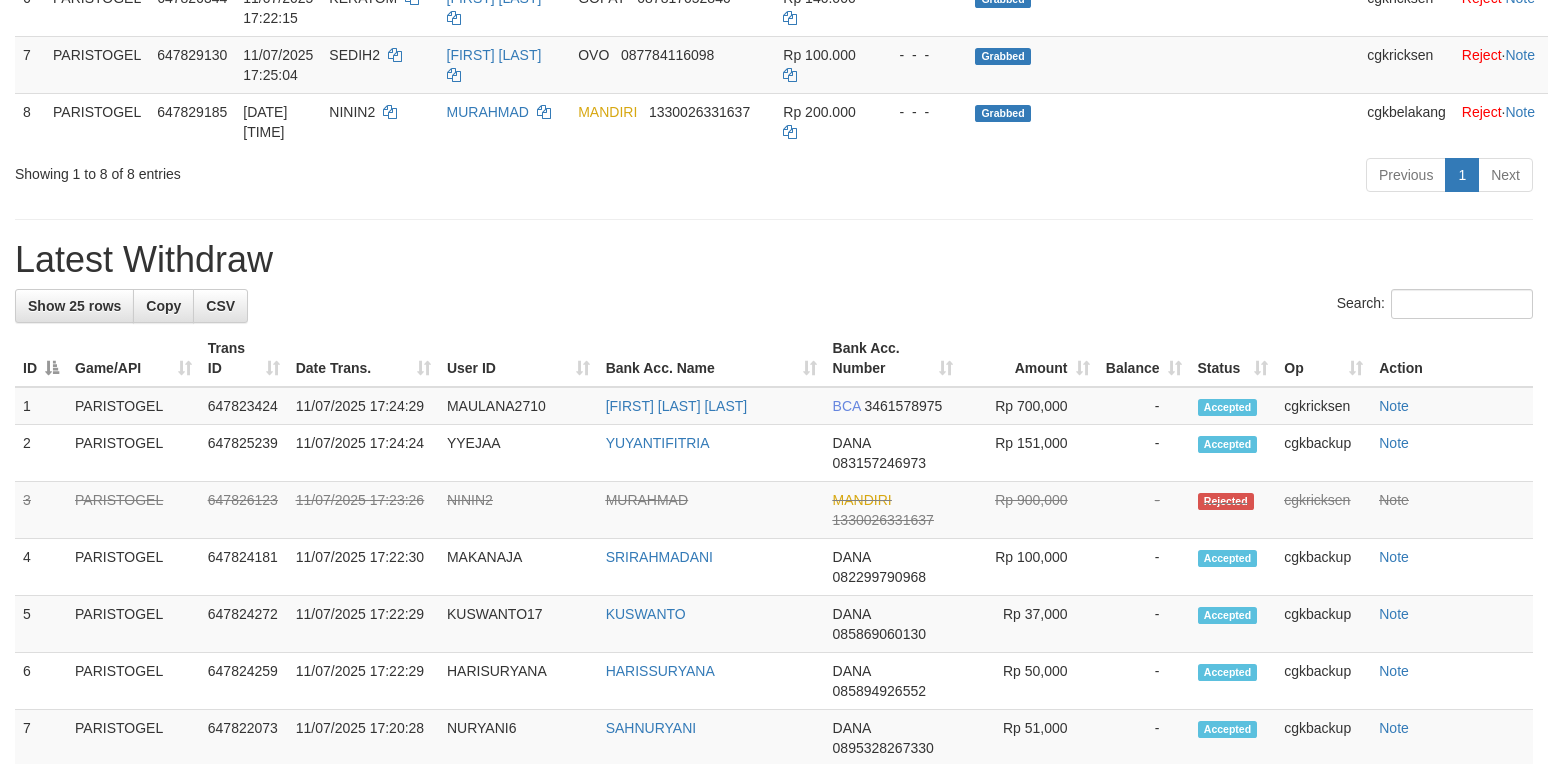 scroll, scrollTop: 666, scrollLeft: 0, axis: vertical 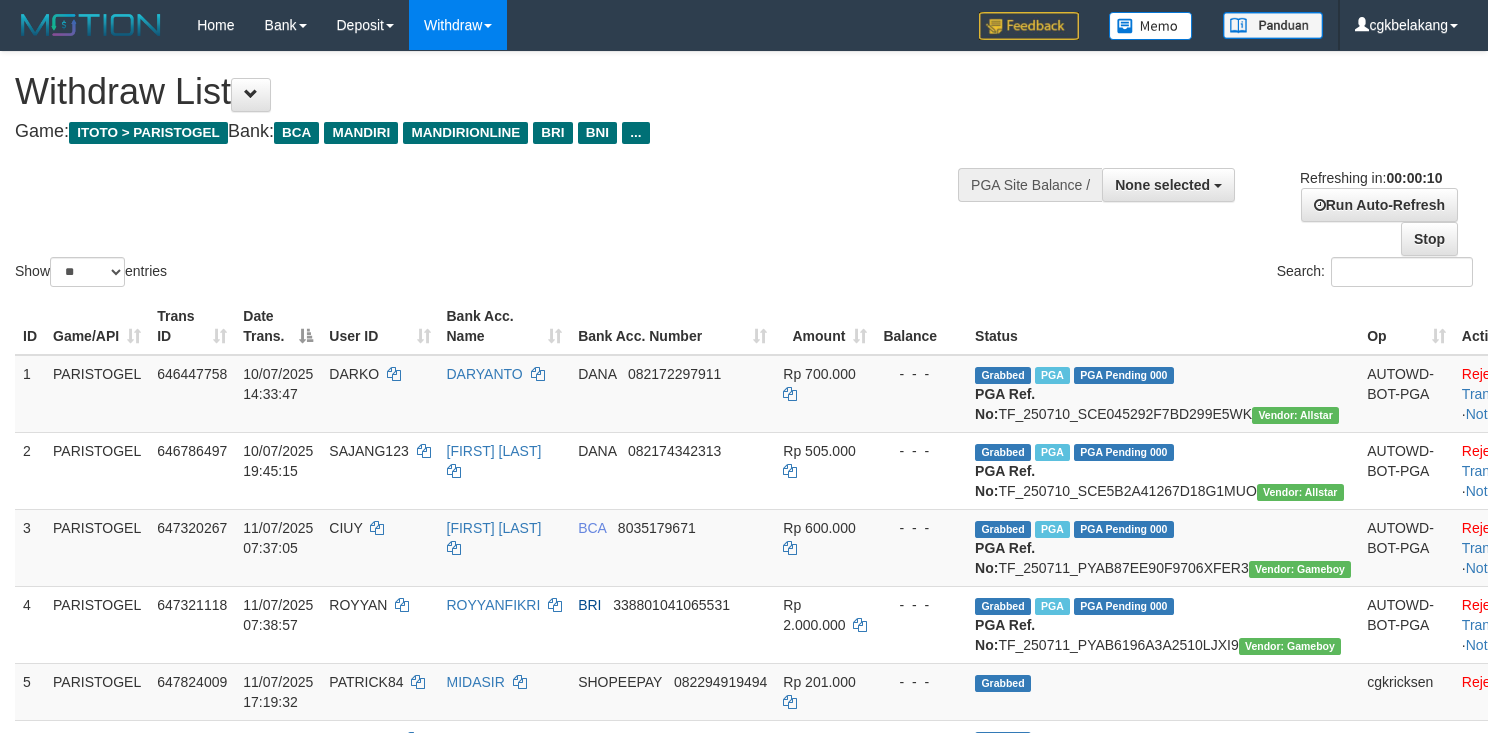 select 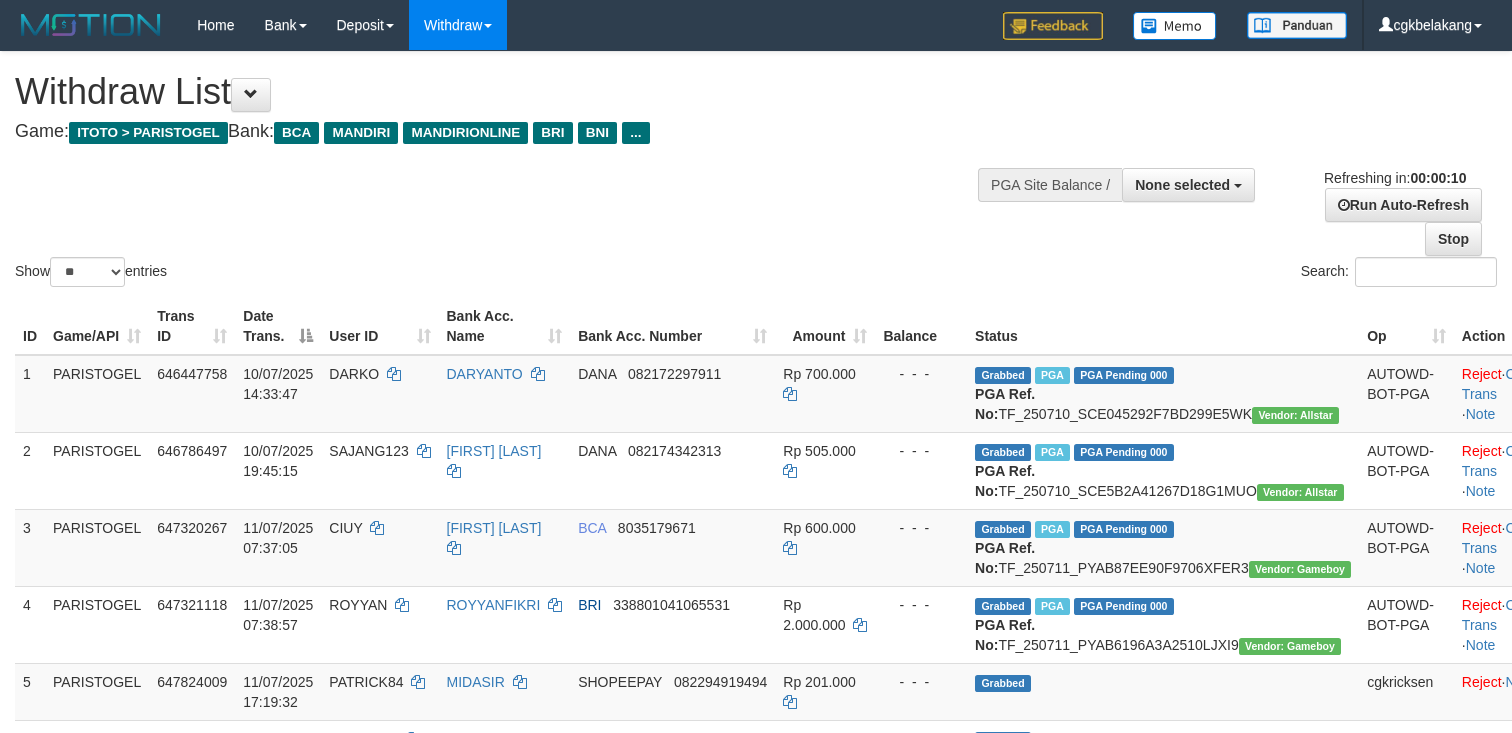 select 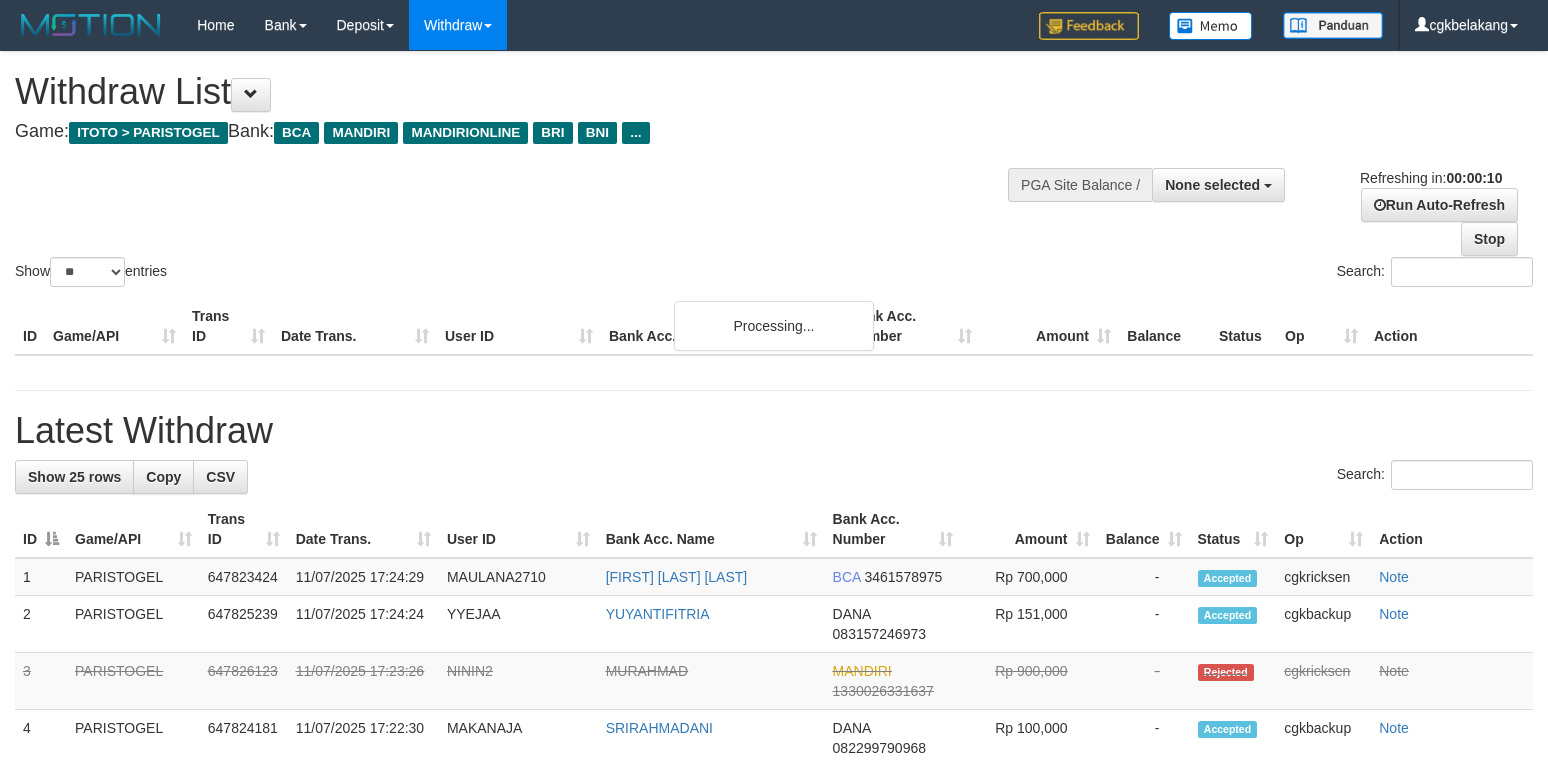 select 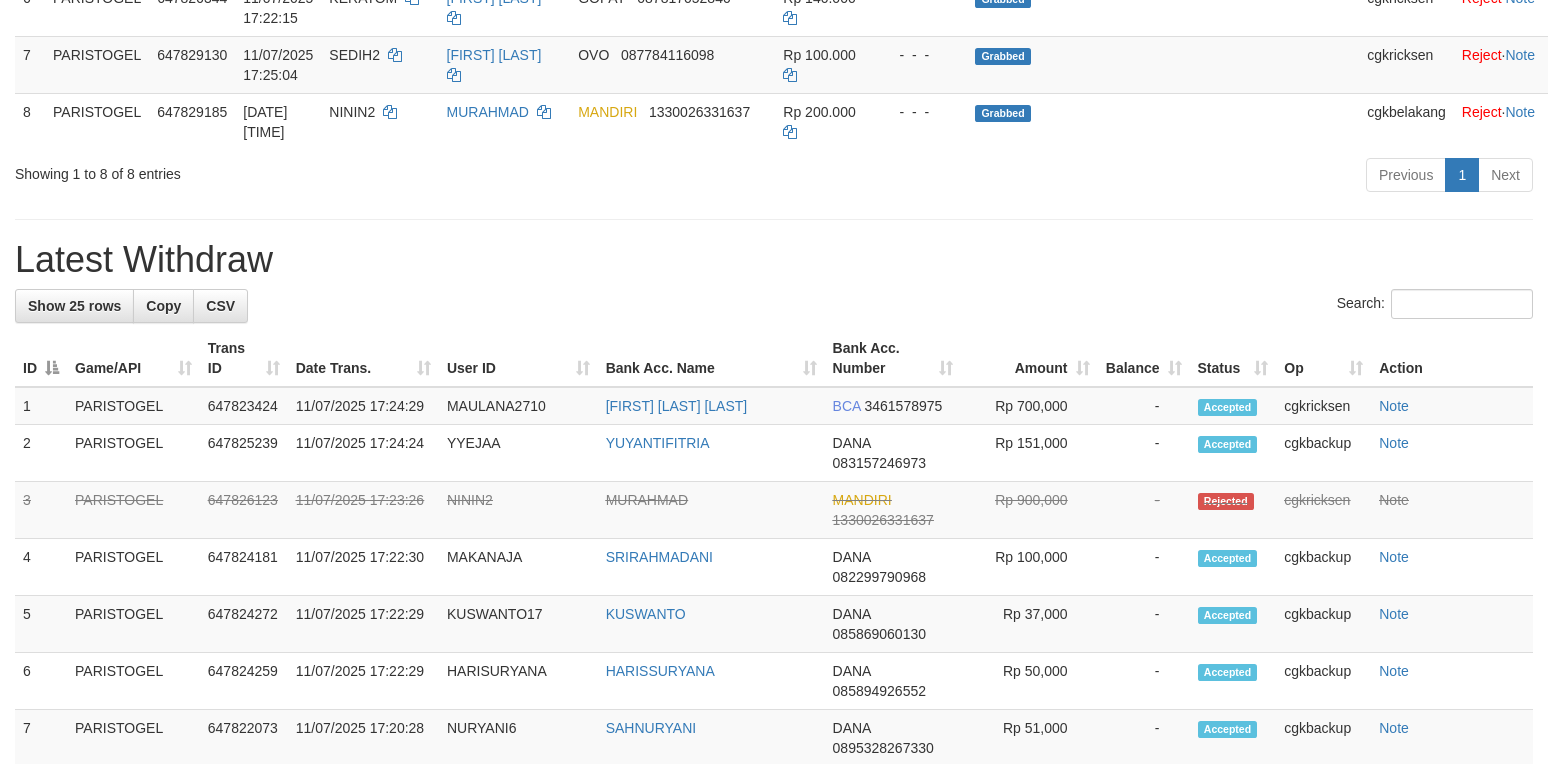 scroll, scrollTop: 666, scrollLeft: 0, axis: vertical 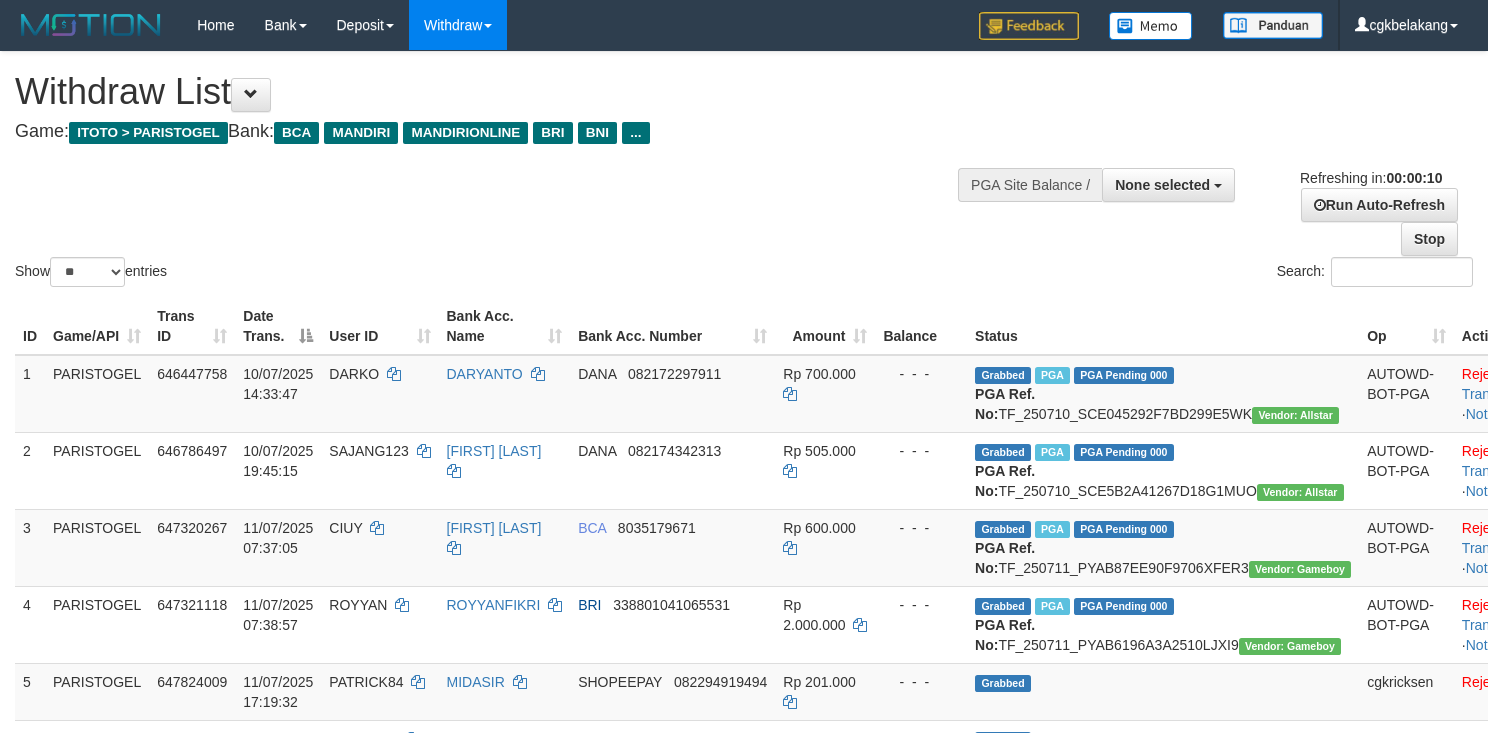 select 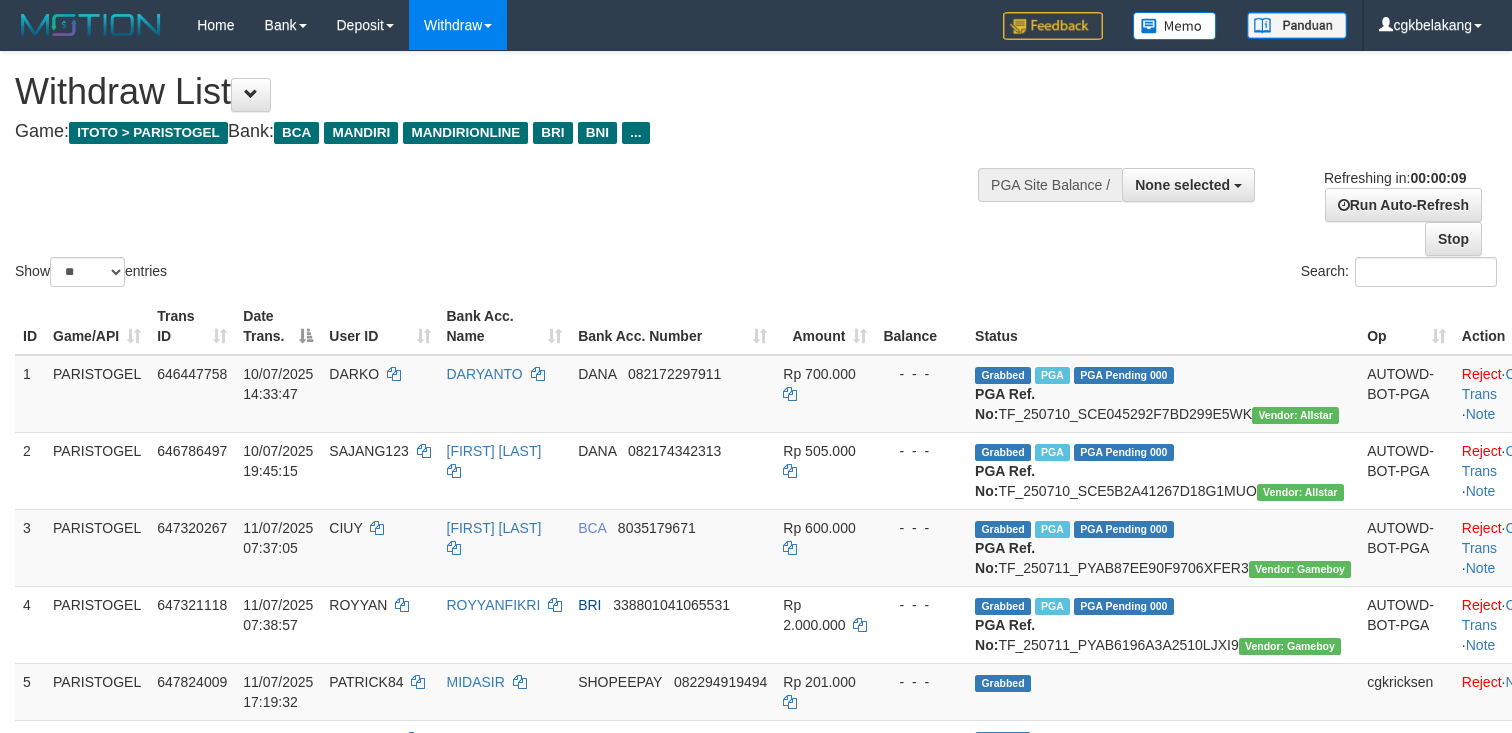 select 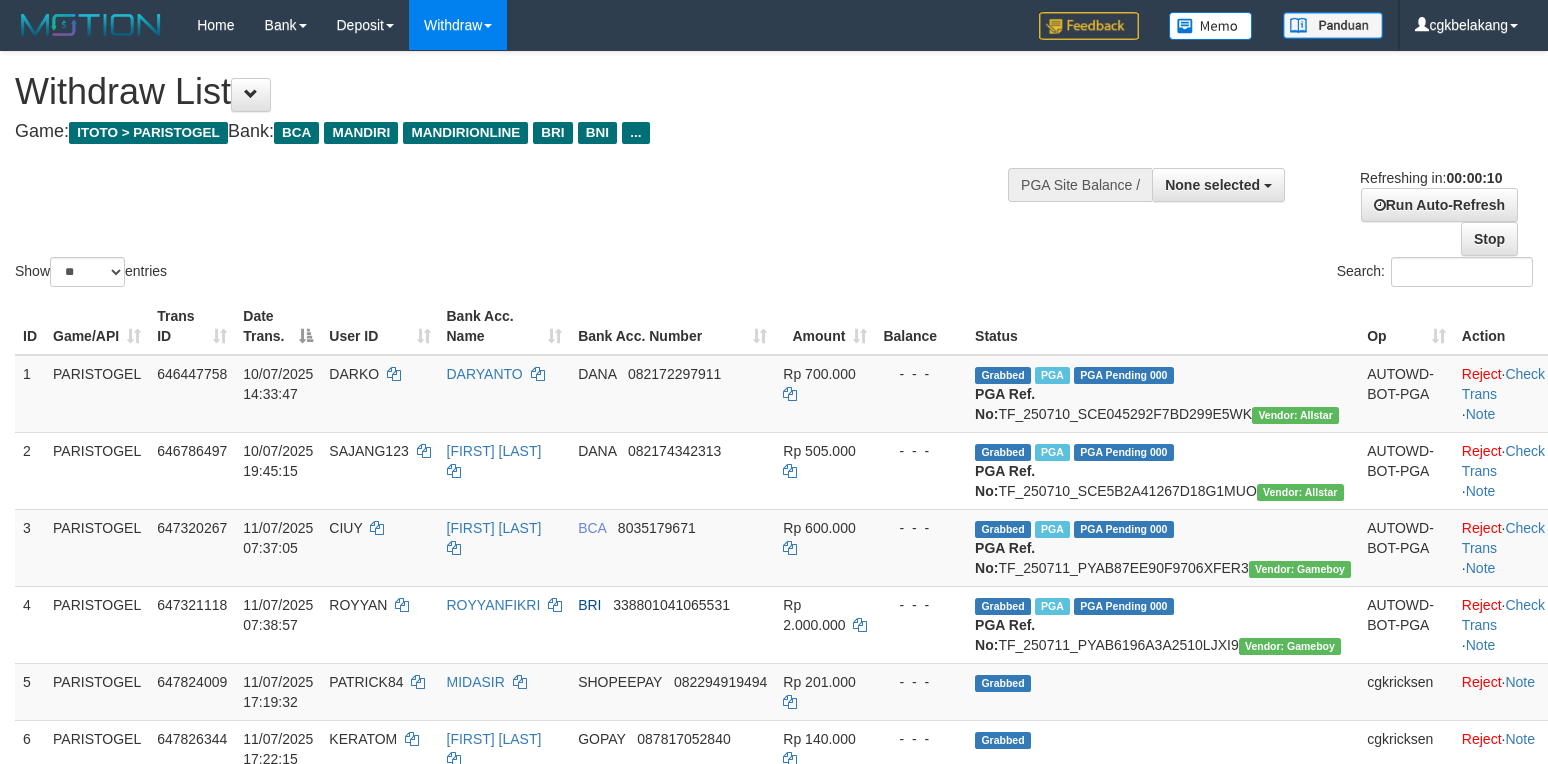 select 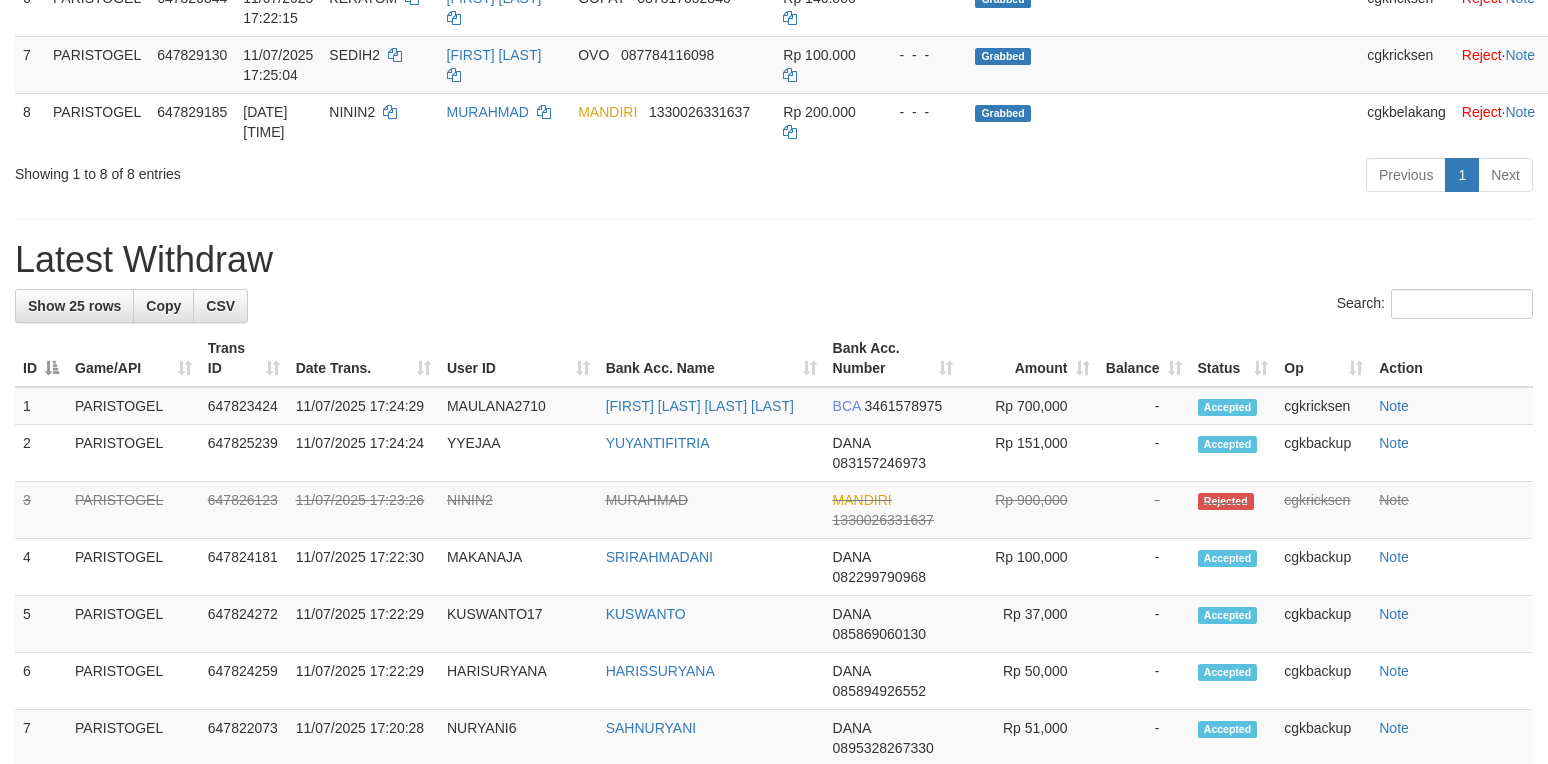 scroll, scrollTop: 666, scrollLeft: 0, axis: vertical 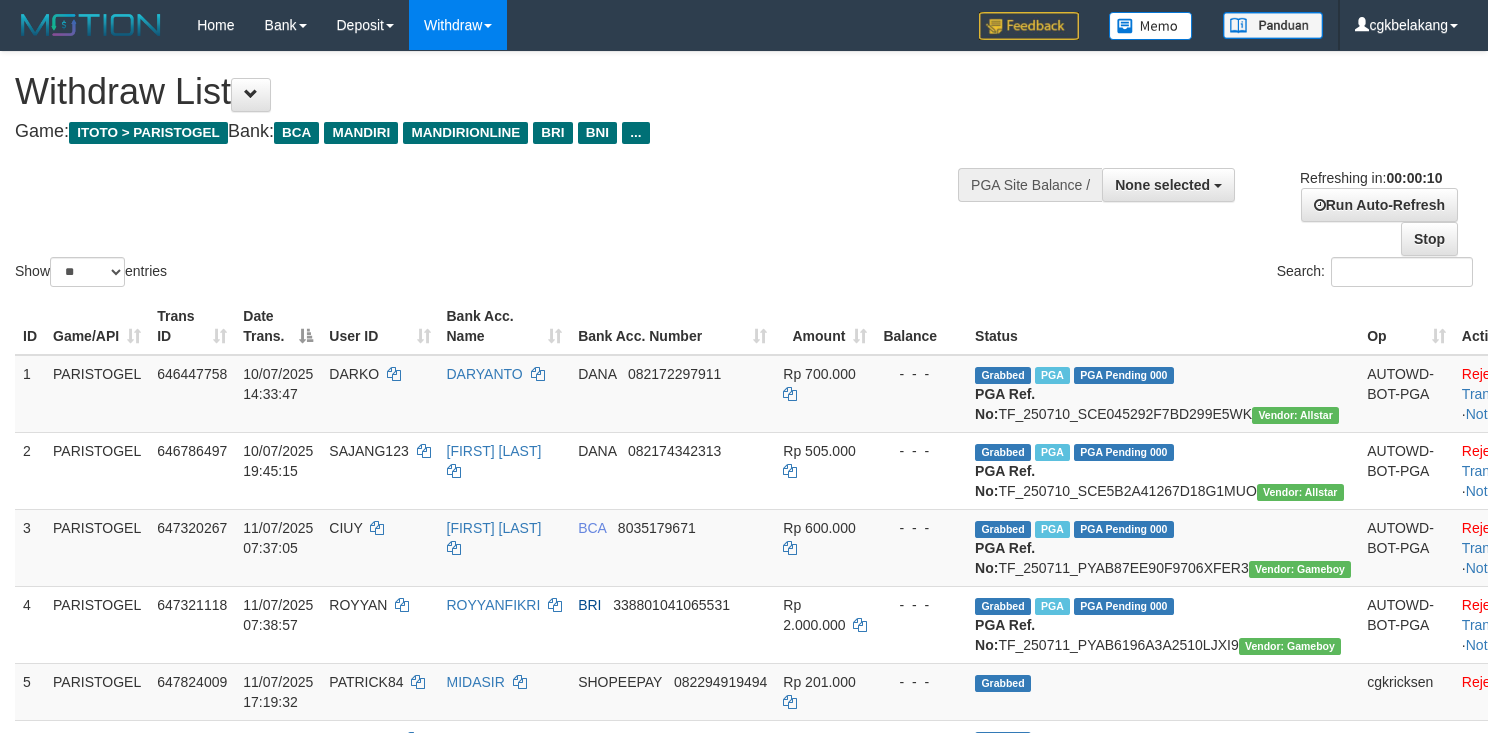 select 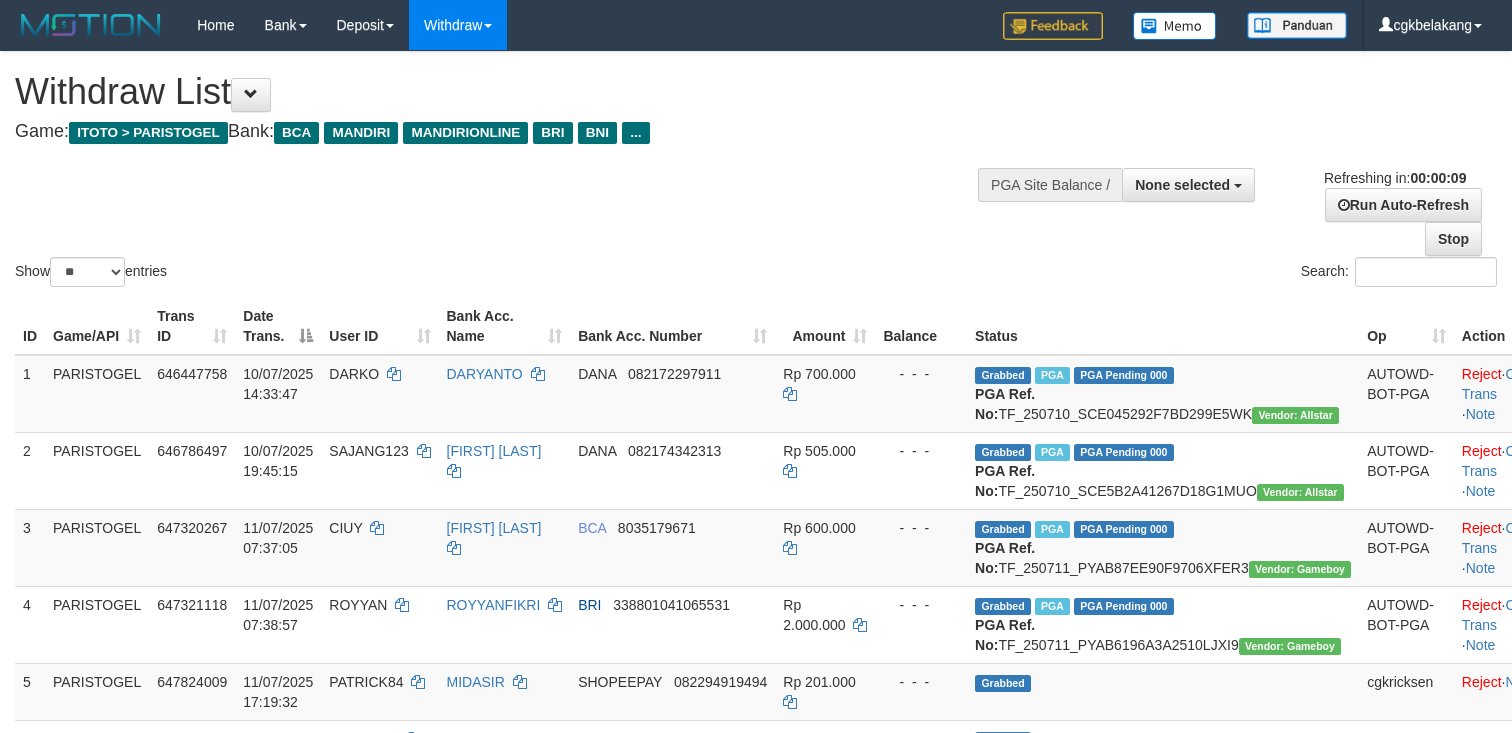 select 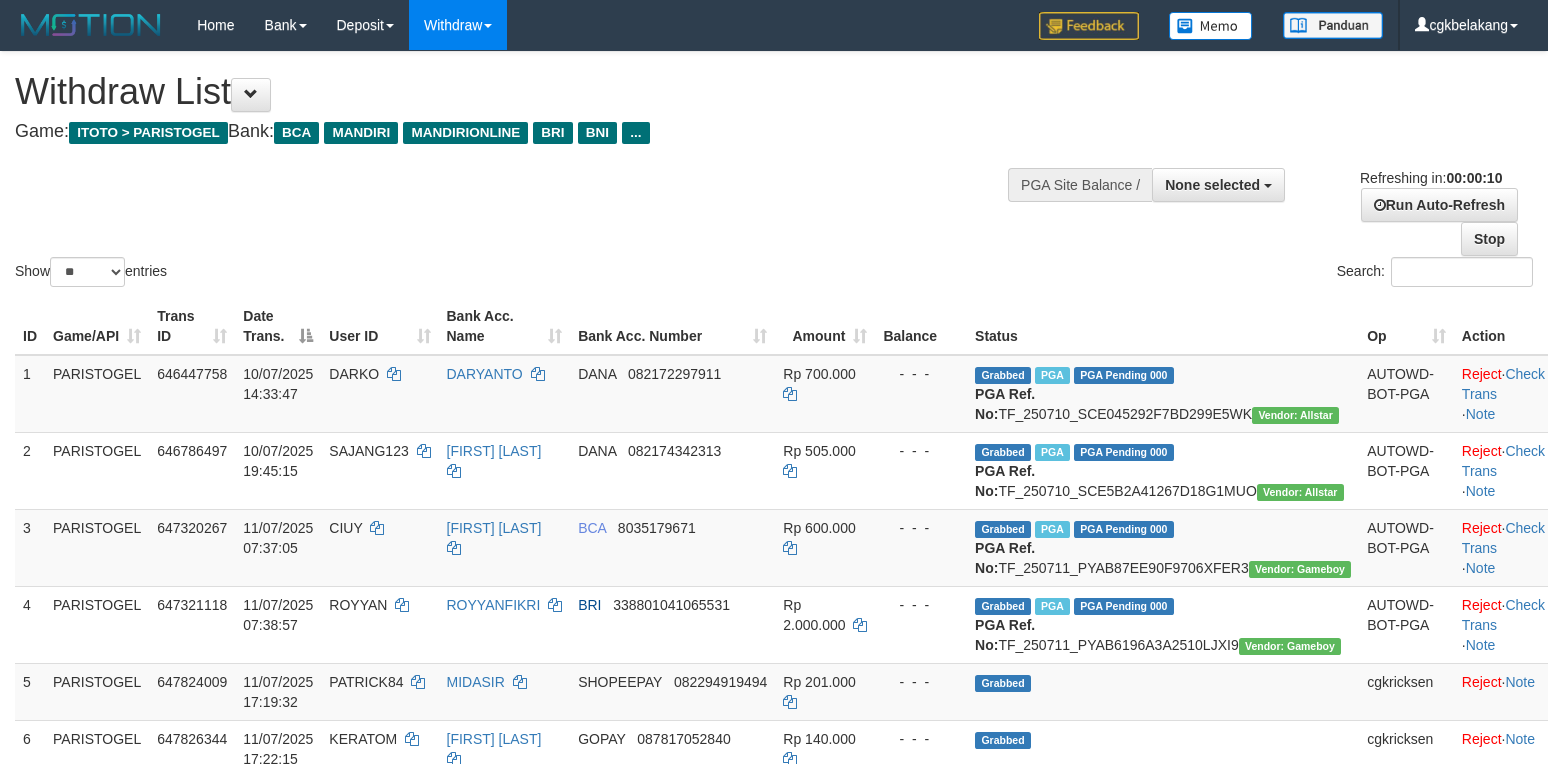 select 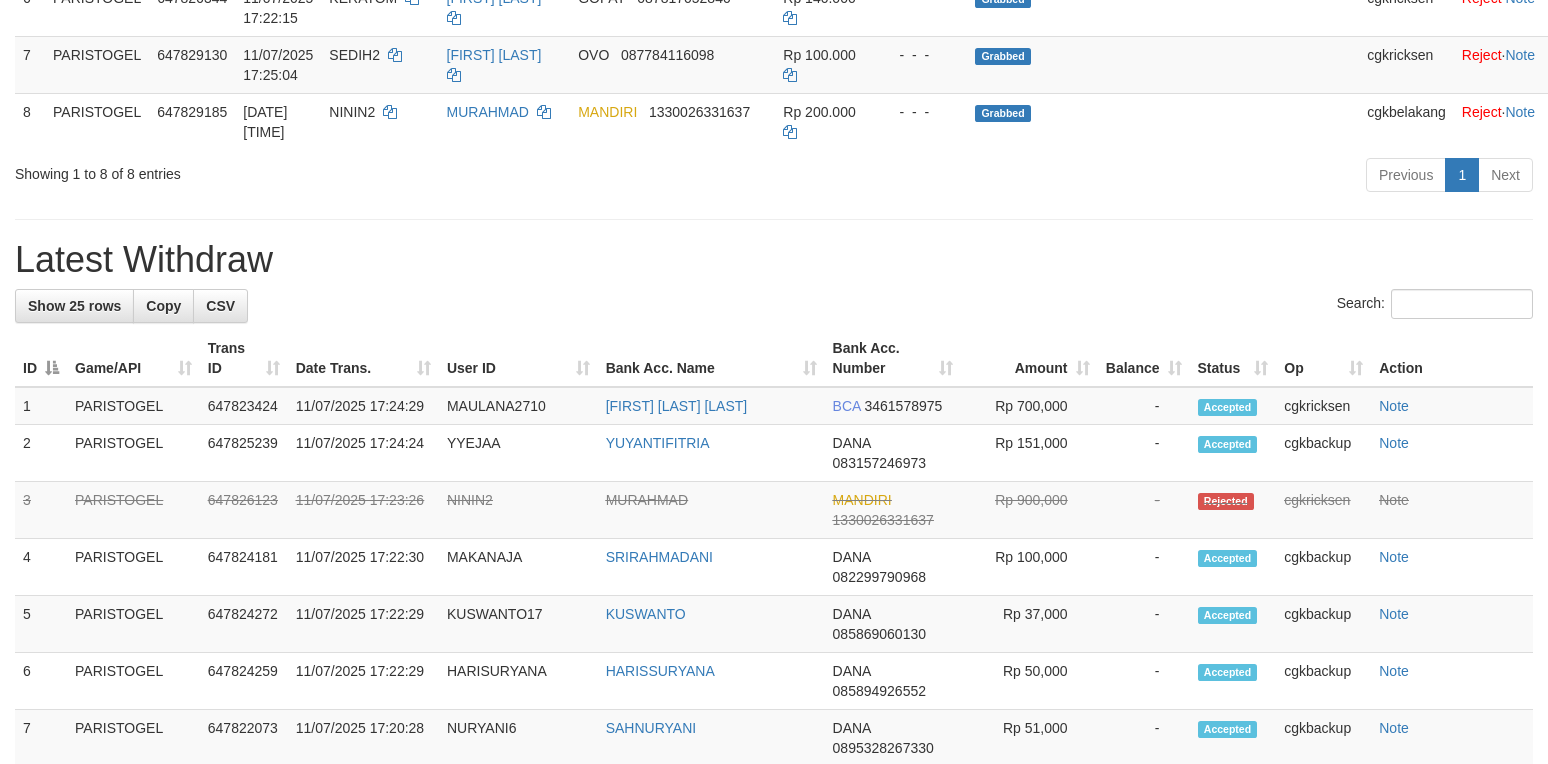 scroll, scrollTop: 666, scrollLeft: 0, axis: vertical 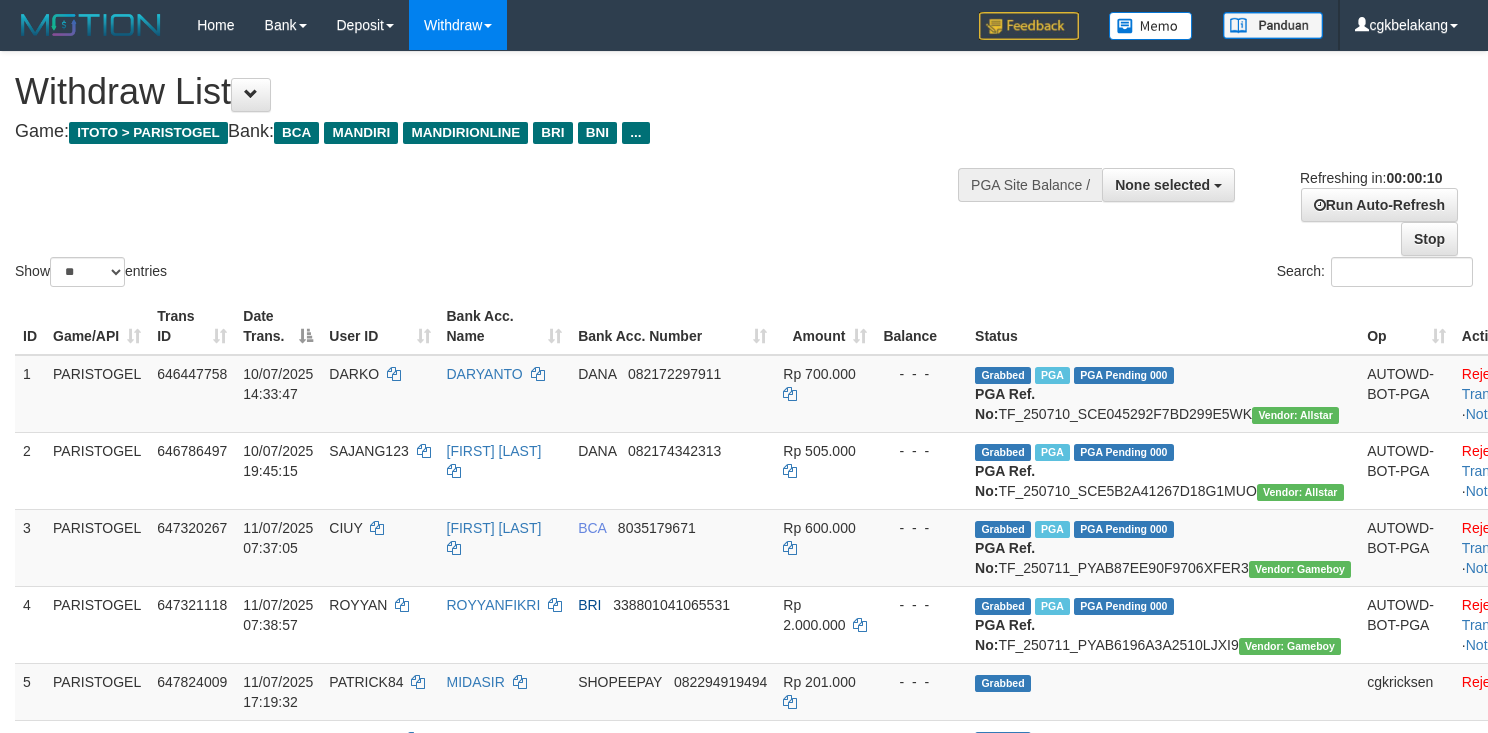 select 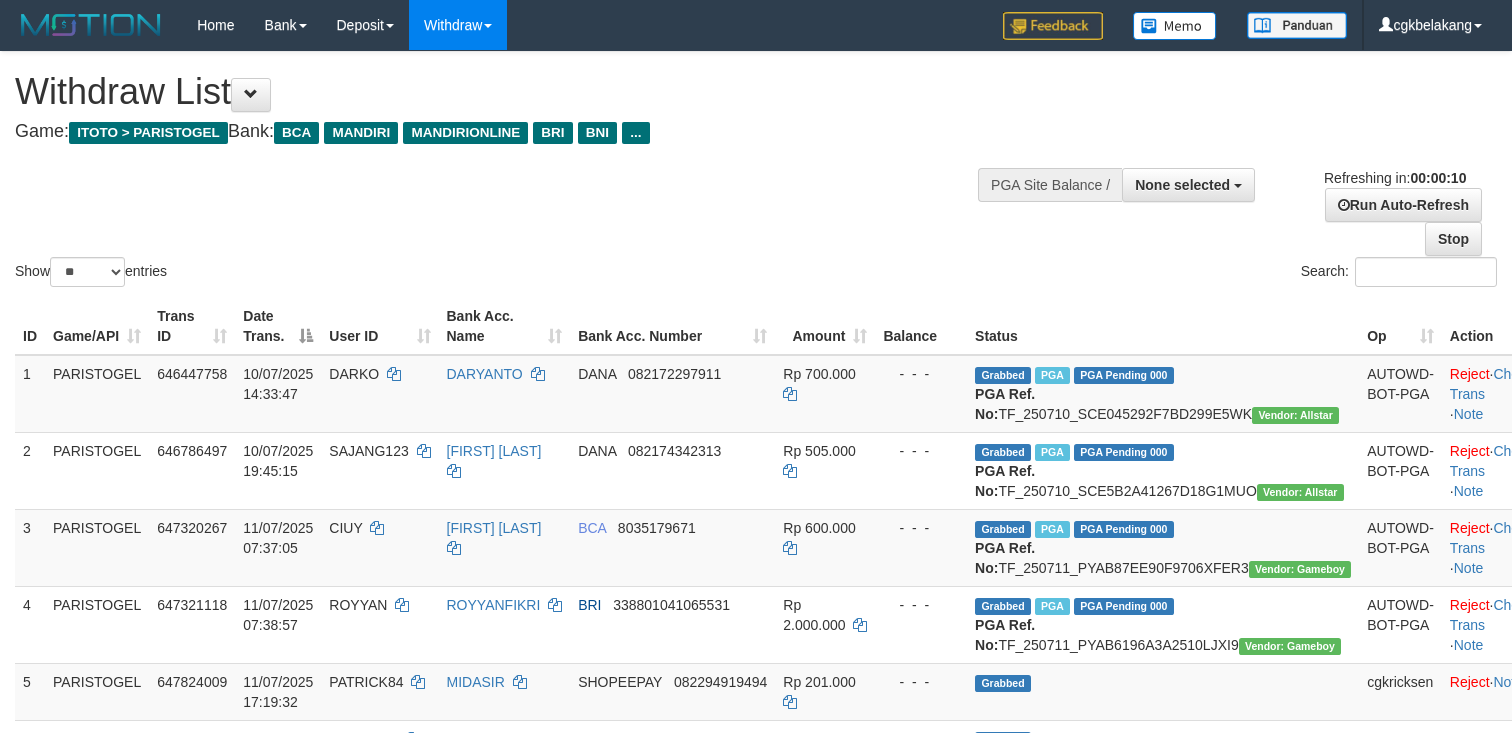 select 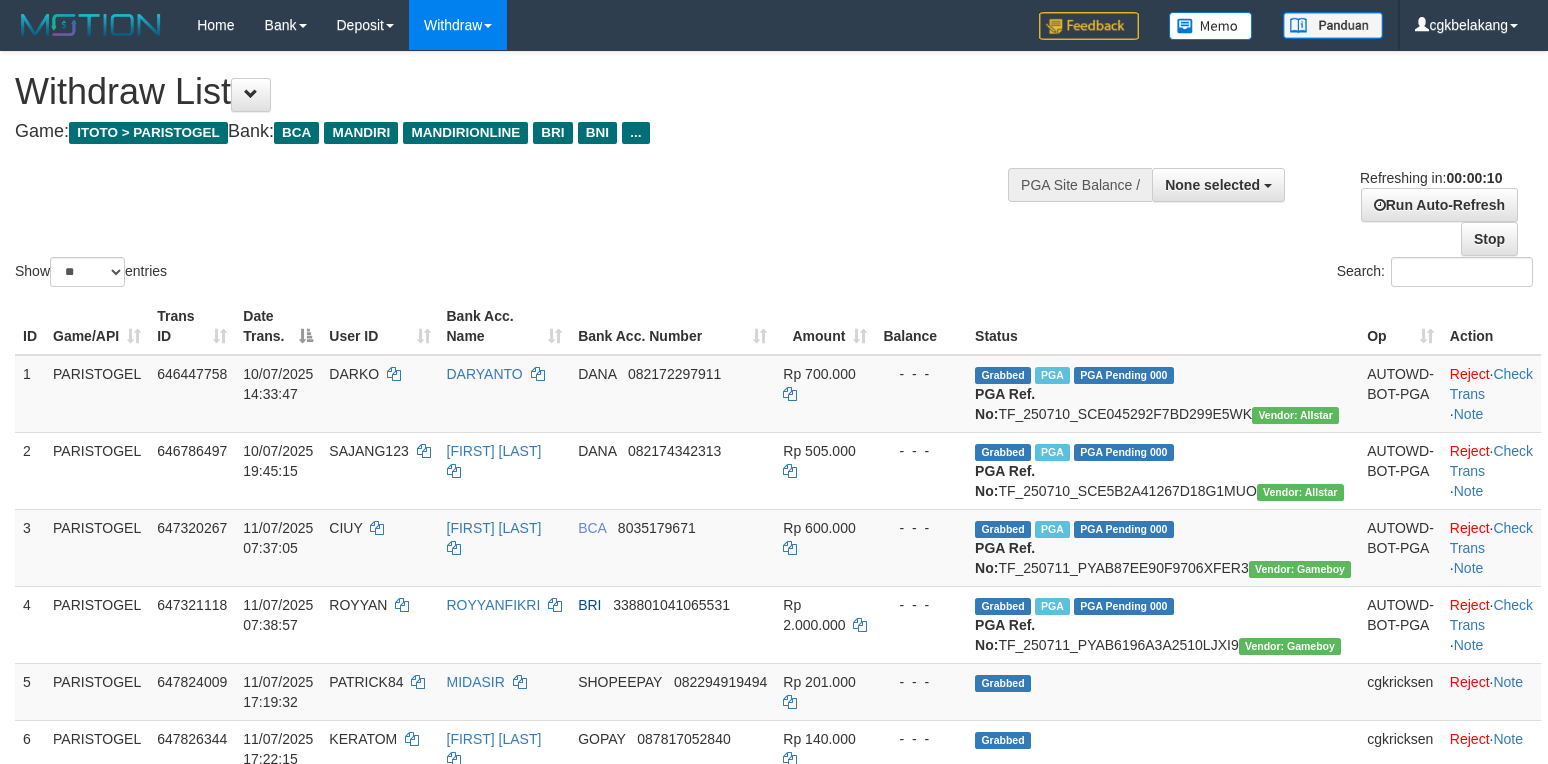 select 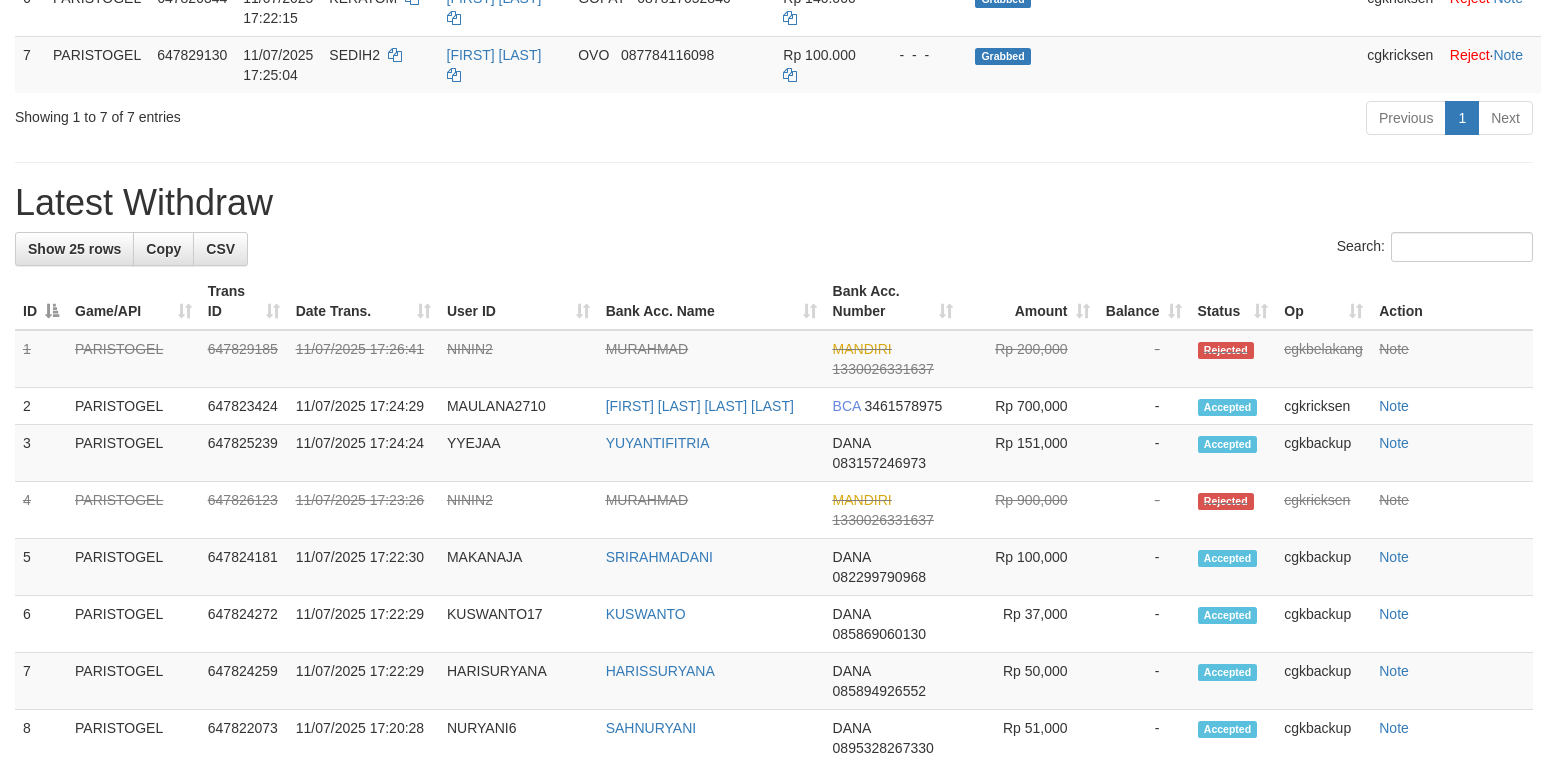 scroll, scrollTop: 666, scrollLeft: 0, axis: vertical 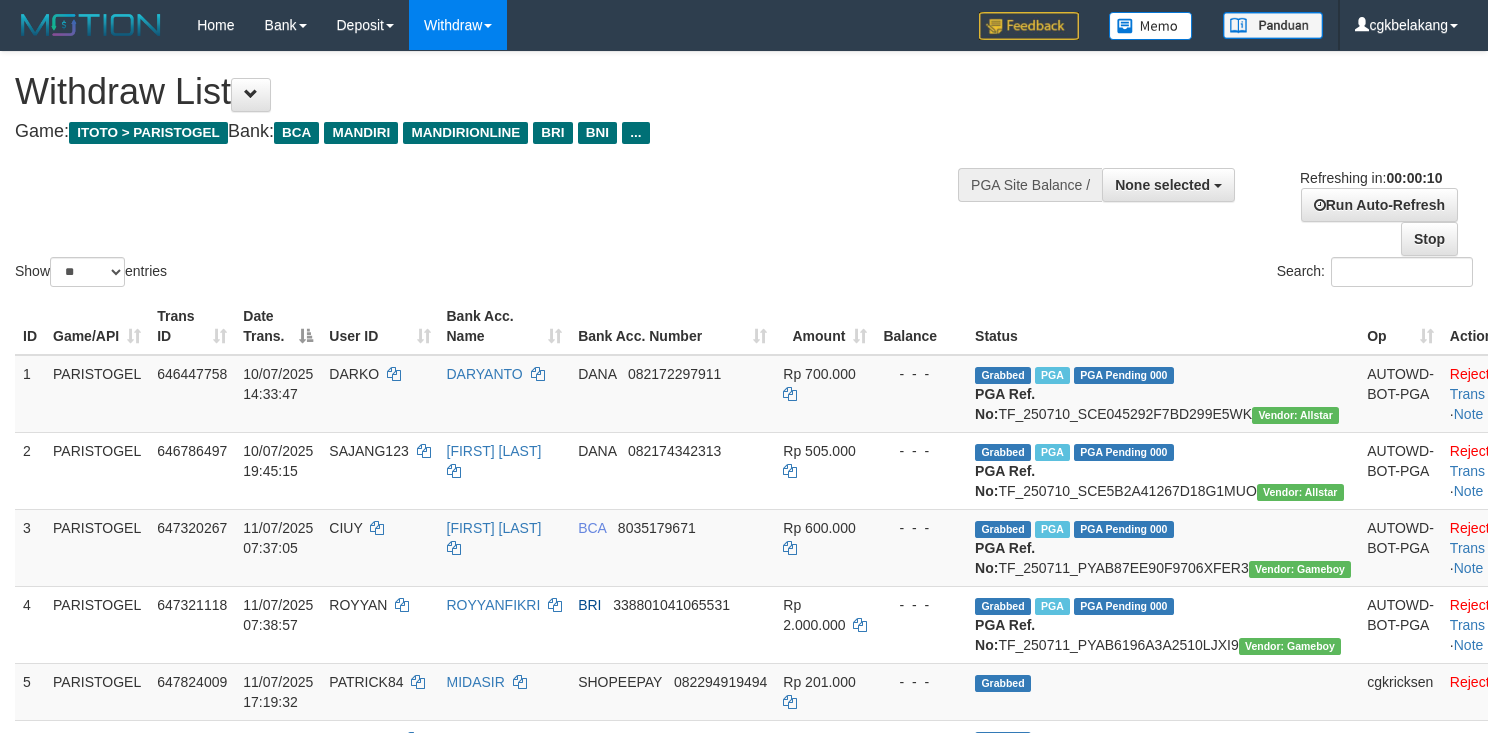 select 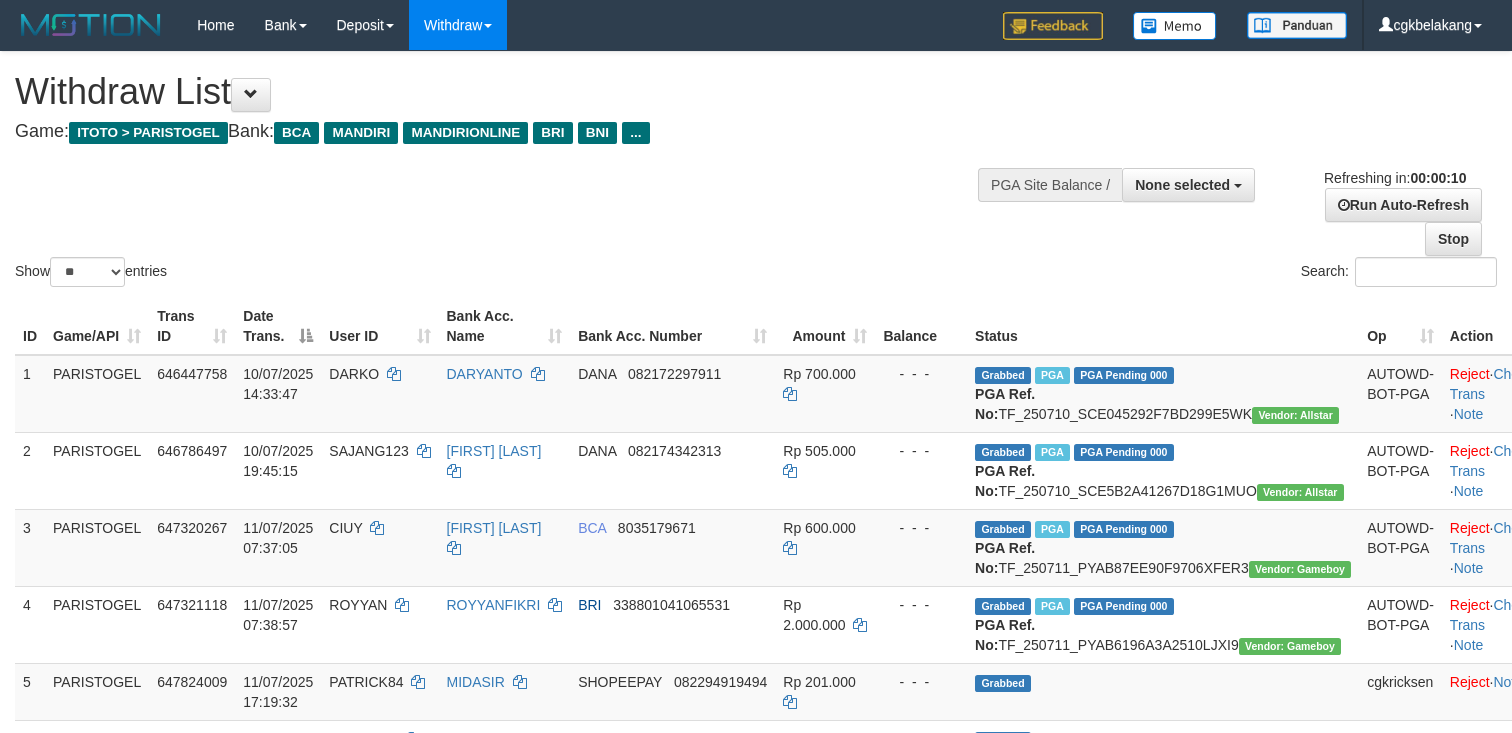 select 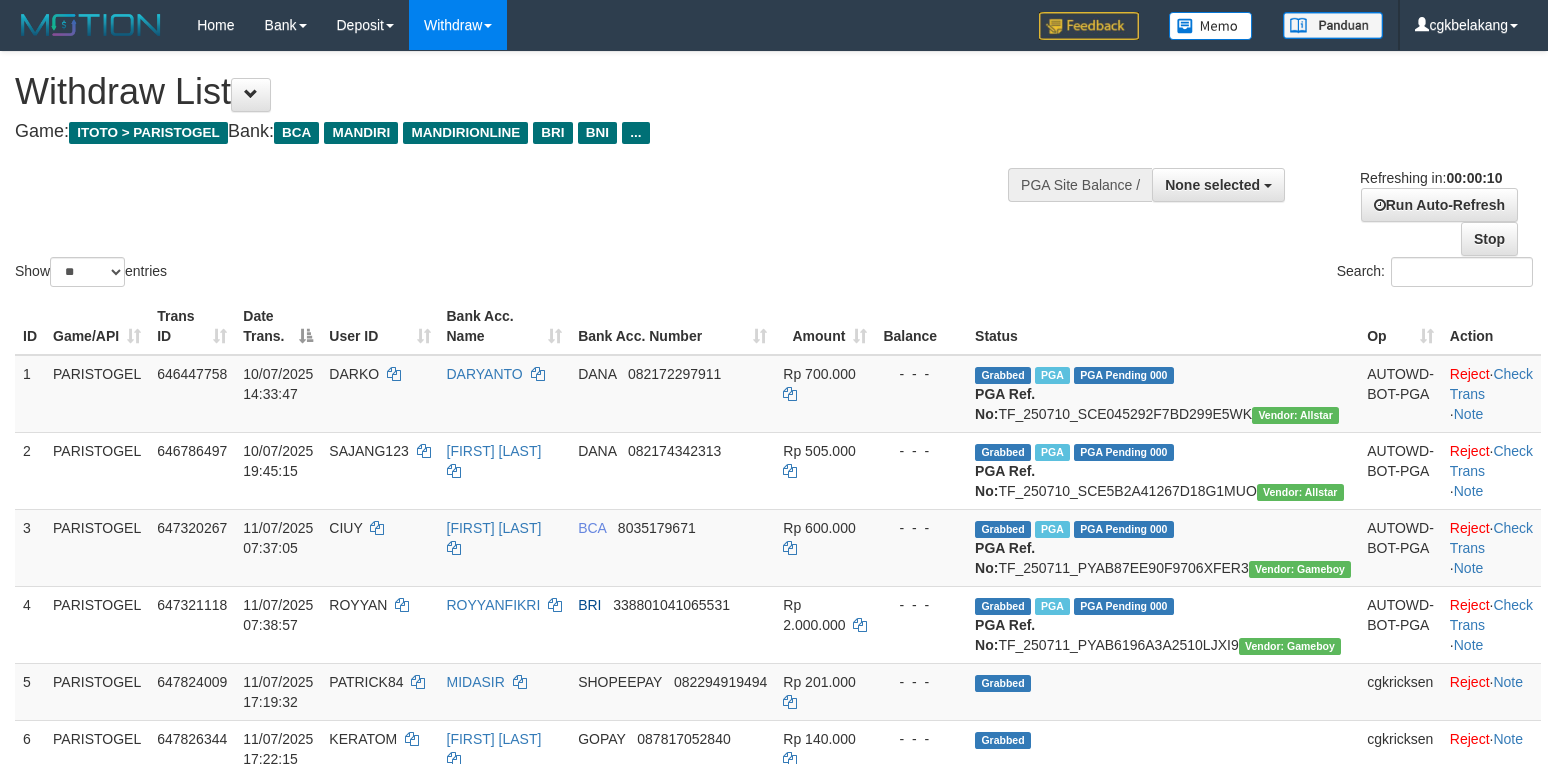 select 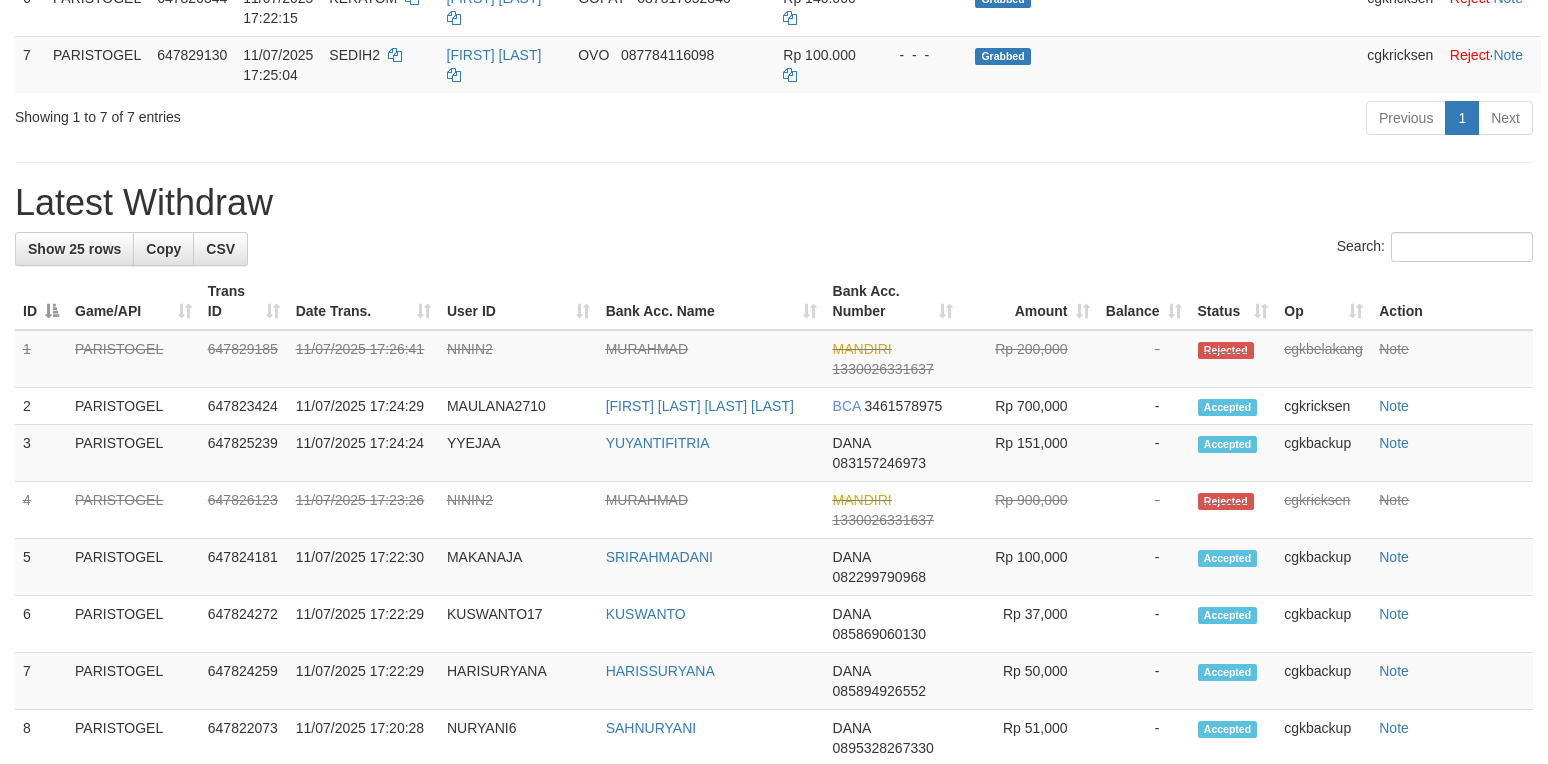scroll, scrollTop: 666, scrollLeft: 0, axis: vertical 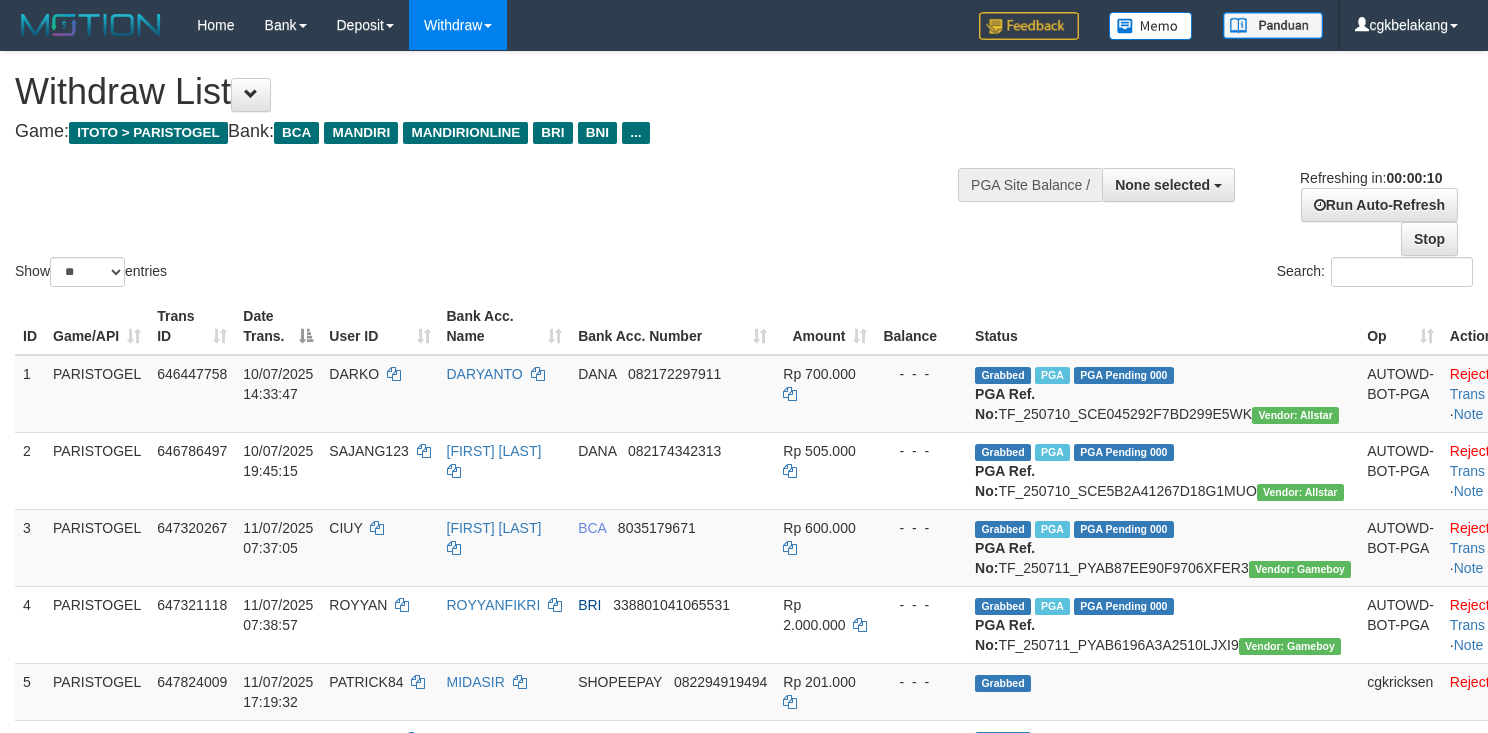 select 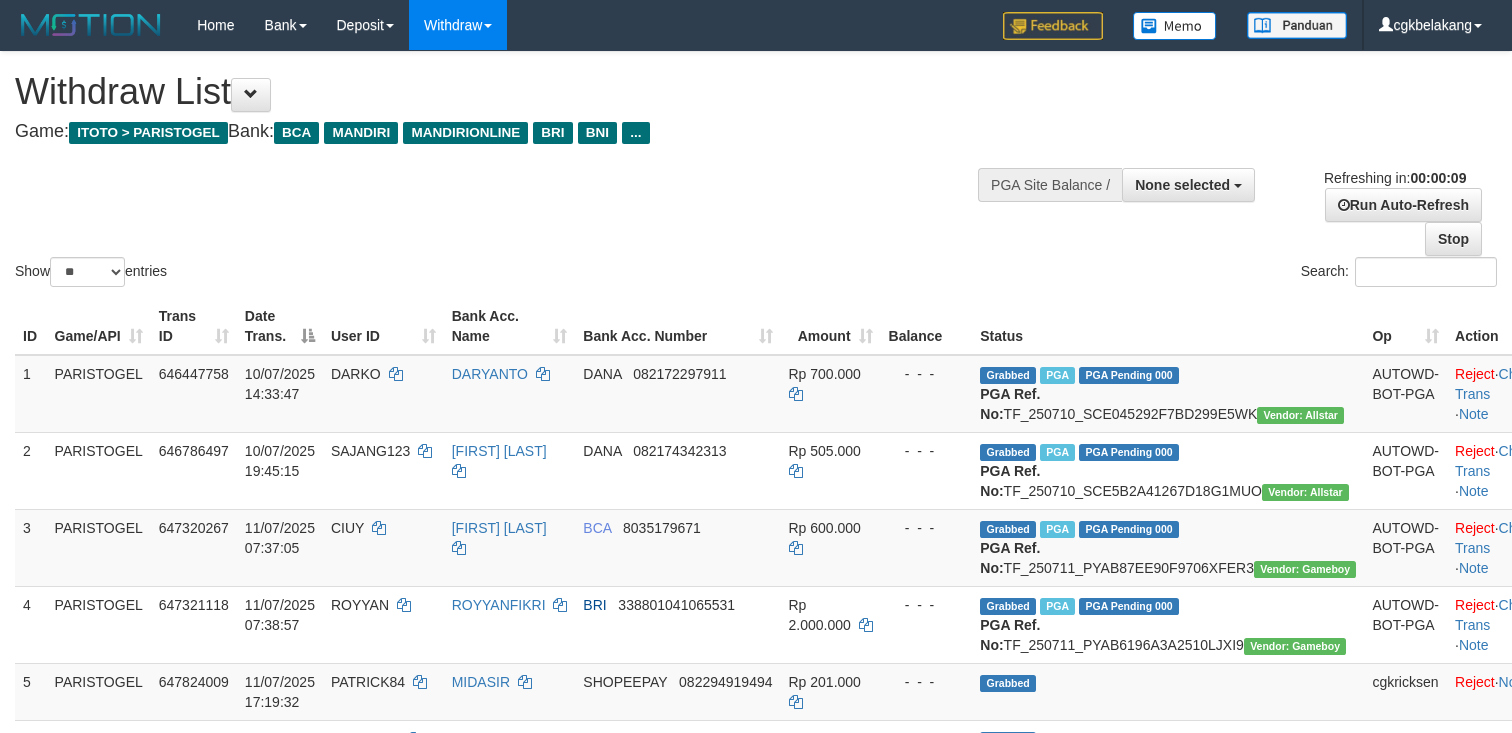select 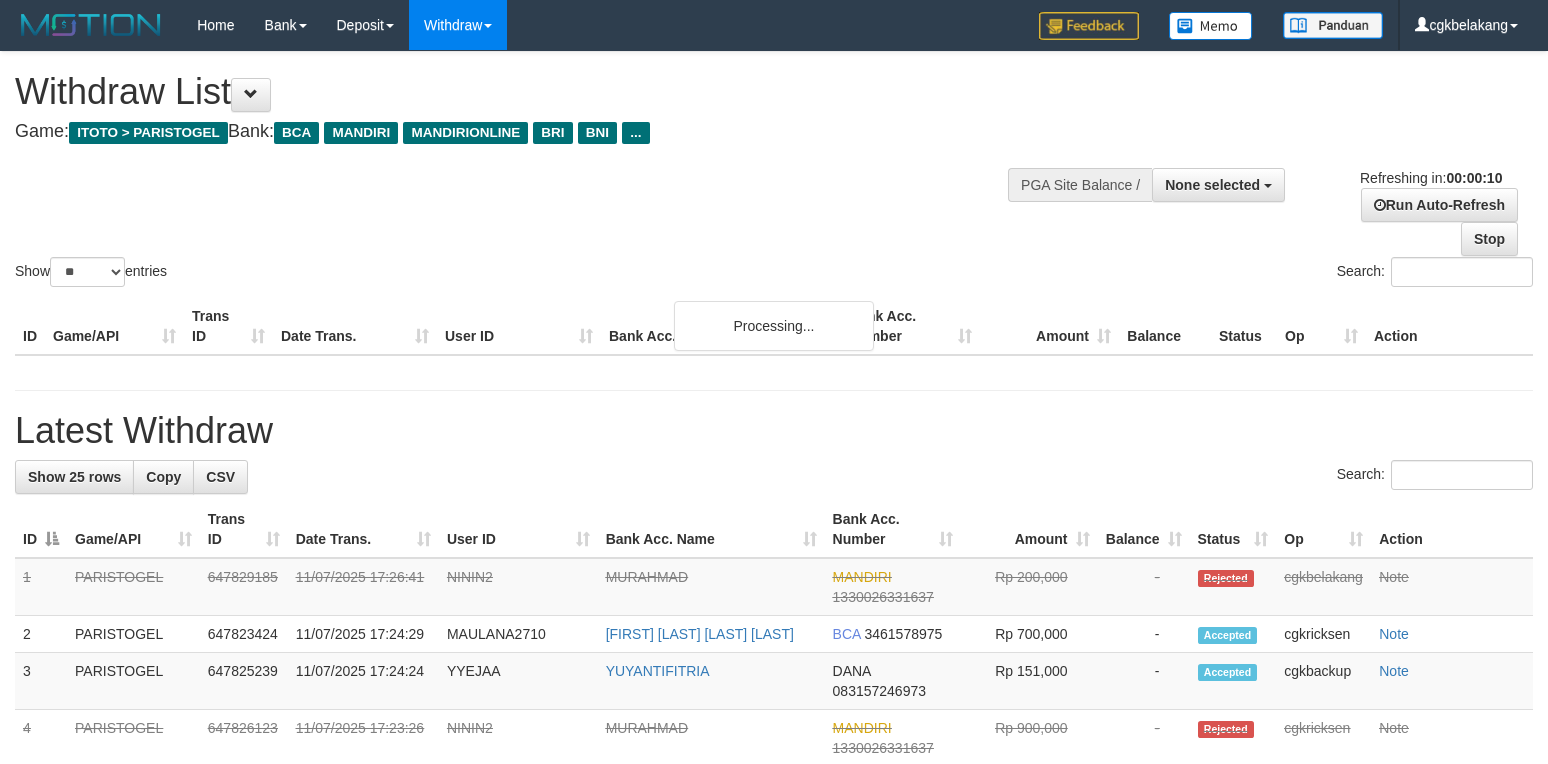 select 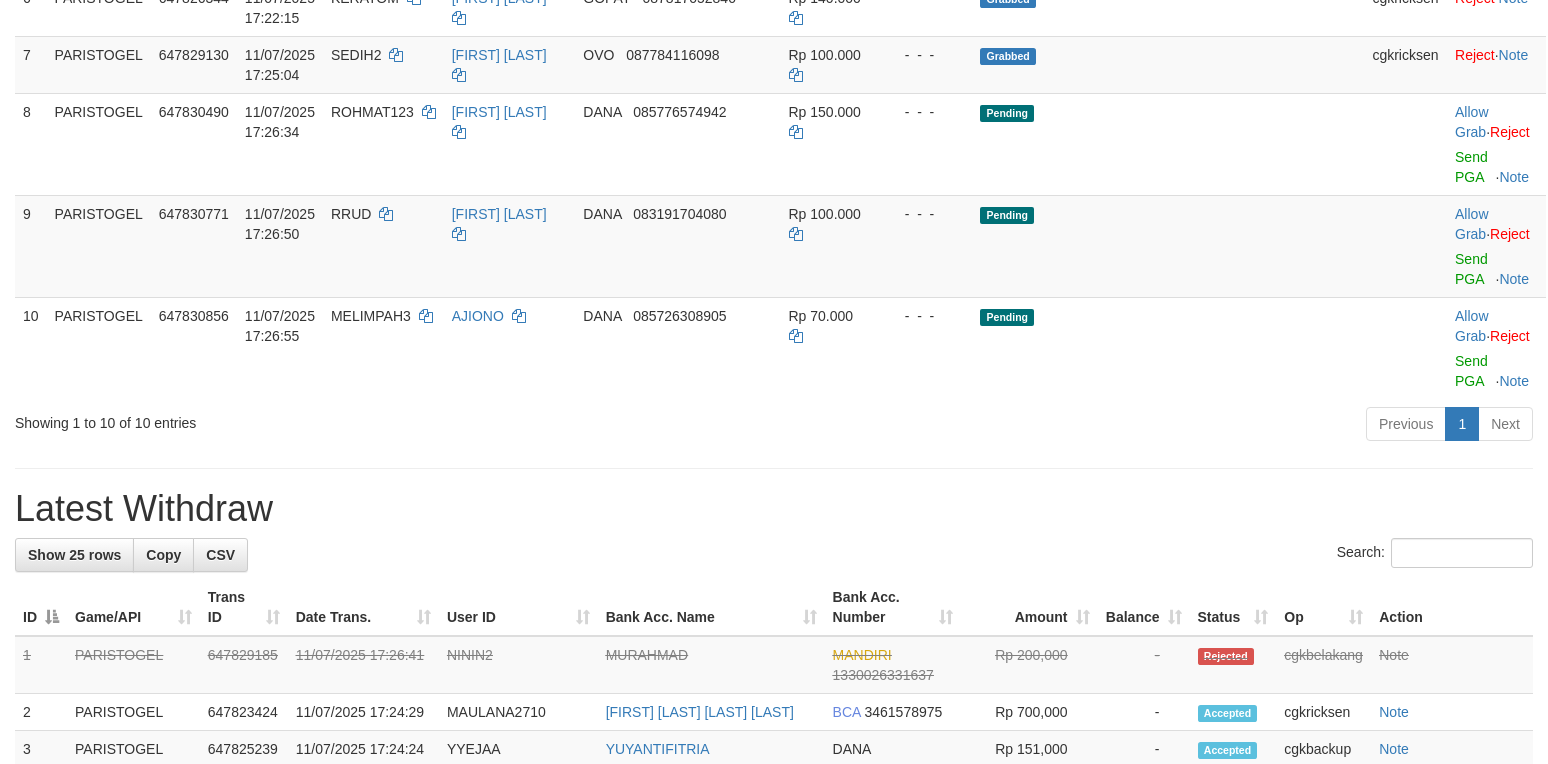 scroll, scrollTop: 666, scrollLeft: 0, axis: vertical 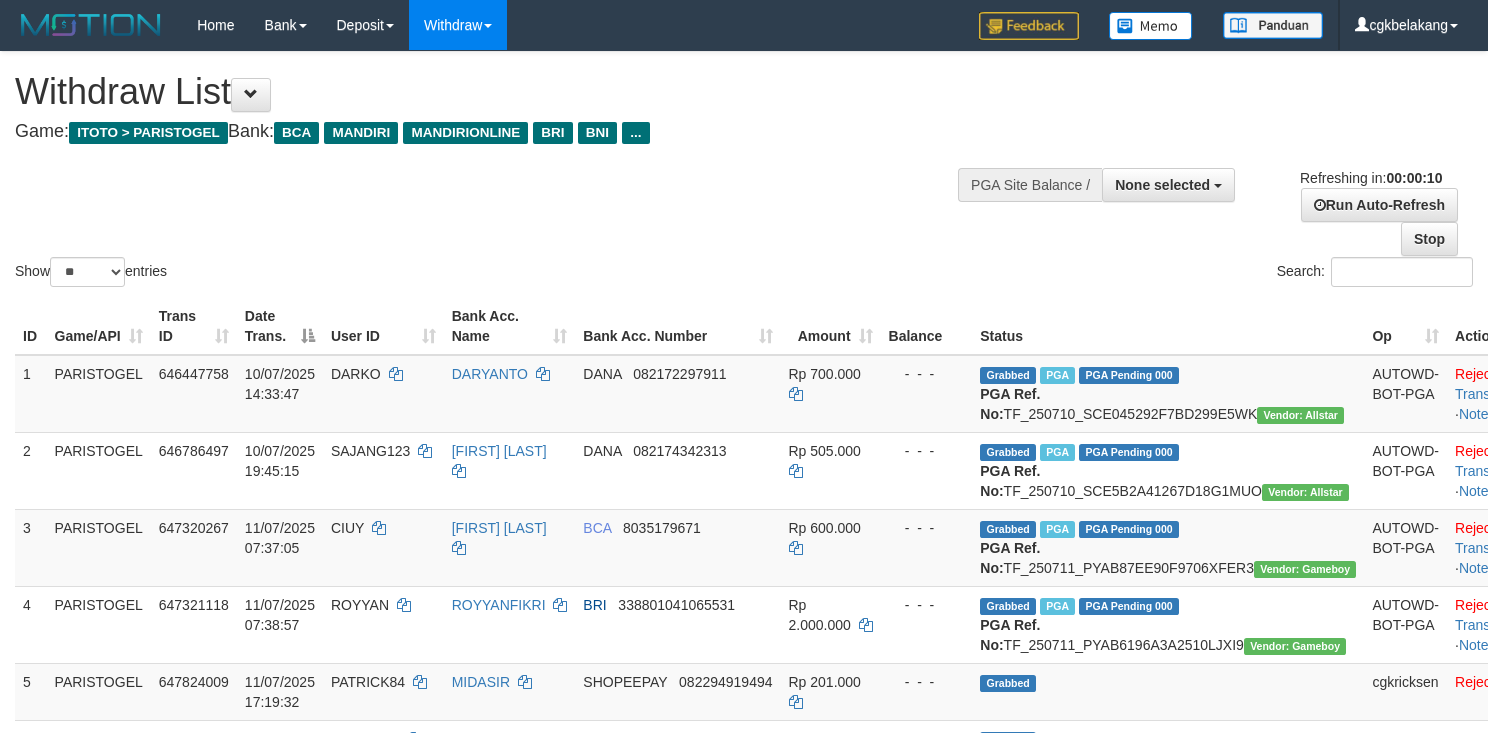 select 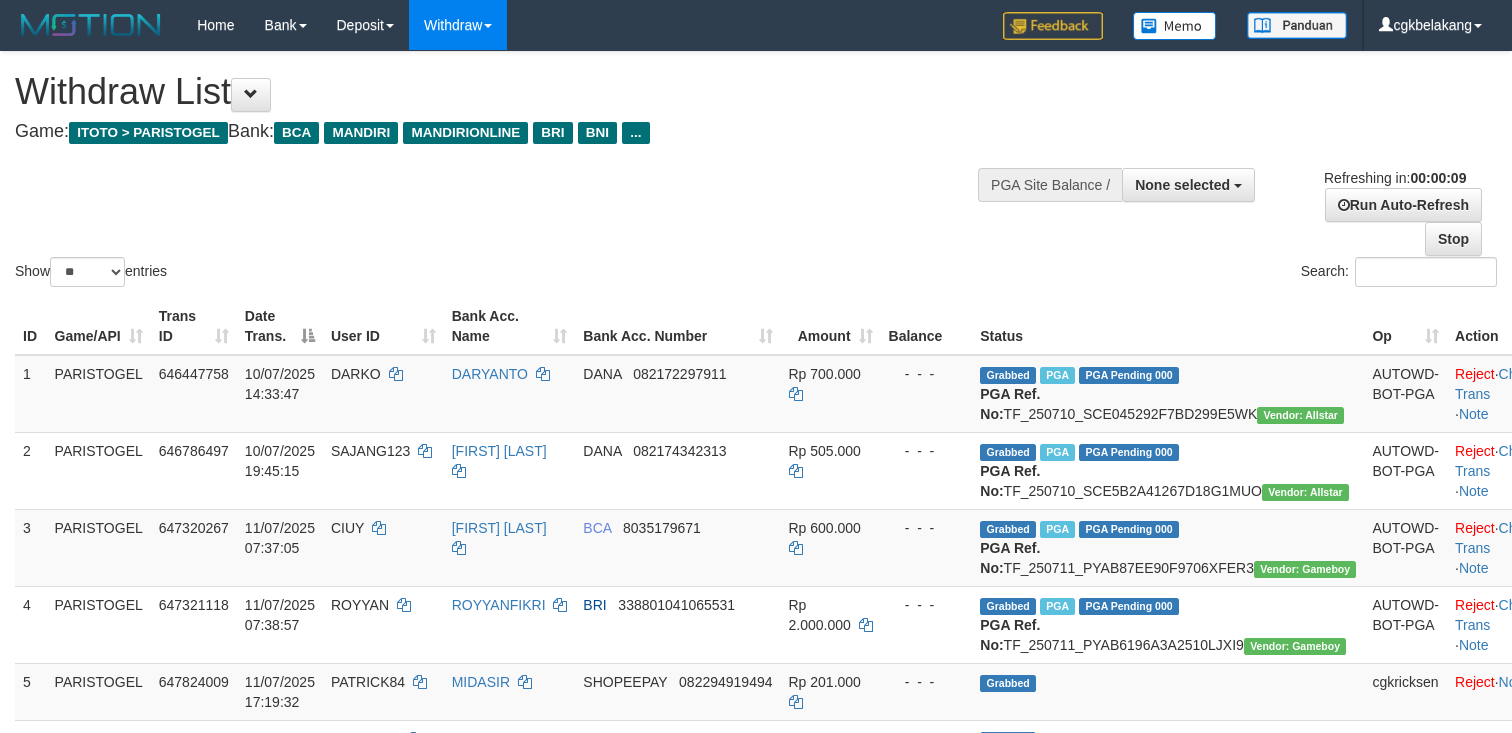 select 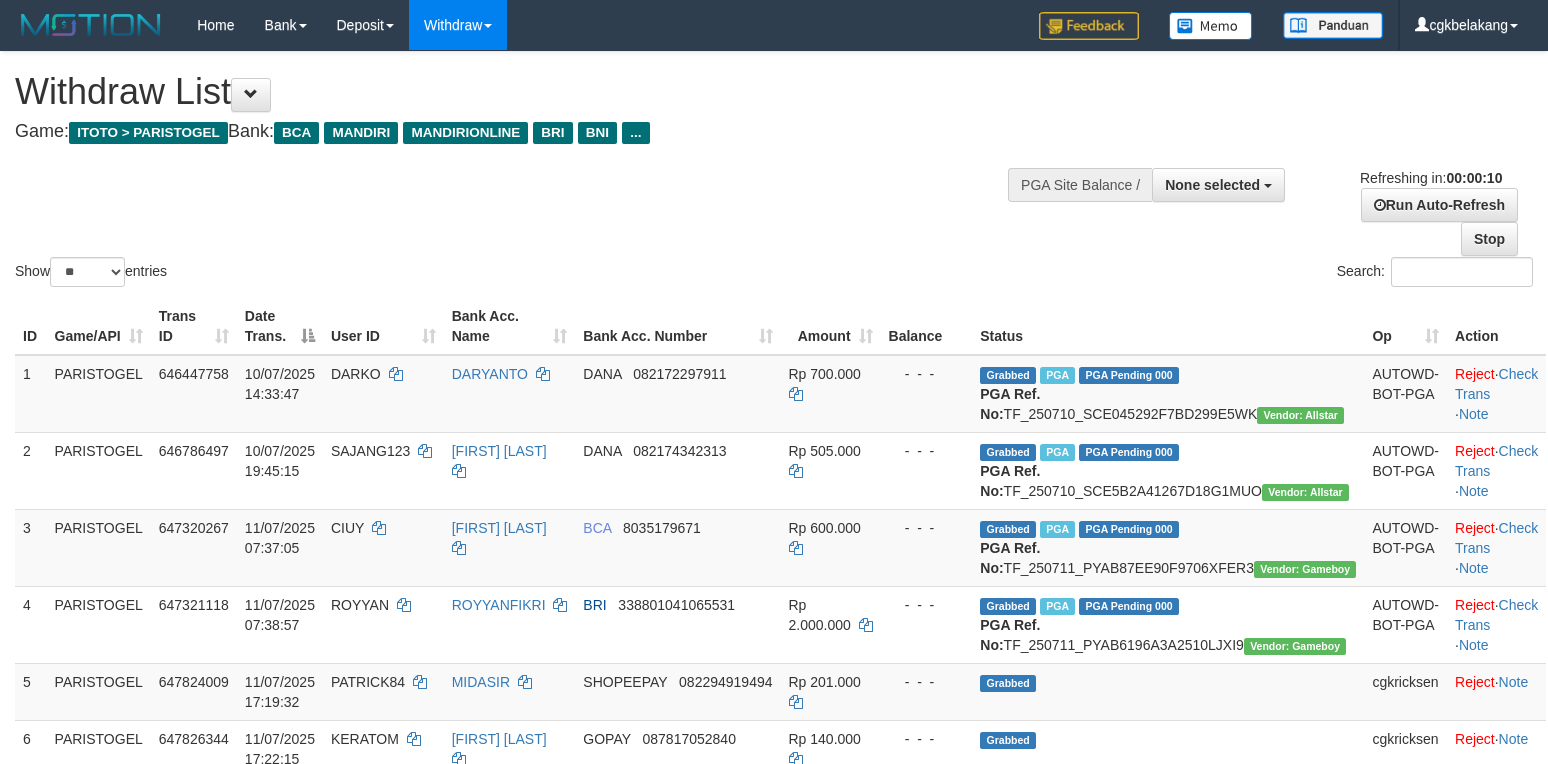 select 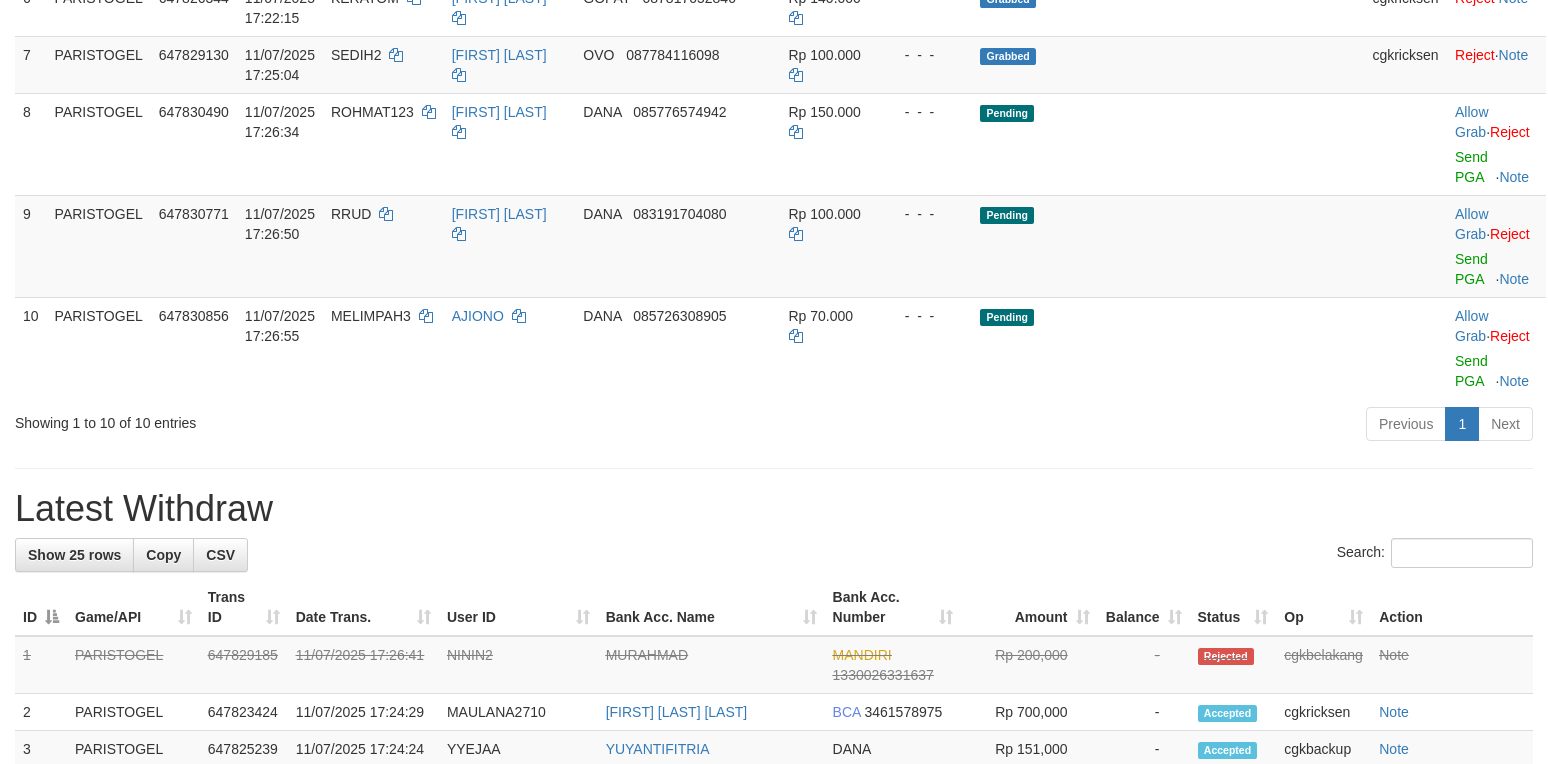 scroll, scrollTop: 666, scrollLeft: 0, axis: vertical 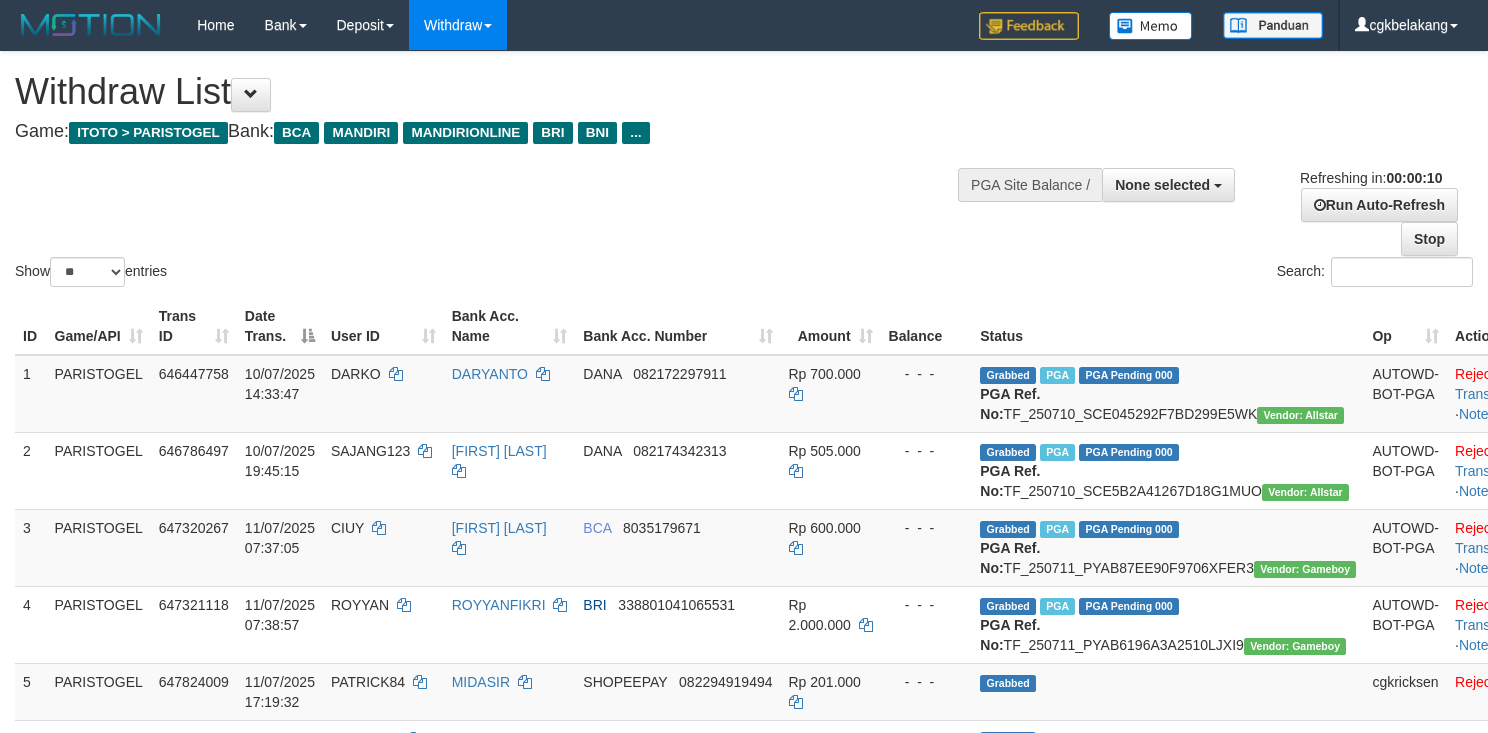 select 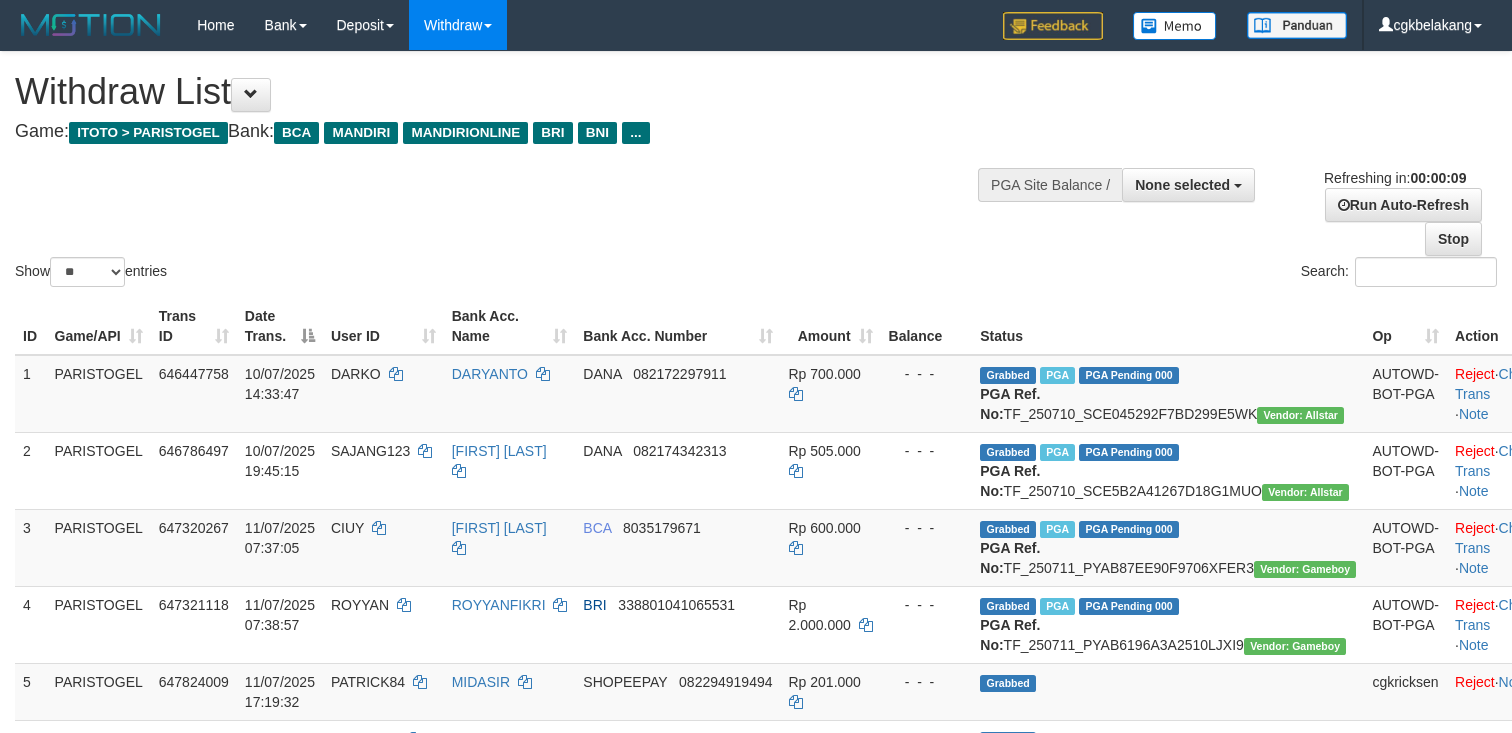select 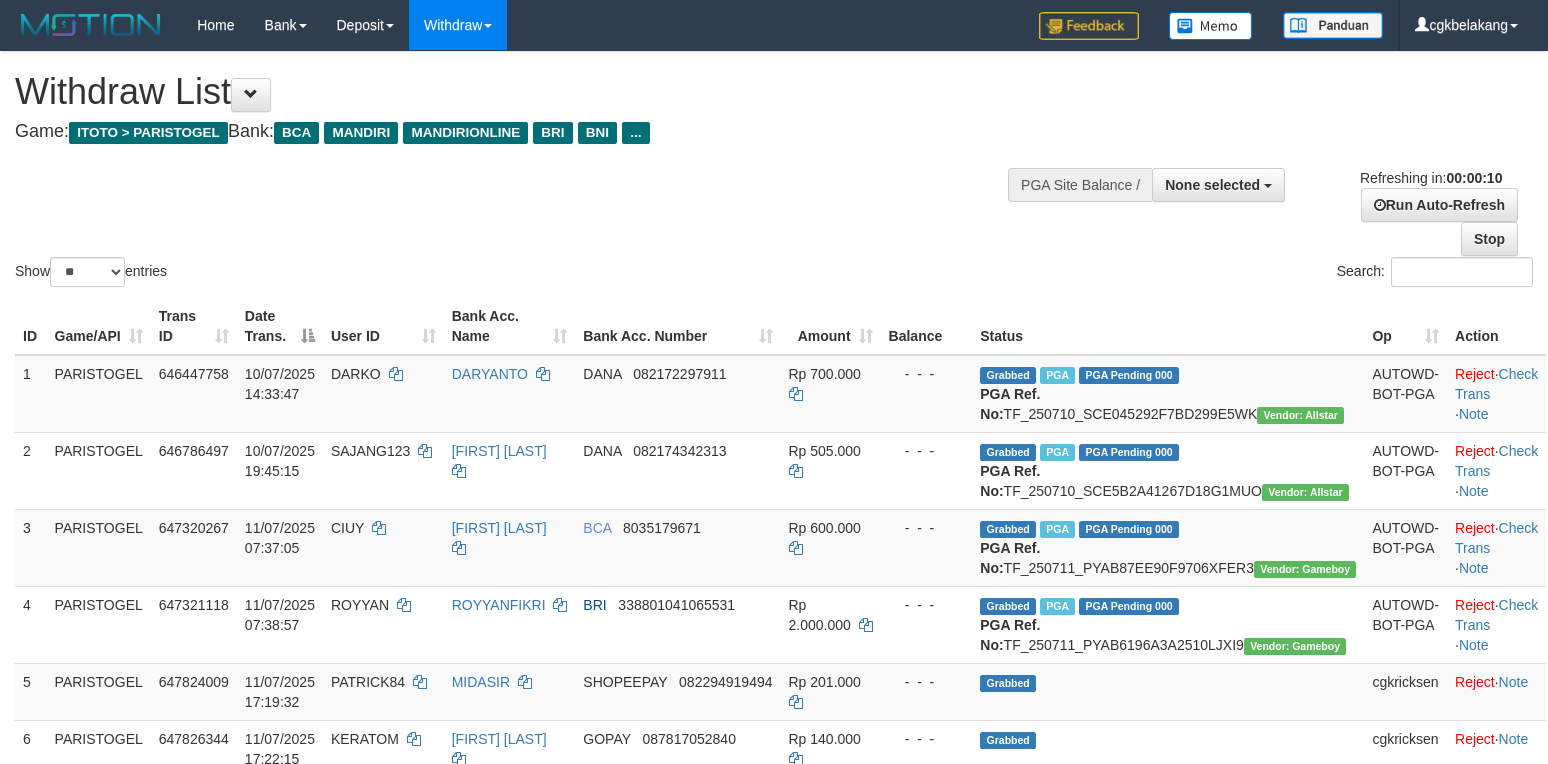 select 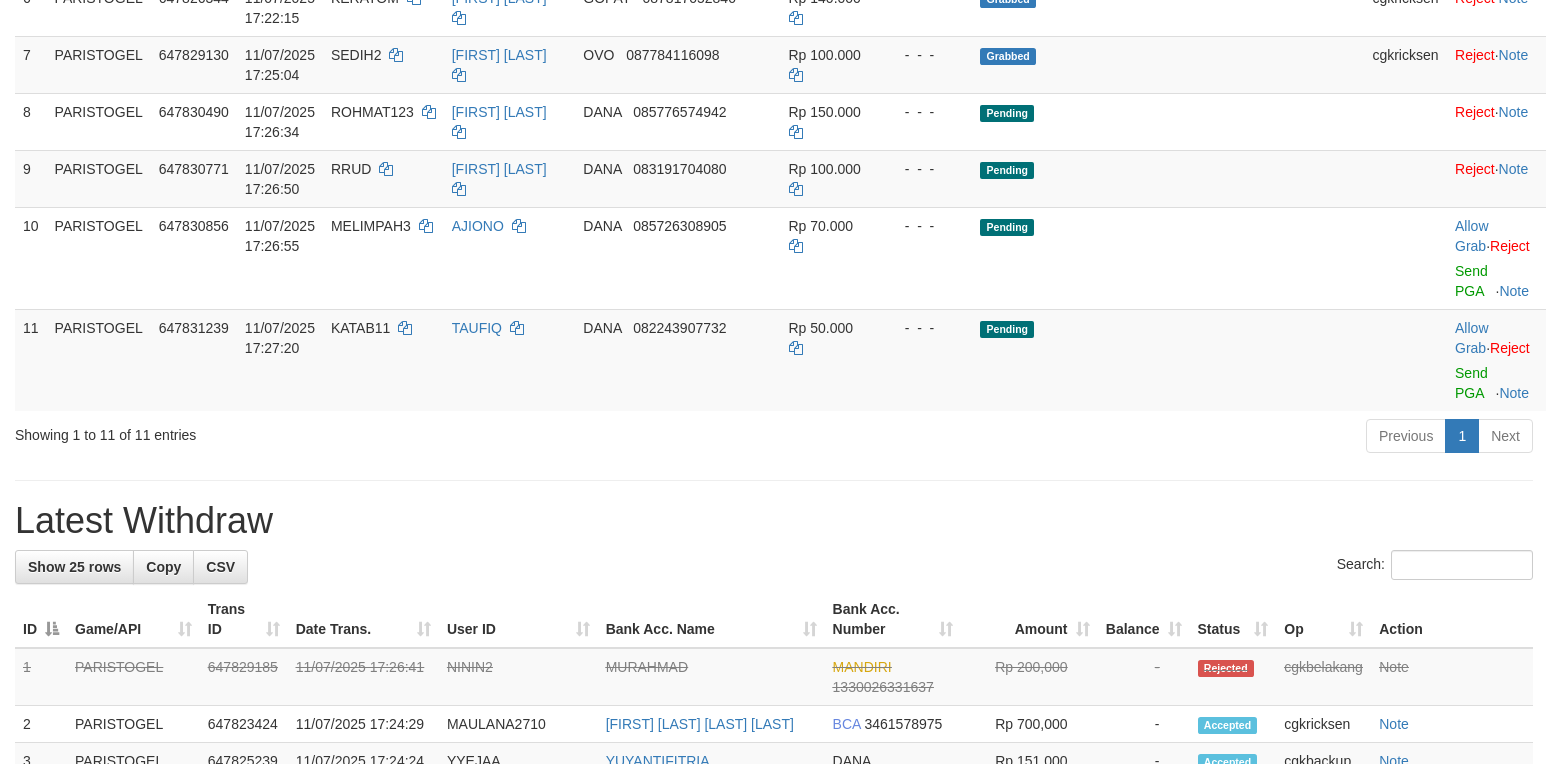 scroll, scrollTop: 666, scrollLeft: 0, axis: vertical 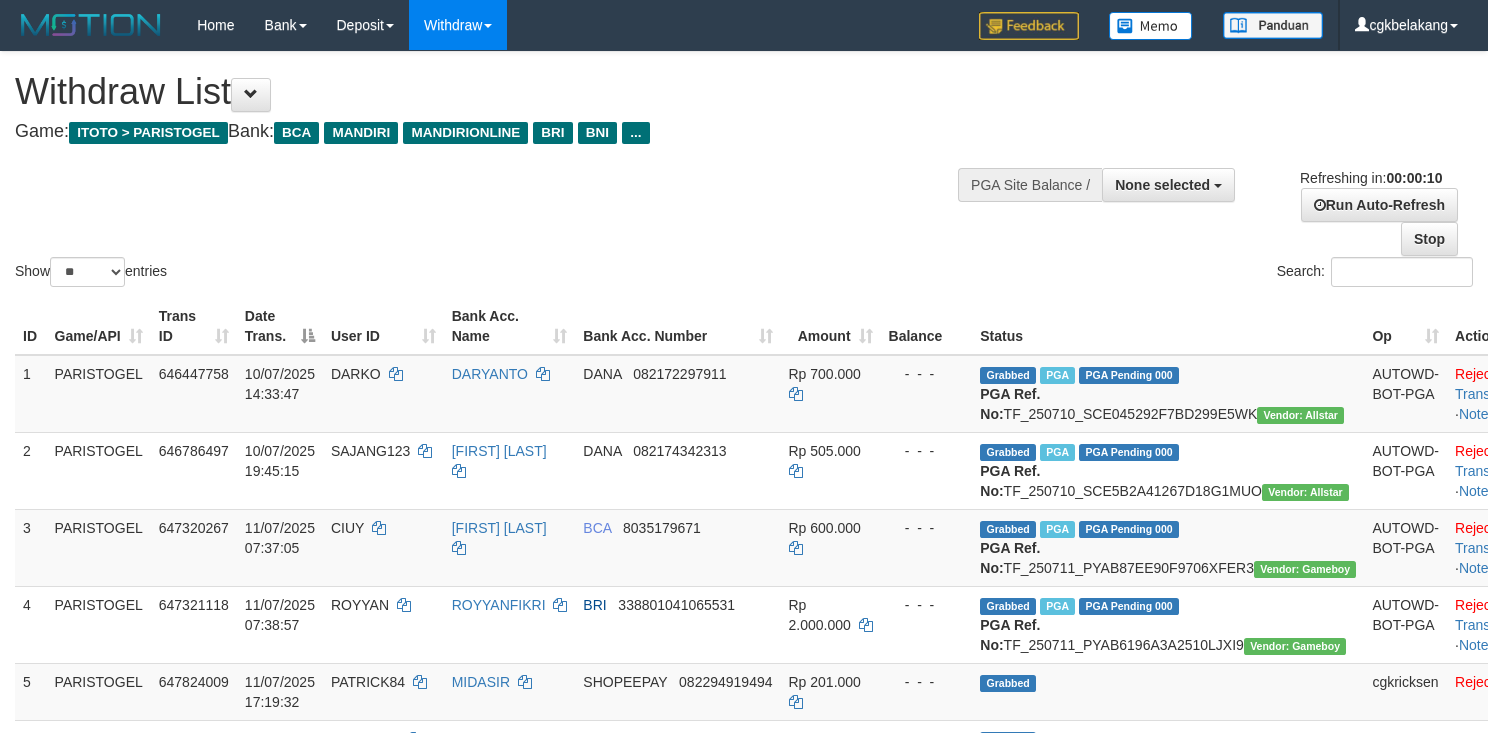 select 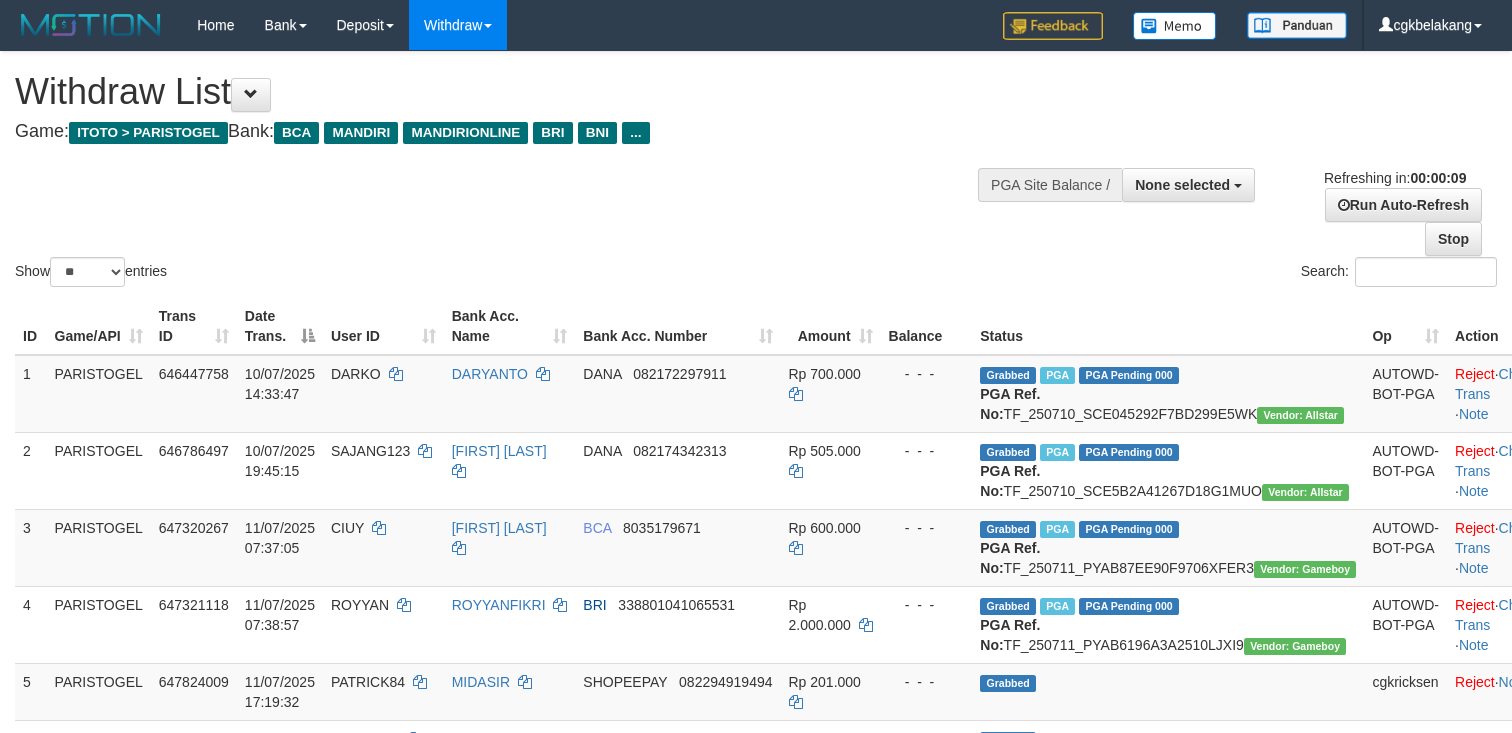 select 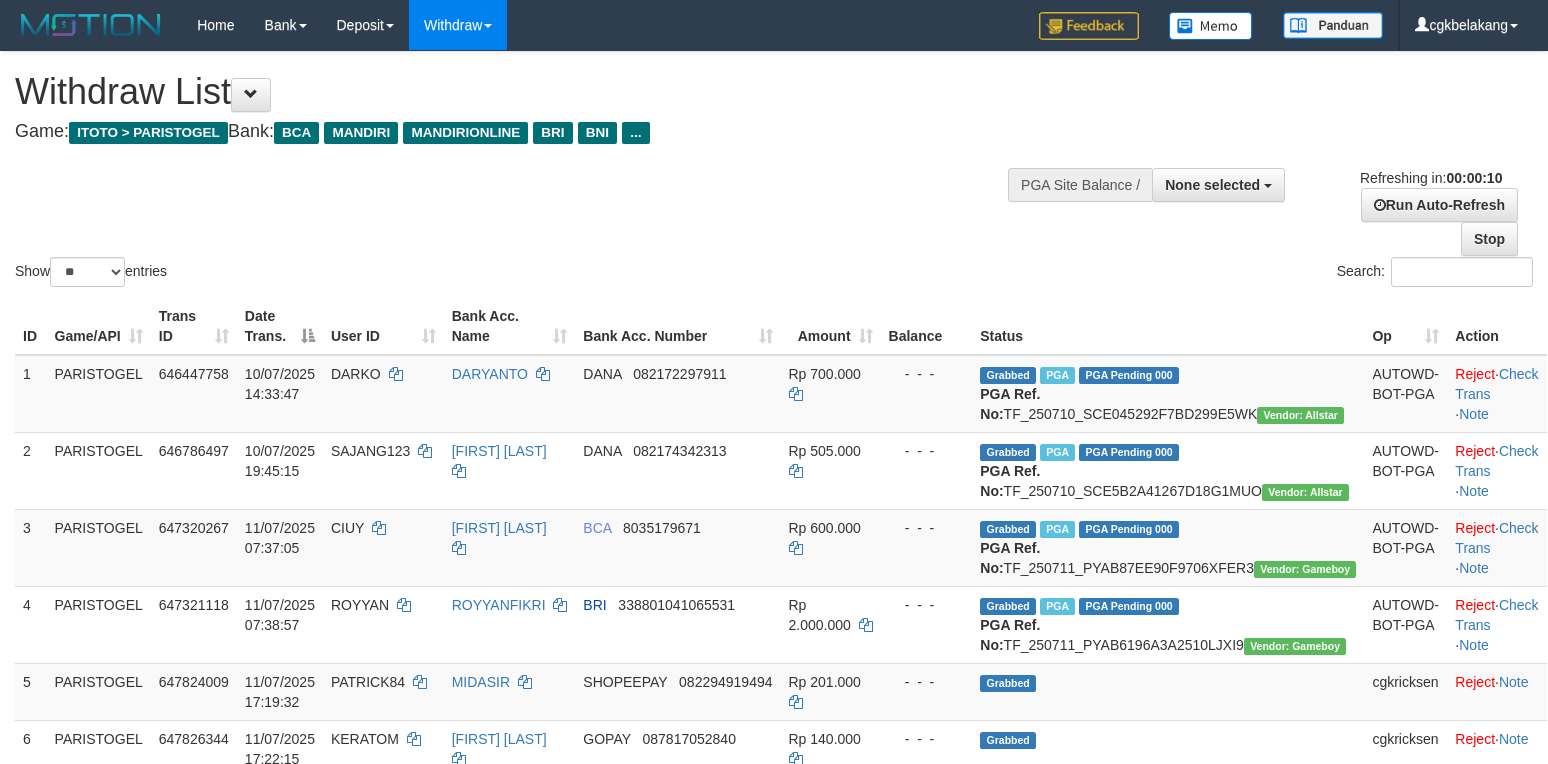 select 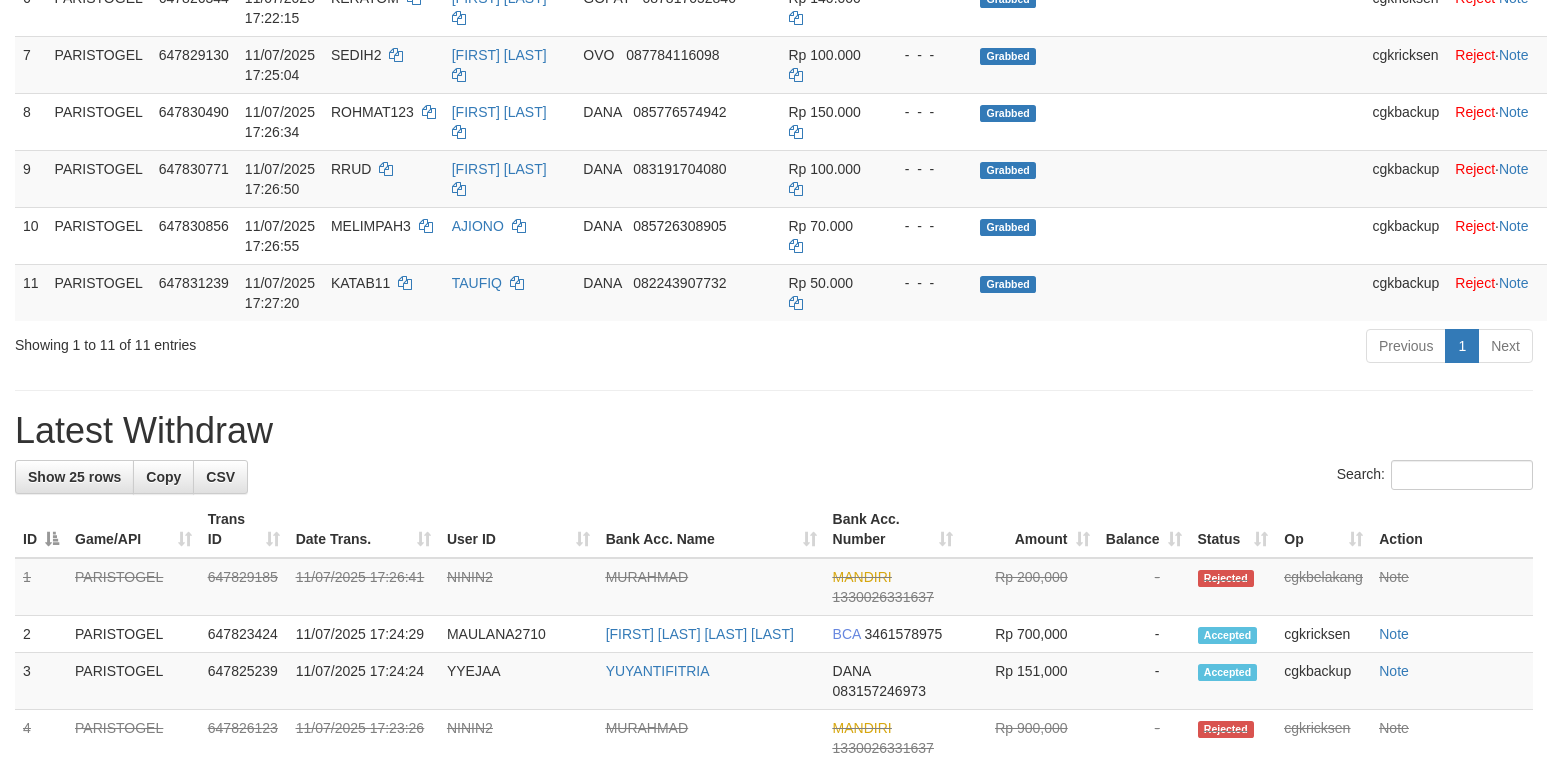 scroll, scrollTop: 666, scrollLeft: 0, axis: vertical 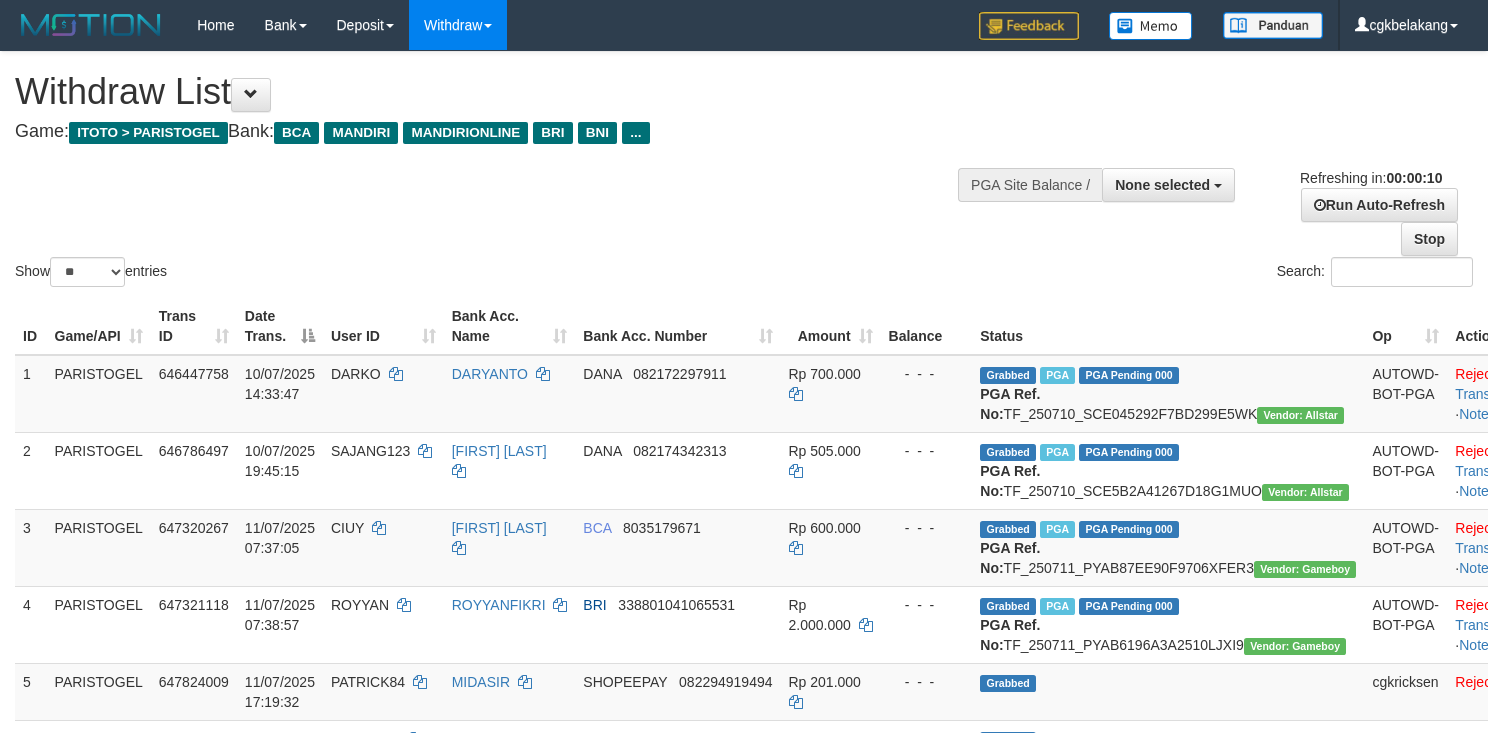 select 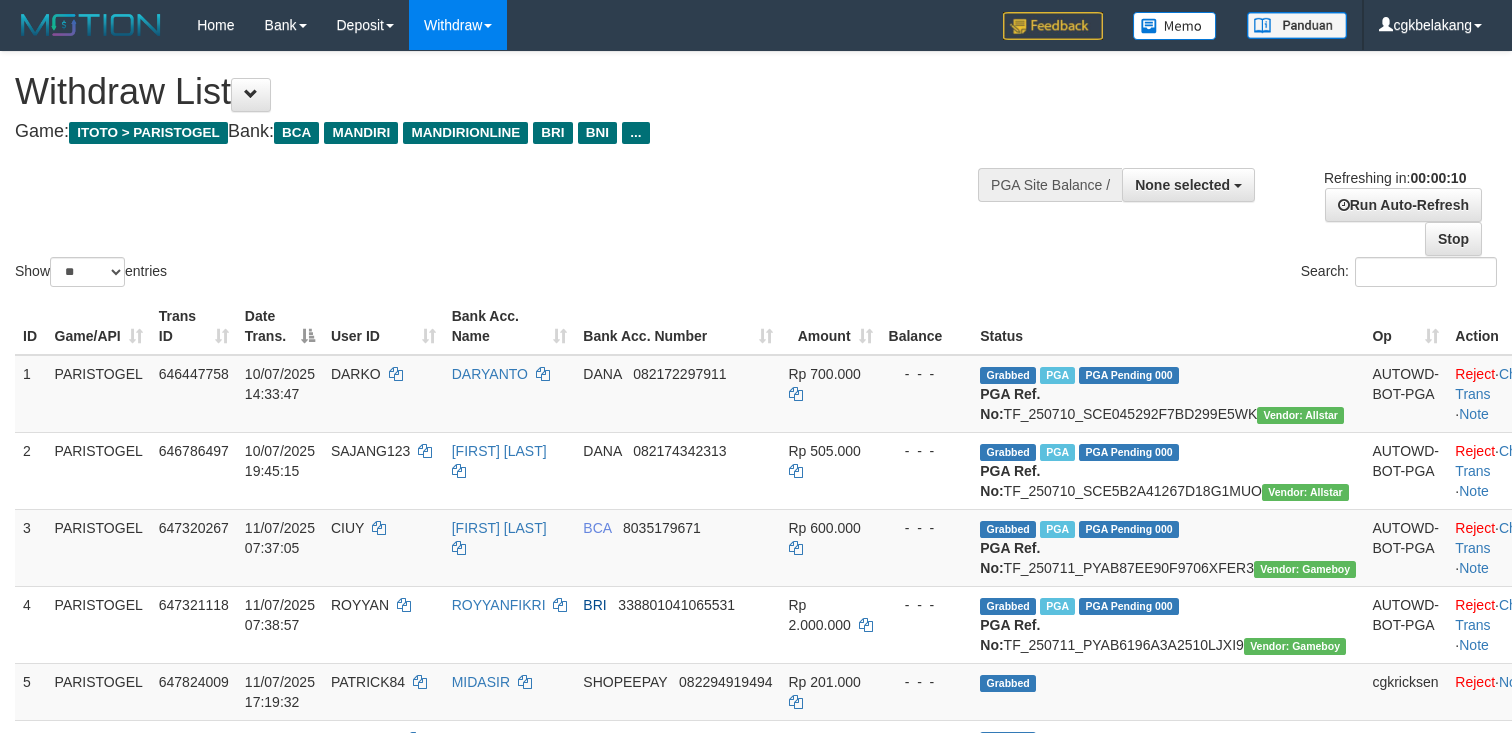select 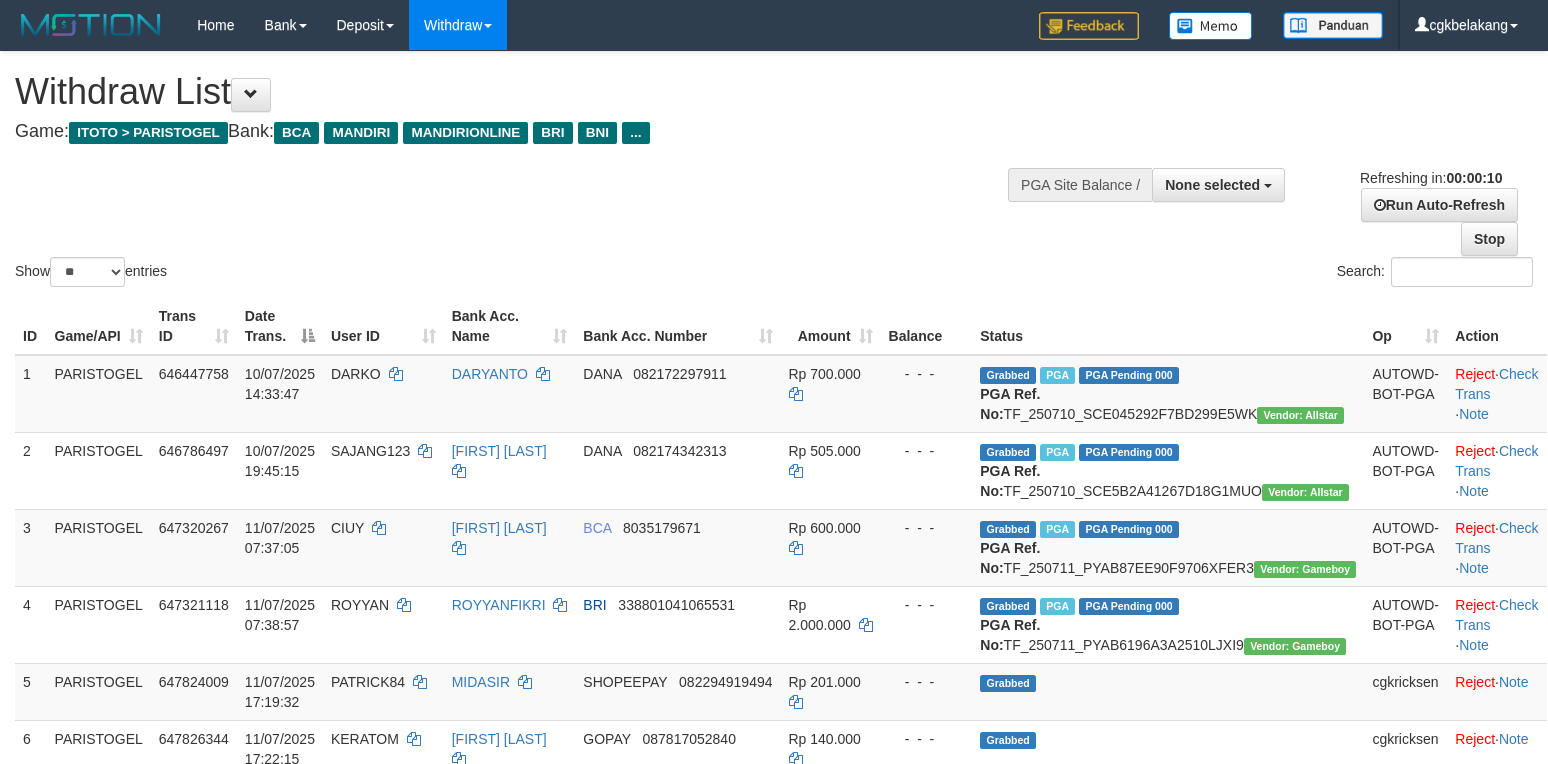 select 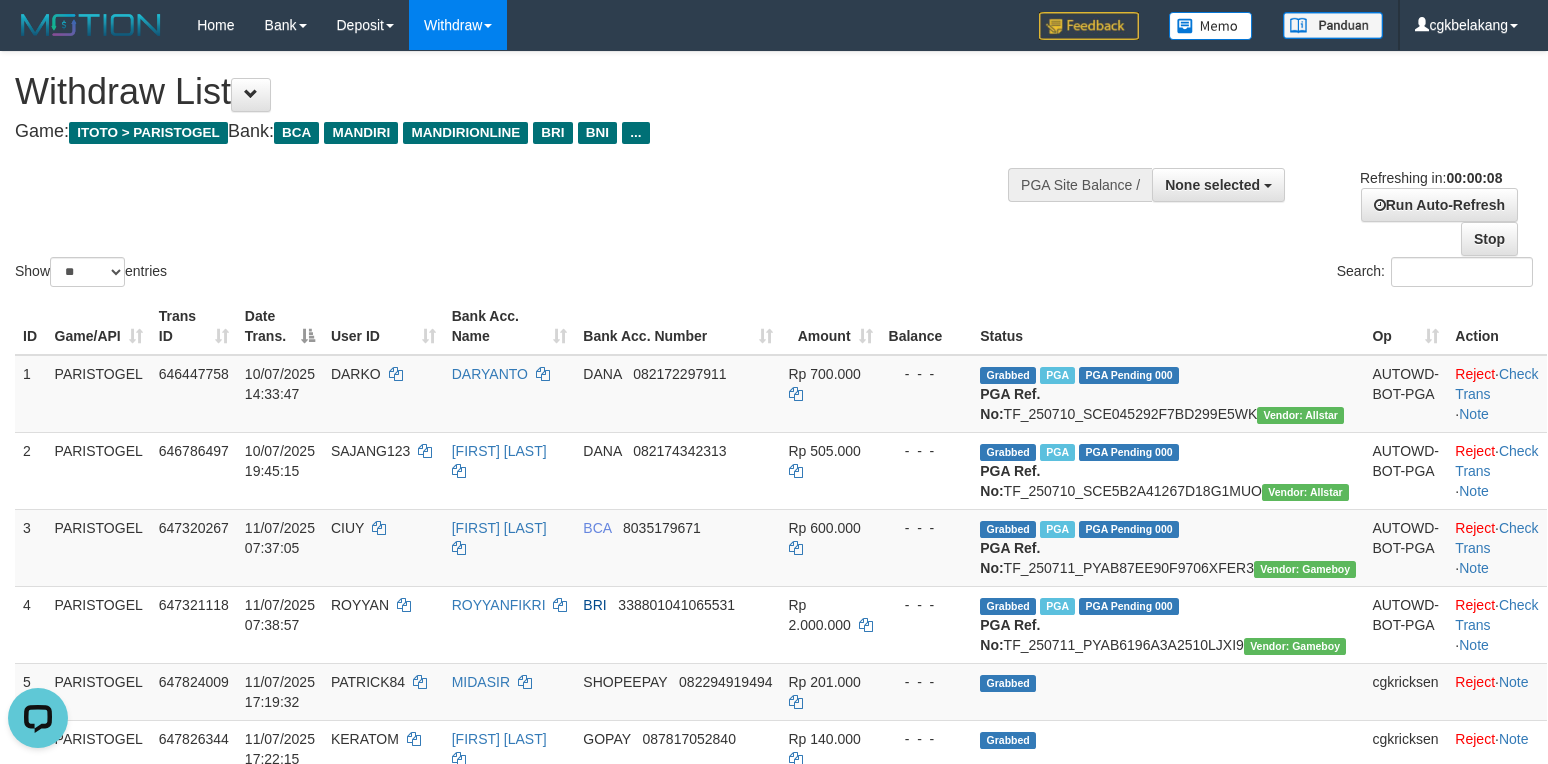 scroll, scrollTop: 0, scrollLeft: 0, axis: both 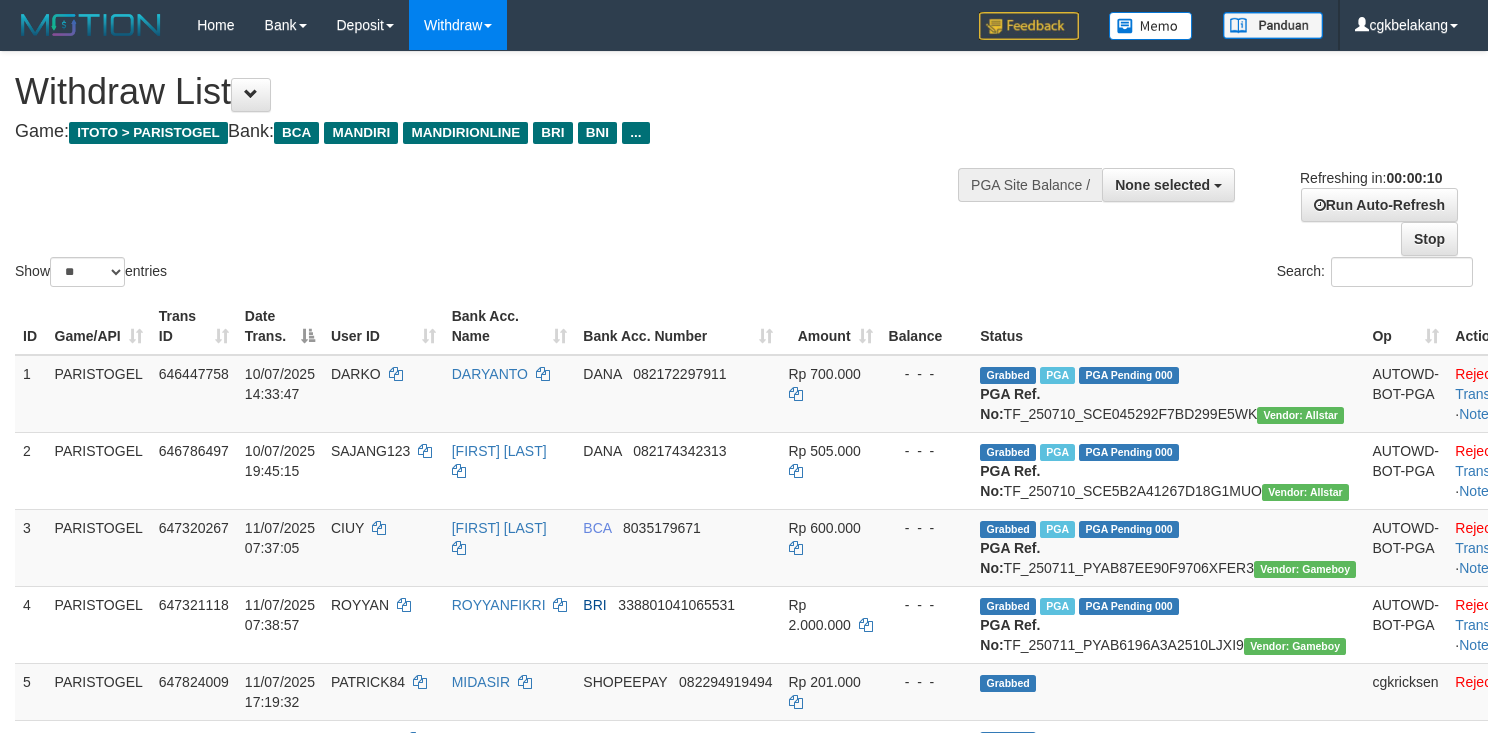 select 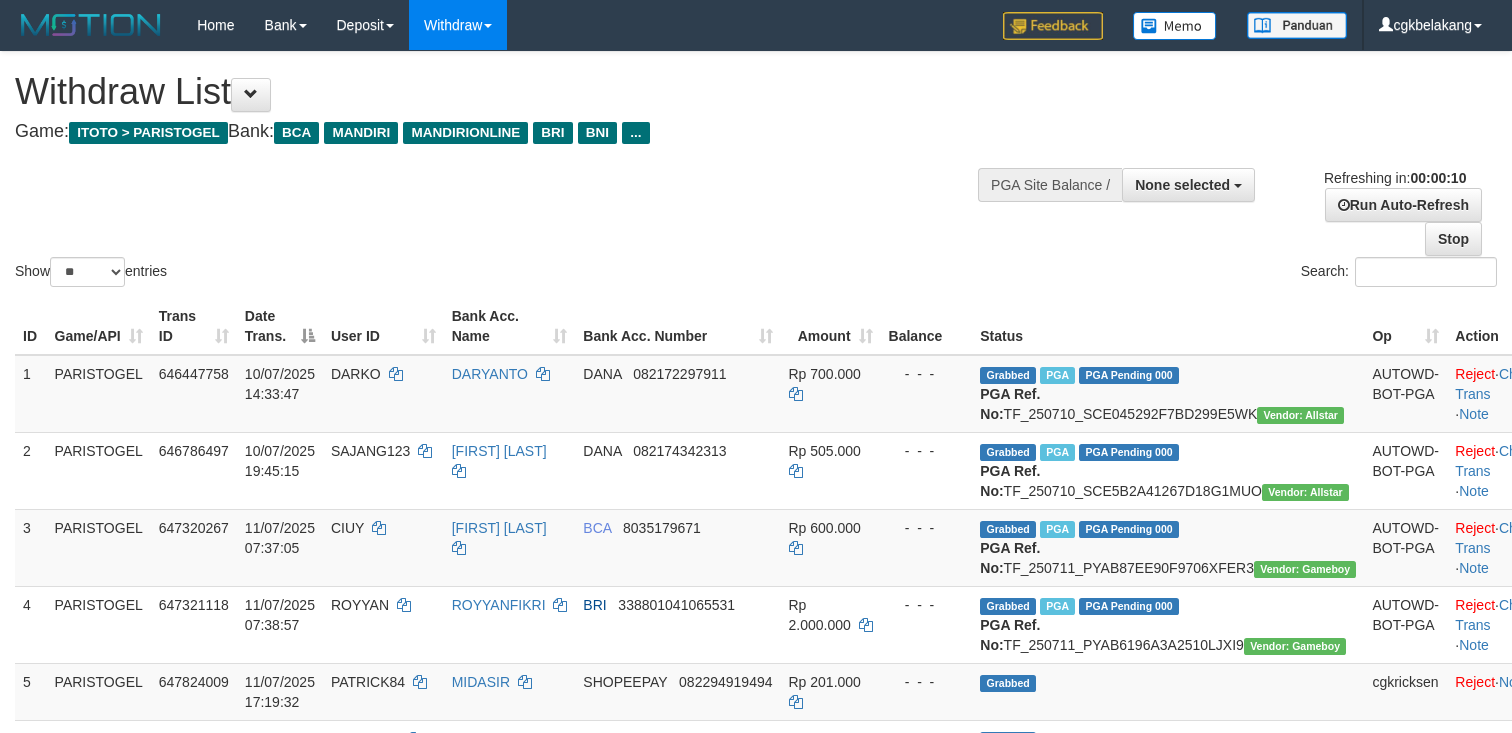 select 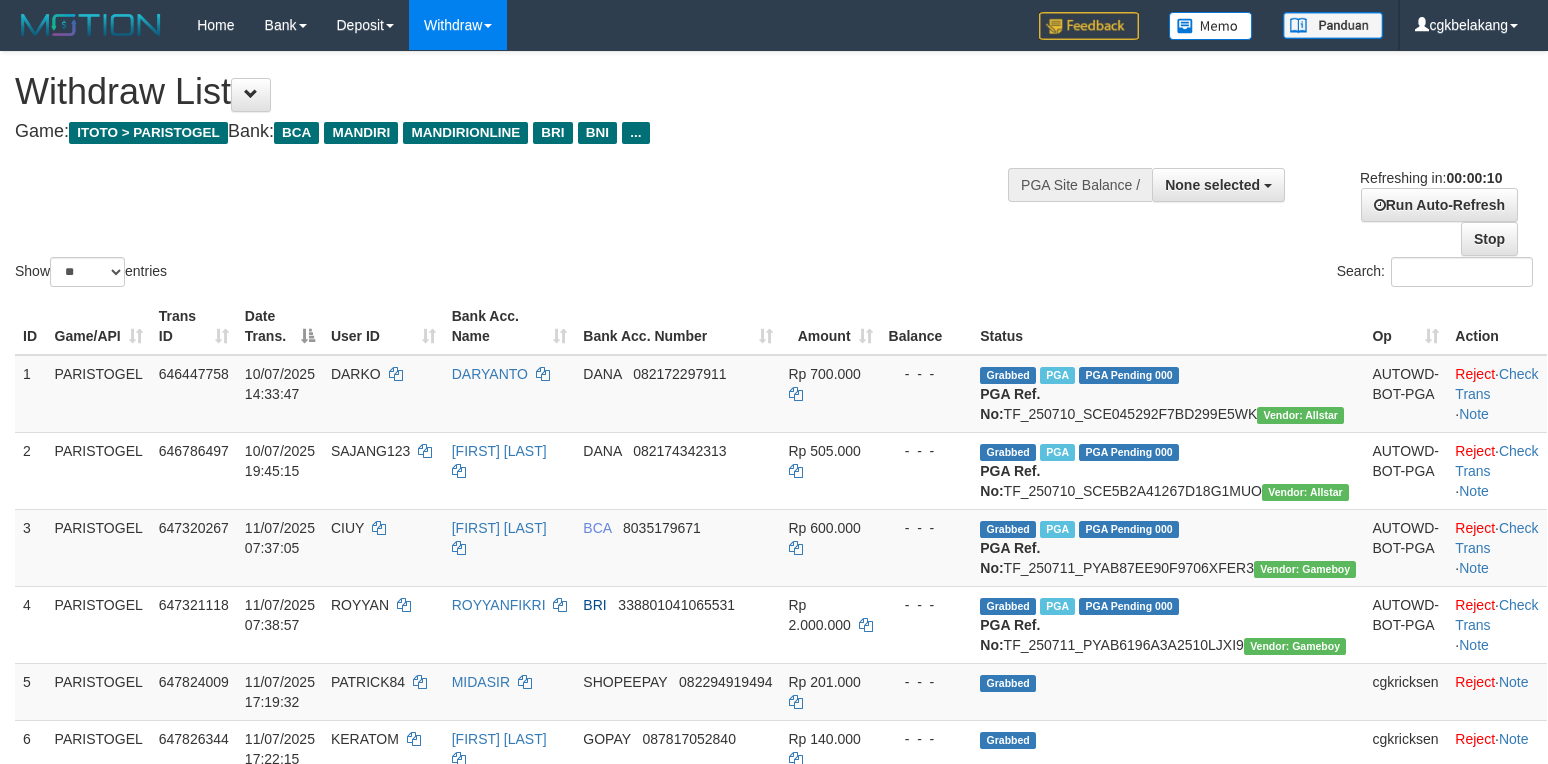 select 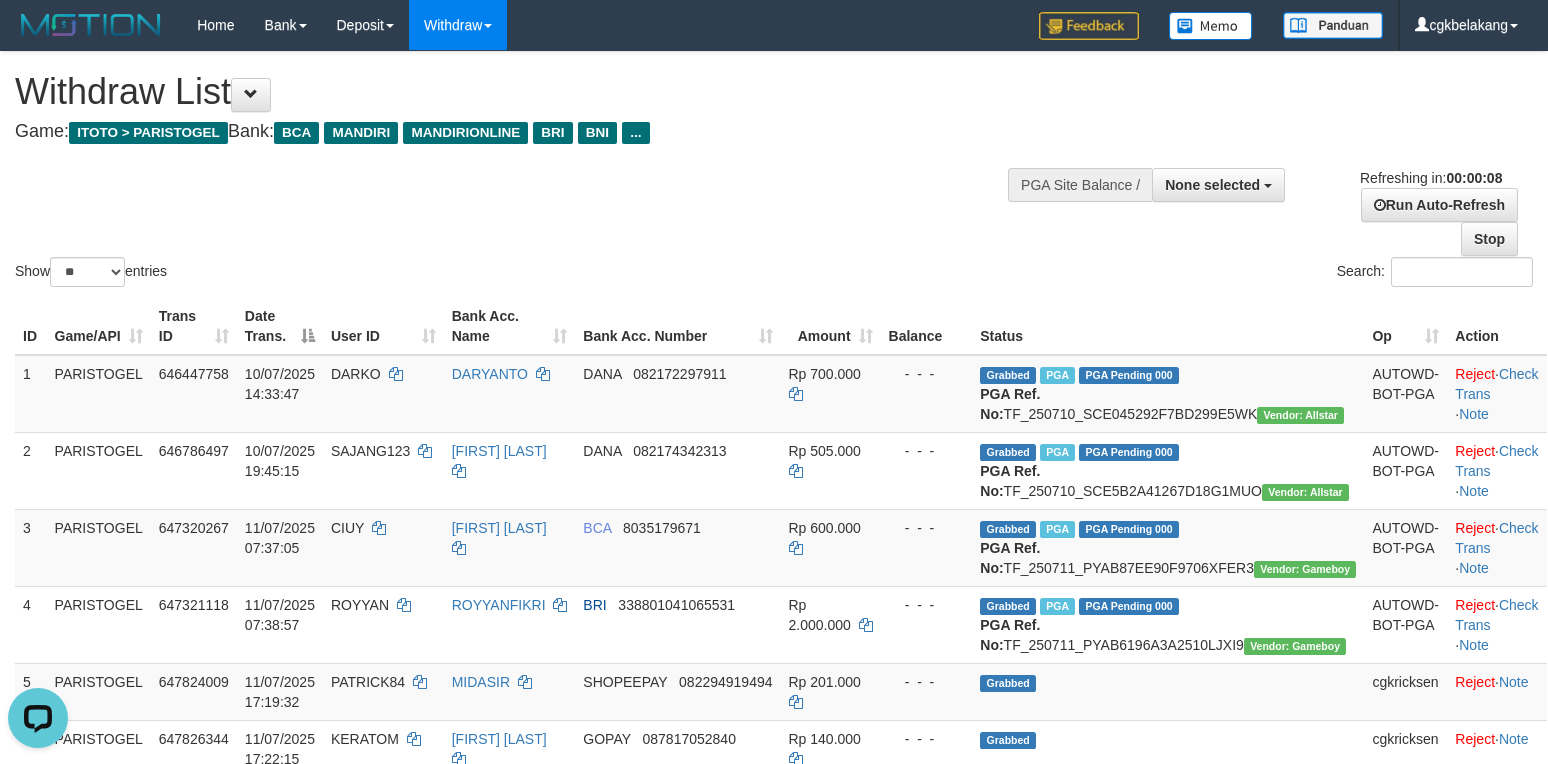 scroll, scrollTop: 0, scrollLeft: 0, axis: both 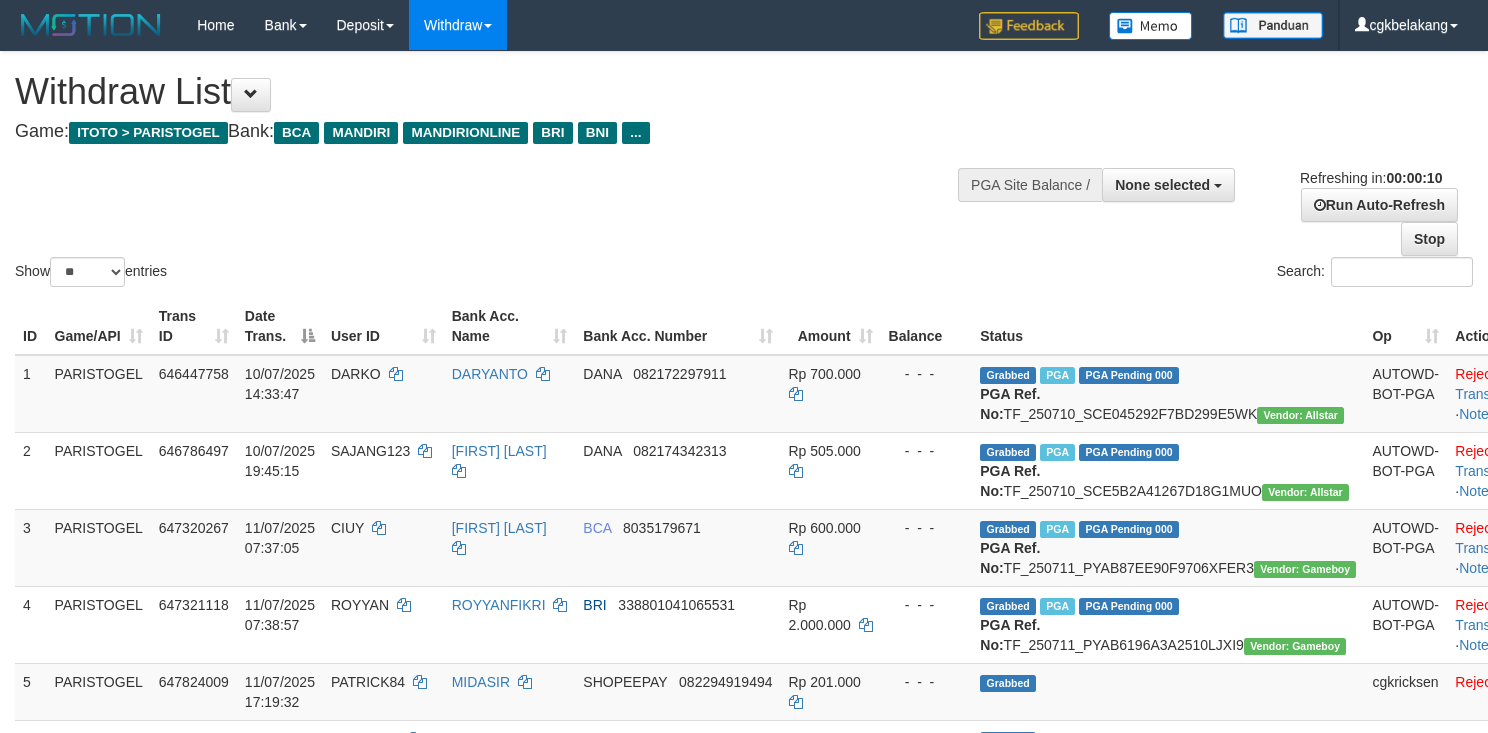 select 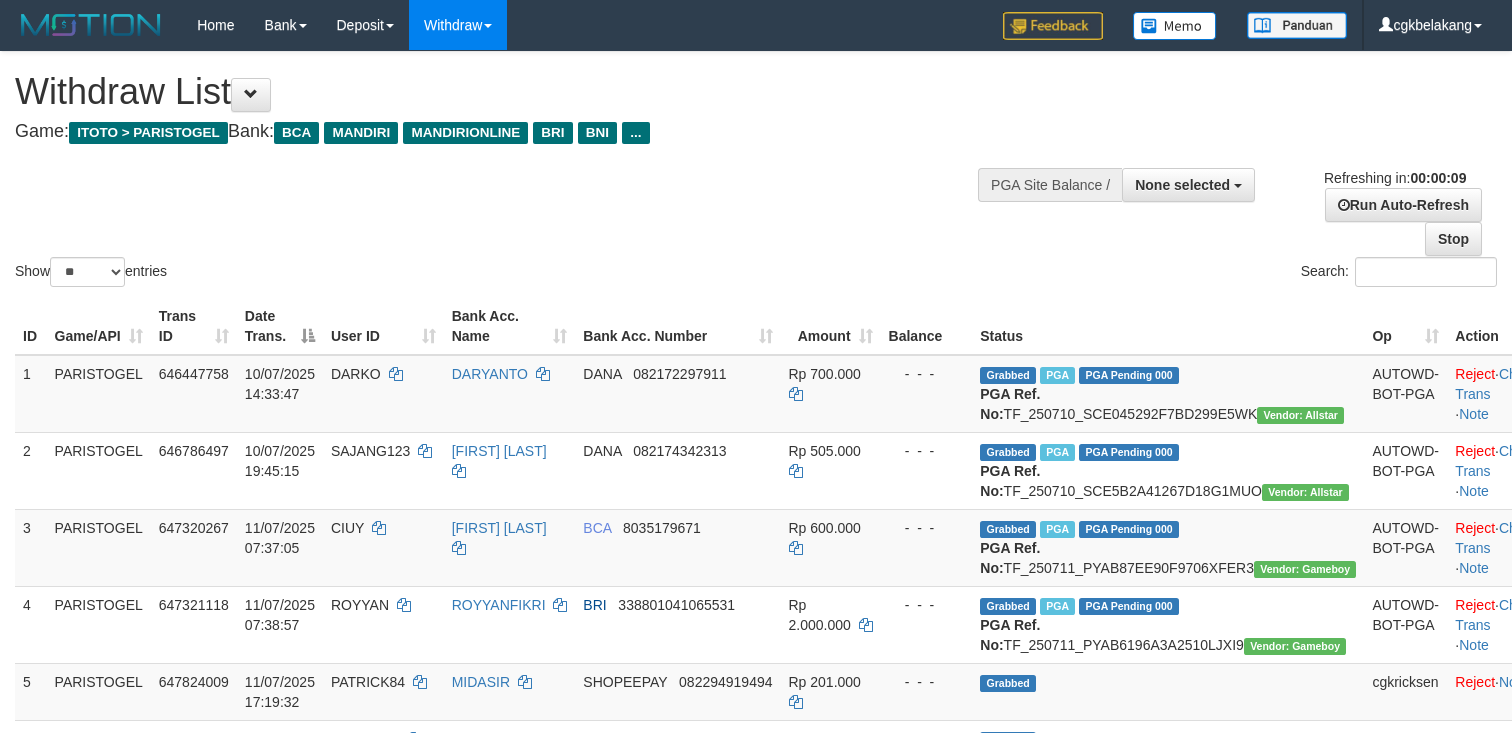 select 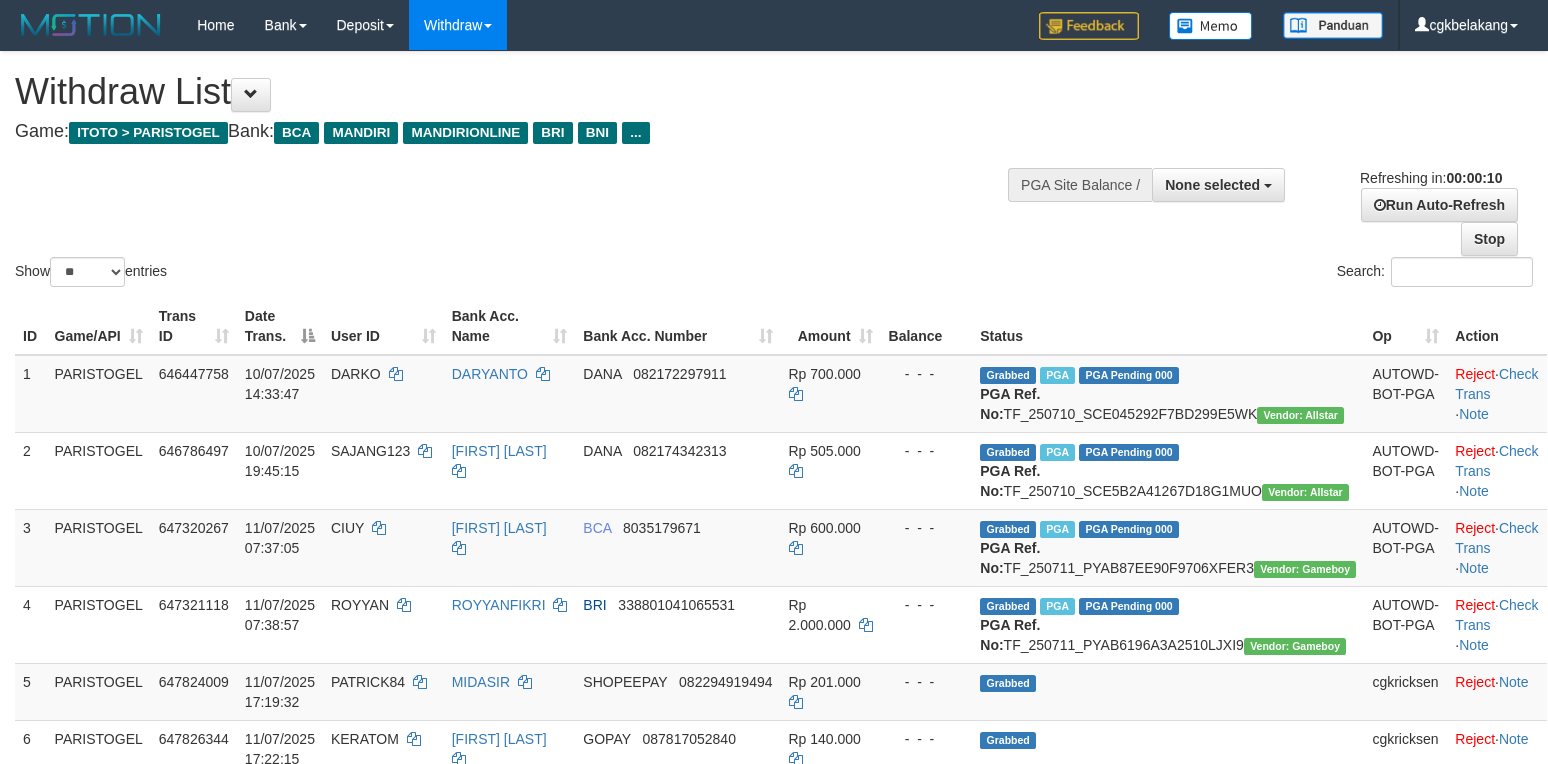 select 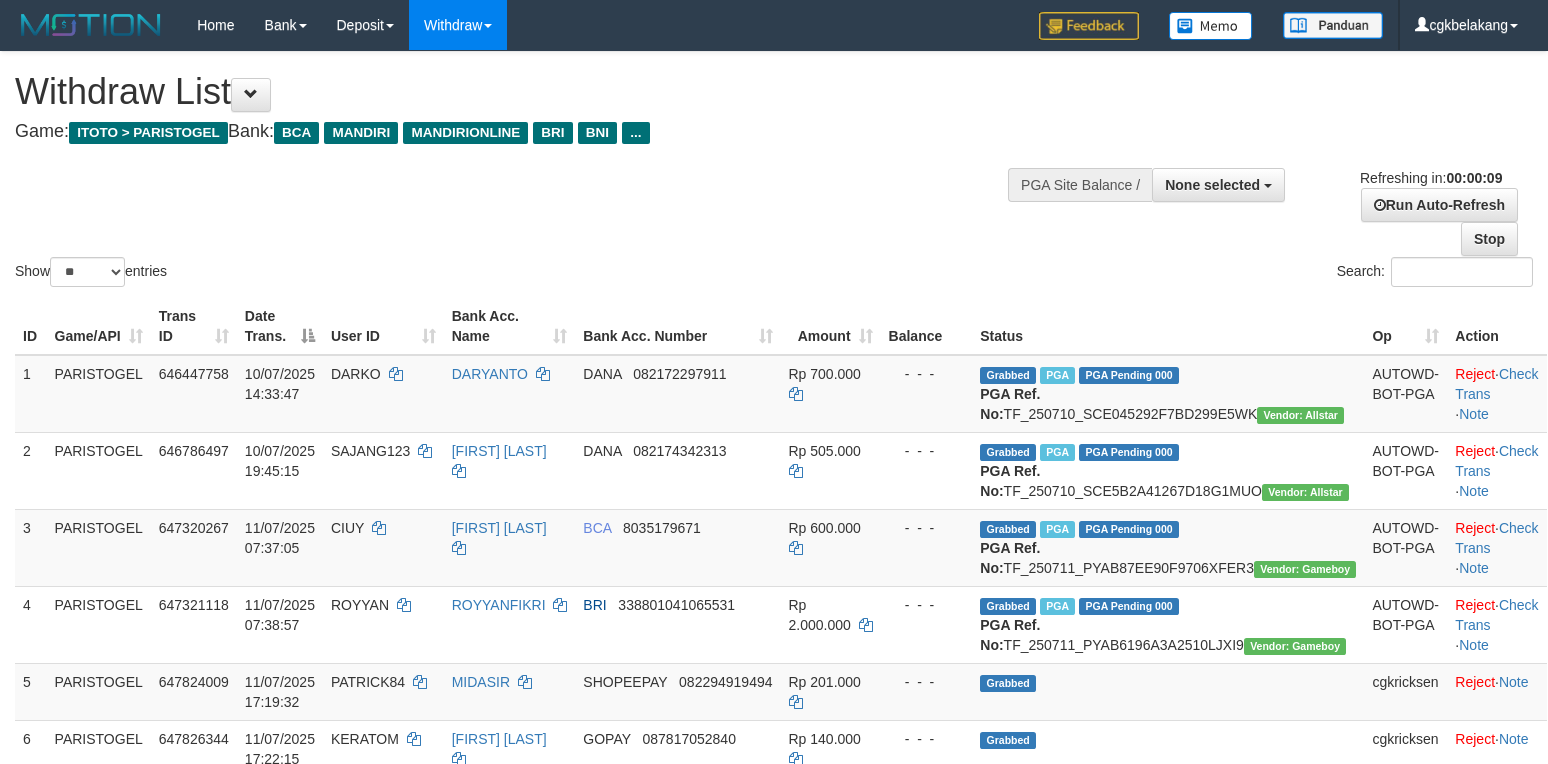click on "Search:" at bounding box center (1161, 274) 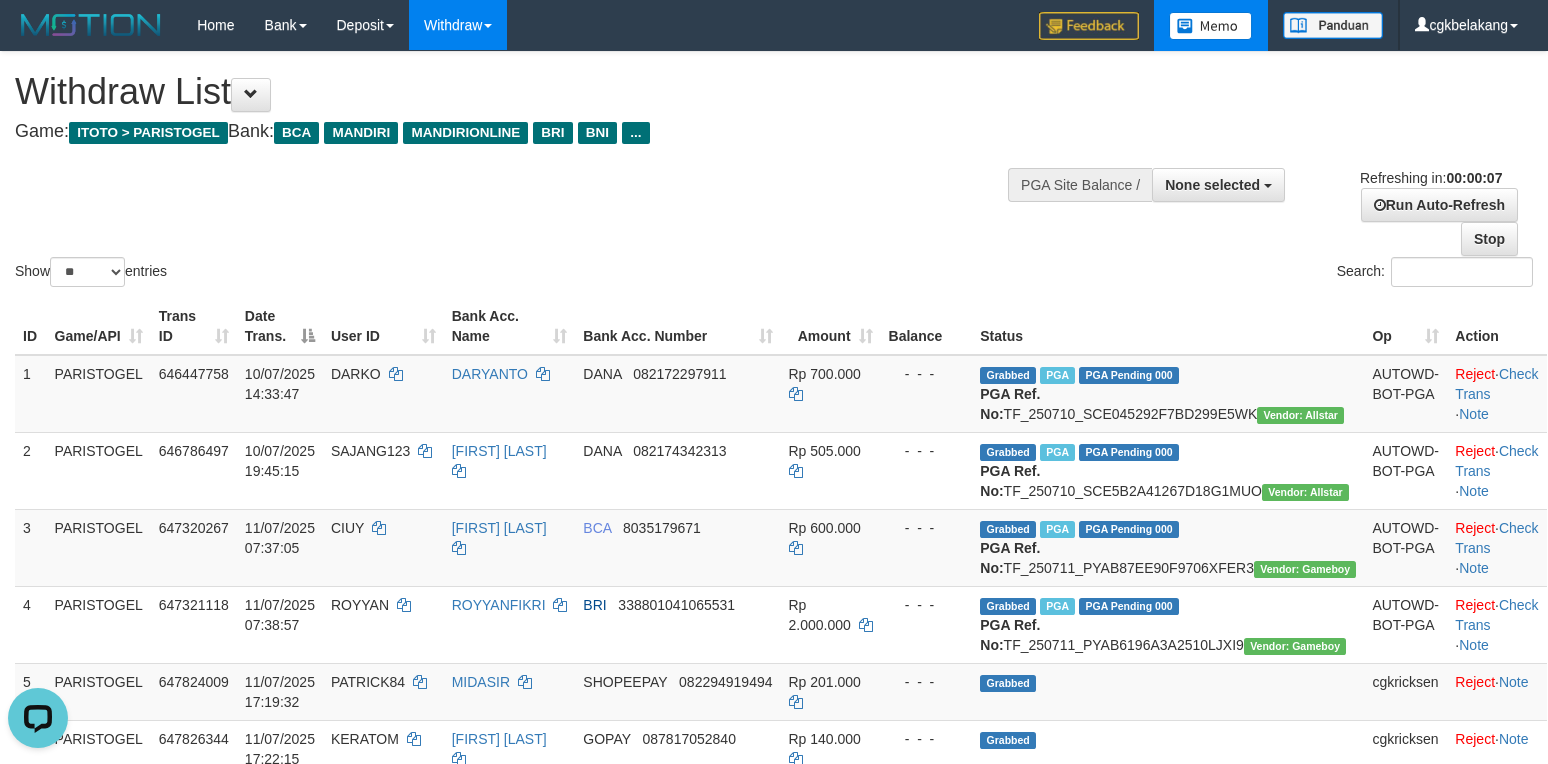 scroll, scrollTop: 0, scrollLeft: 0, axis: both 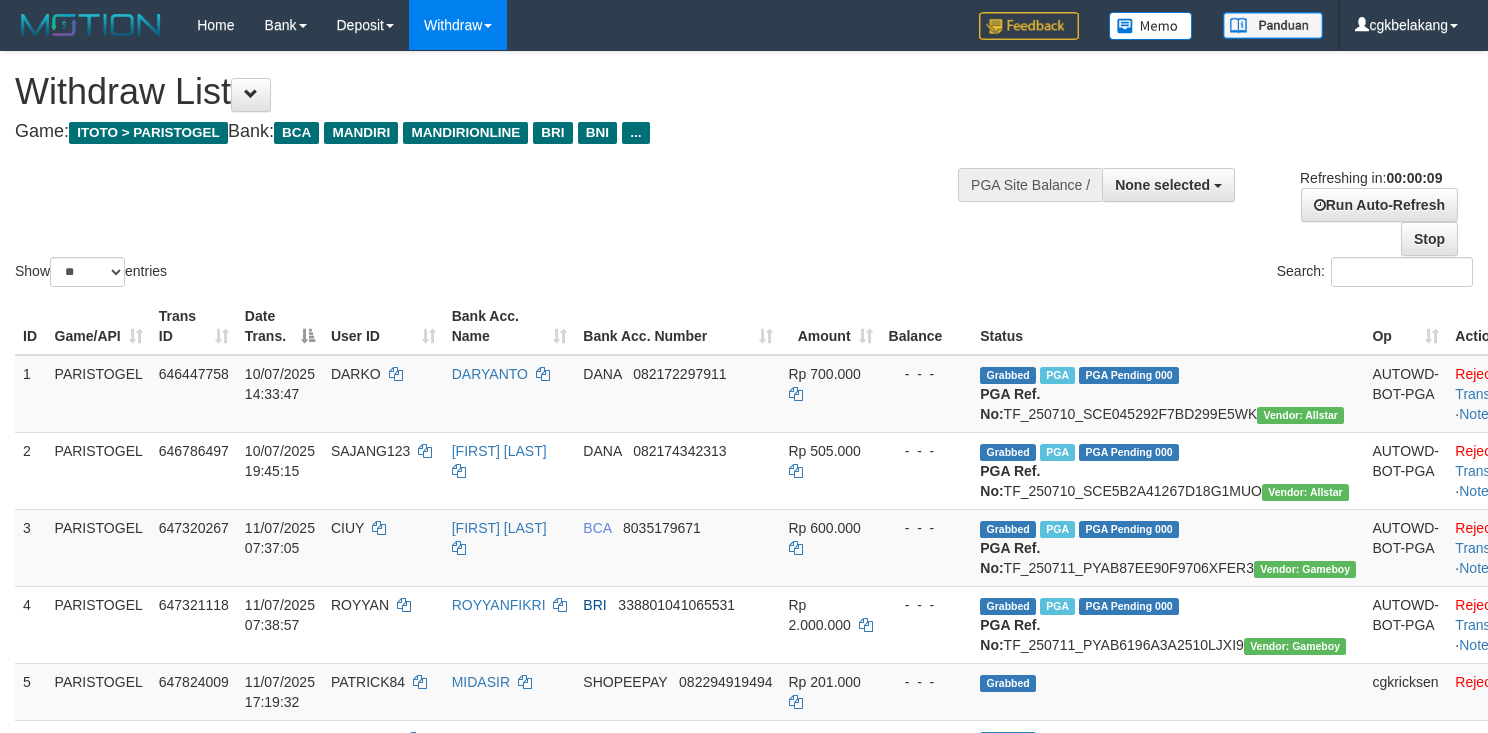 select 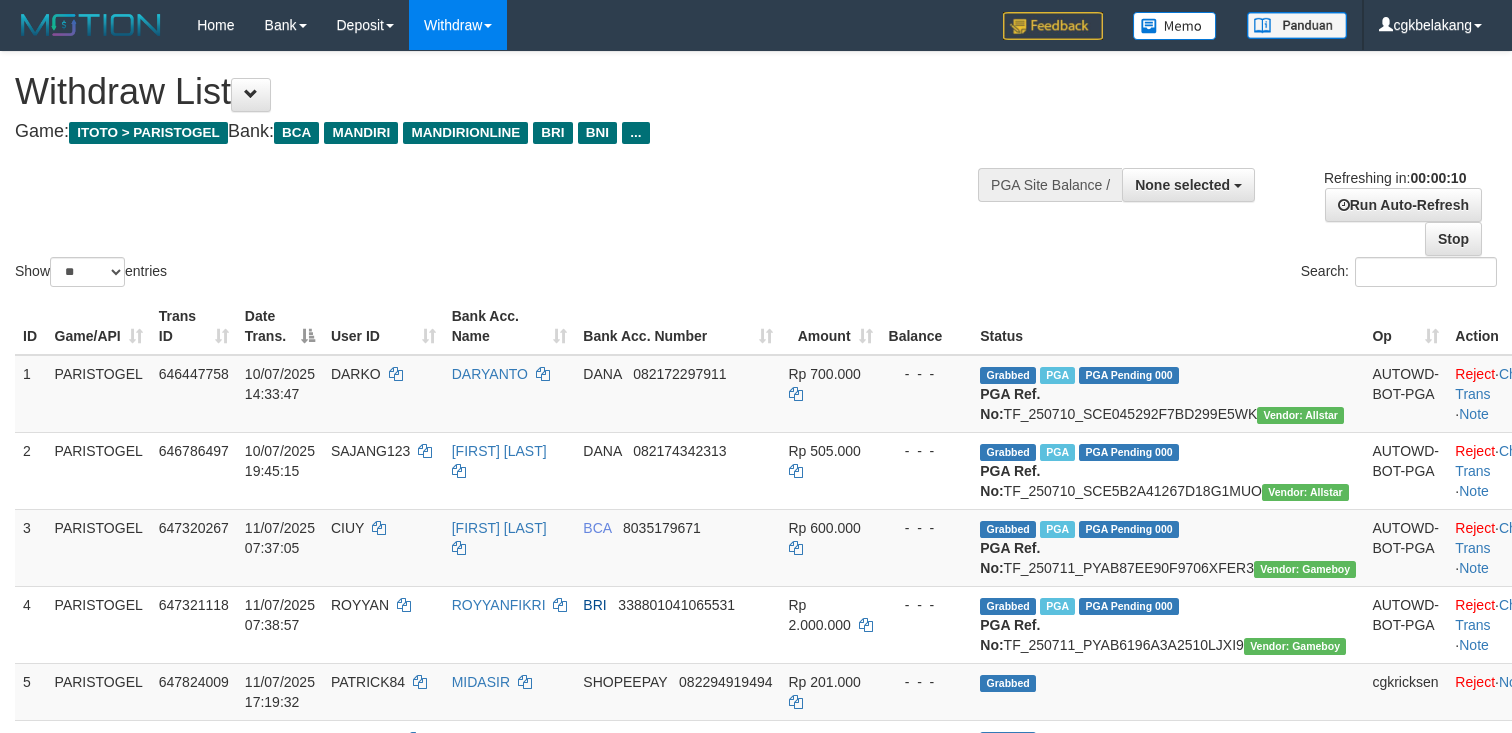 select 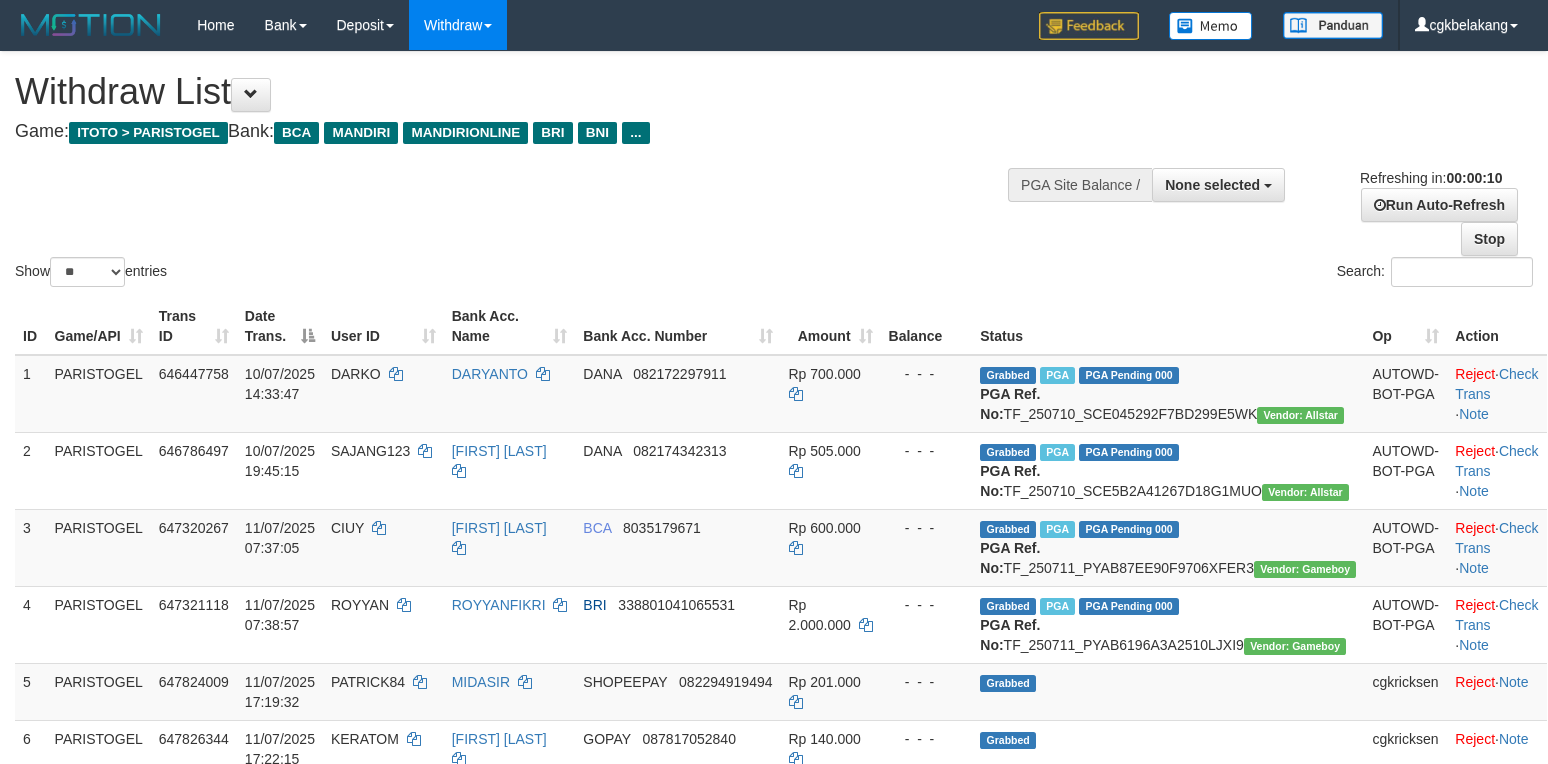select 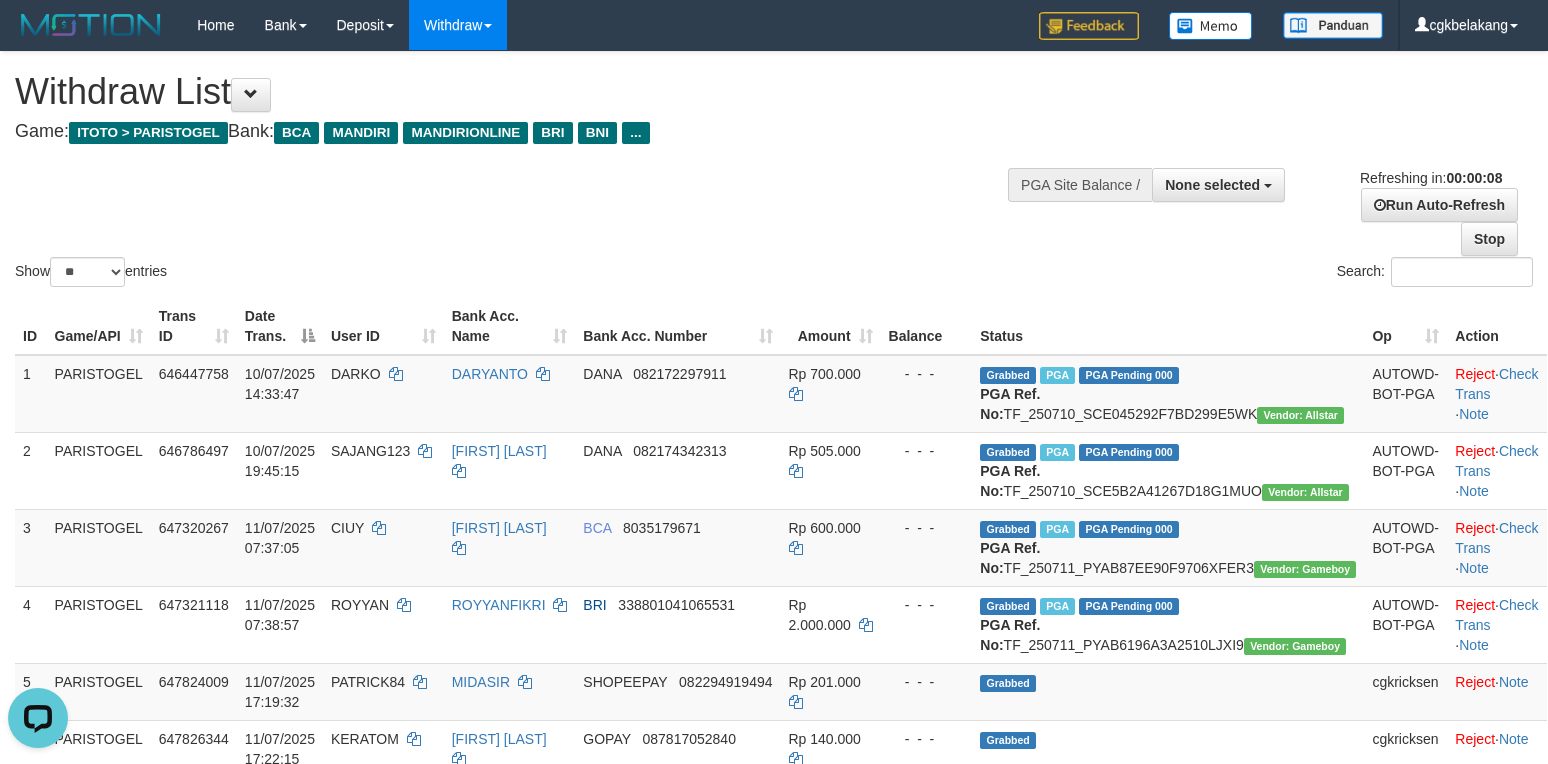 scroll, scrollTop: 0, scrollLeft: 0, axis: both 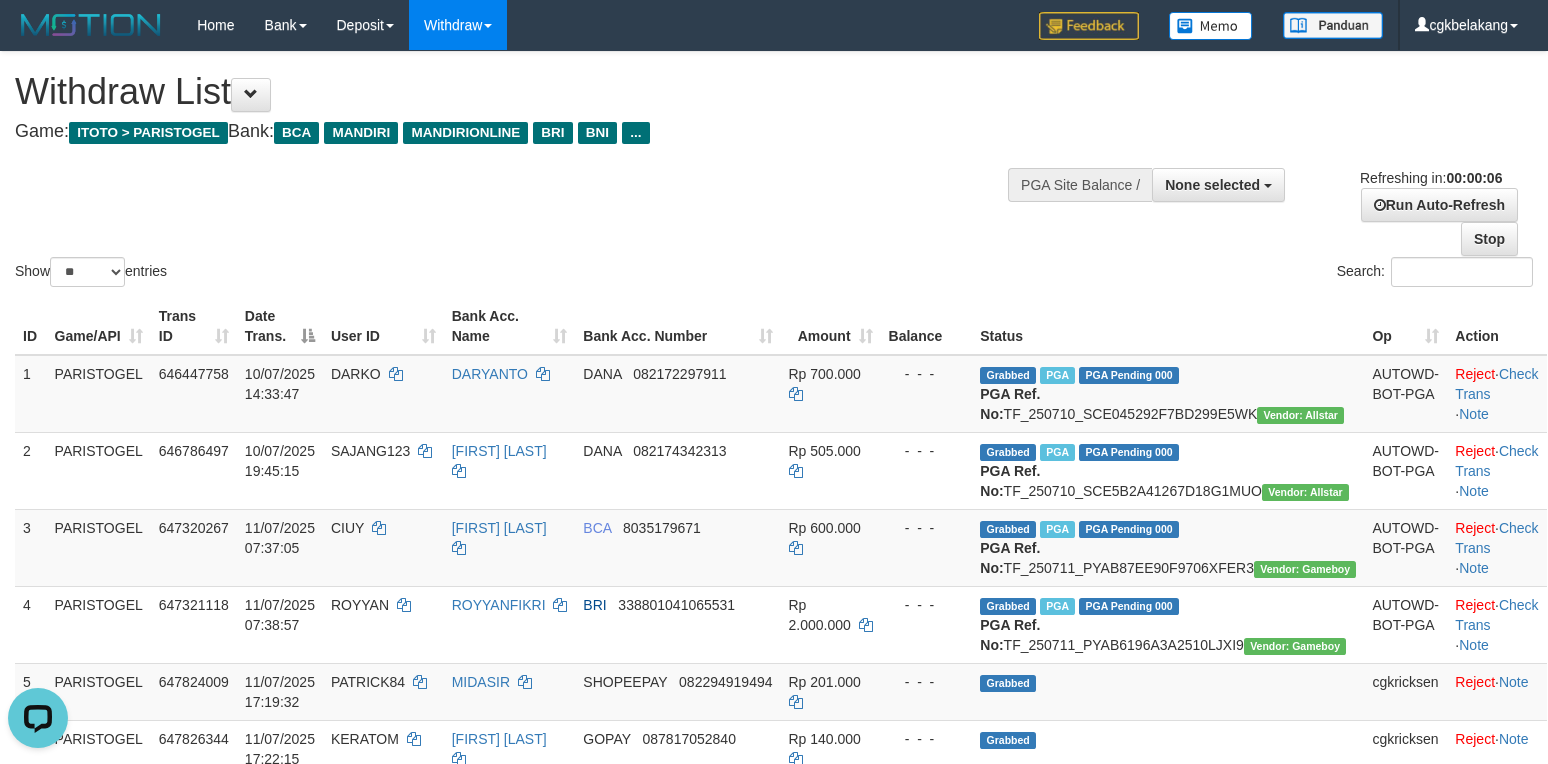 click on "Show  ** ** ** ***  entries Search:" at bounding box center [774, 171] 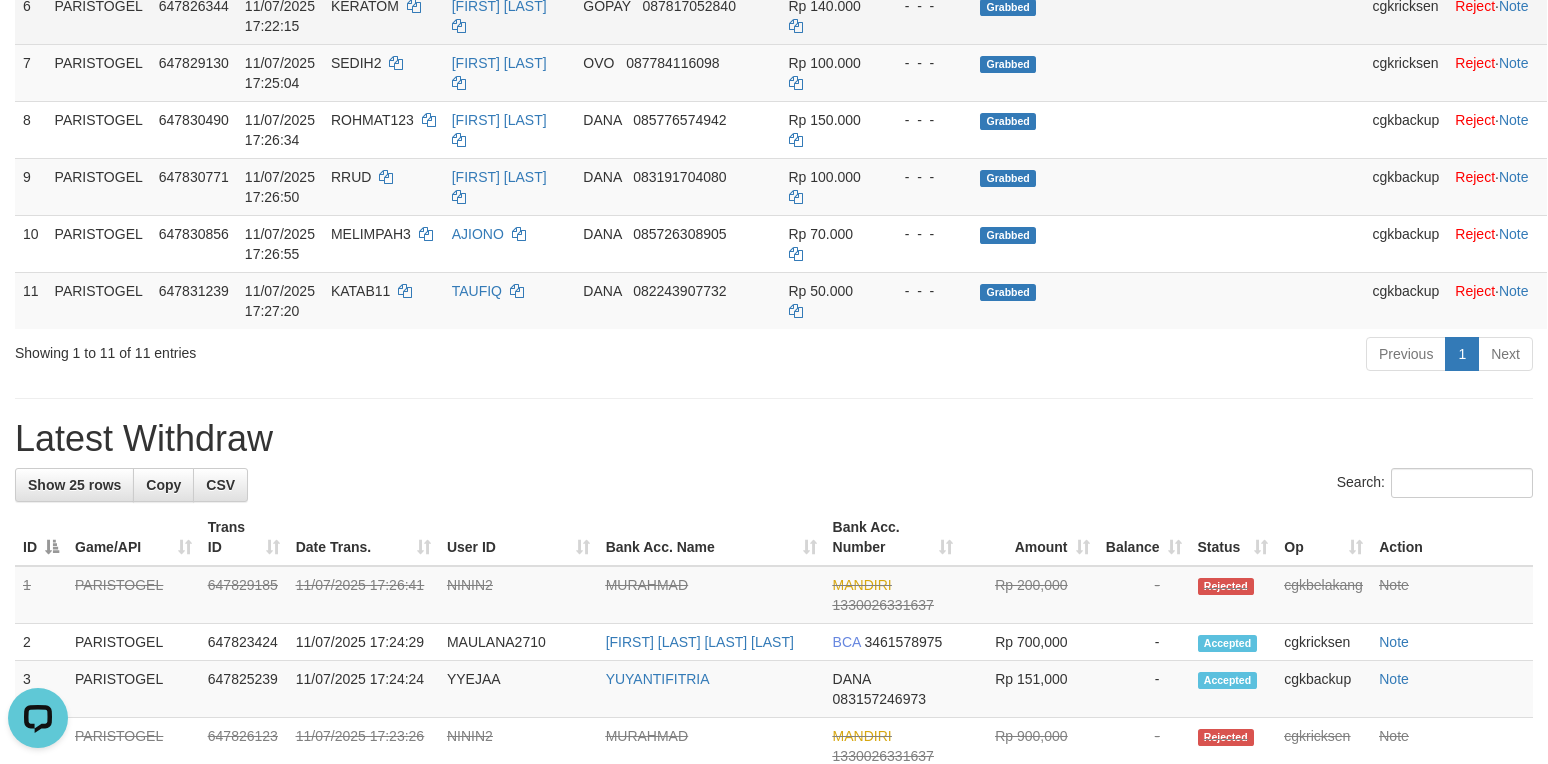 scroll, scrollTop: 800, scrollLeft: 0, axis: vertical 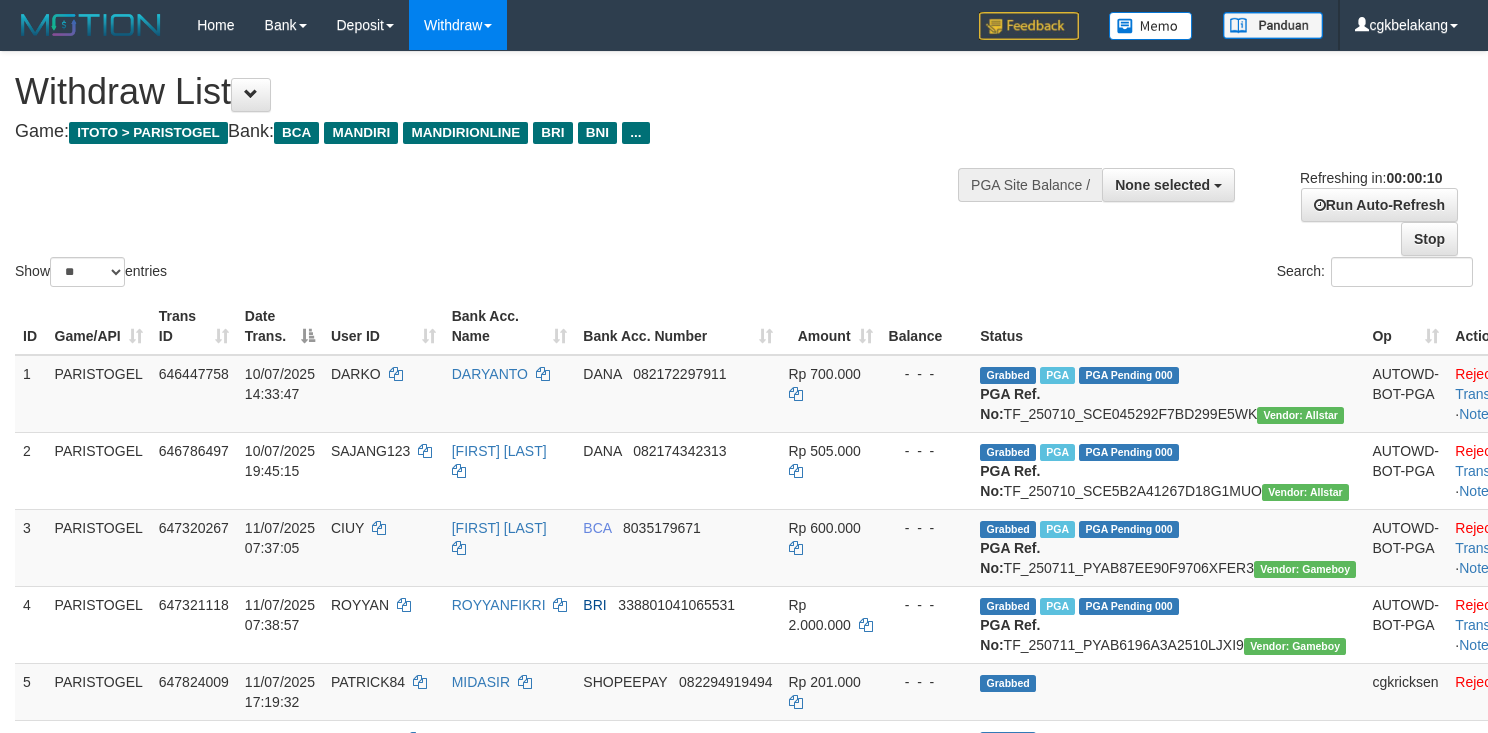 select 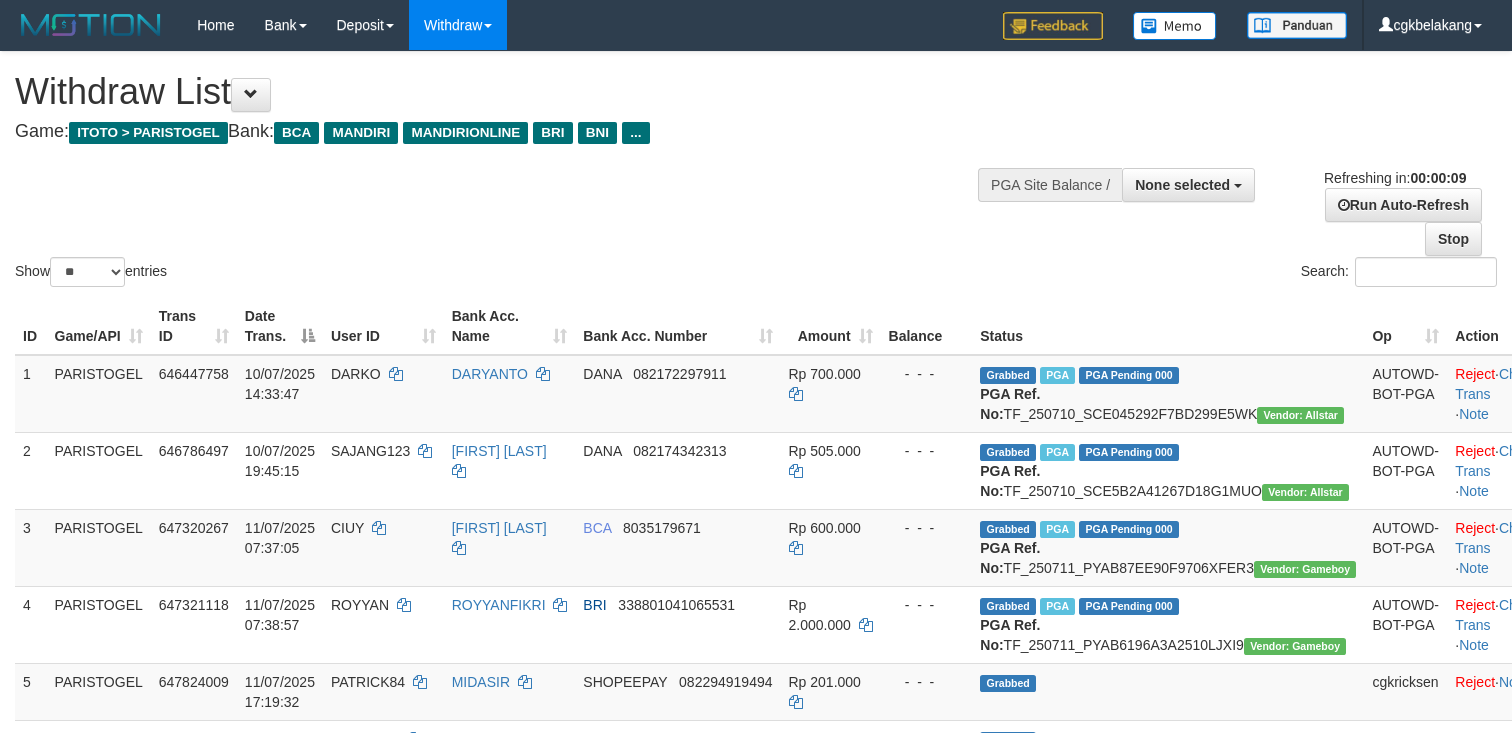 select 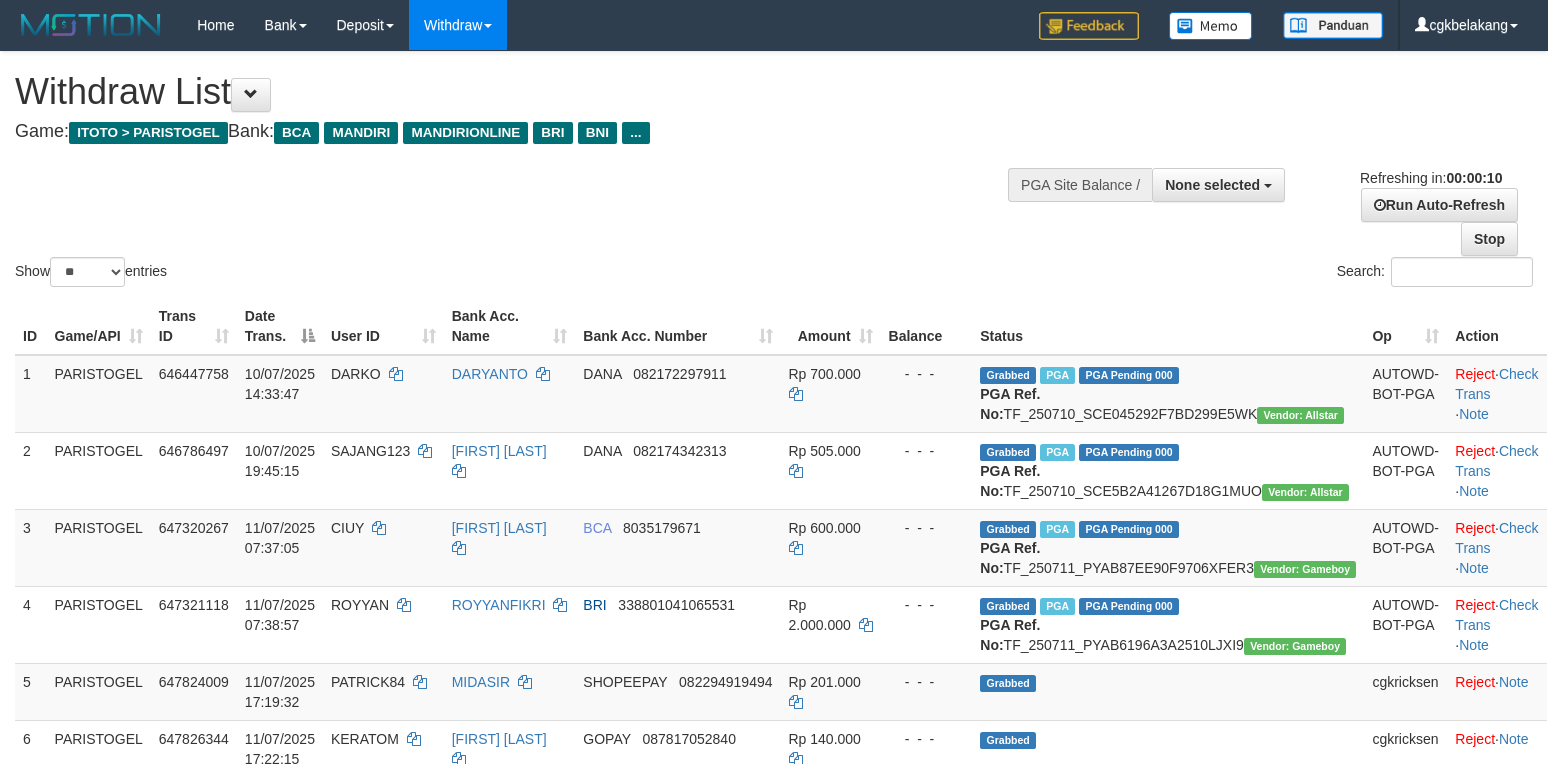 select 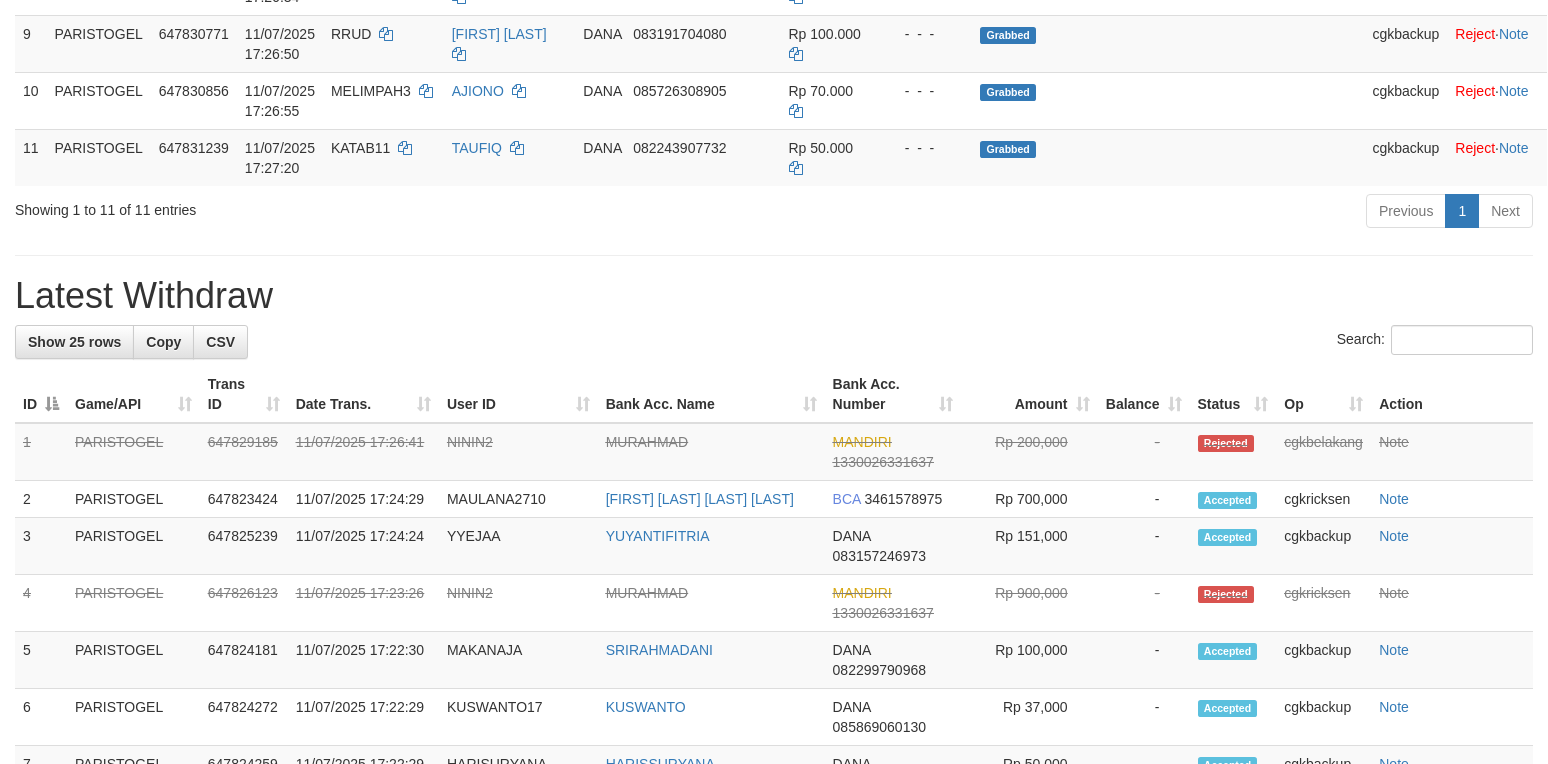 scroll, scrollTop: 800, scrollLeft: 0, axis: vertical 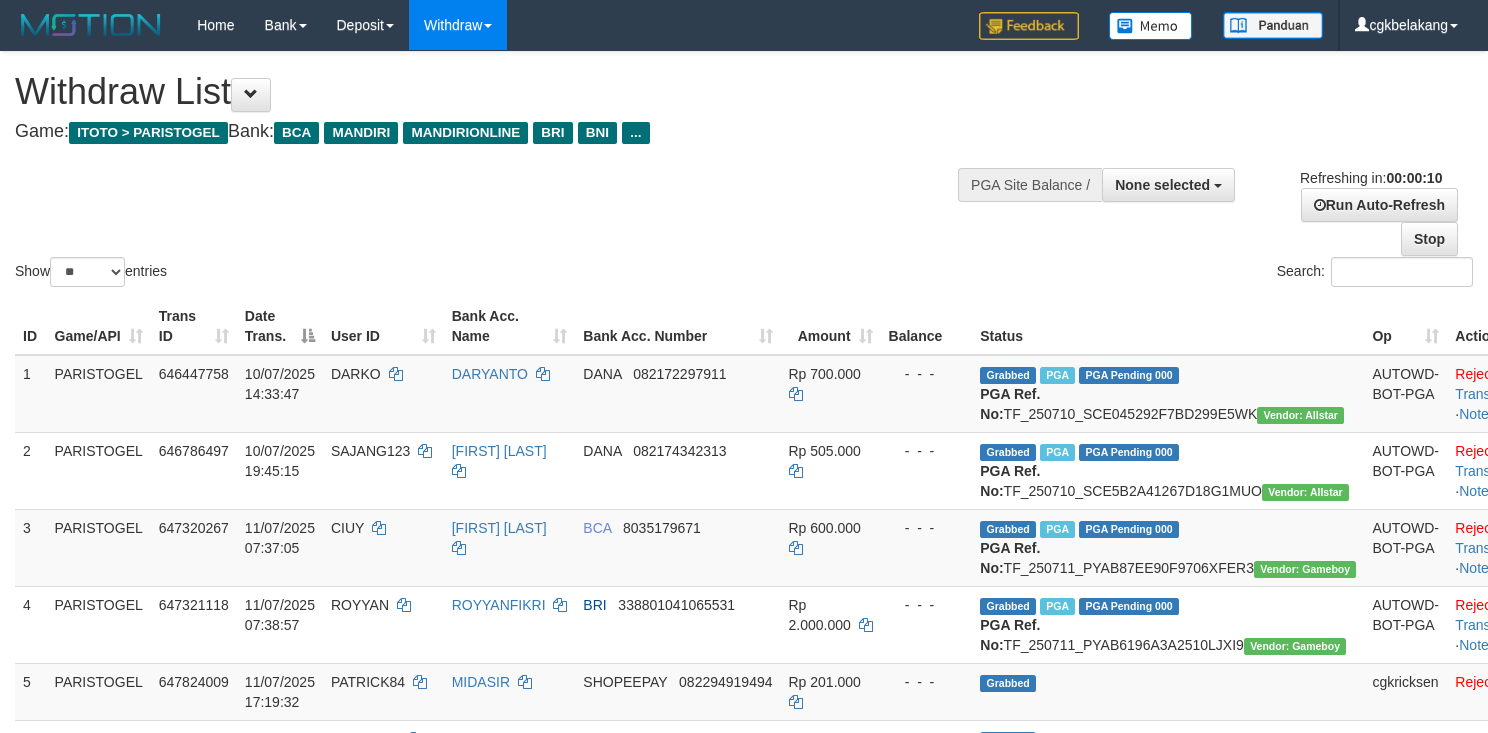 select 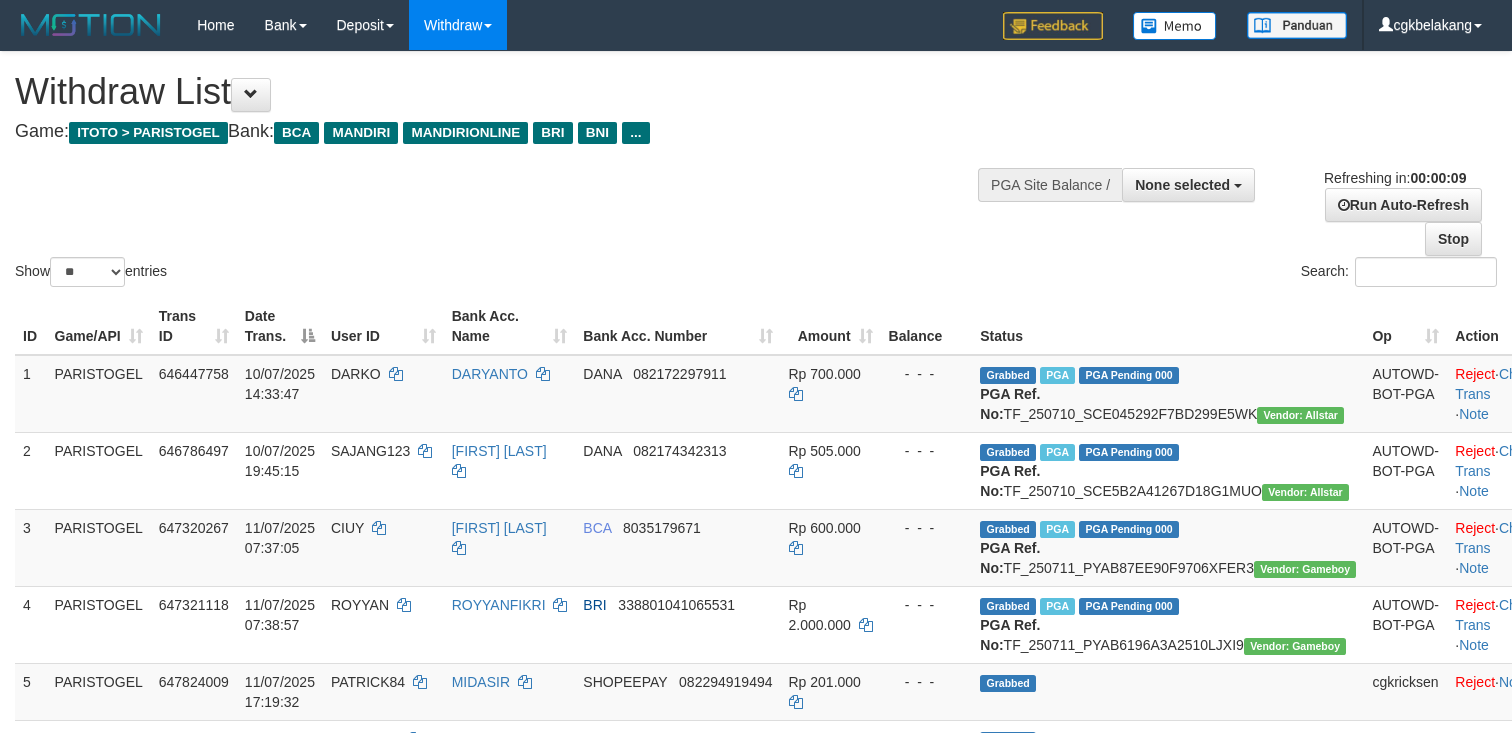 select 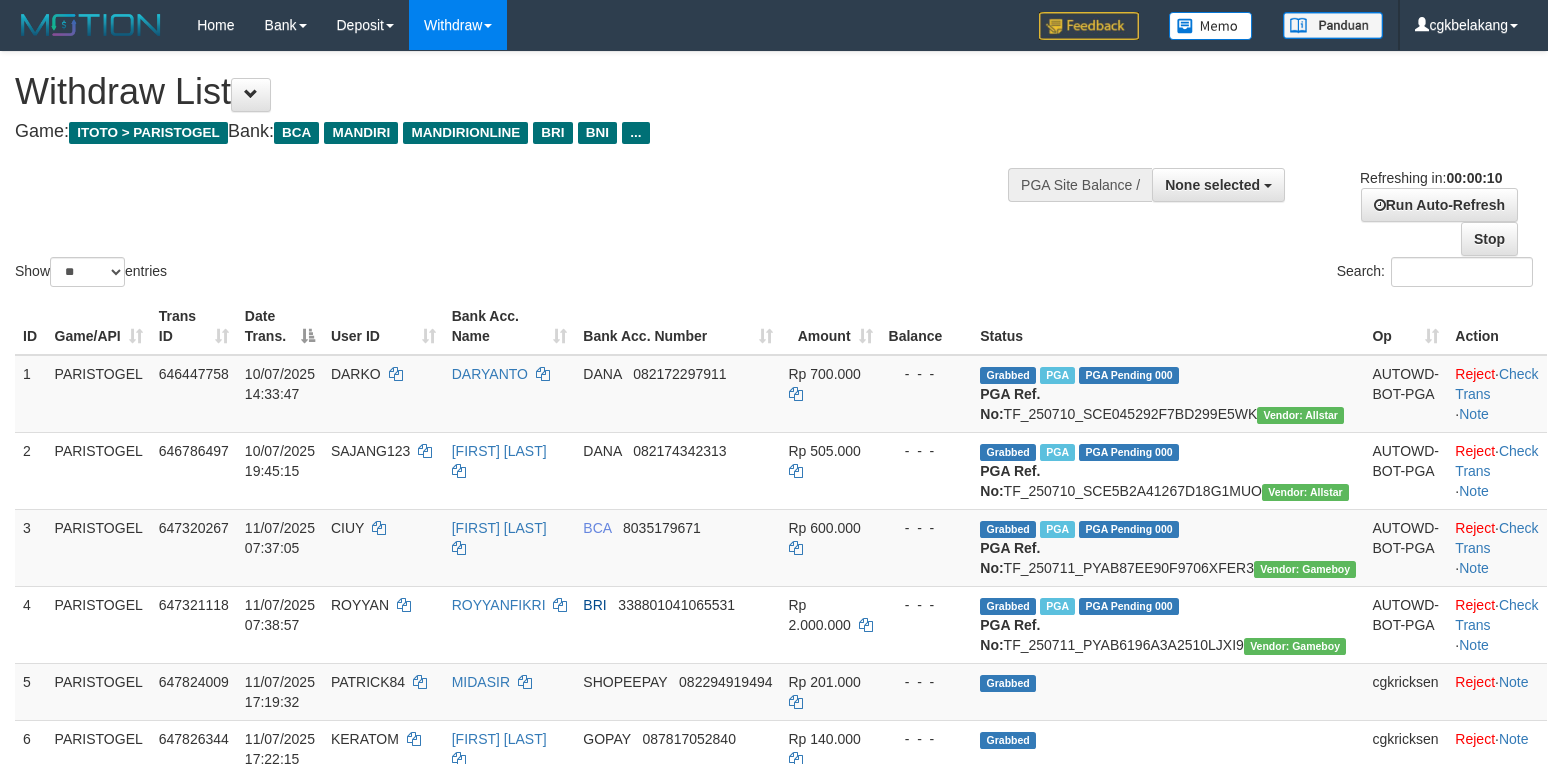 select 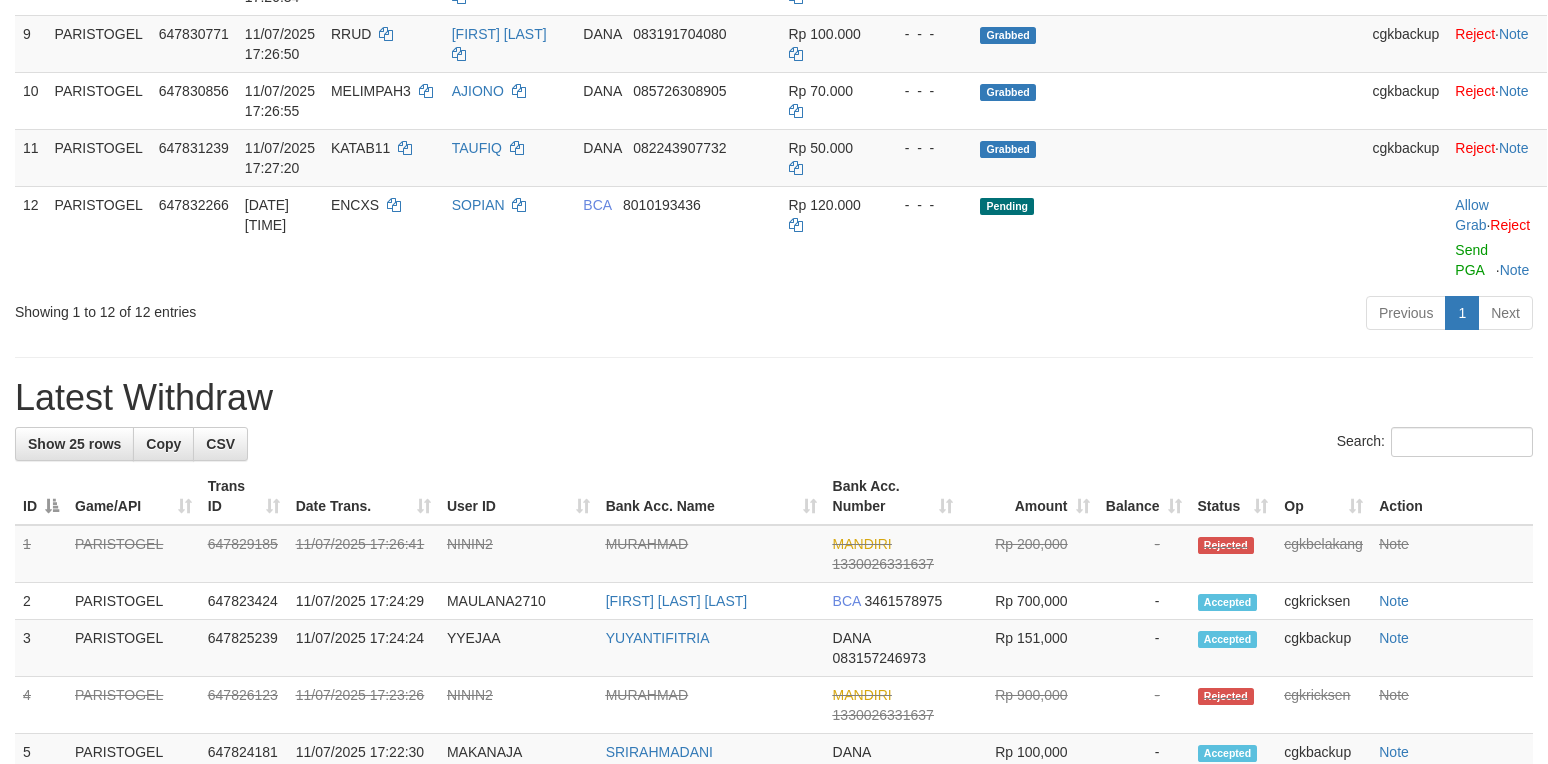 scroll, scrollTop: 800, scrollLeft: 0, axis: vertical 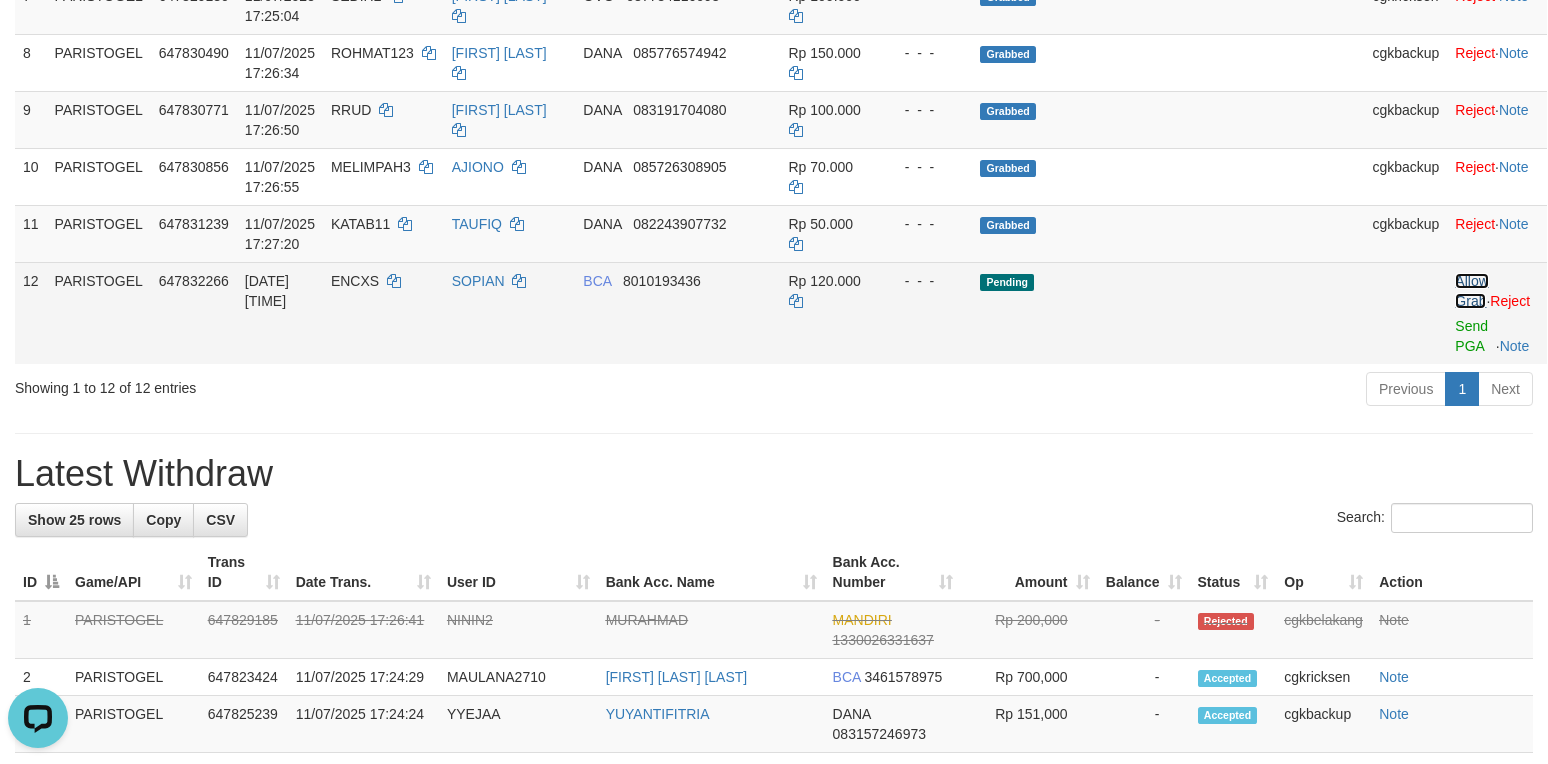 click on "Allow Grab" at bounding box center [1471, 291] 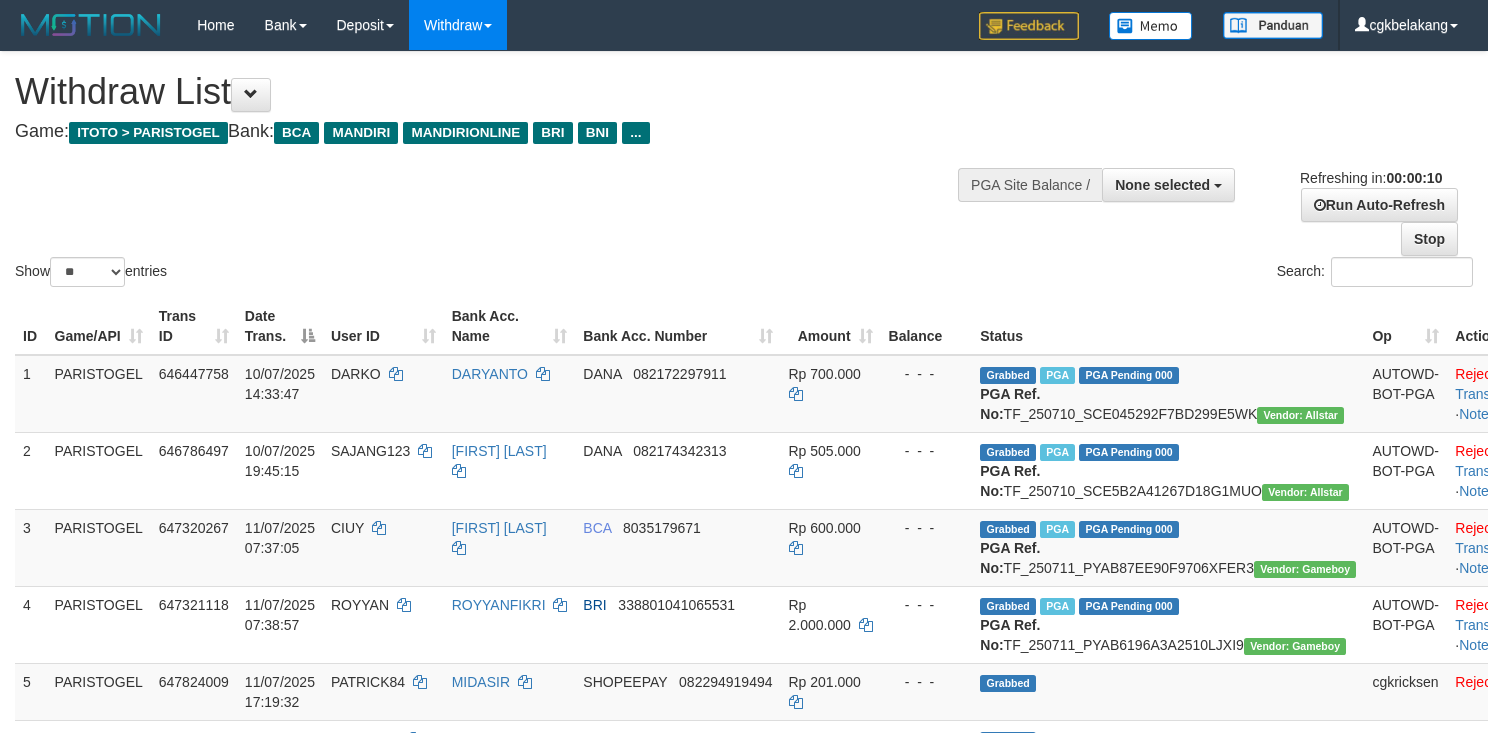 select 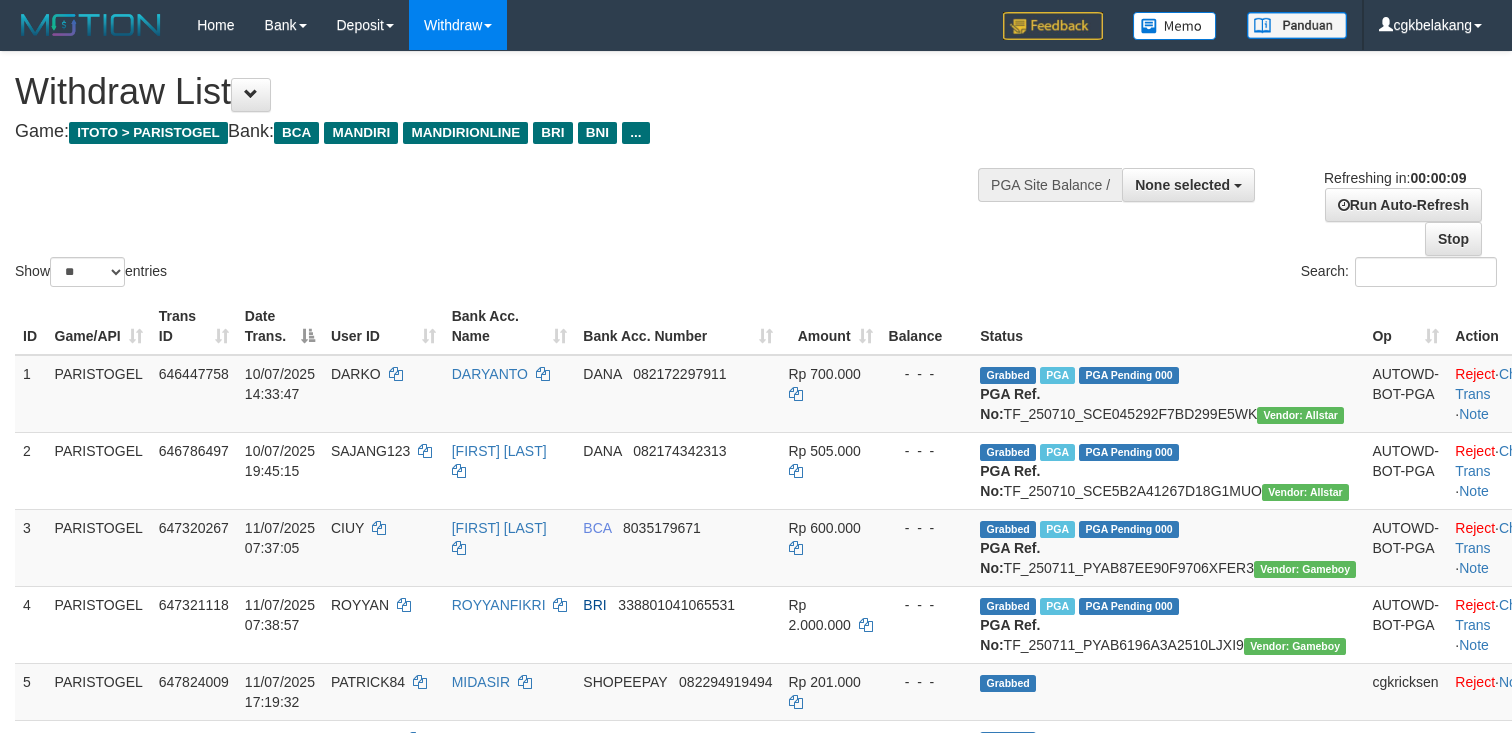 select 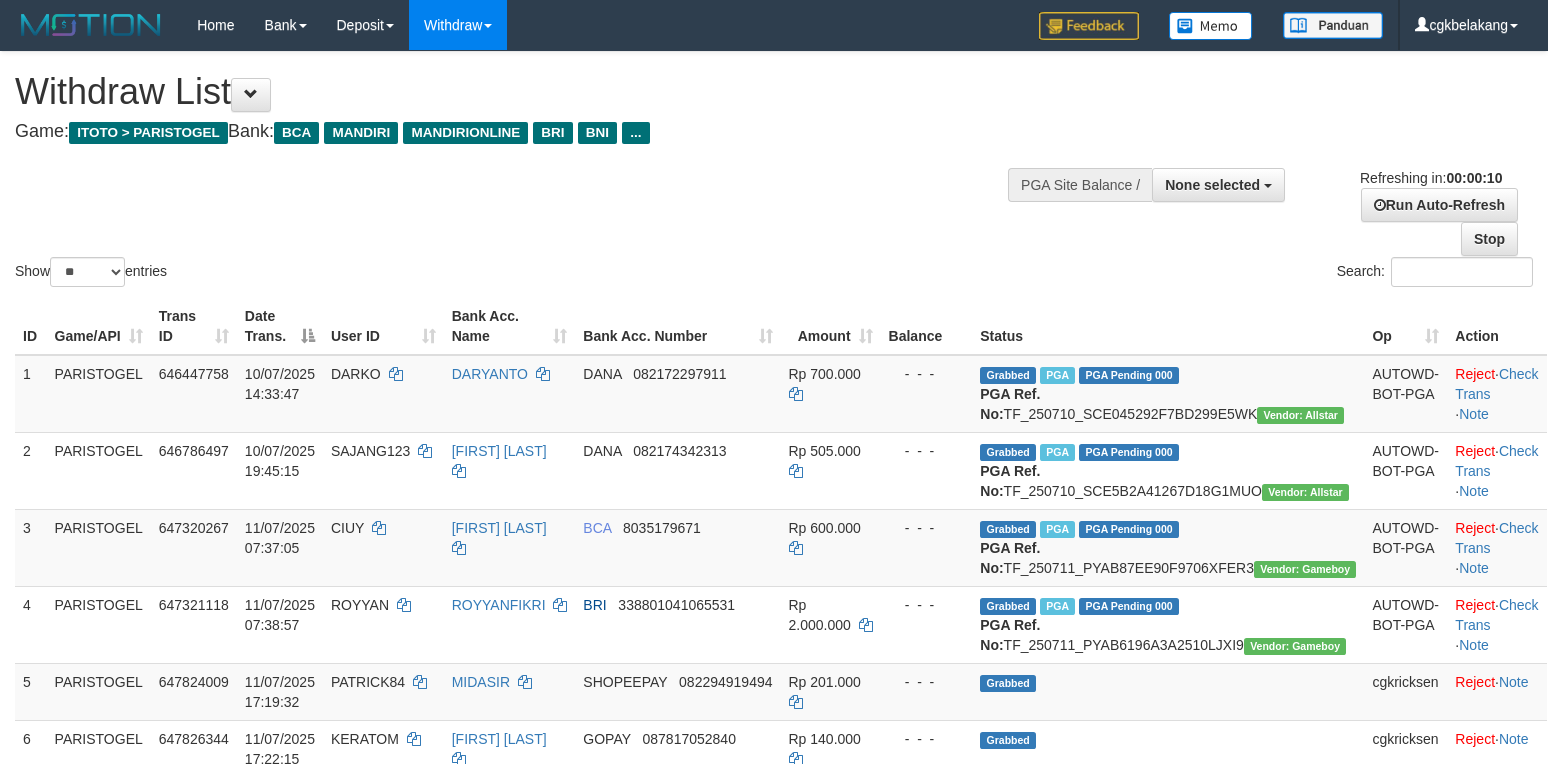 select 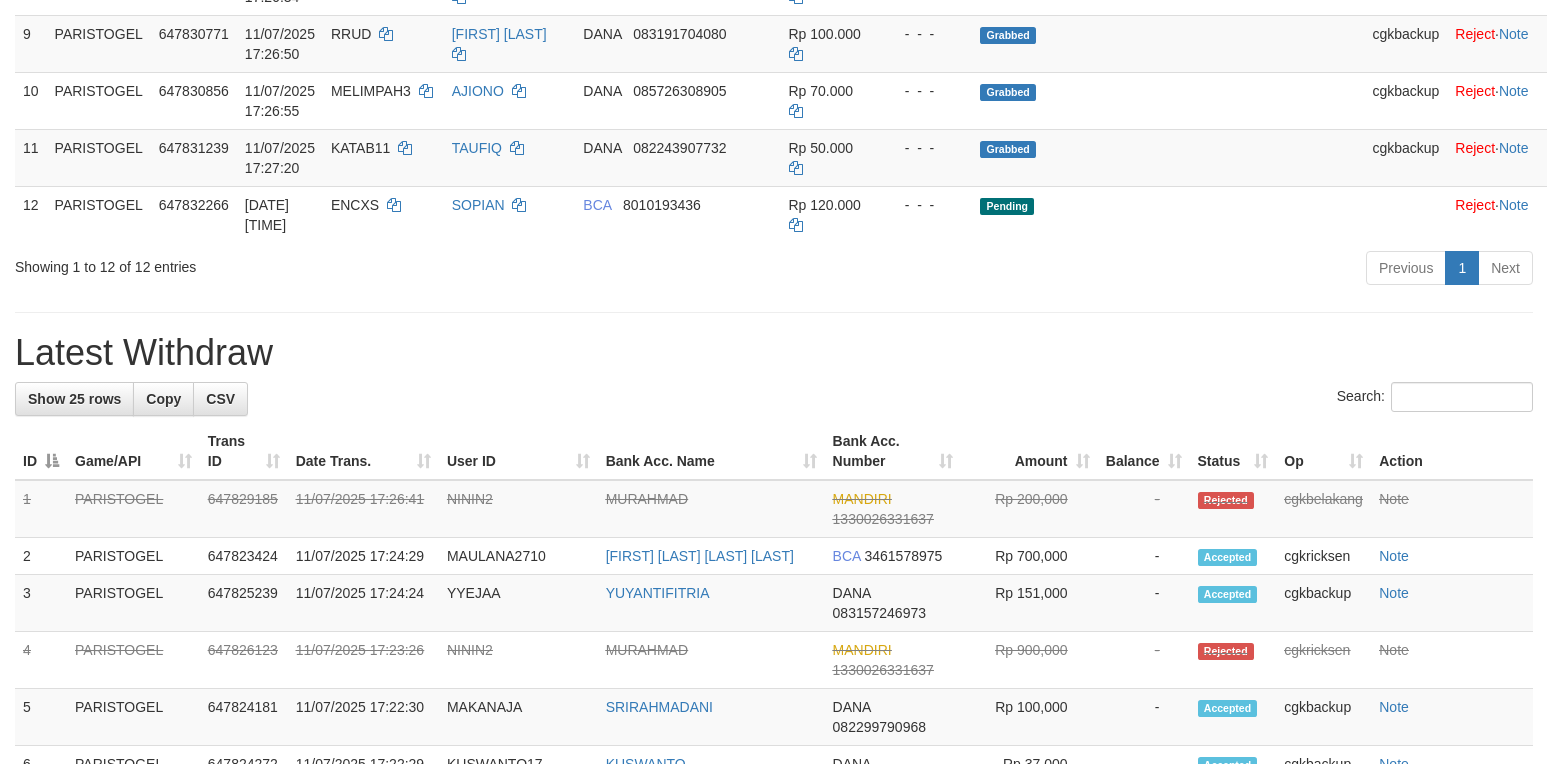 scroll, scrollTop: 800, scrollLeft: 0, axis: vertical 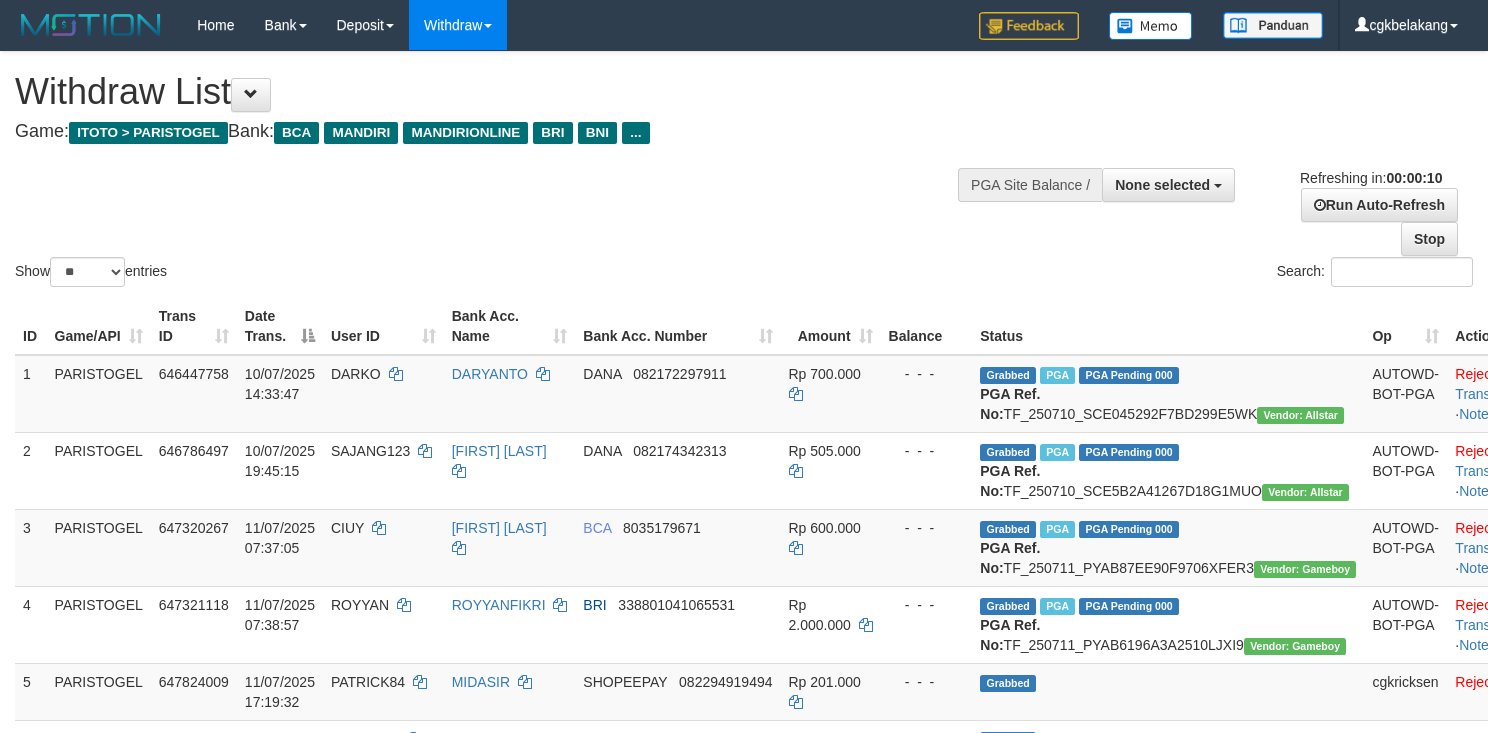 select 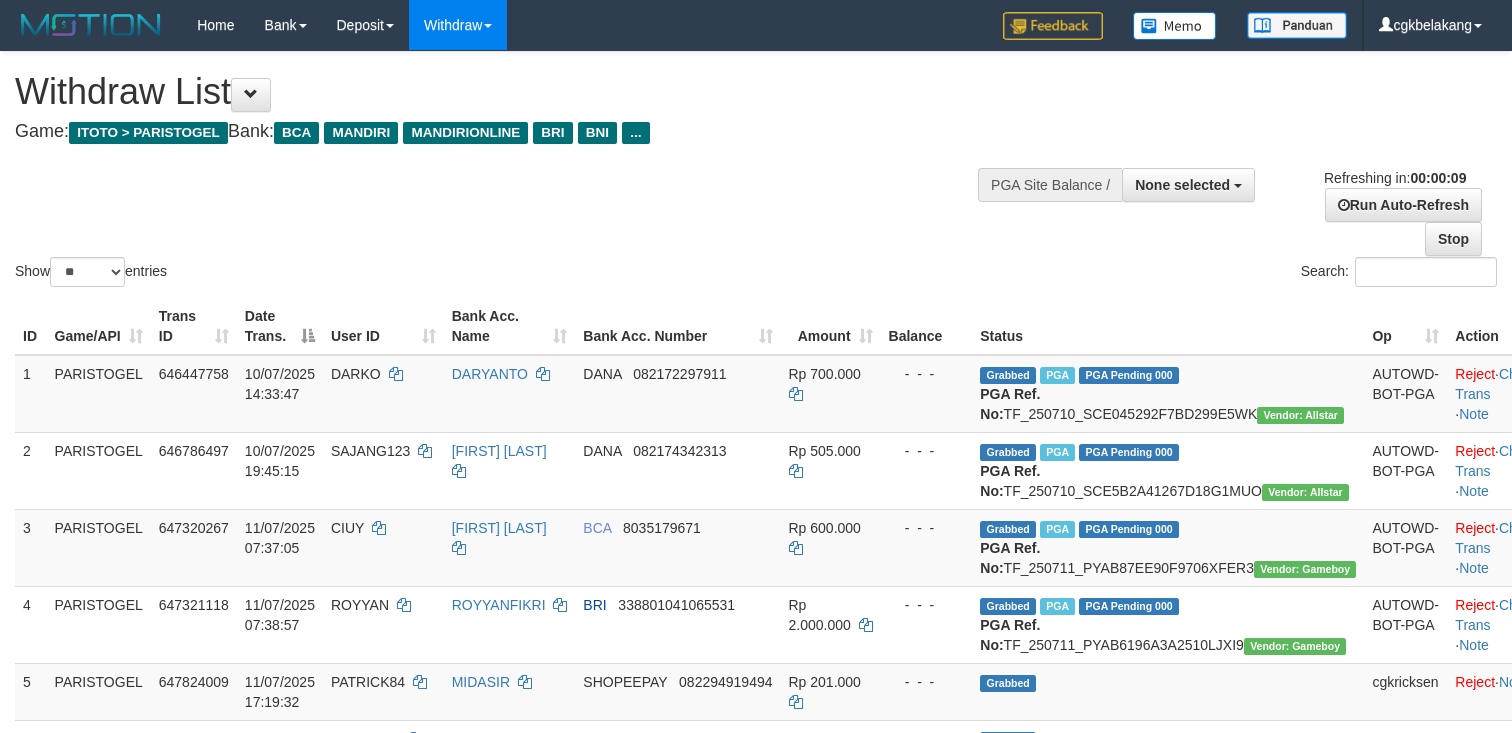 select 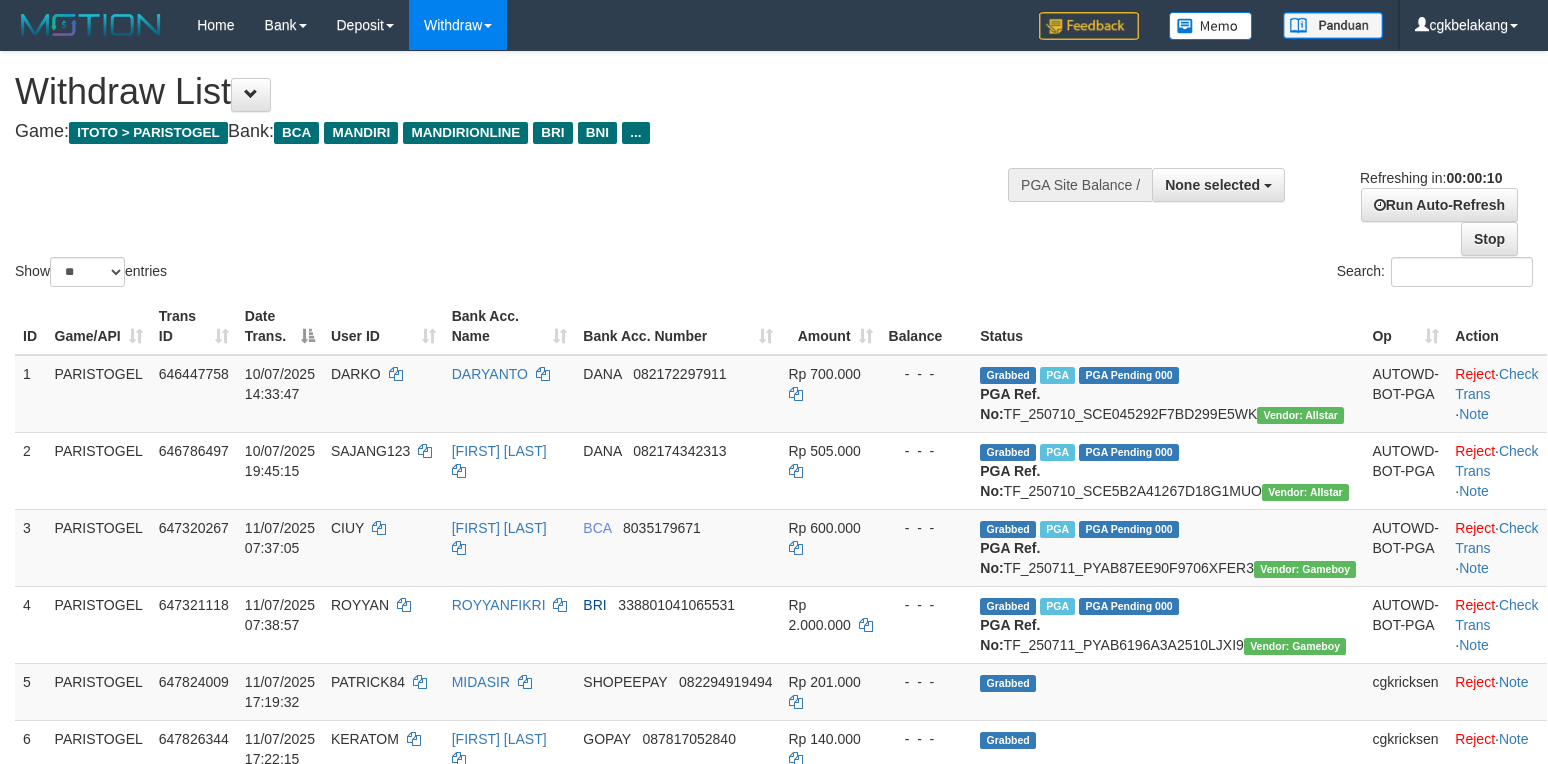 select 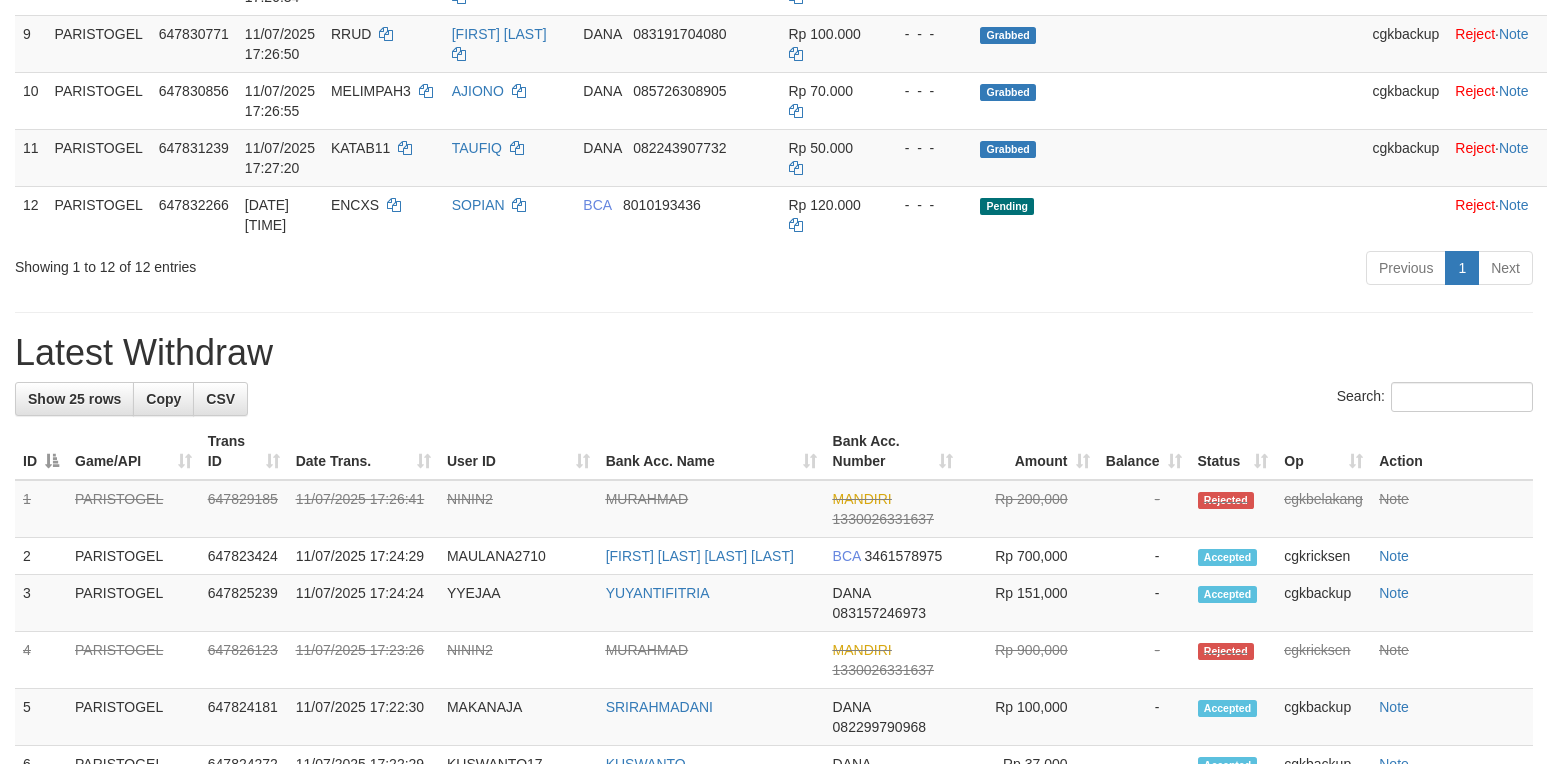 scroll, scrollTop: 800, scrollLeft: 0, axis: vertical 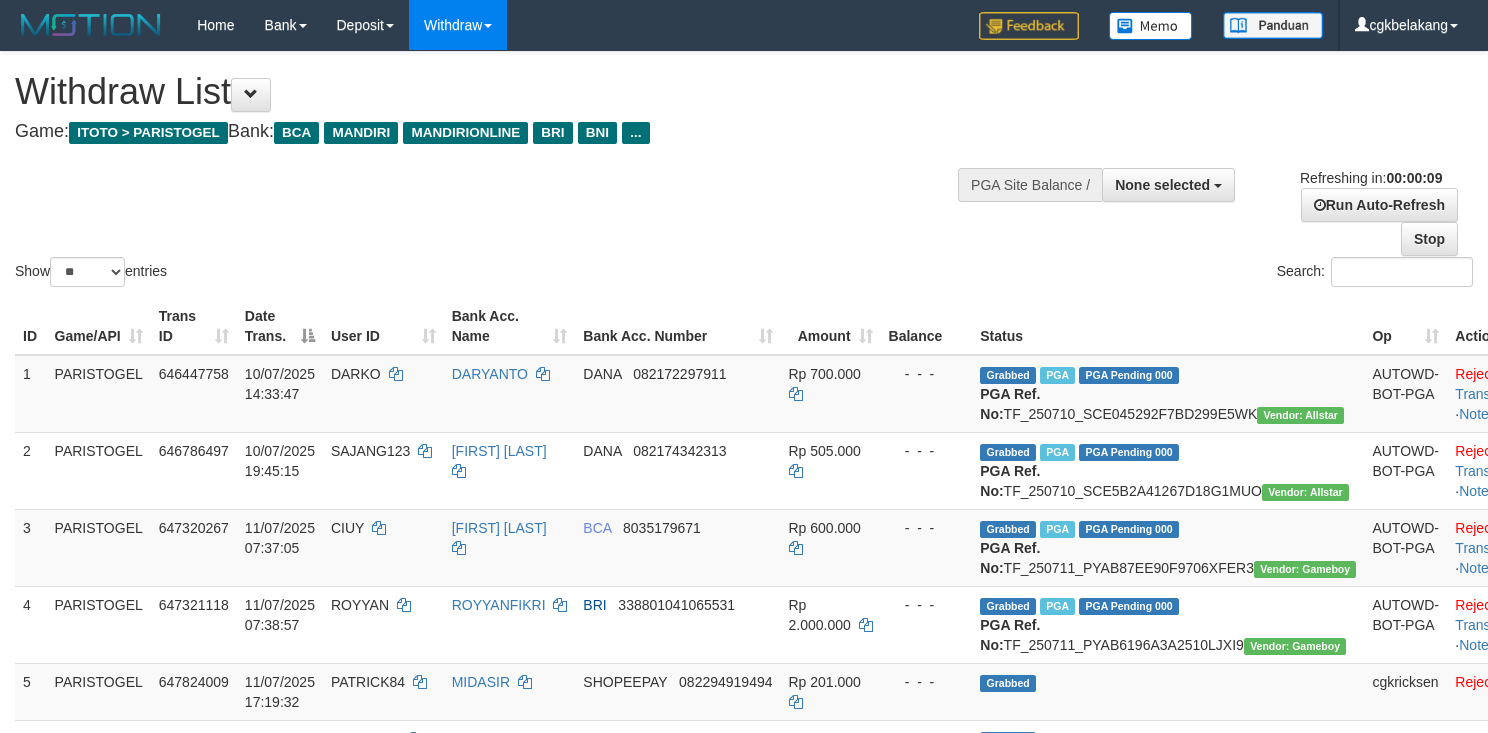 select 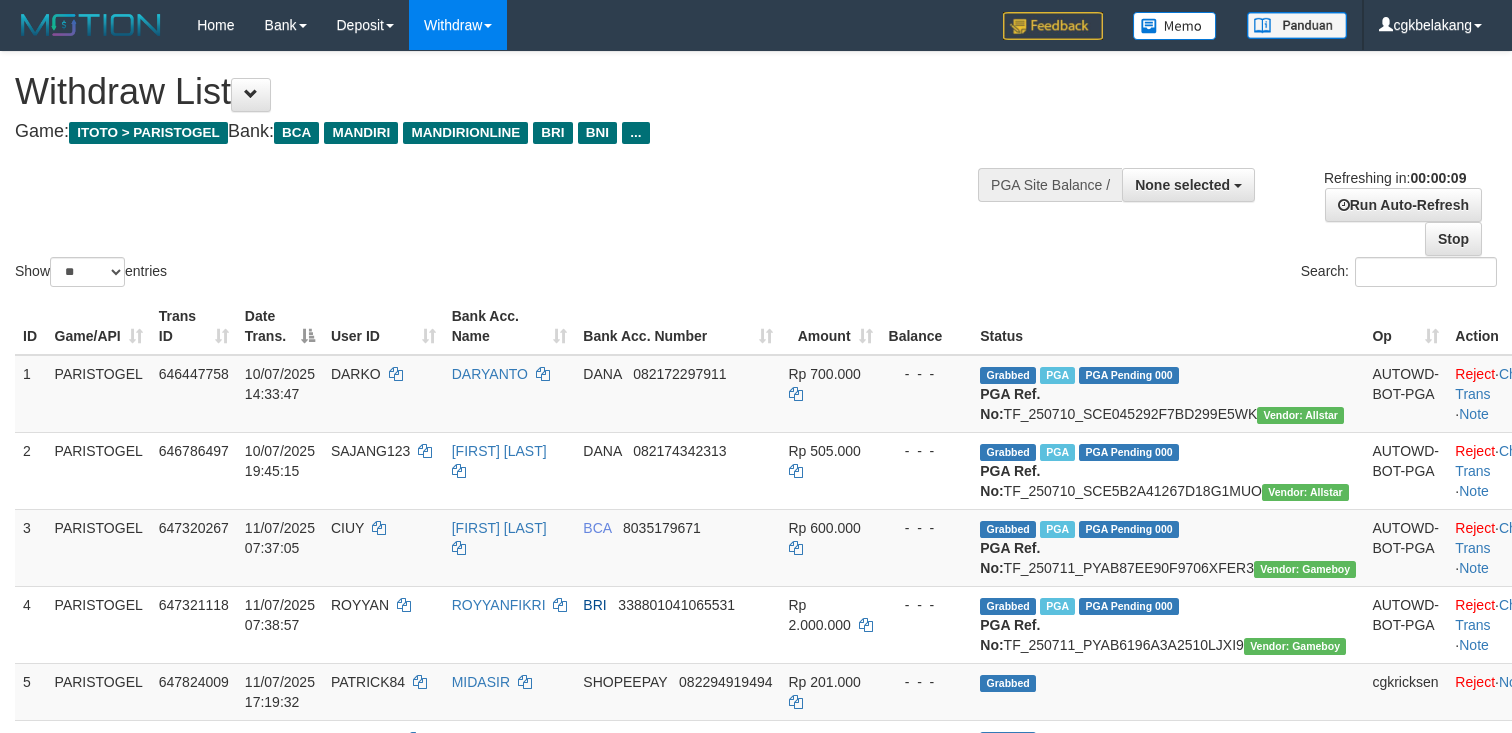 select 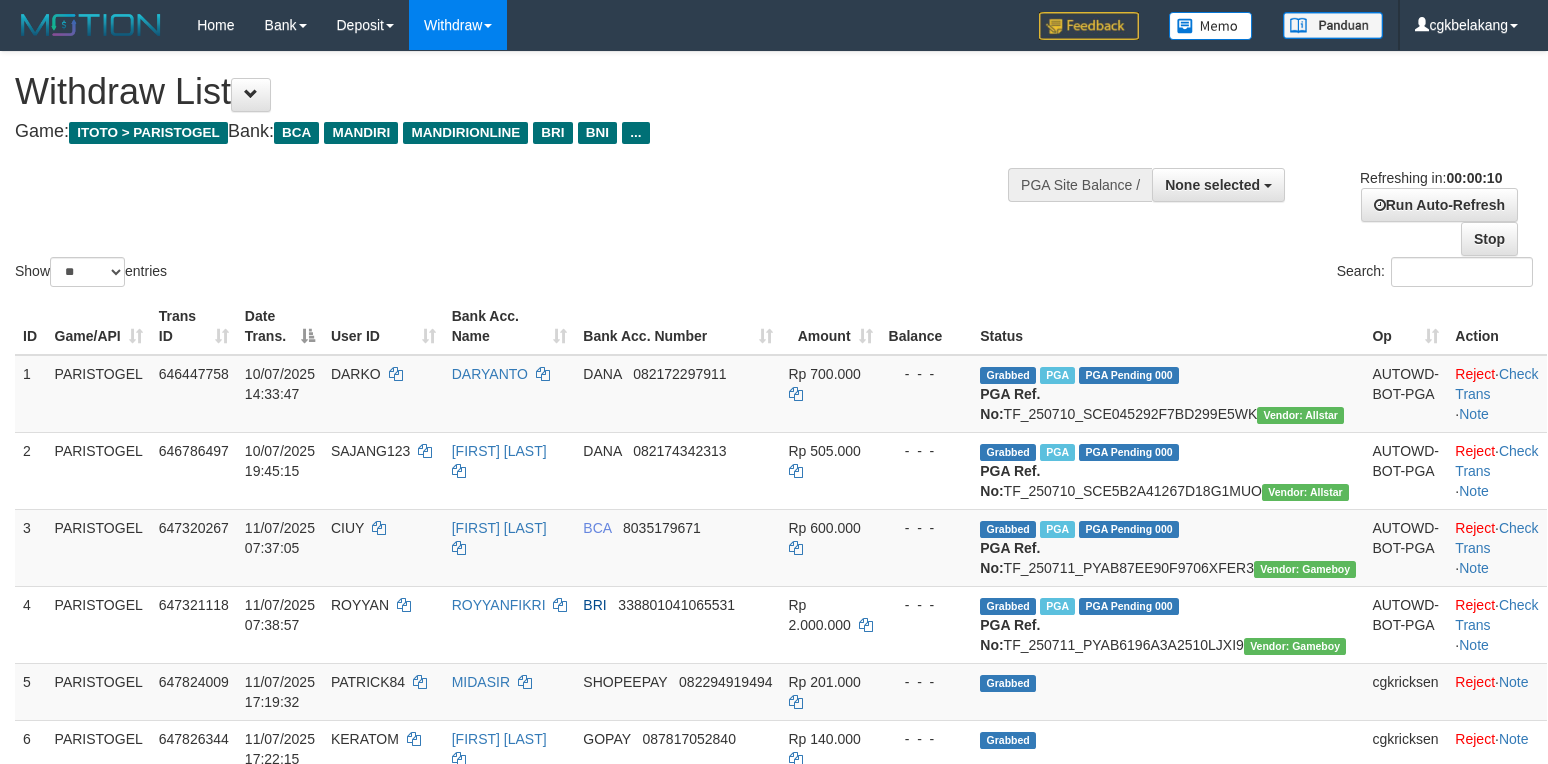 select 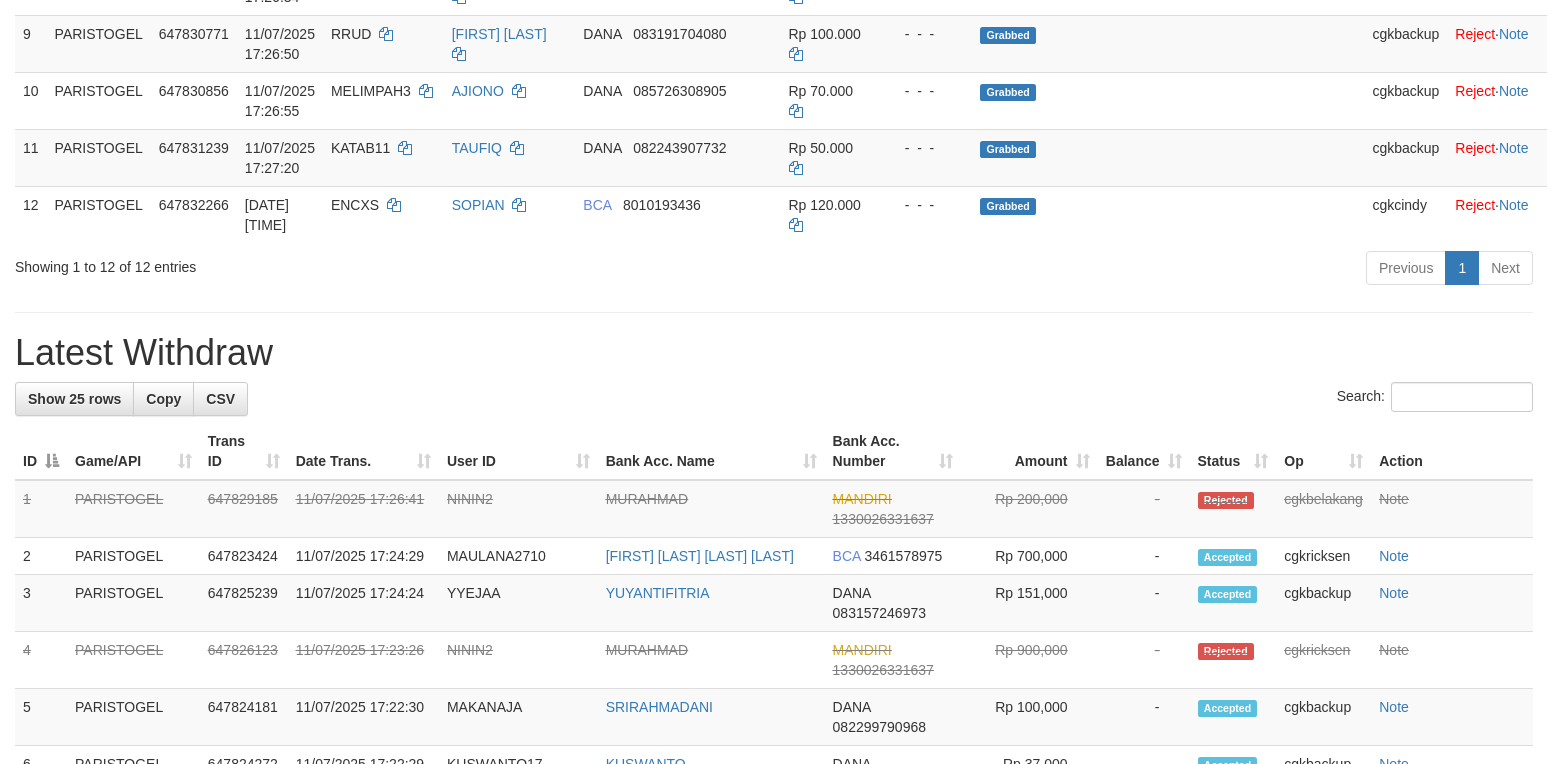scroll, scrollTop: 800, scrollLeft: 0, axis: vertical 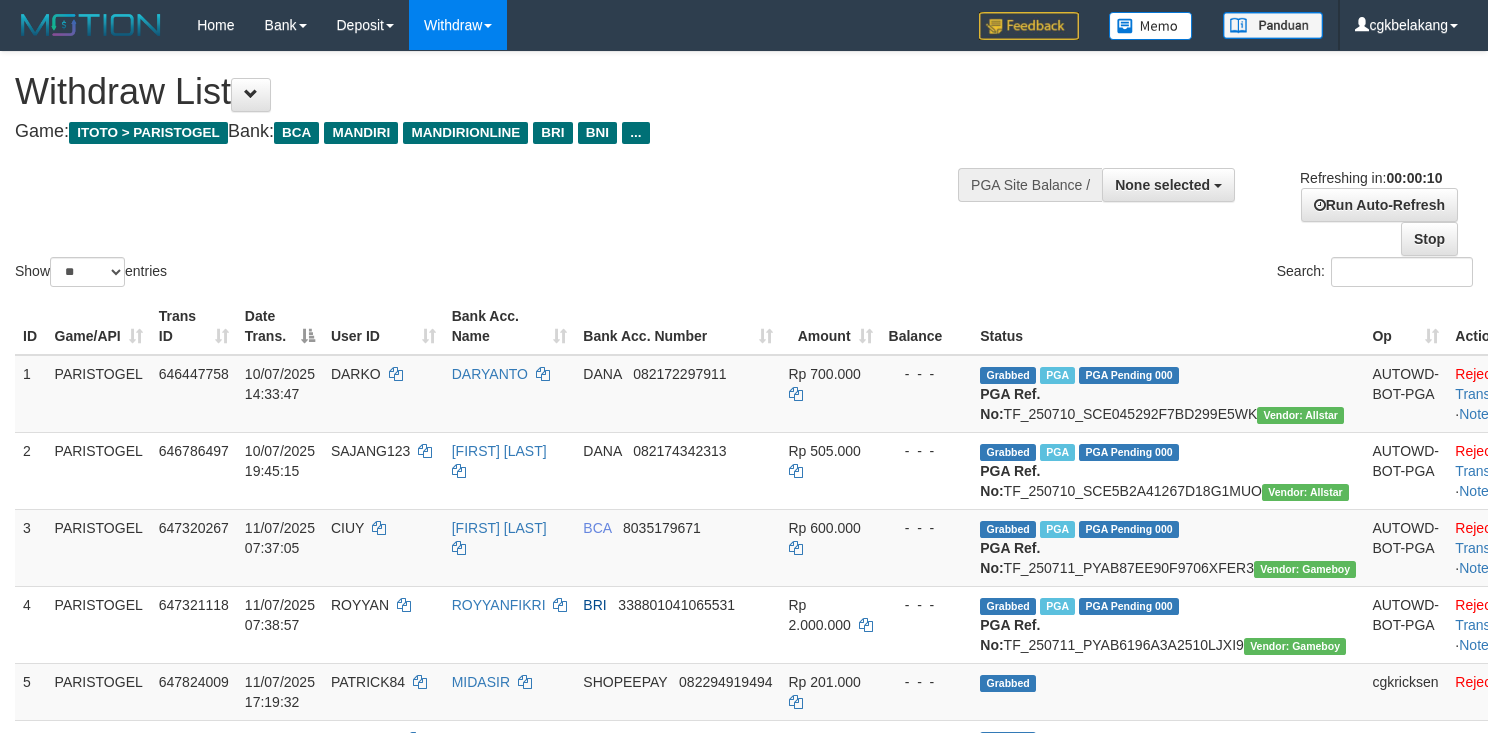 select 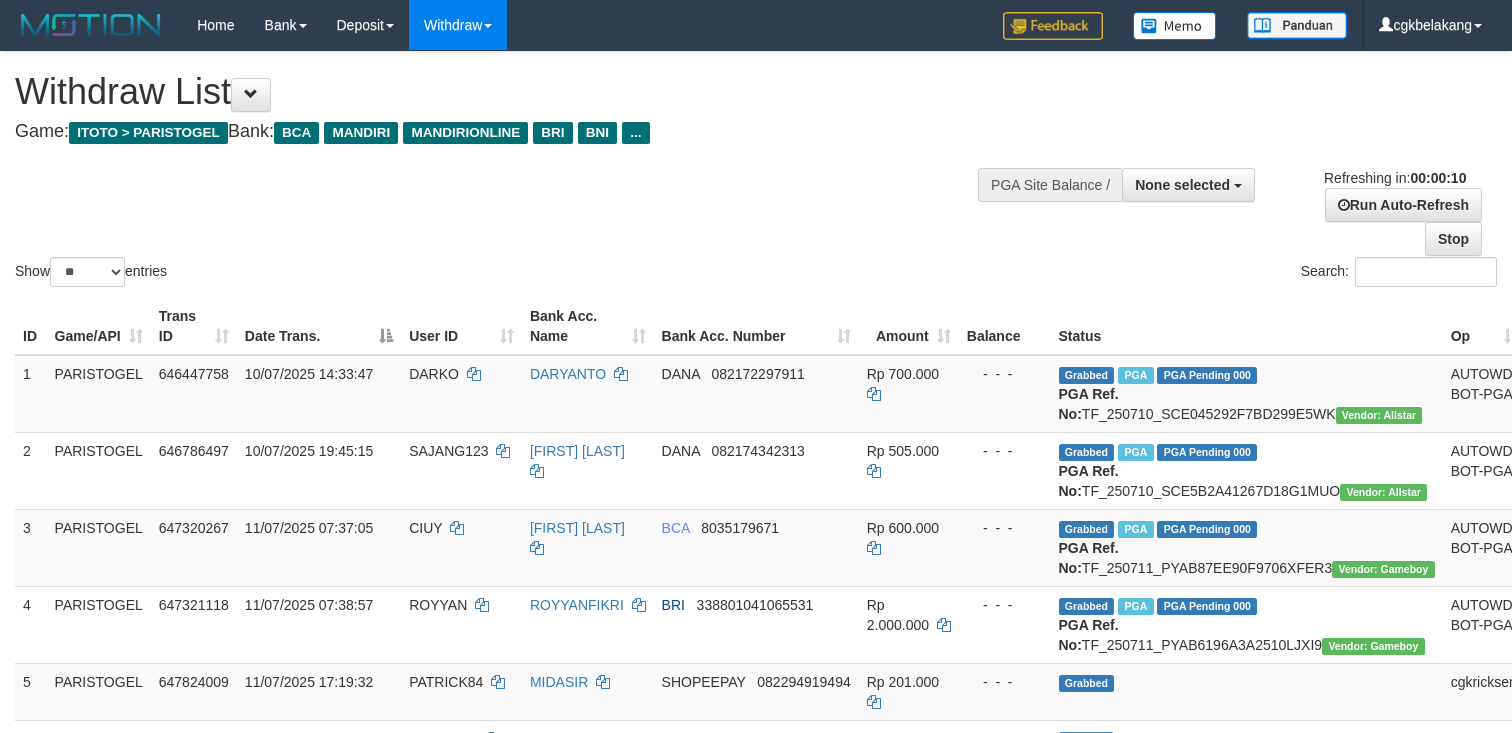 select 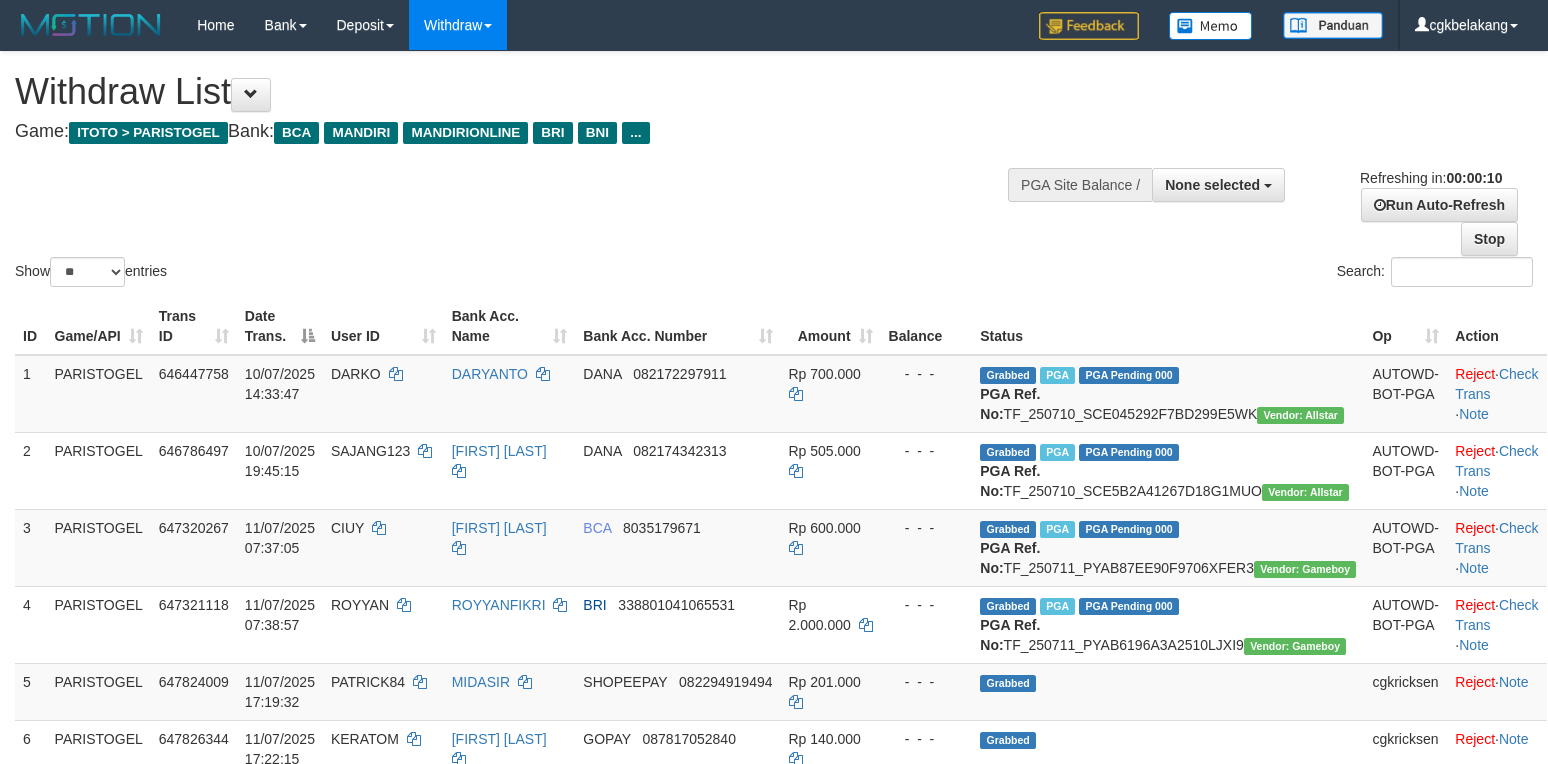 select 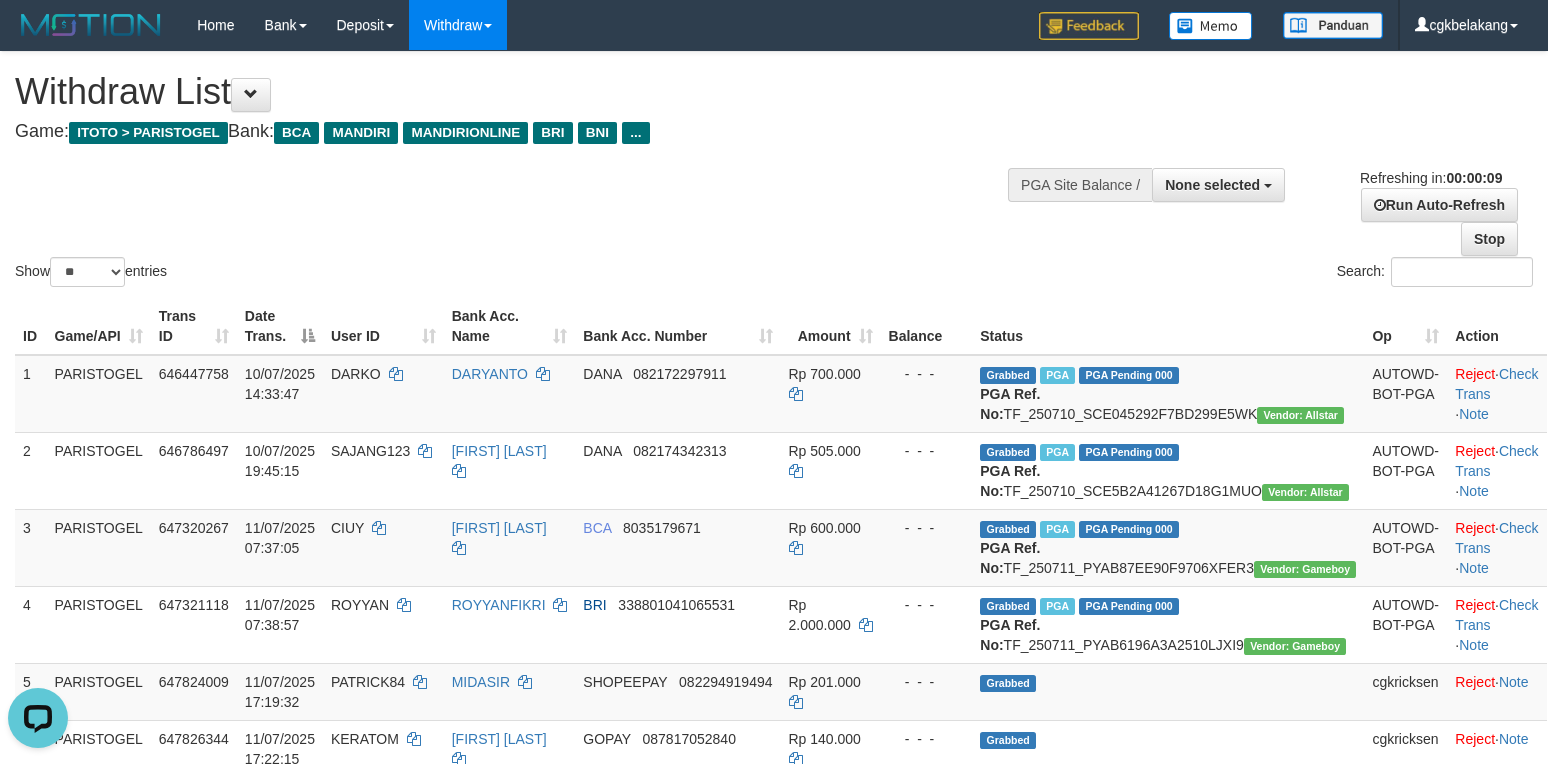 scroll, scrollTop: 0, scrollLeft: 0, axis: both 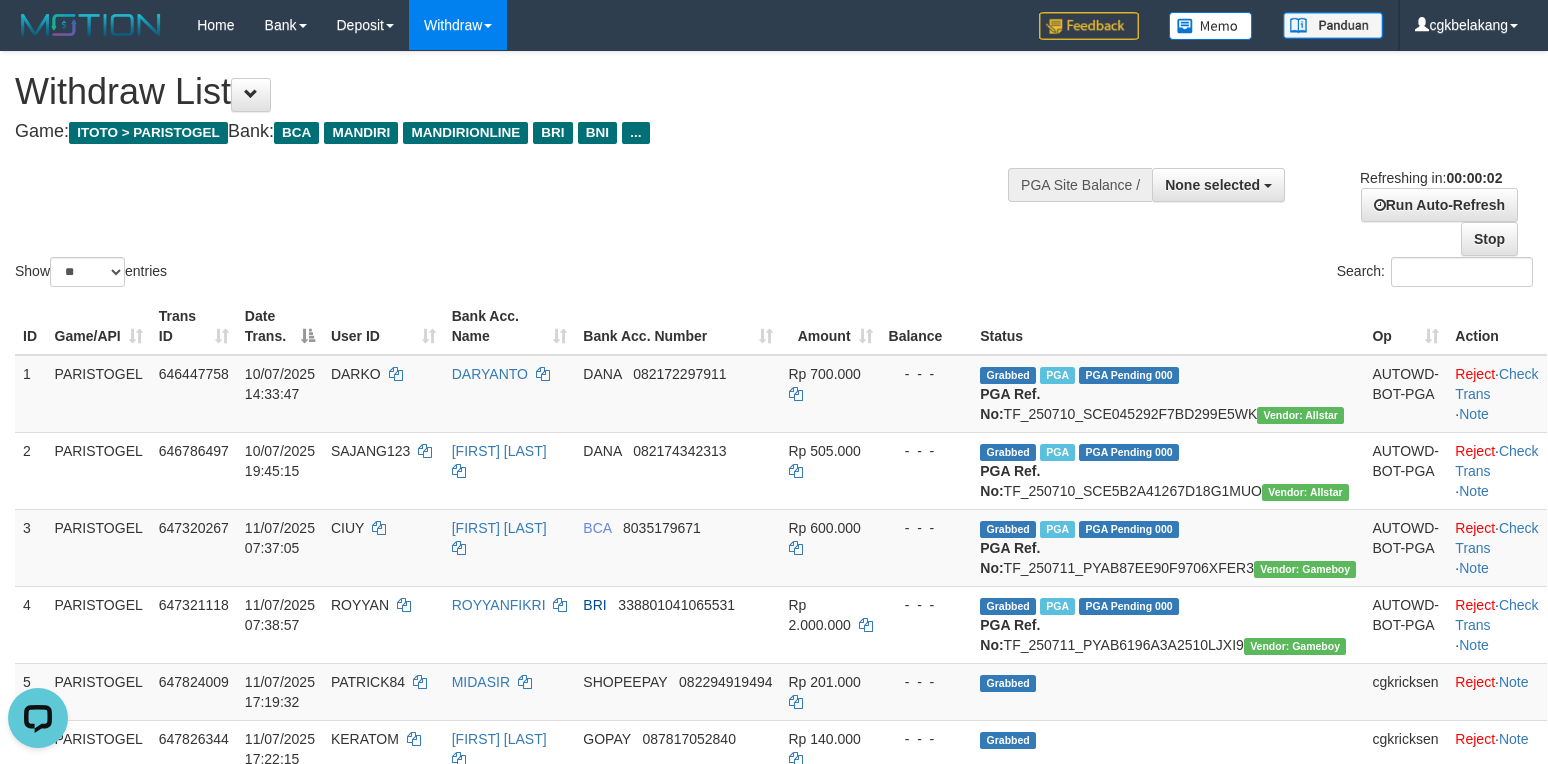 click on "Search:" at bounding box center (1161, 274) 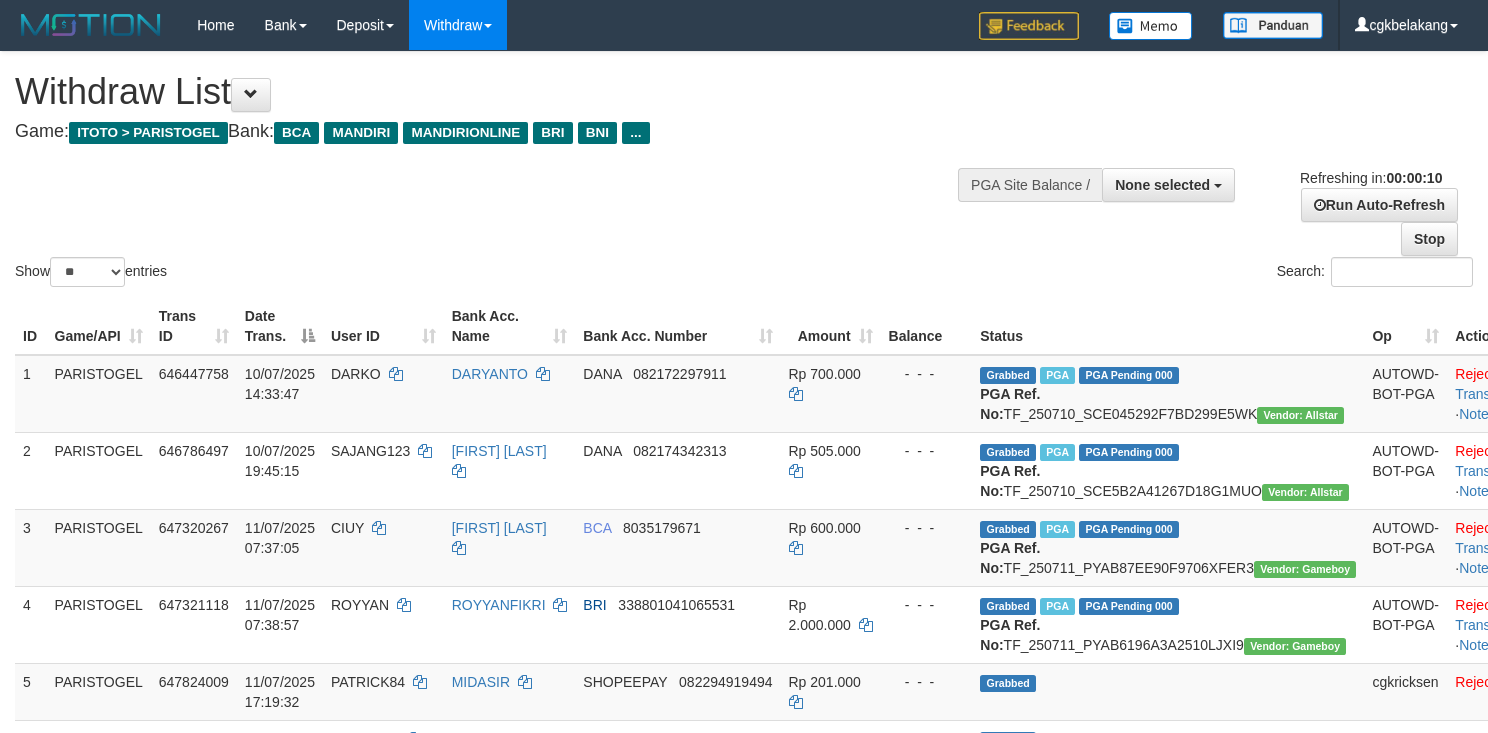 select 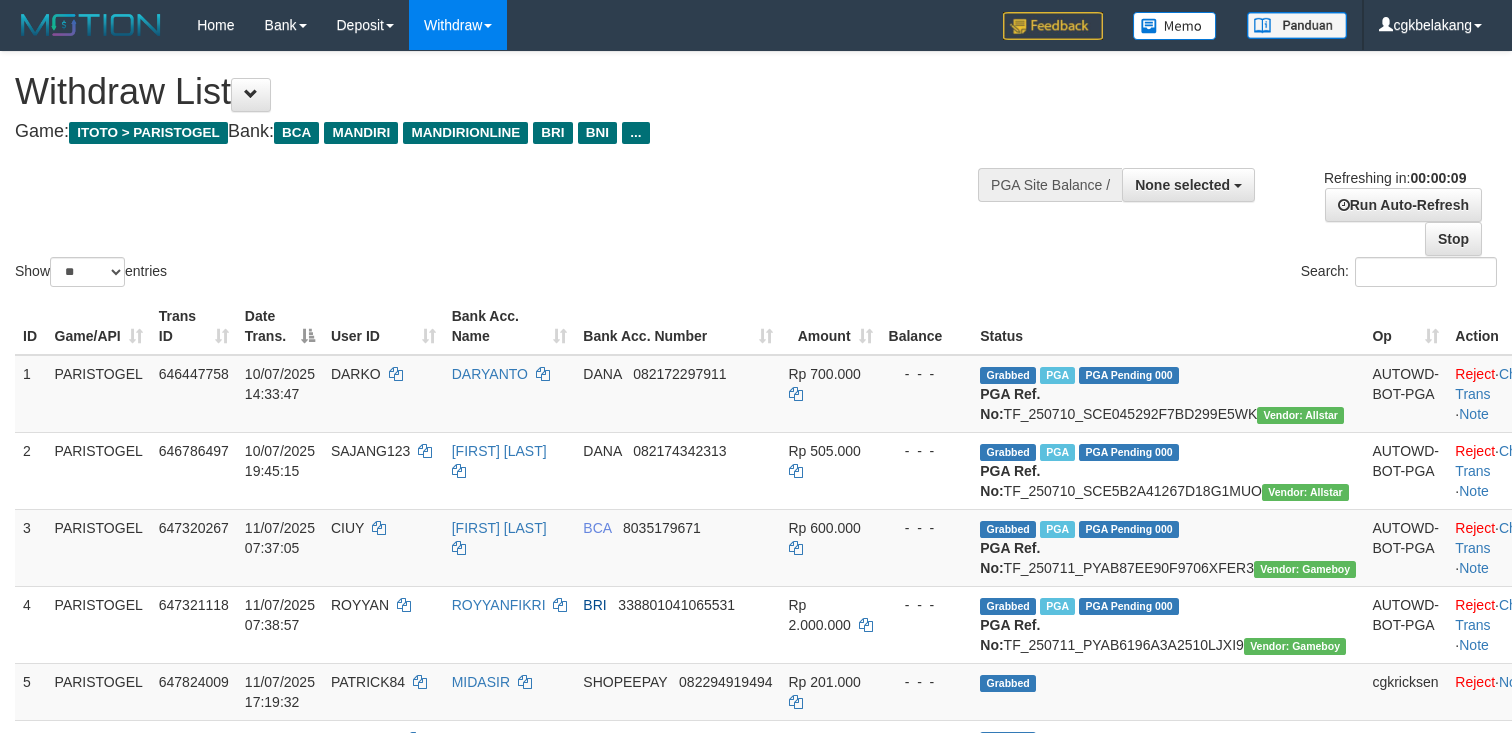select 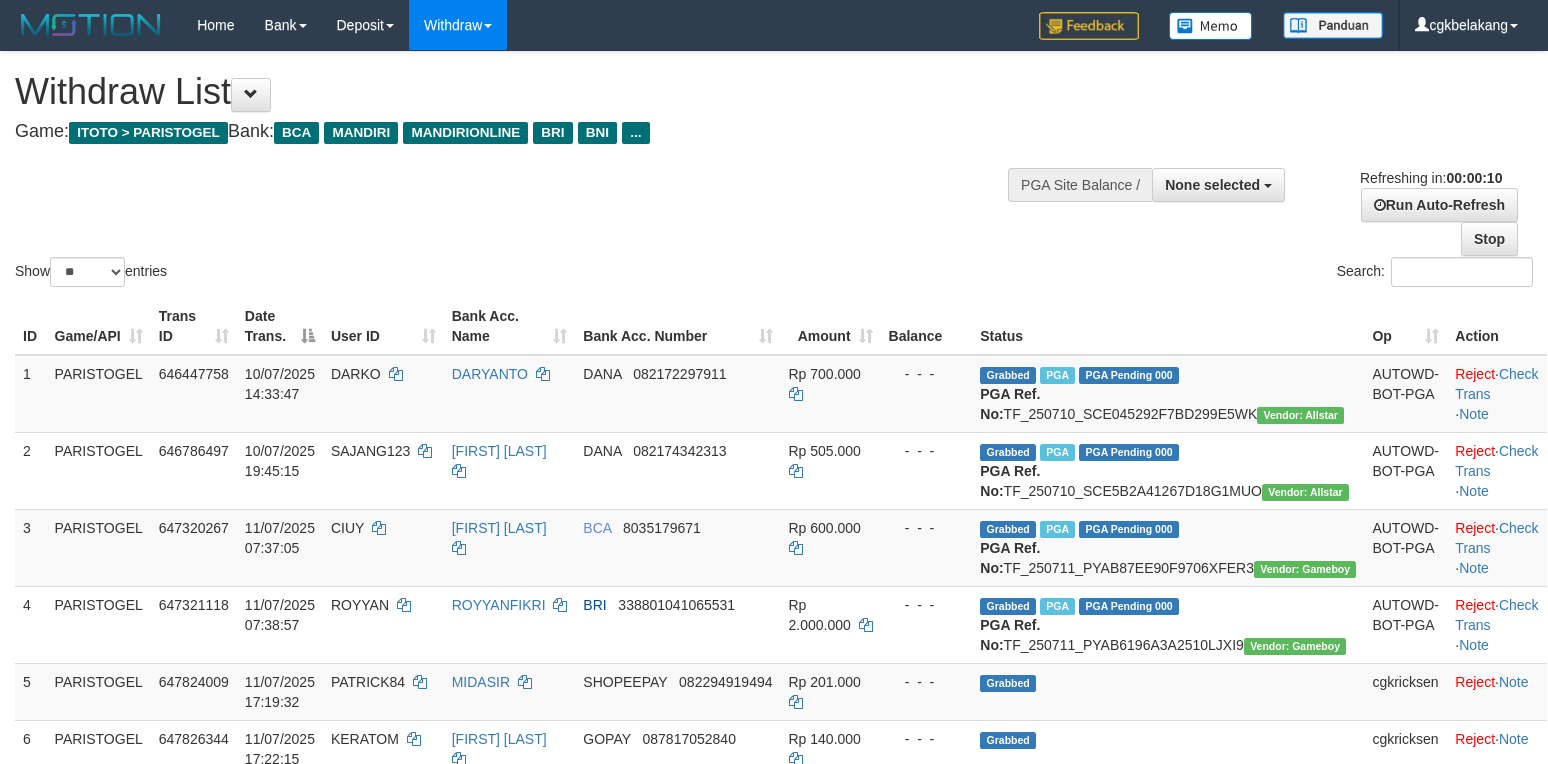 select 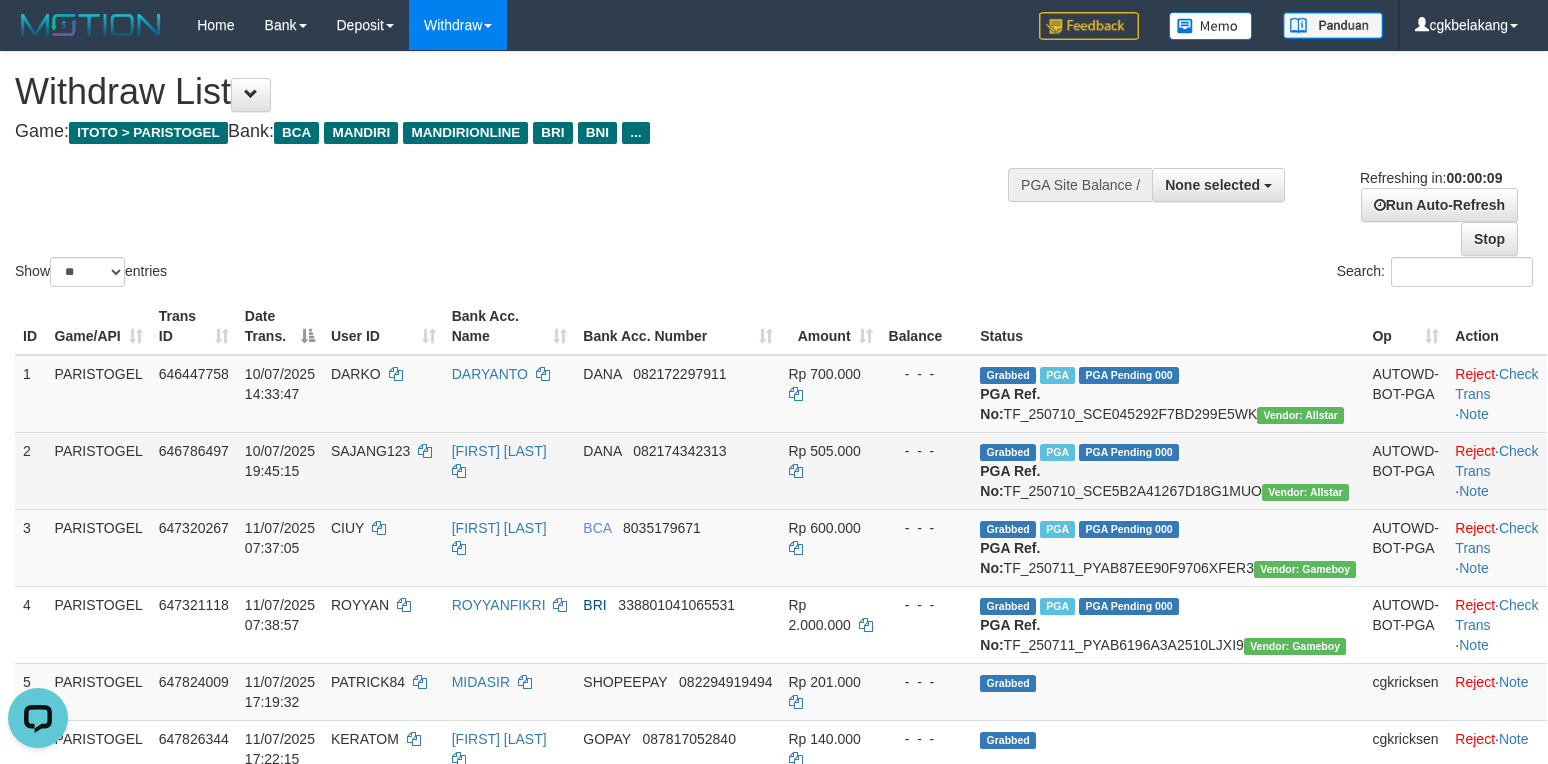 scroll, scrollTop: 0, scrollLeft: 0, axis: both 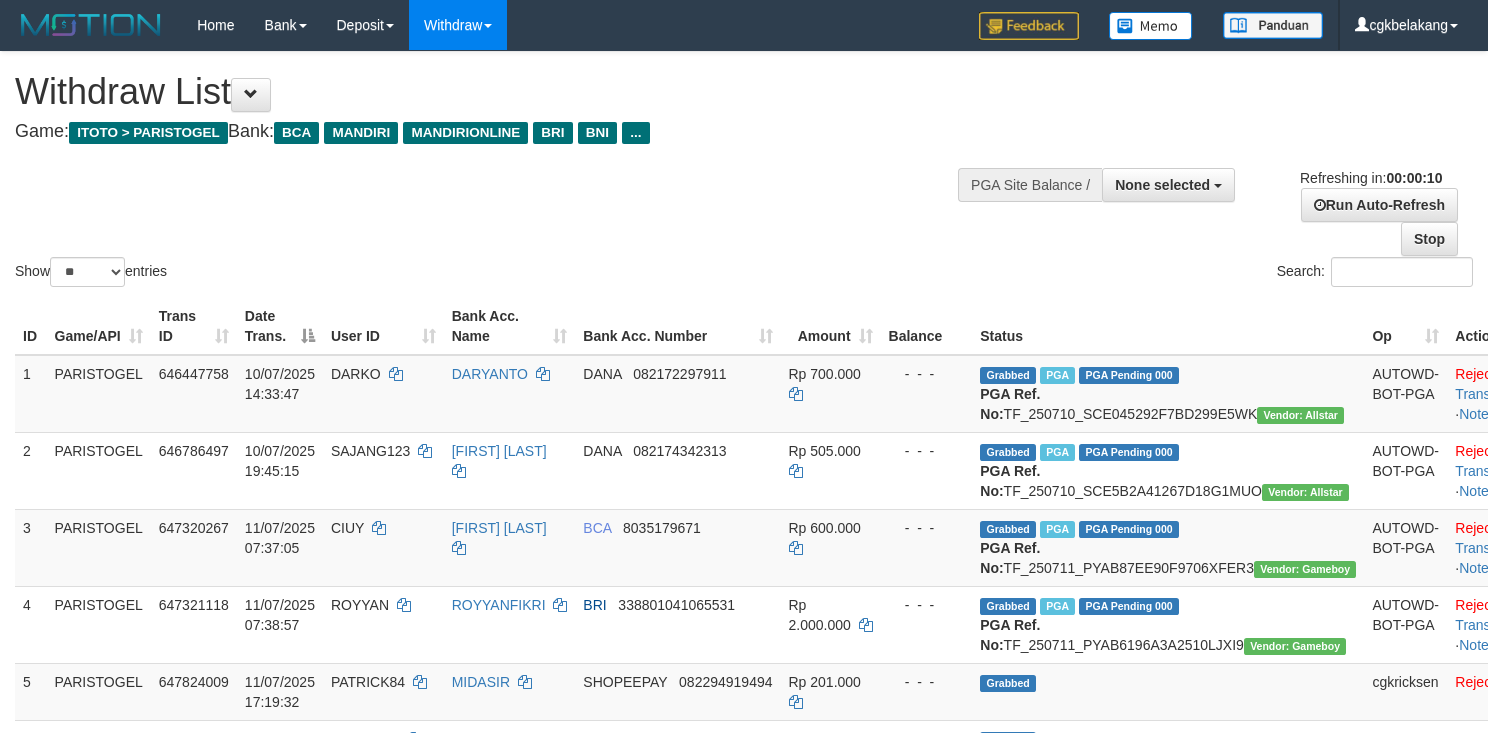 select 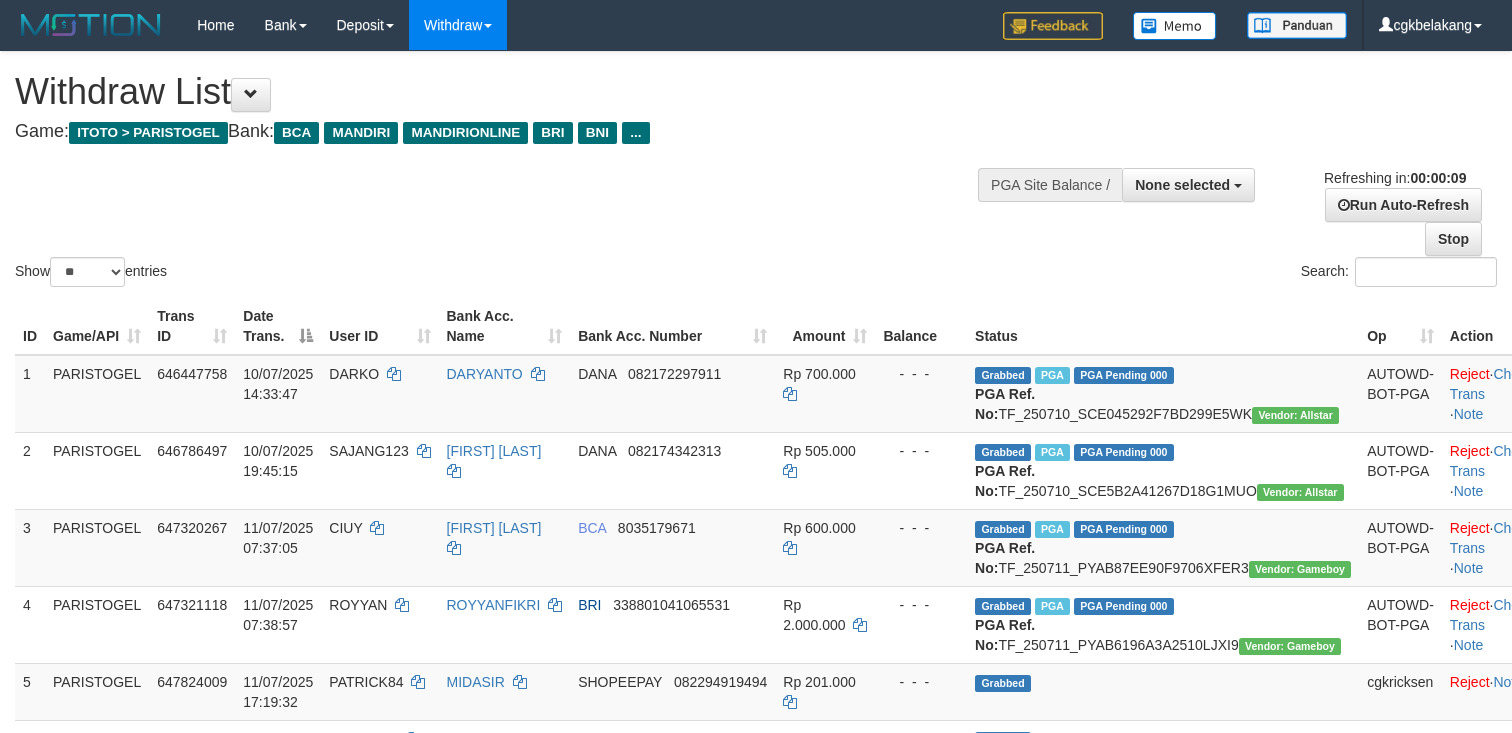 select 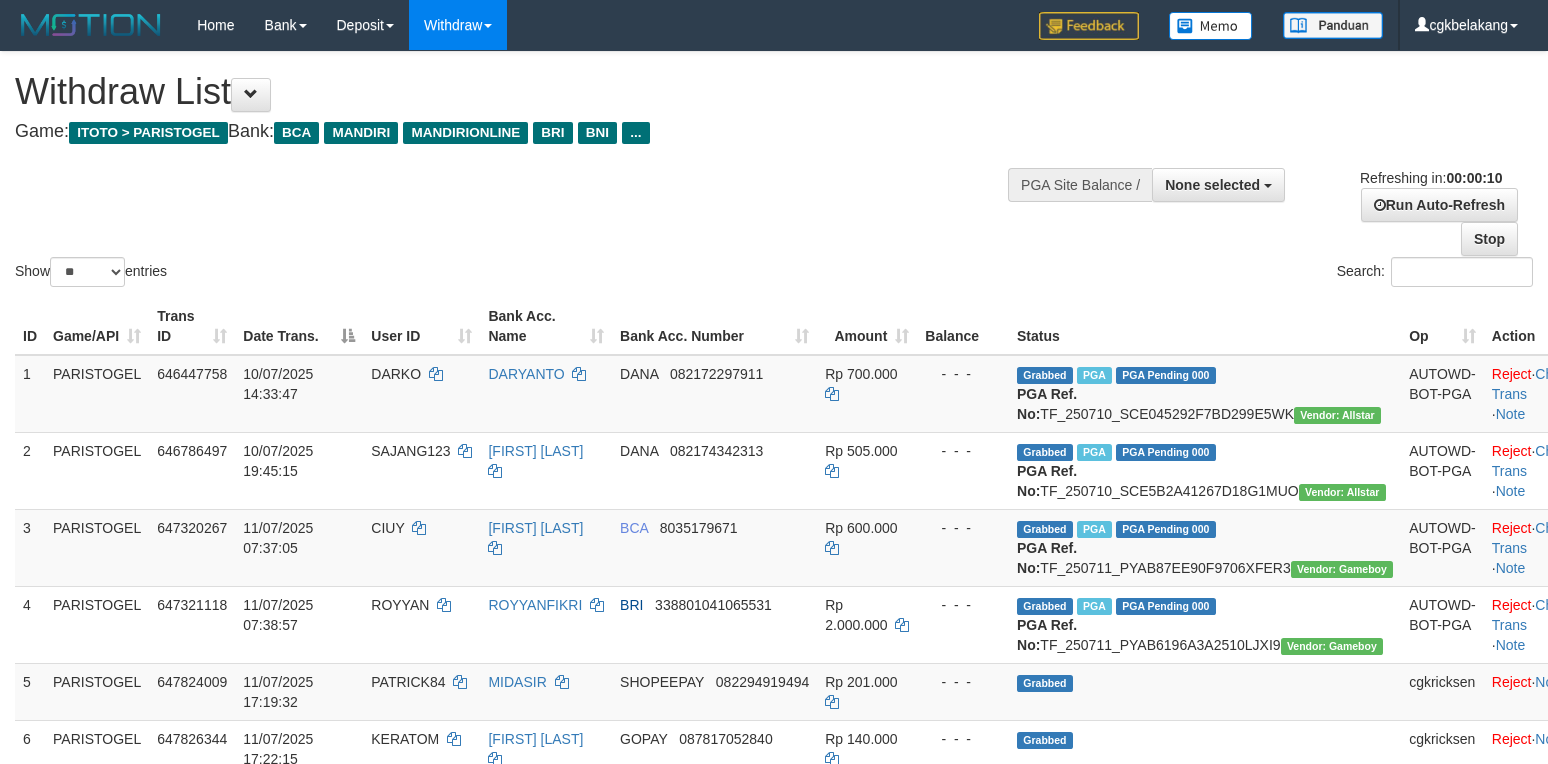 select 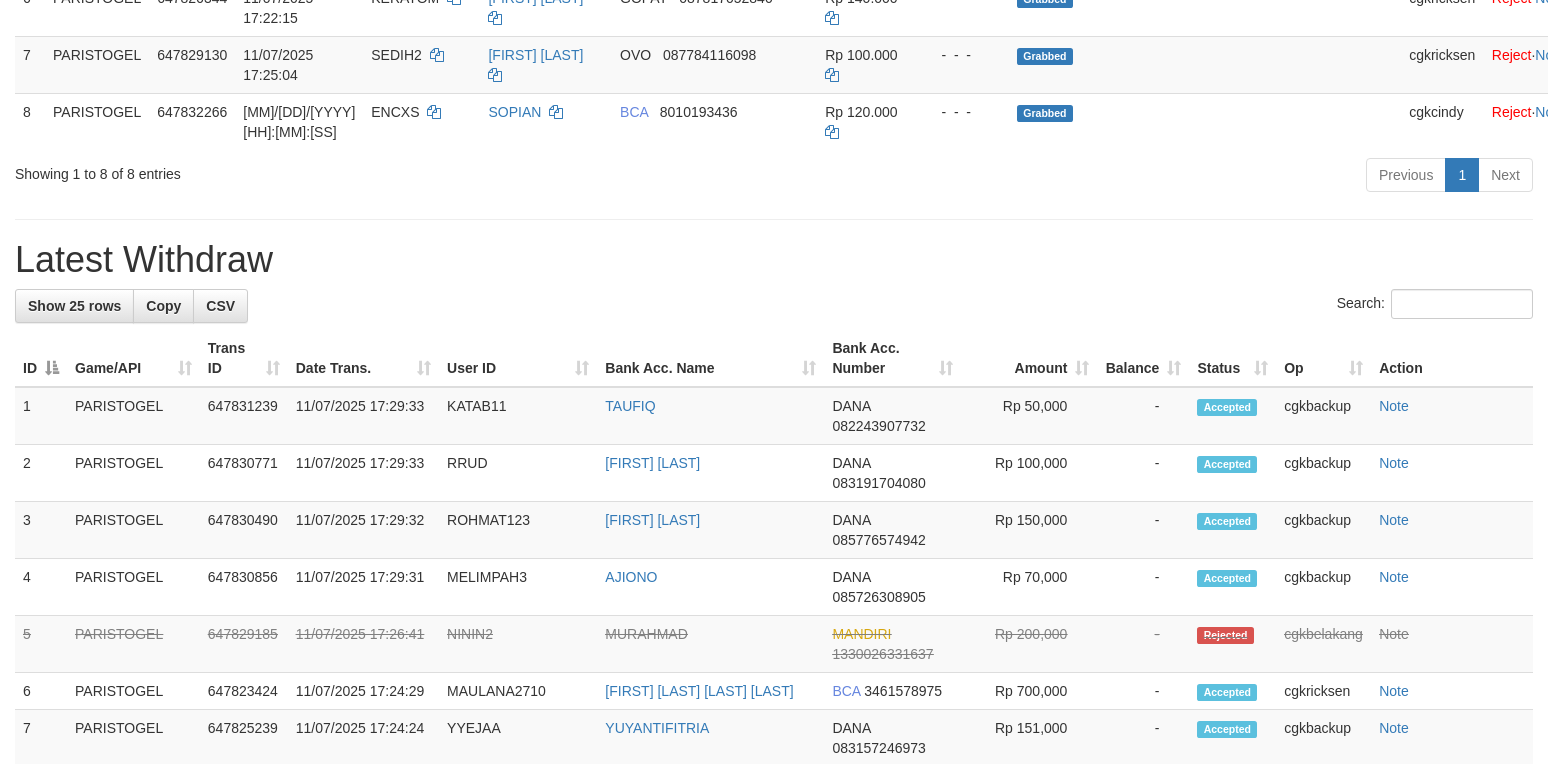 scroll, scrollTop: 666, scrollLeft: 0, axis: vertical 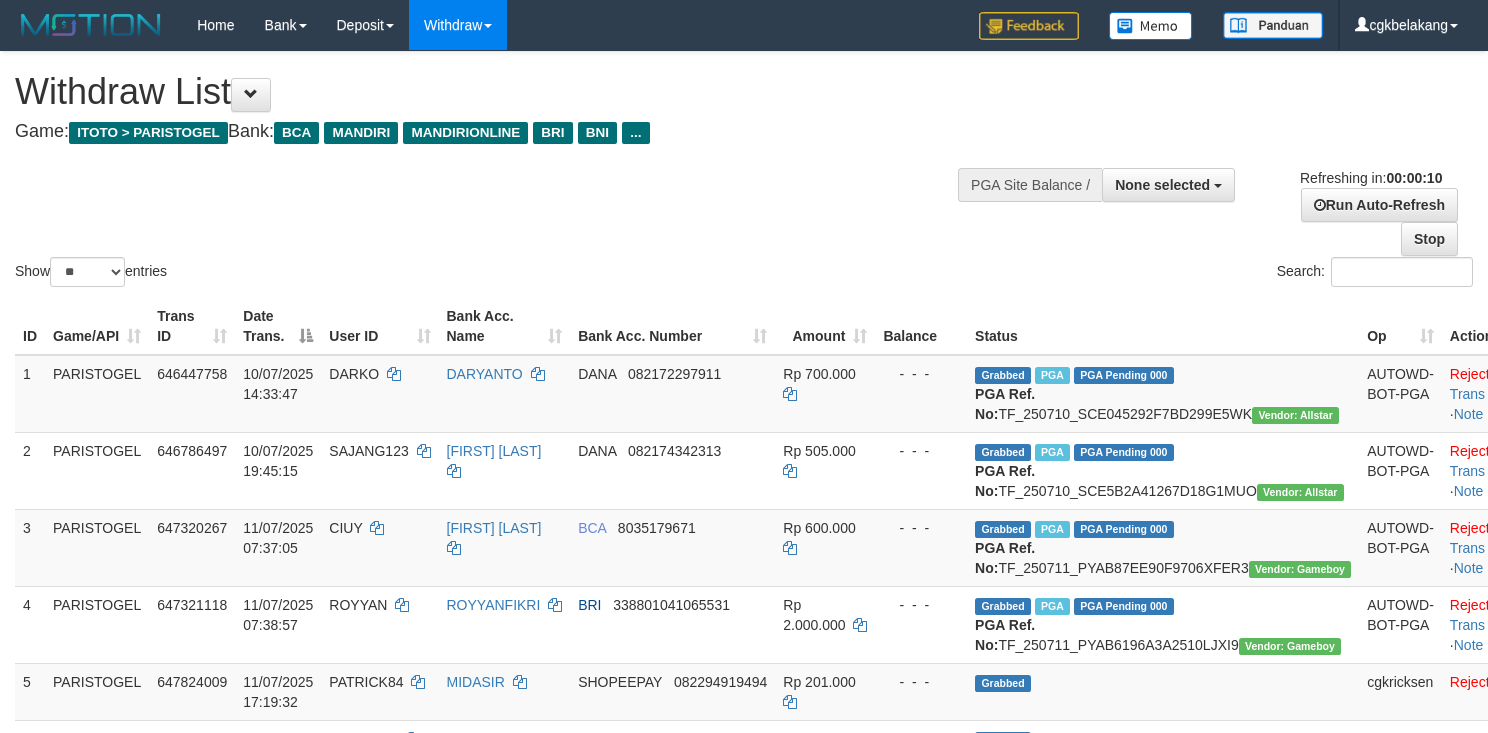 select 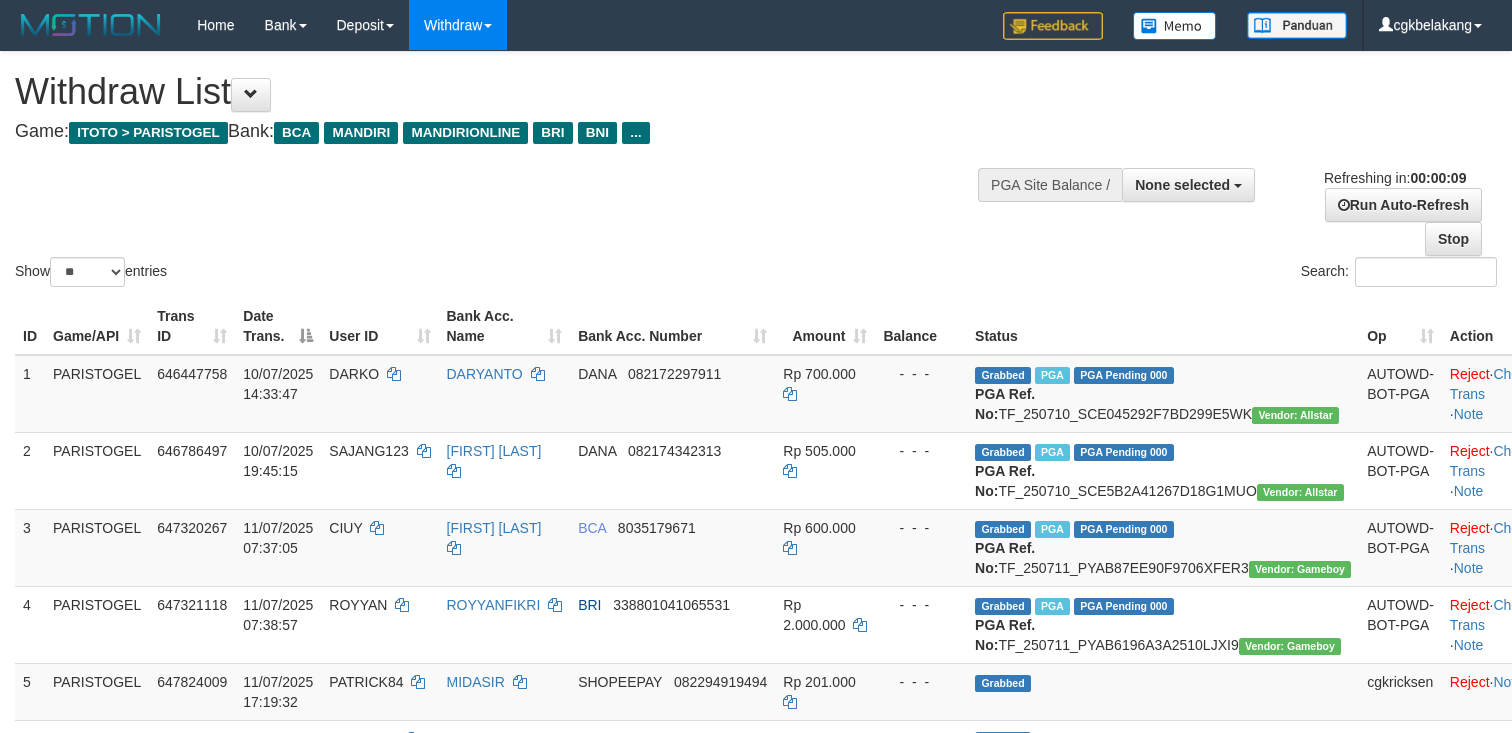 select 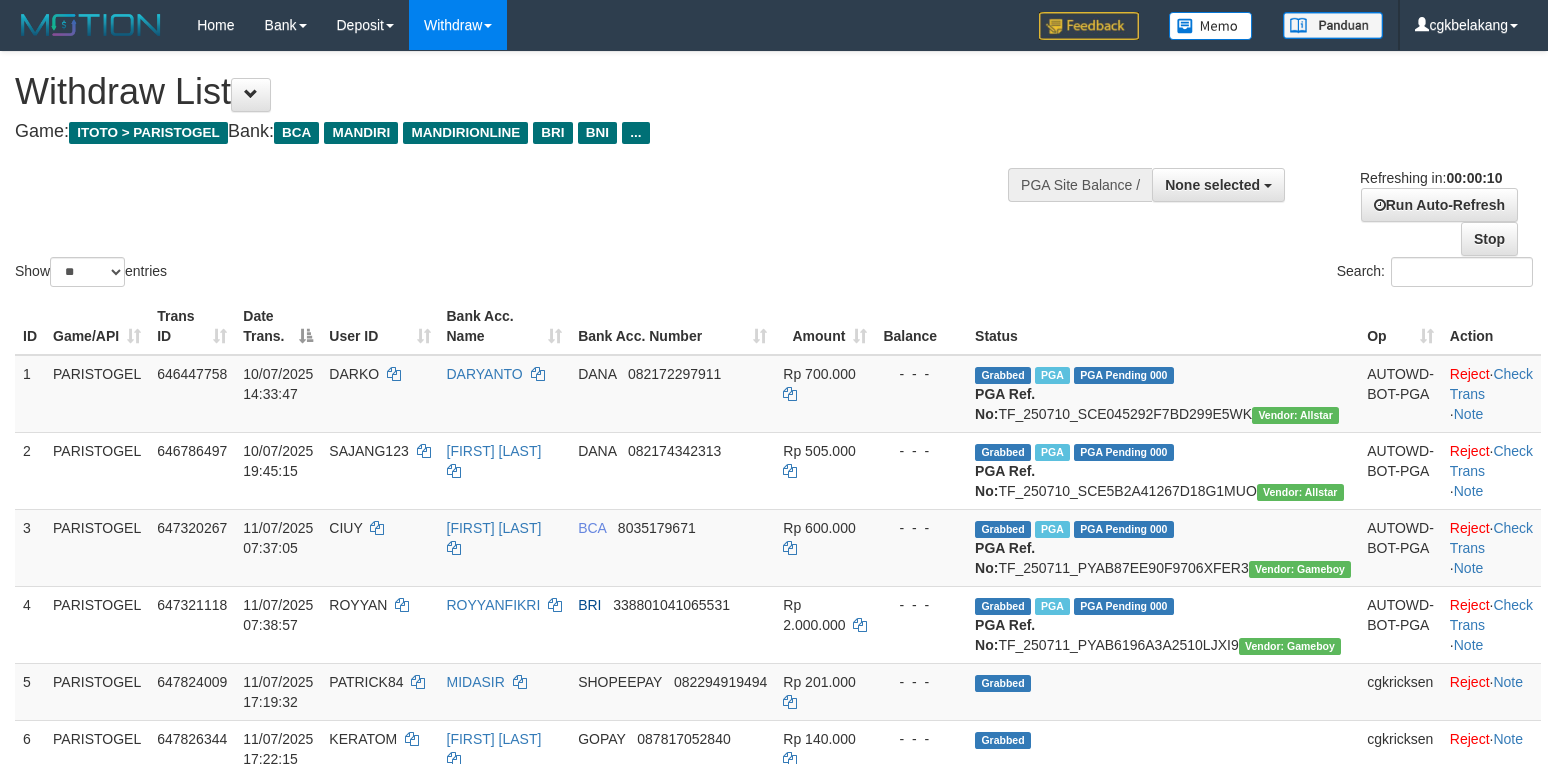 select 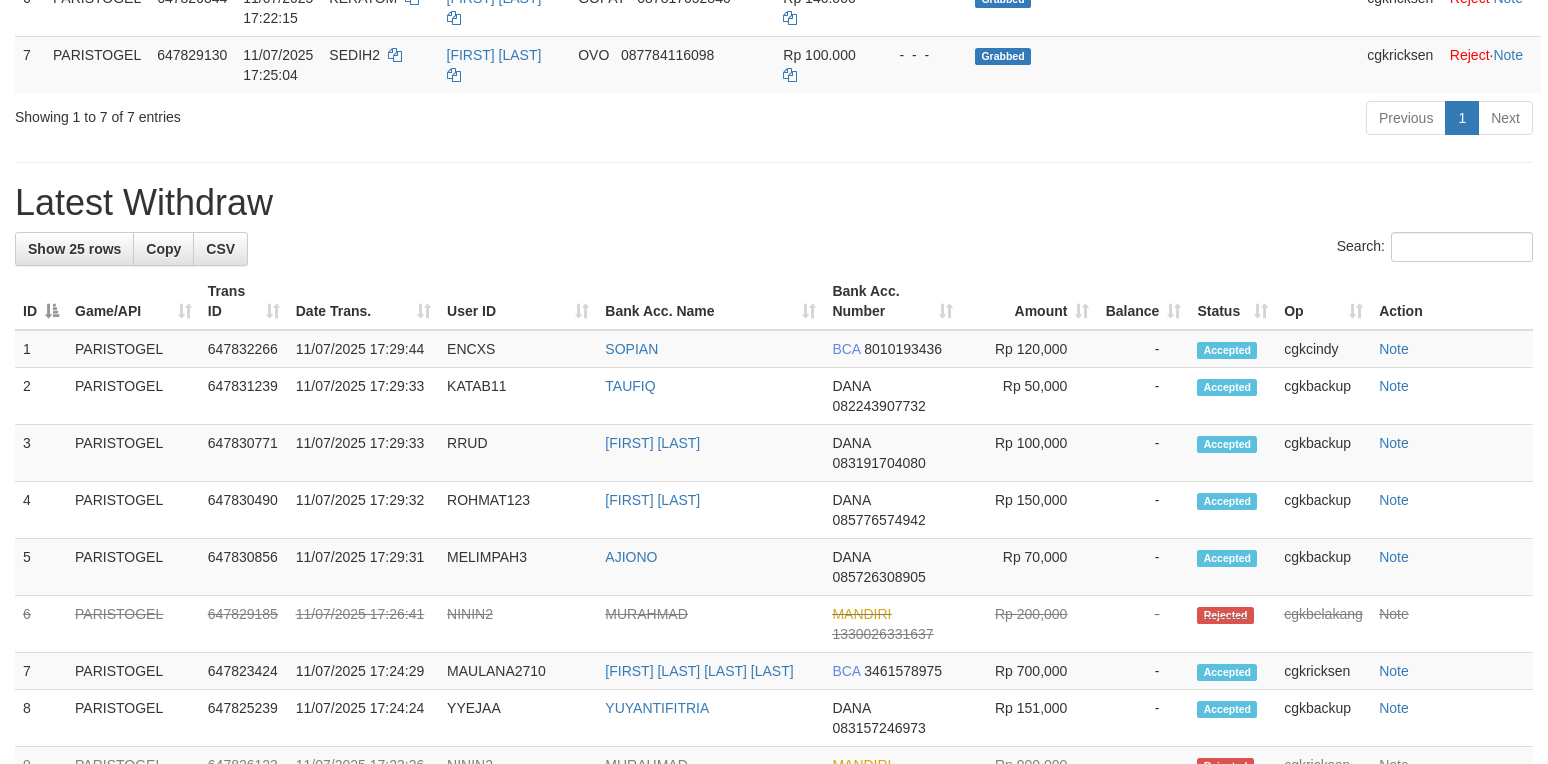 scroll, scrollTop: 666, scrollLeft: 0, axis: vertical 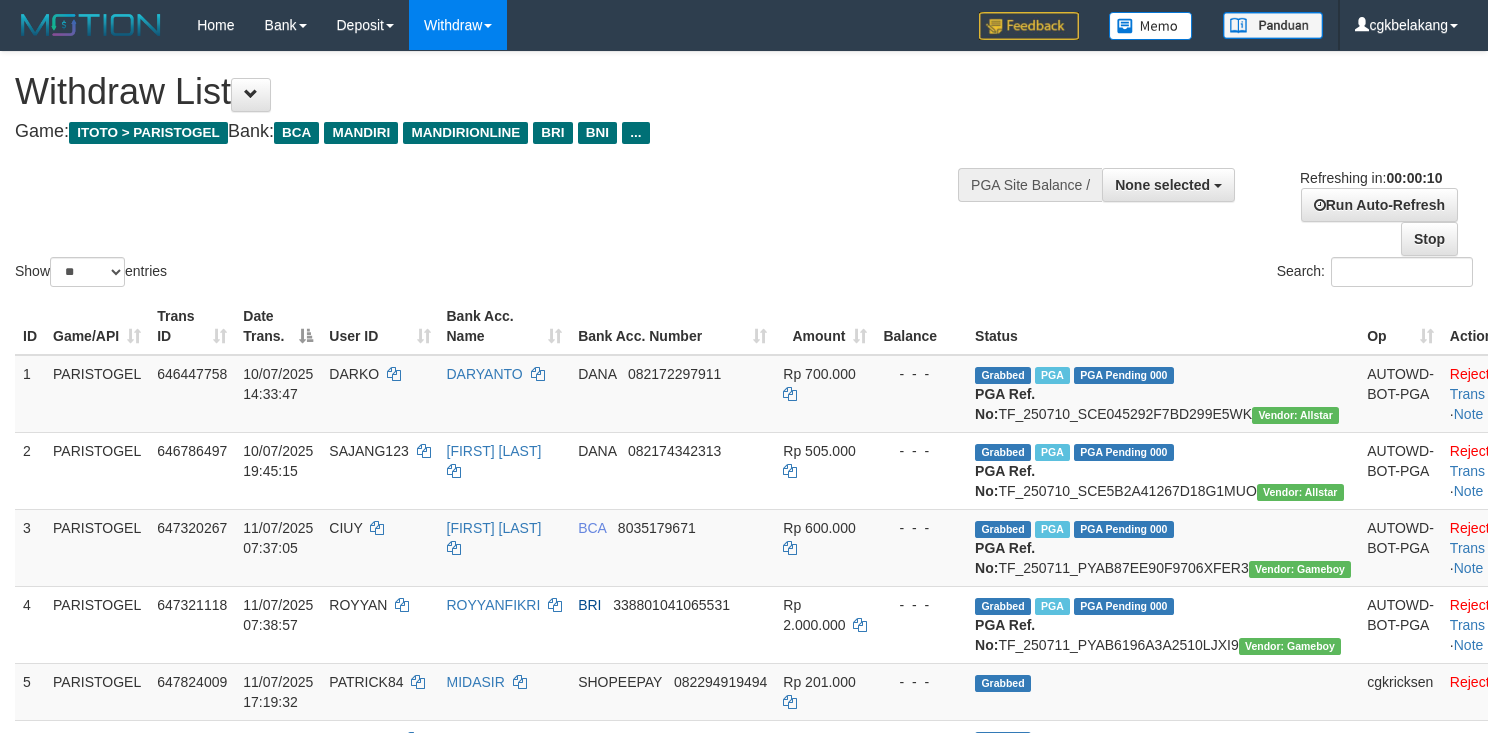 select 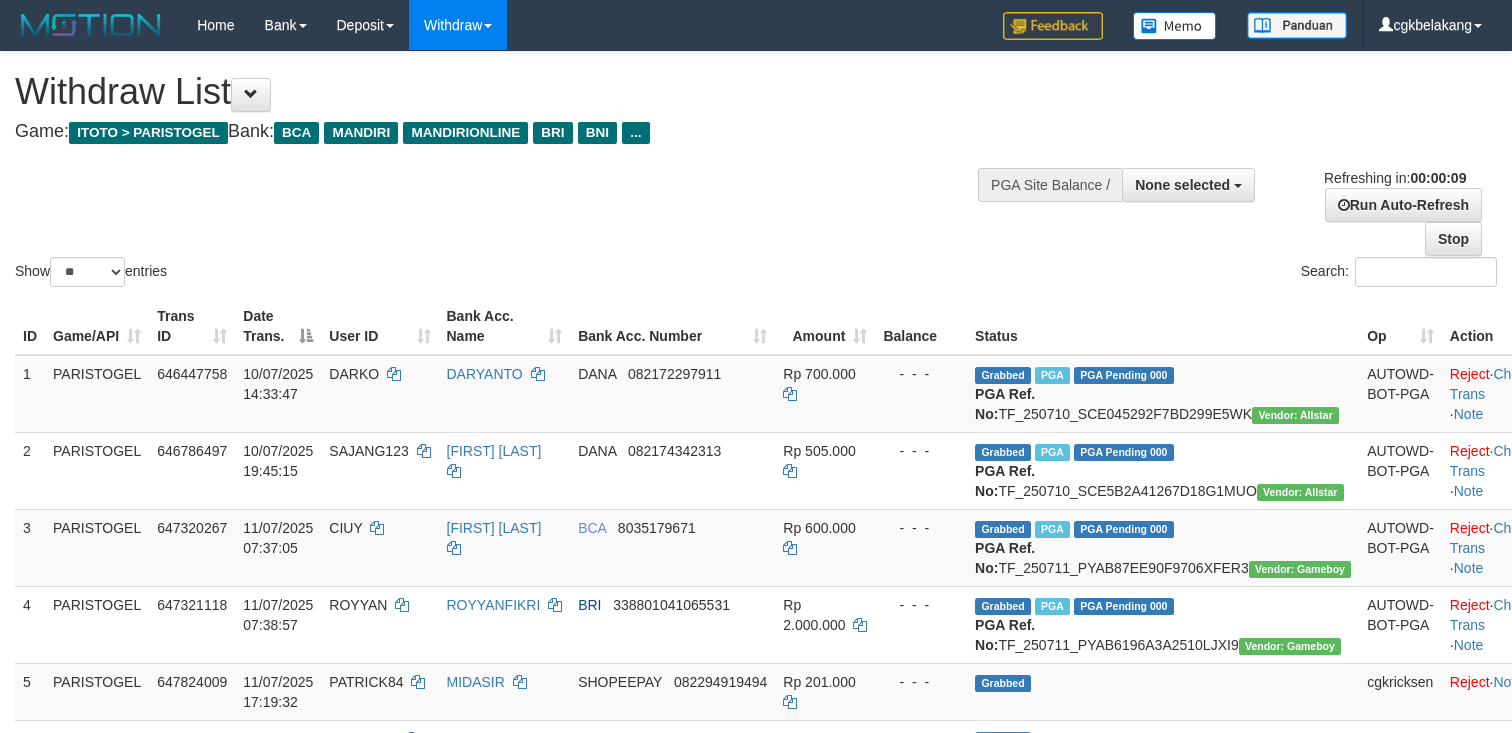 select 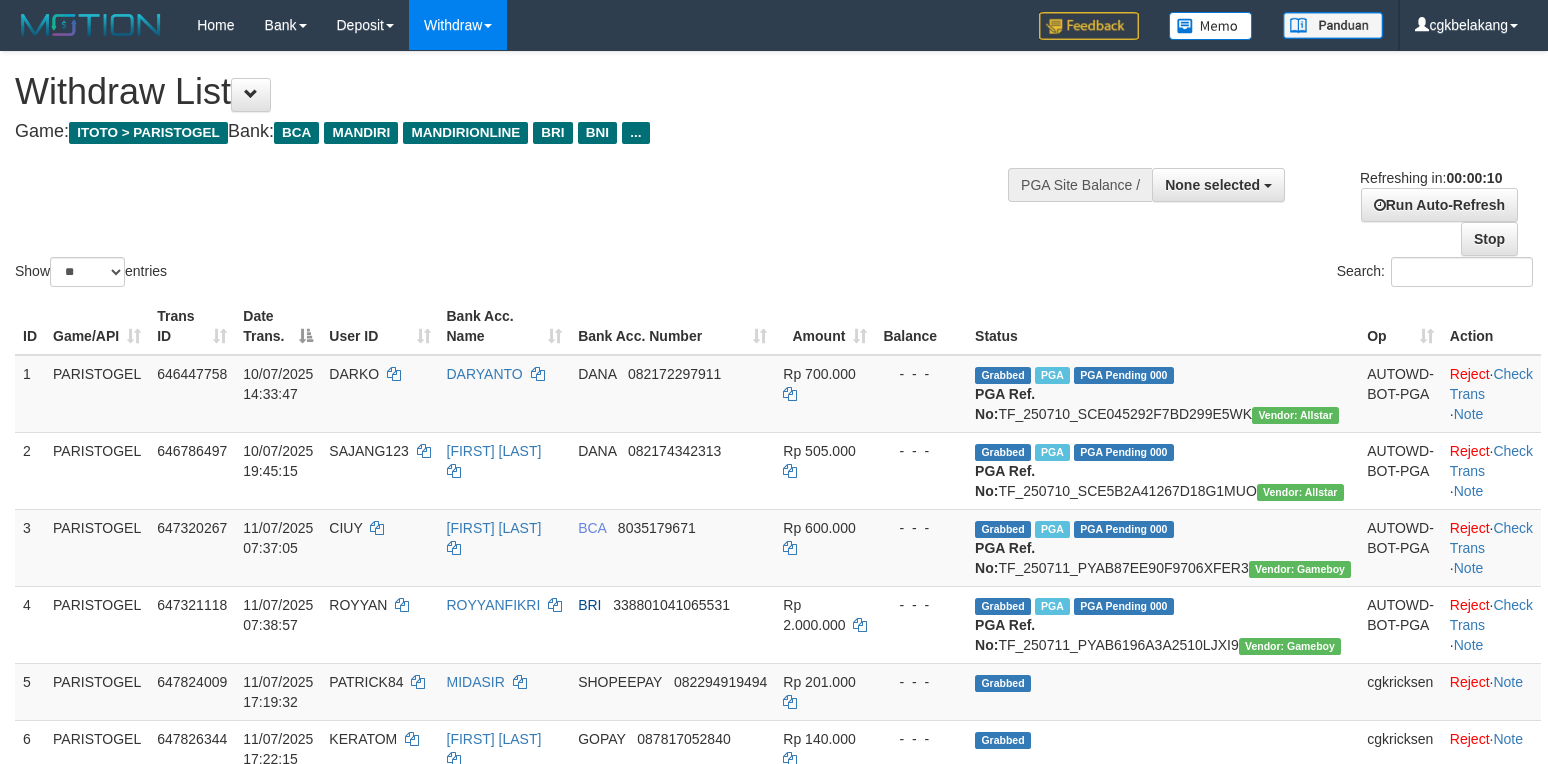 select 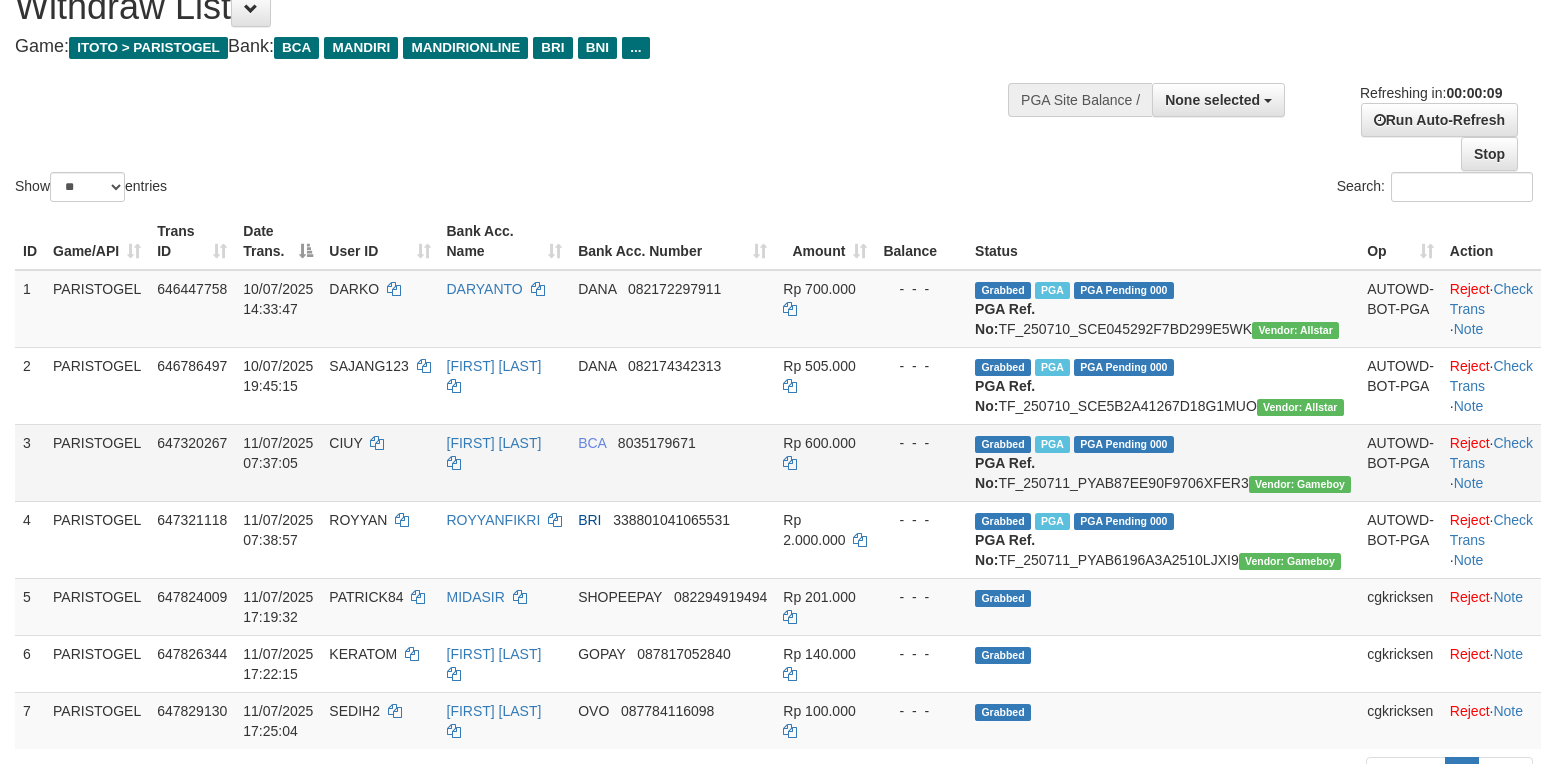 scroll, scrollTop: 666, scrollLeft: 0, axis: vertical 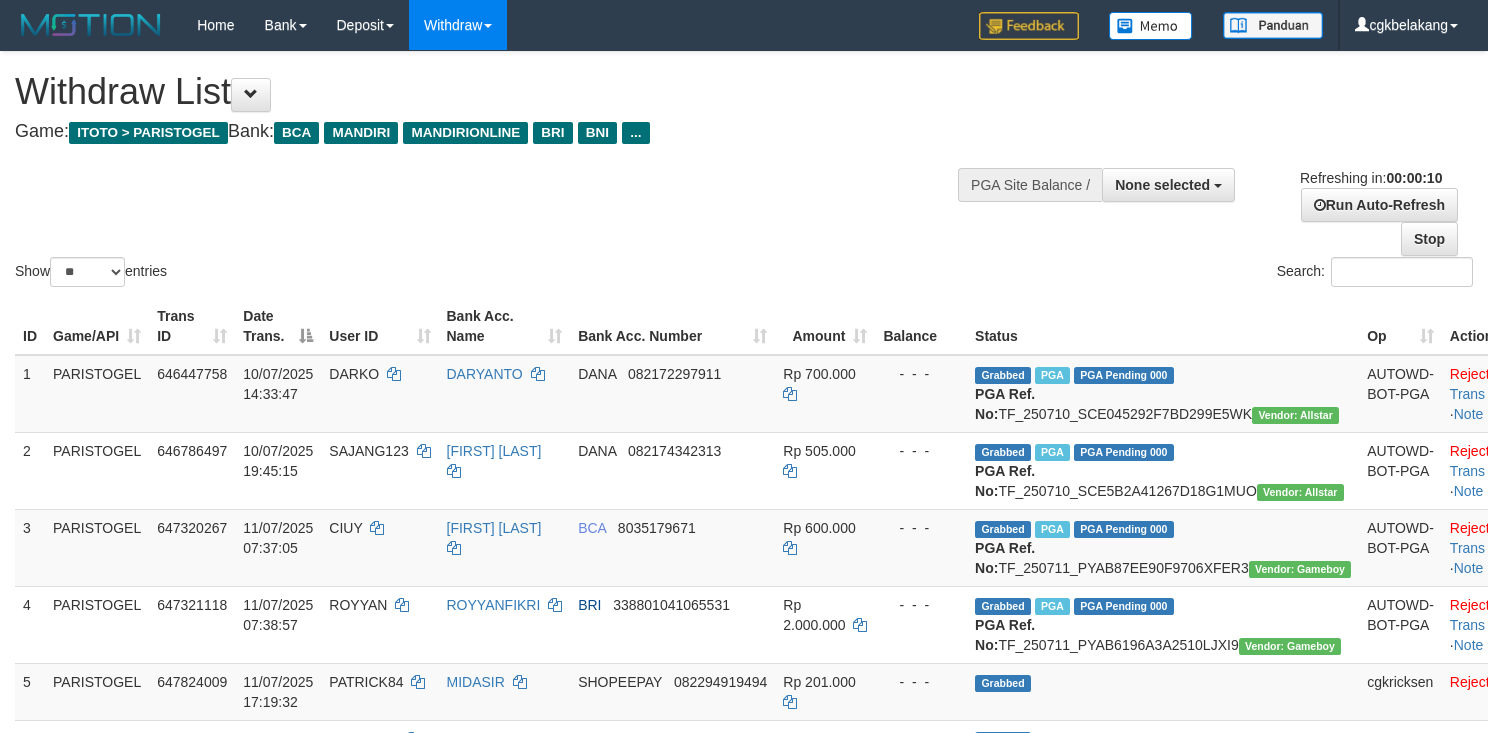 select 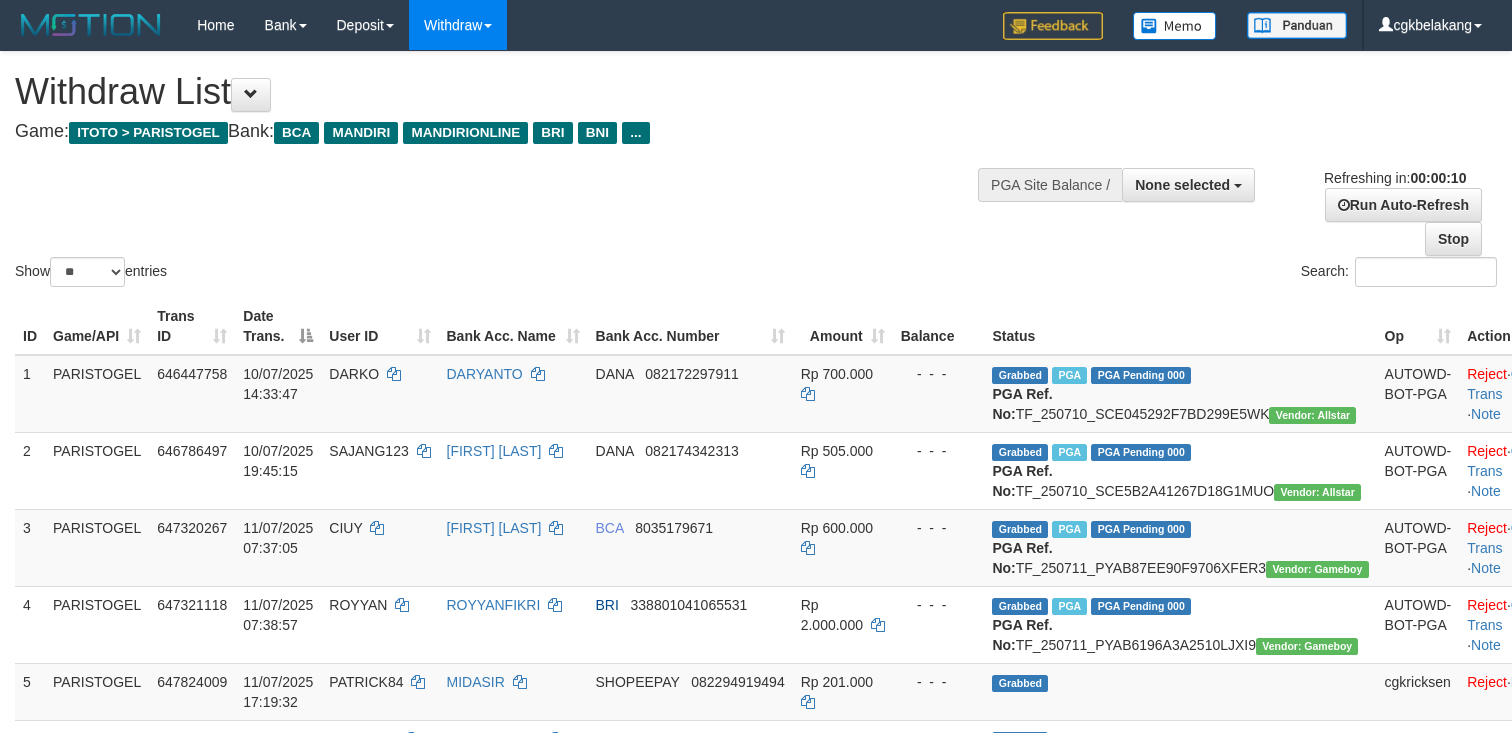 select 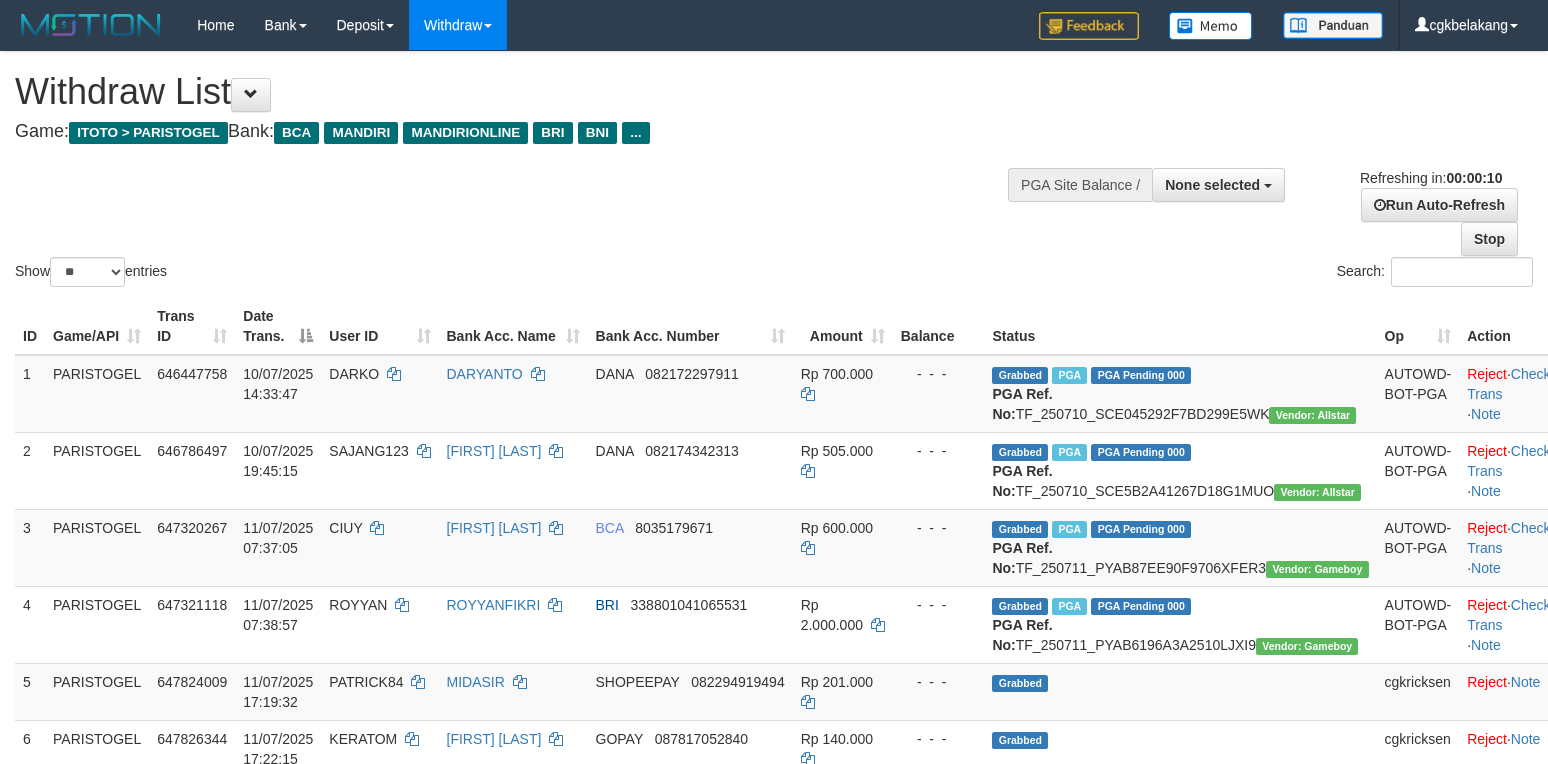 select 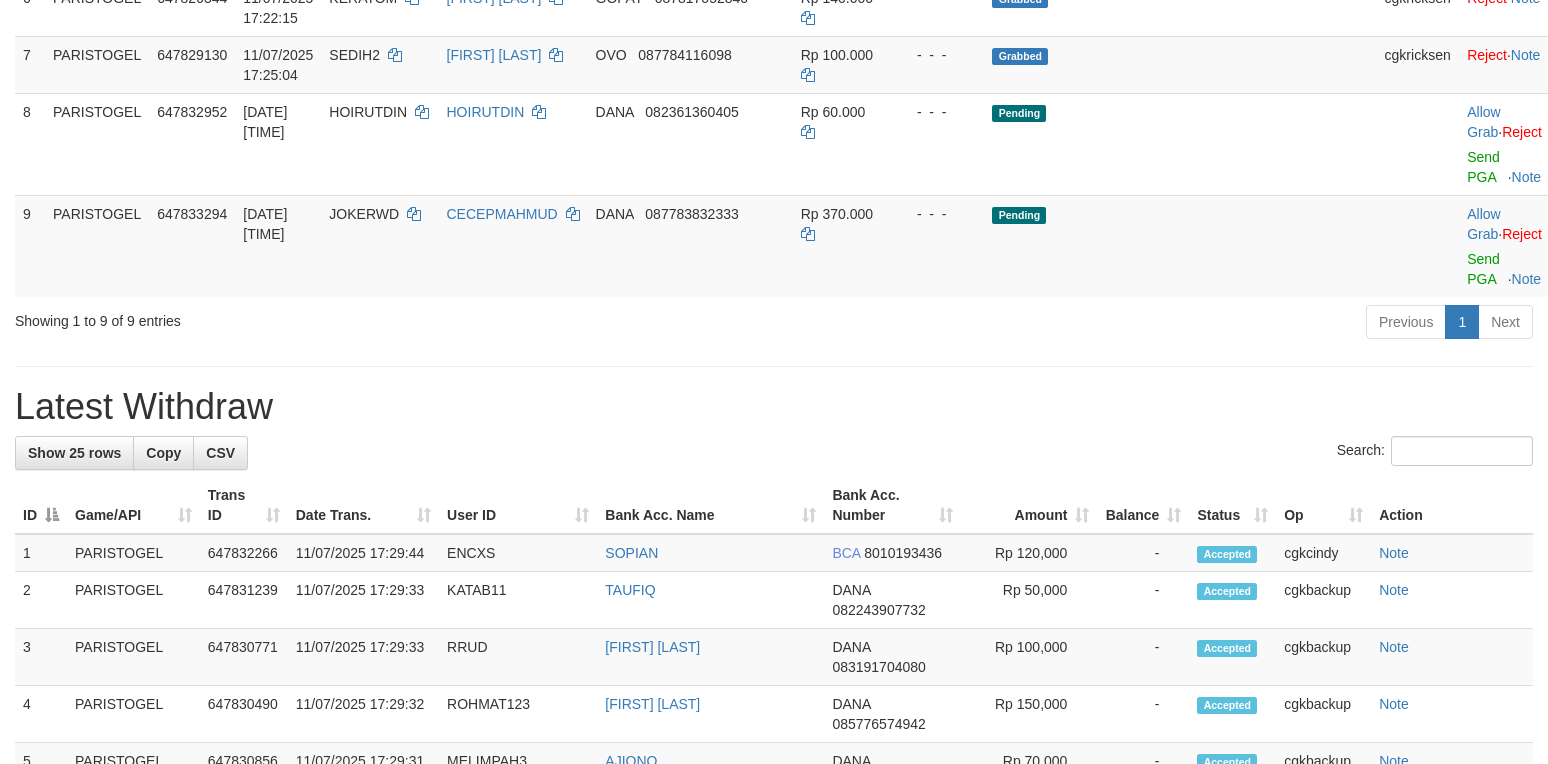 scroll, scrollTop: 666, scrollLeft: 0, axis: vertical 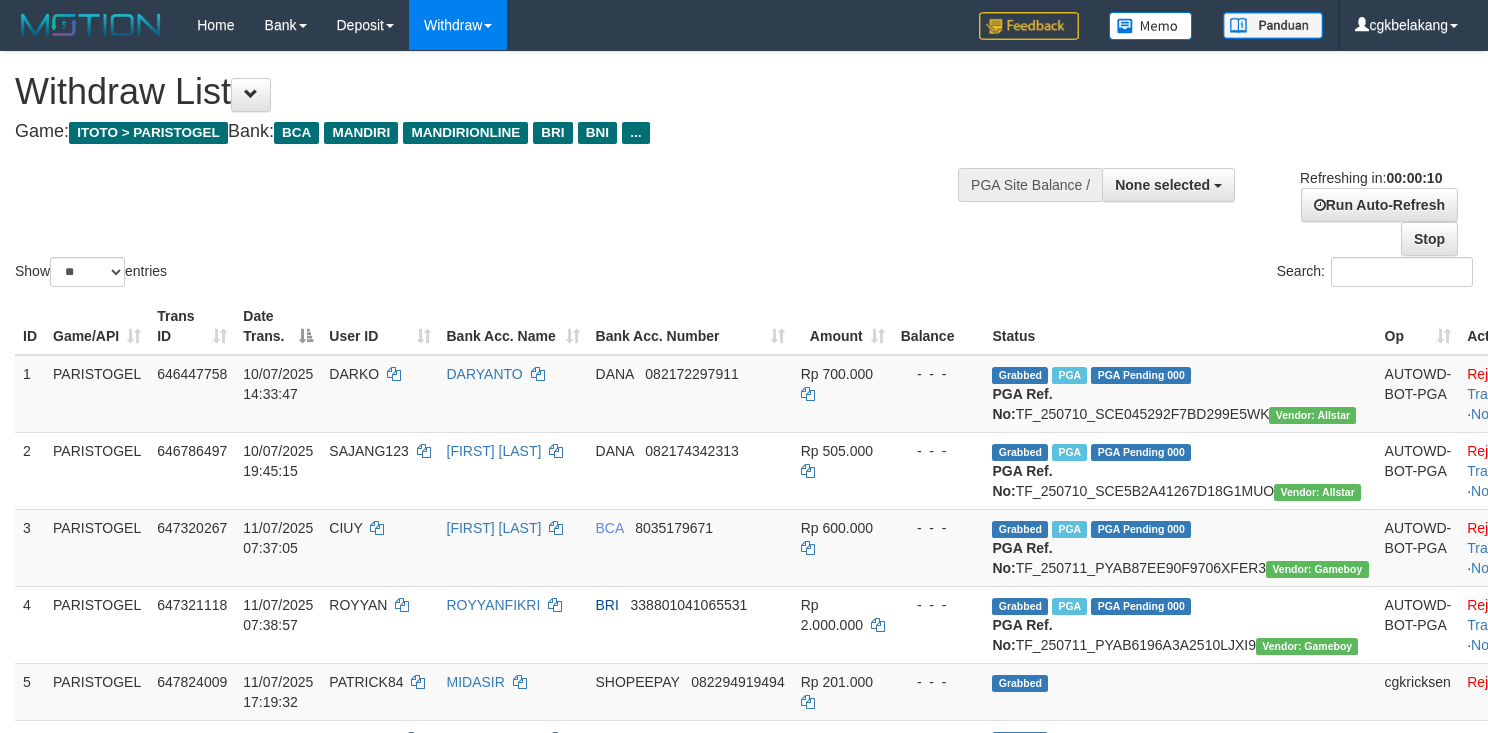select 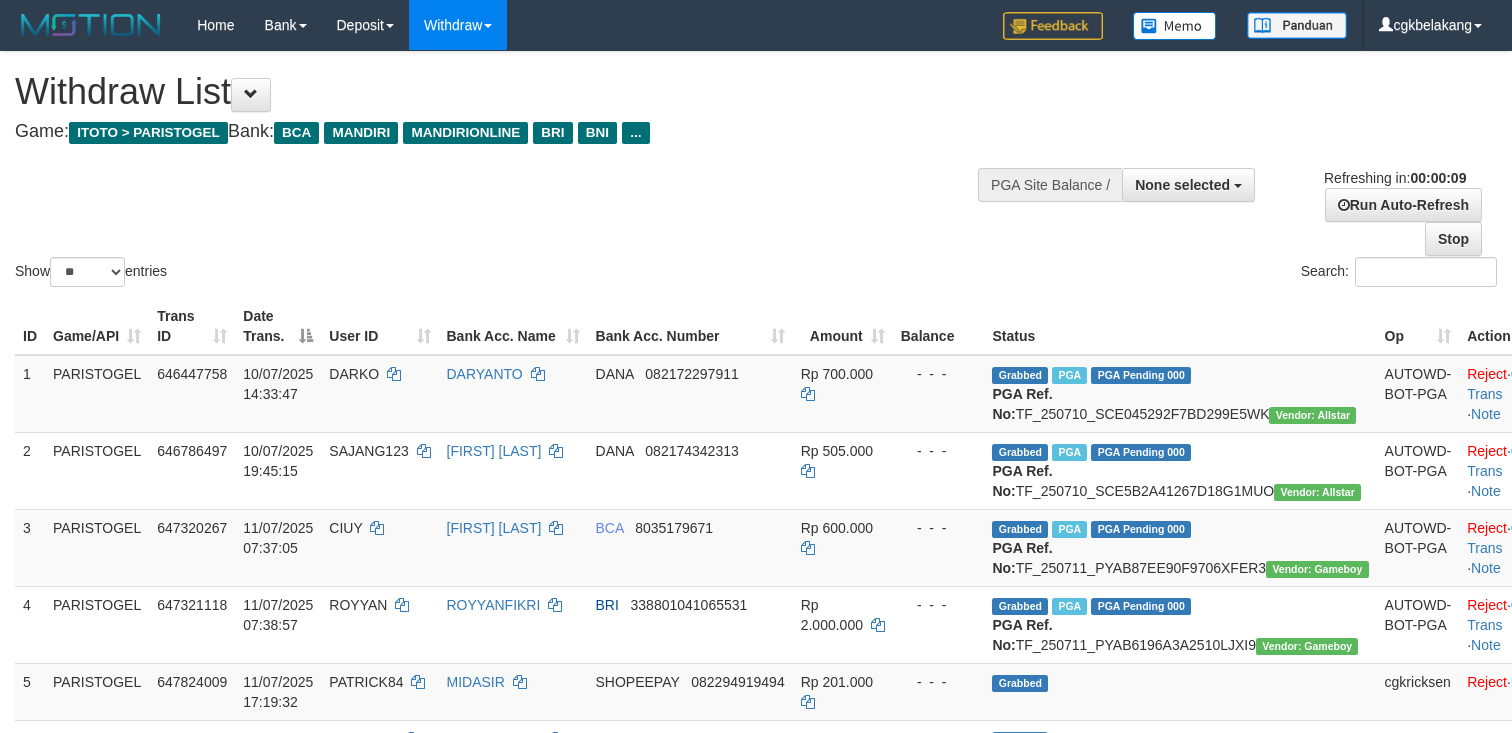 select 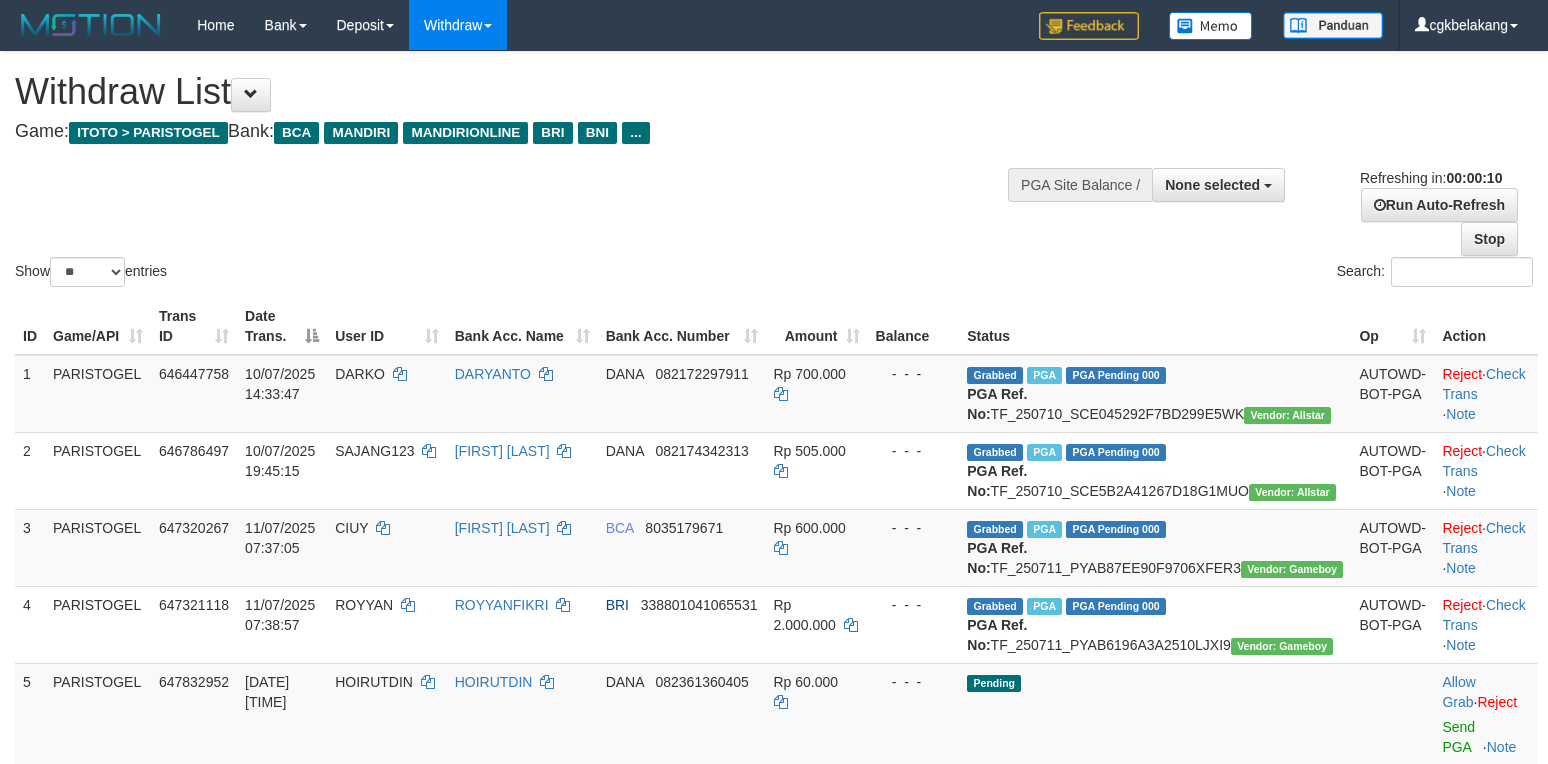 select 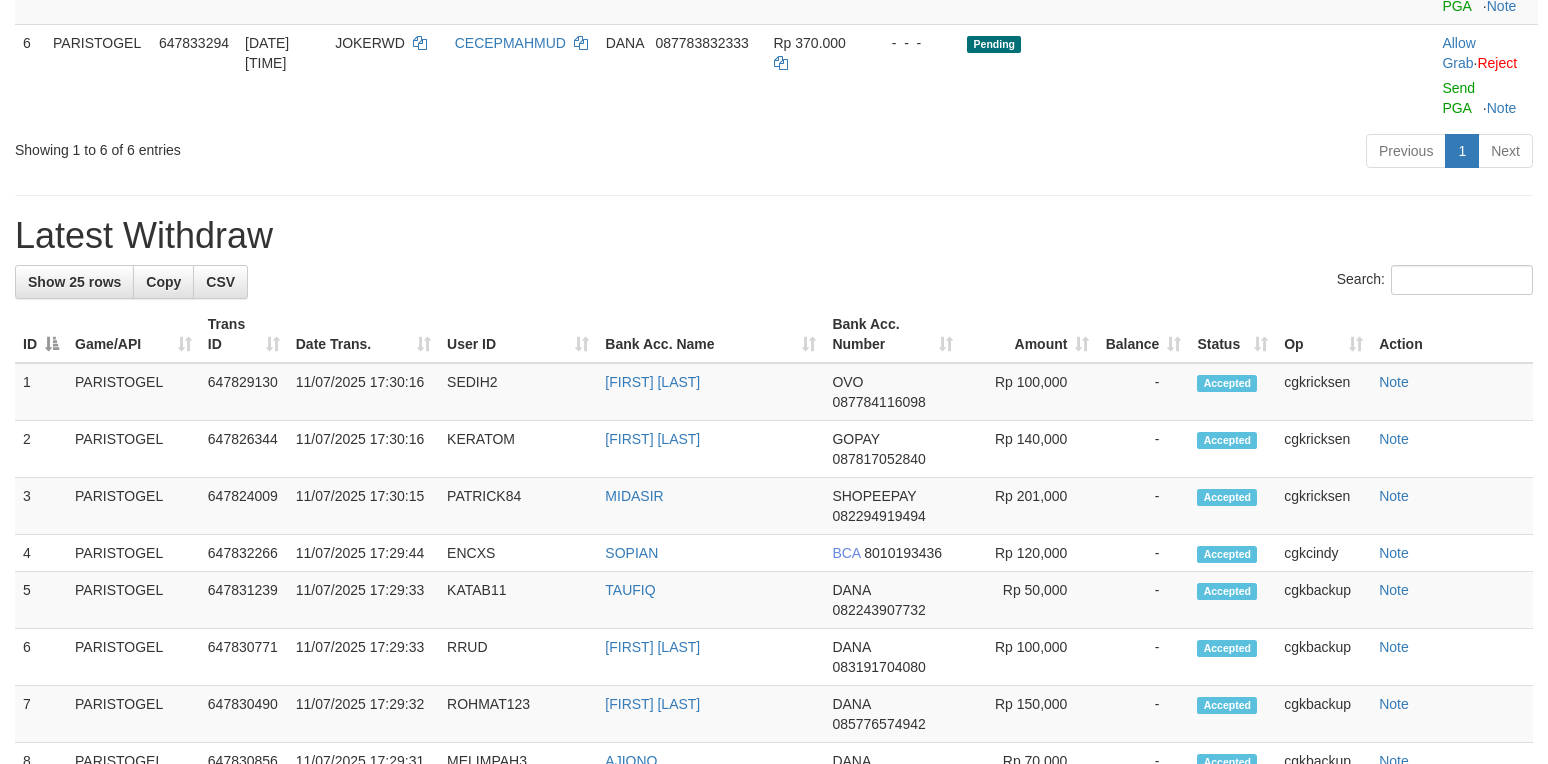 scroll, scrollTop: 666, scrollLeft: 0, axis: vertical 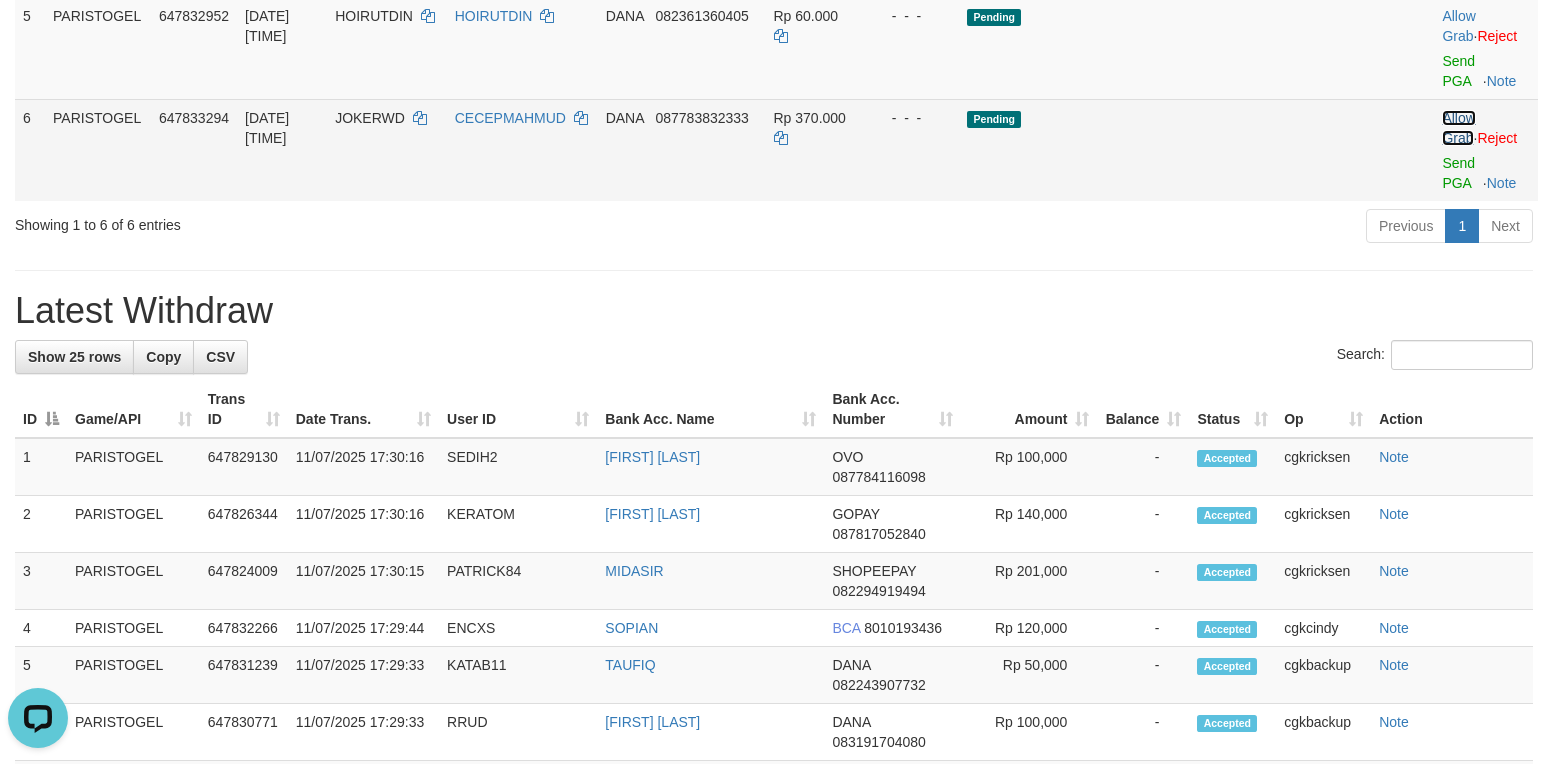 click on "Allow Grab" at bounding box center [1458, 128] 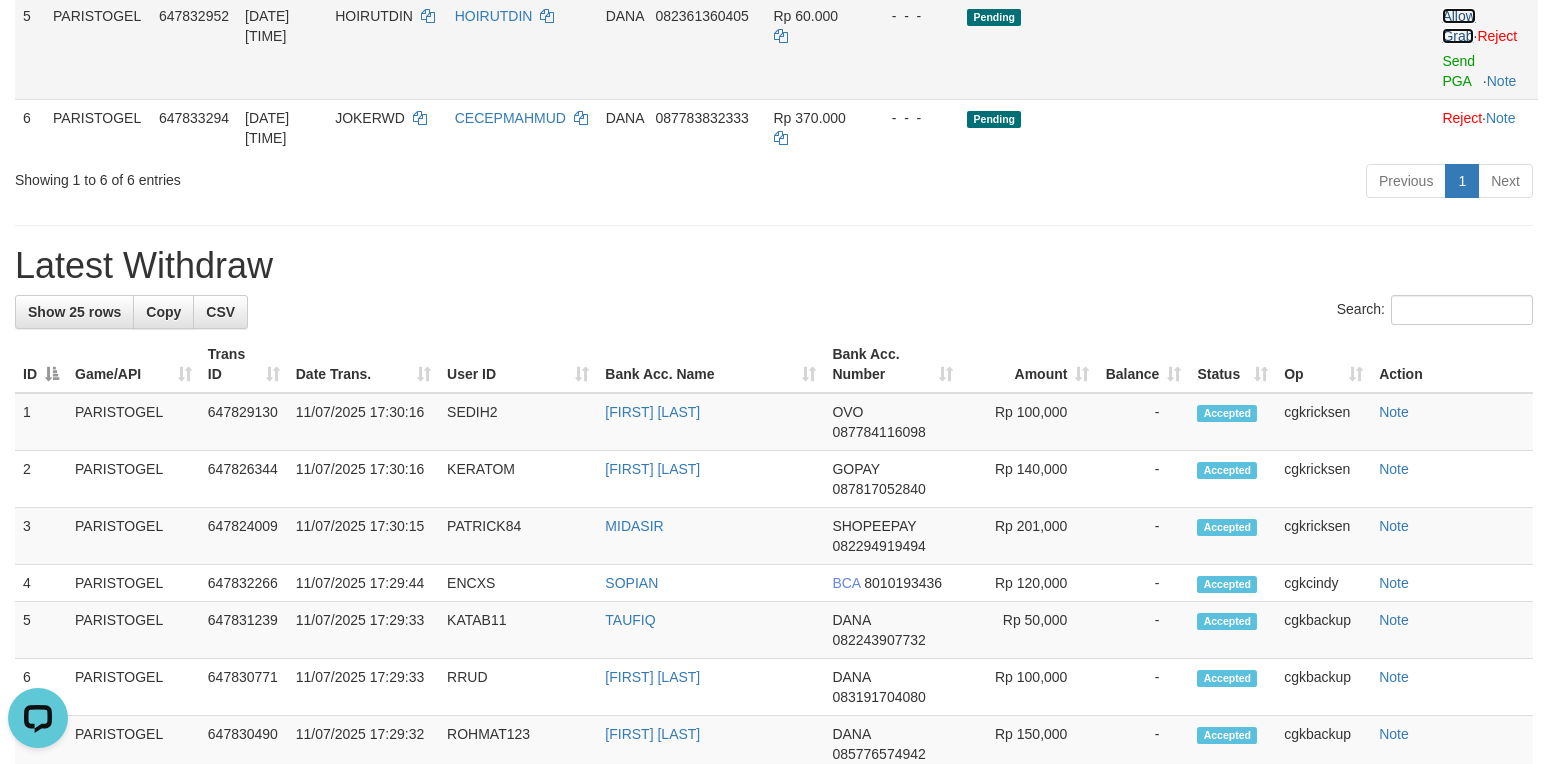 click on "Allow Grab" at bounding box center (1458, 26) 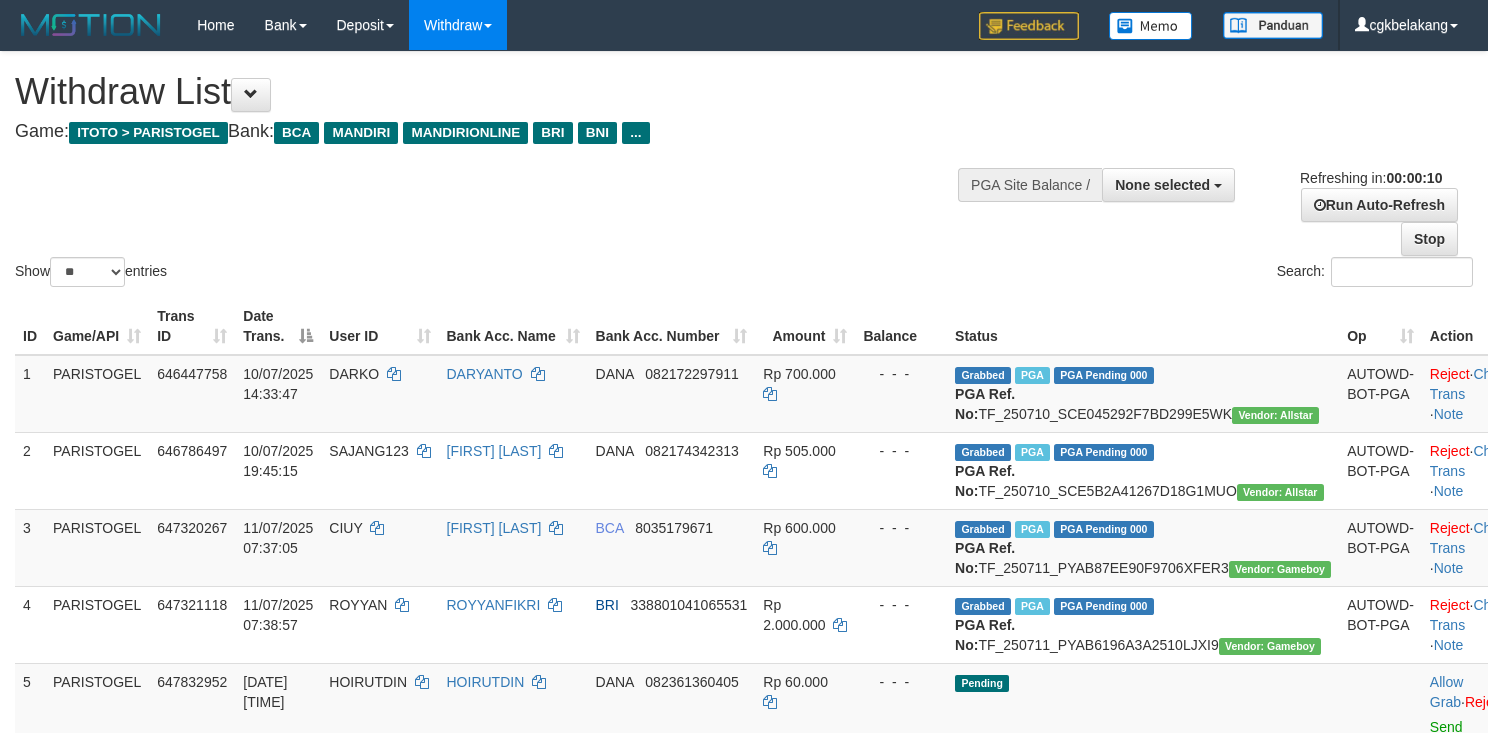 select 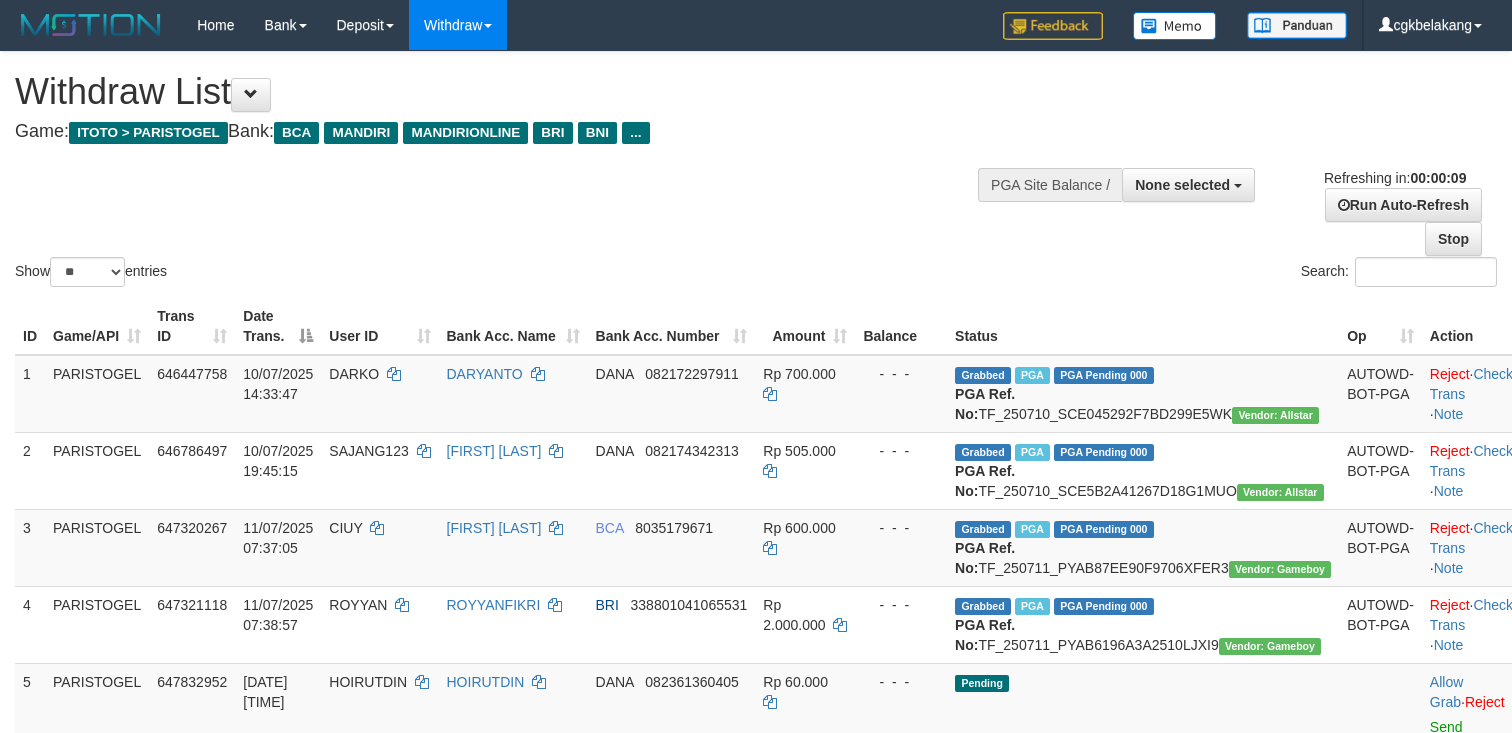 select 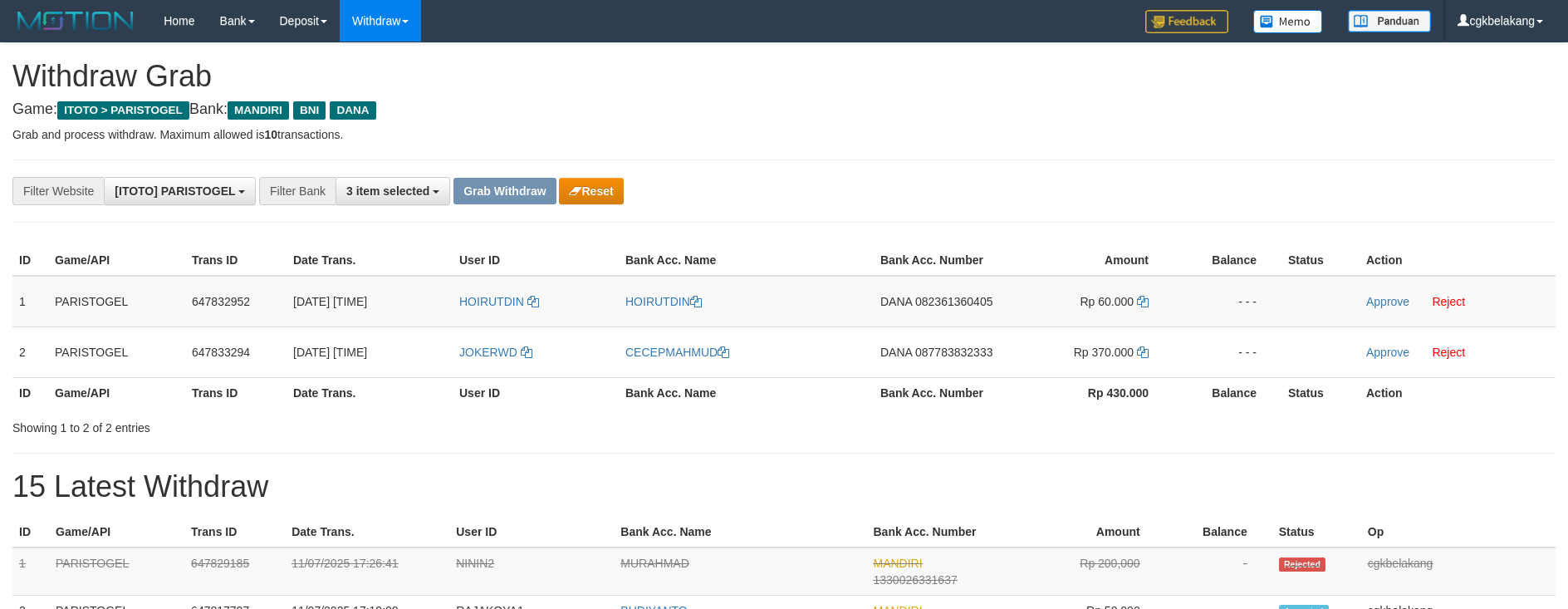 scroll, scrollTop: 0, scrollLeft: 0, axis: both 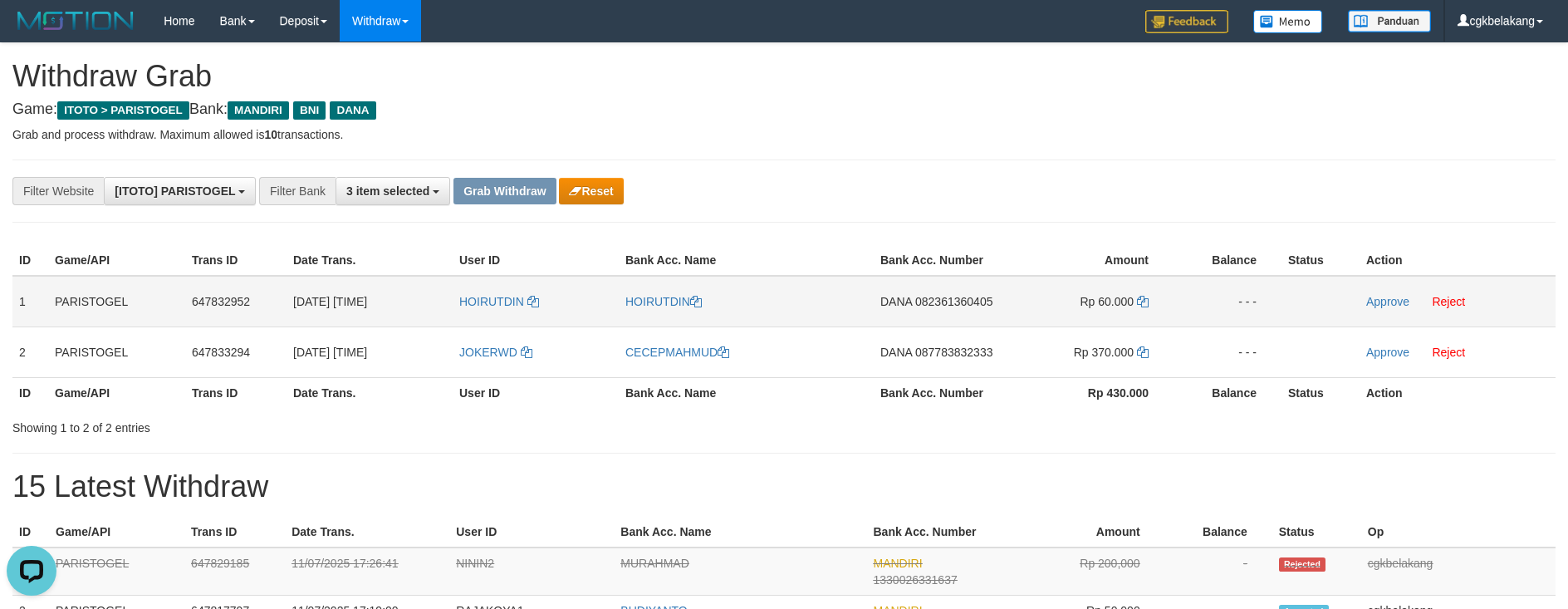 click on "HOIRUTDIN" at bounding box center (536, 302) 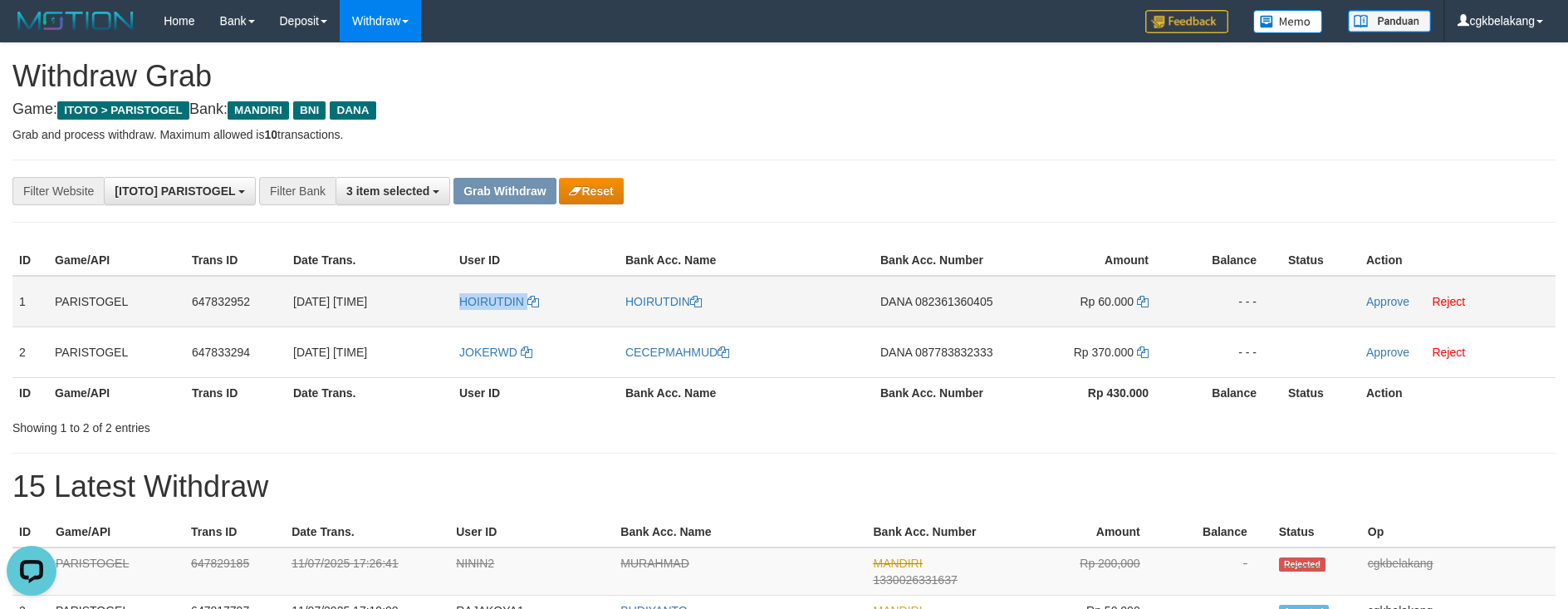 copy on "HOIRUTDIN" 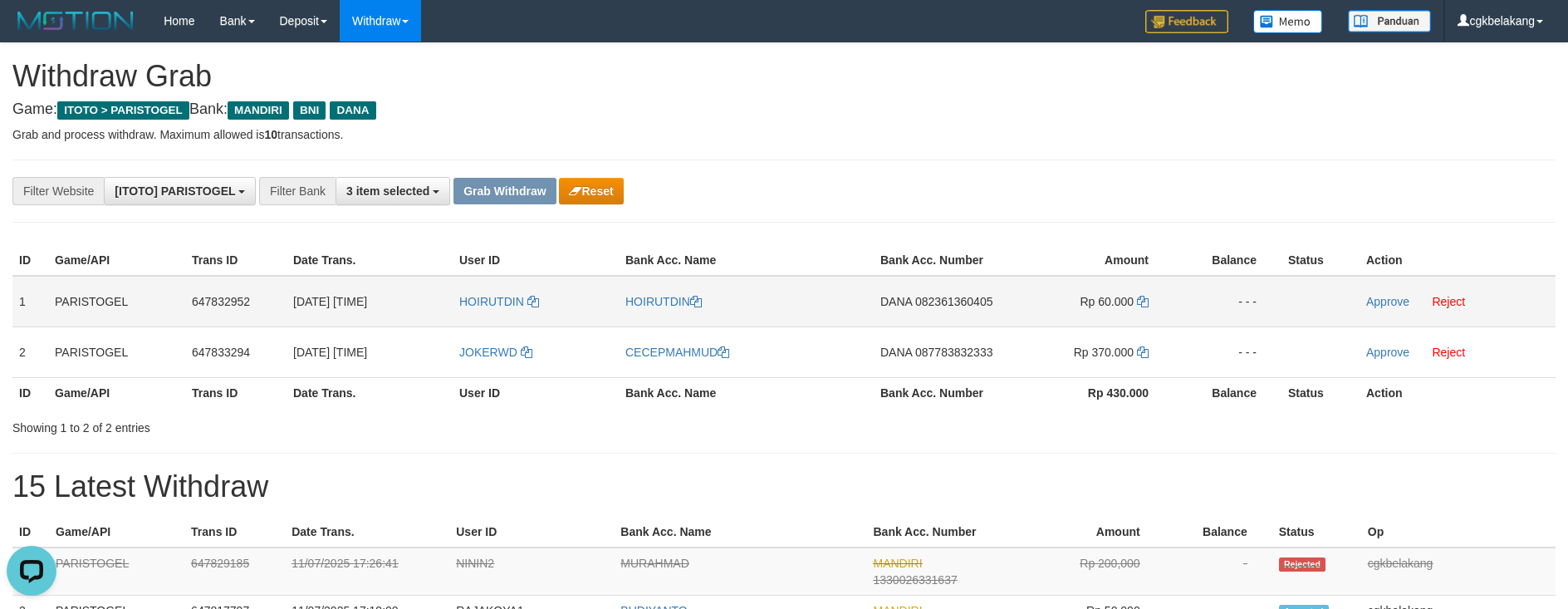 click on "HOIRUTDIN" at bounding box center (746, 302) 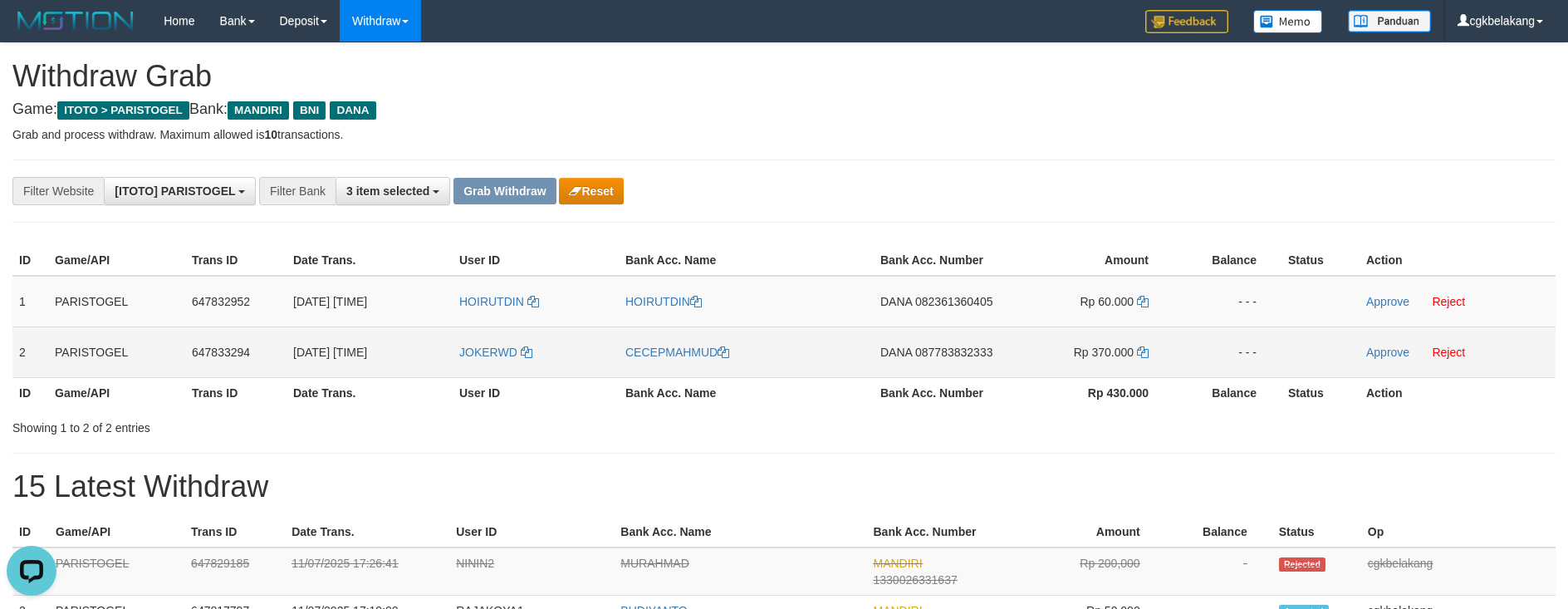 click on "JOKERWD" at bounding box center (536, 351) 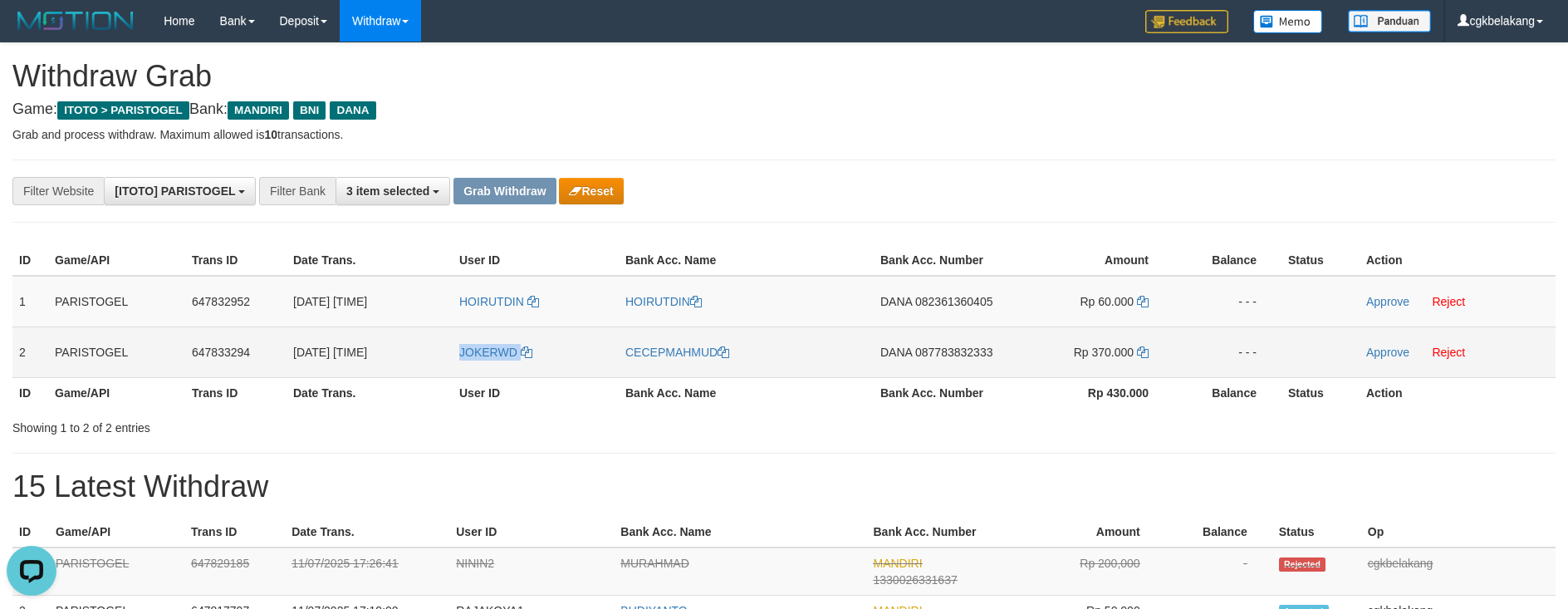copy on "JOKERWD" 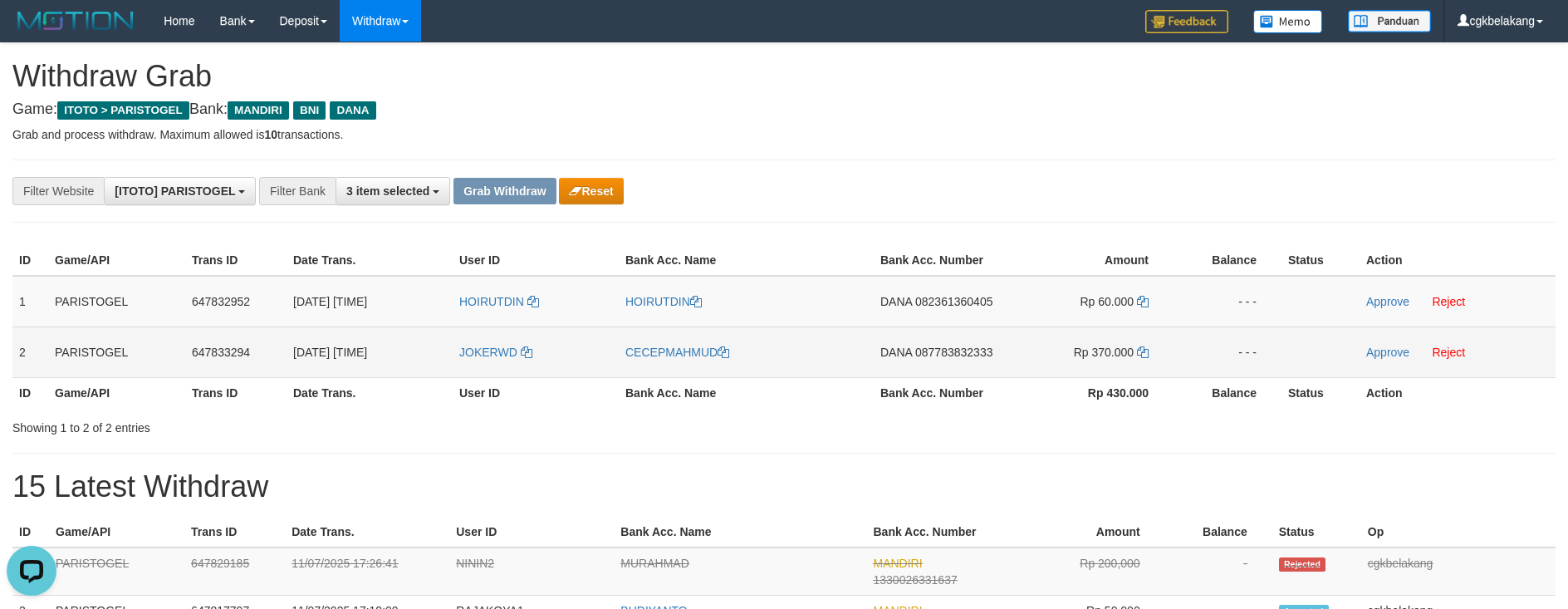 click on "CECEPMAHMUD" at bounding box center (746, 351) 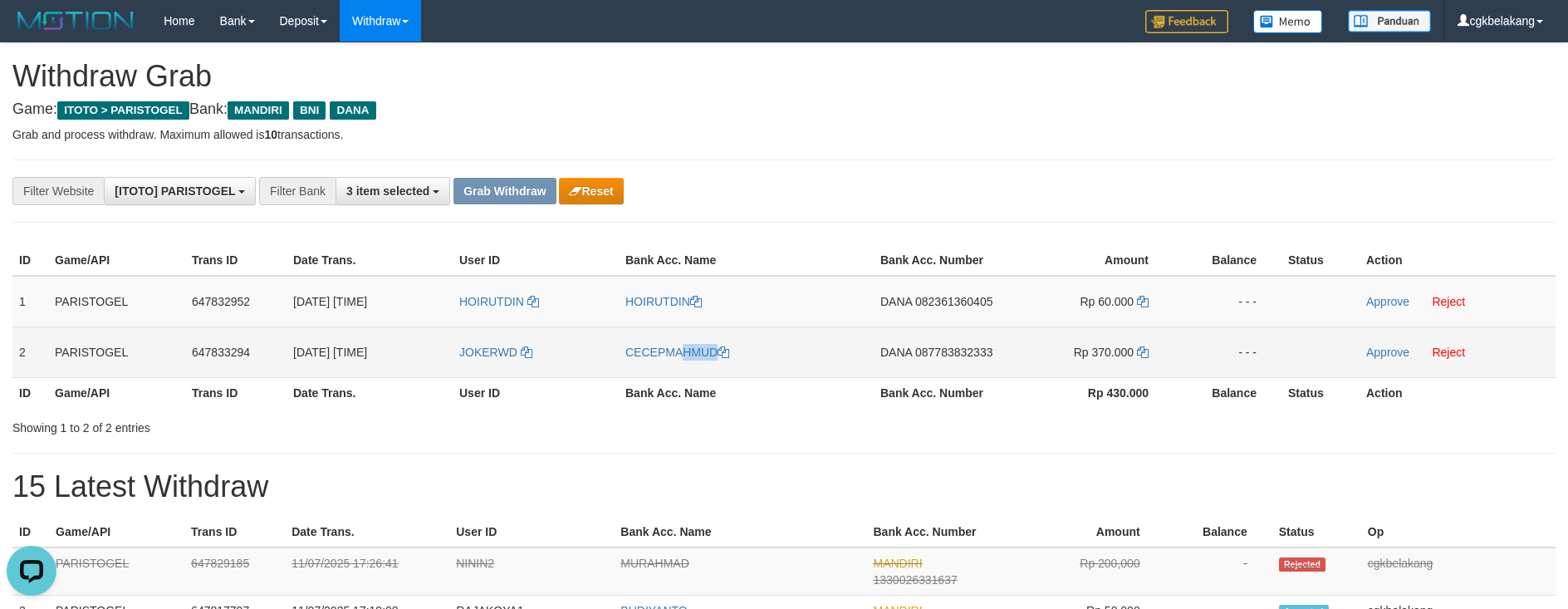 click on "CECEPMAHMUD" at bounding box center (746, 351) 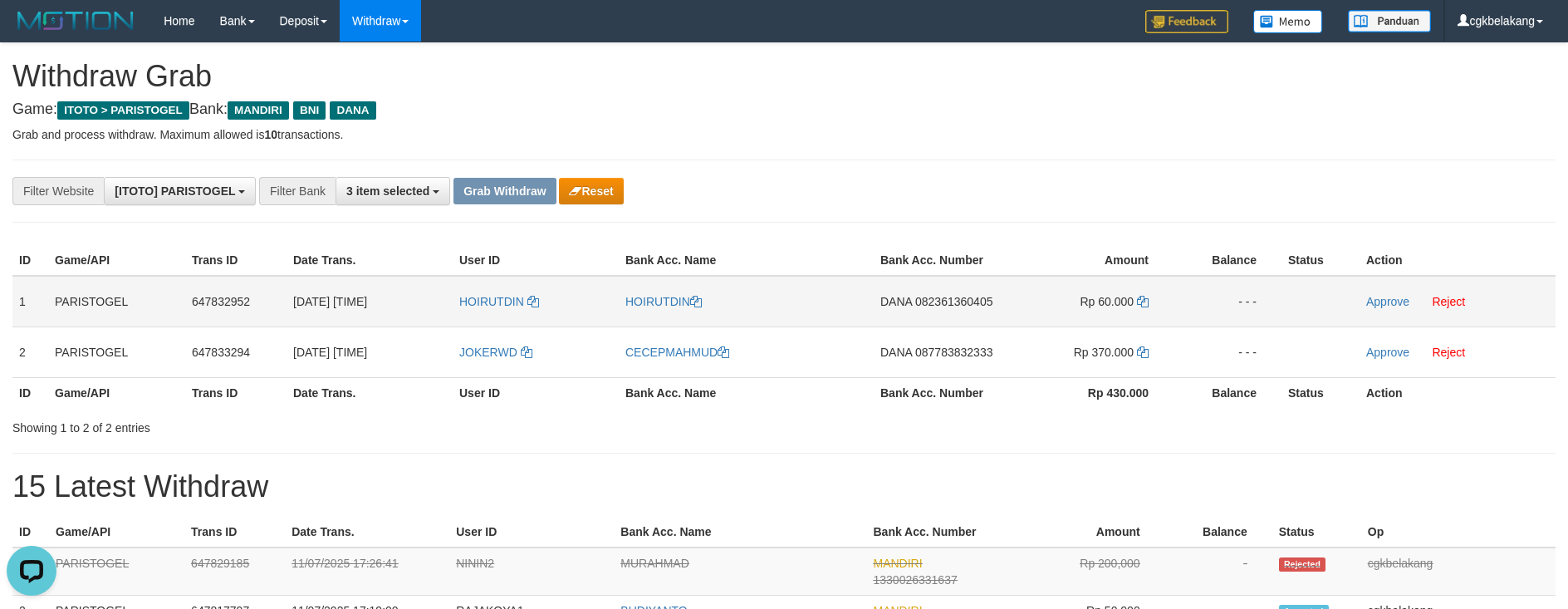 click on "DANA
082361360405" at bounding box center [942, 302] 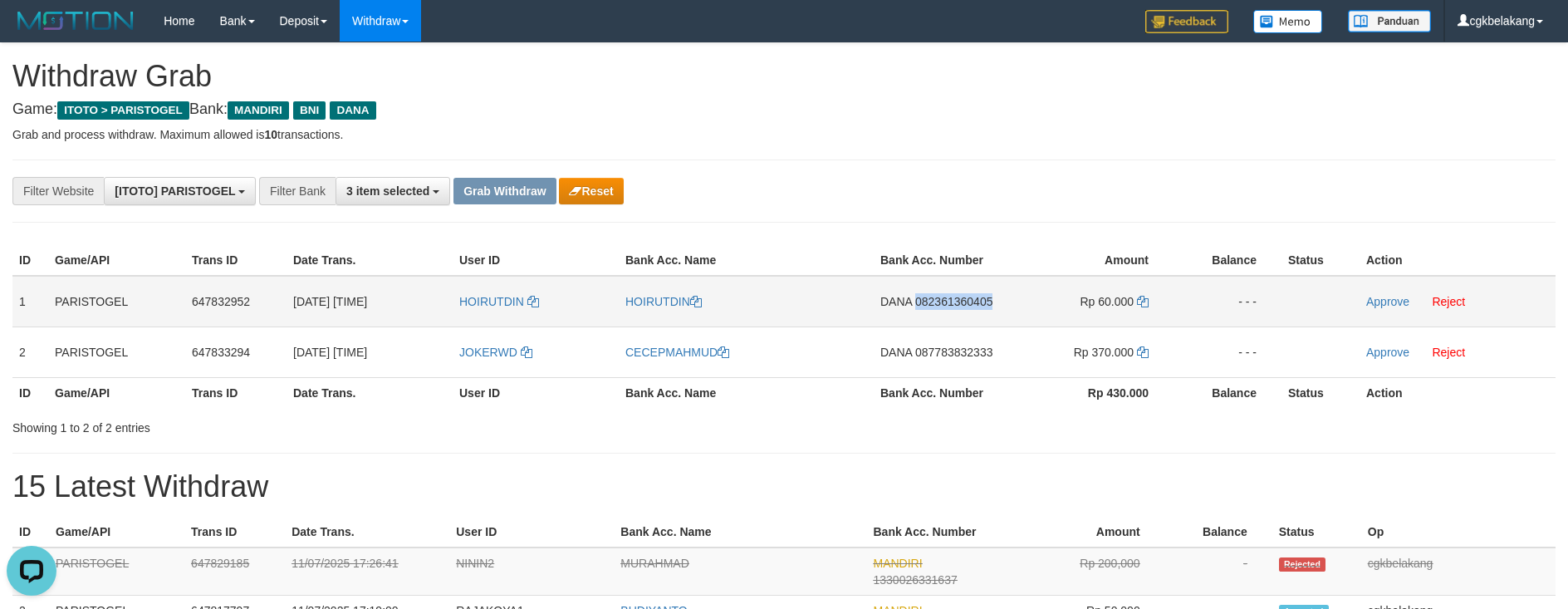 click on "DANA
082361360405" at bounding box center [942, 302] 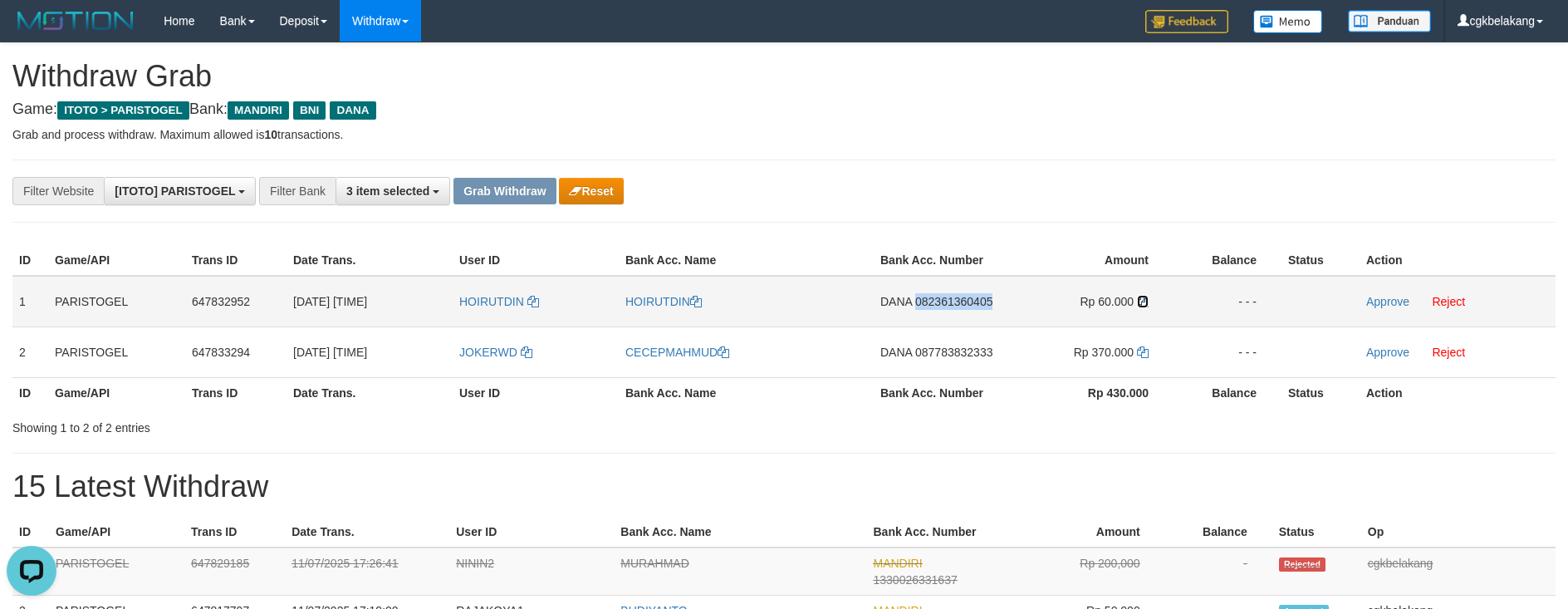 click at bounding box center [1143, 302] 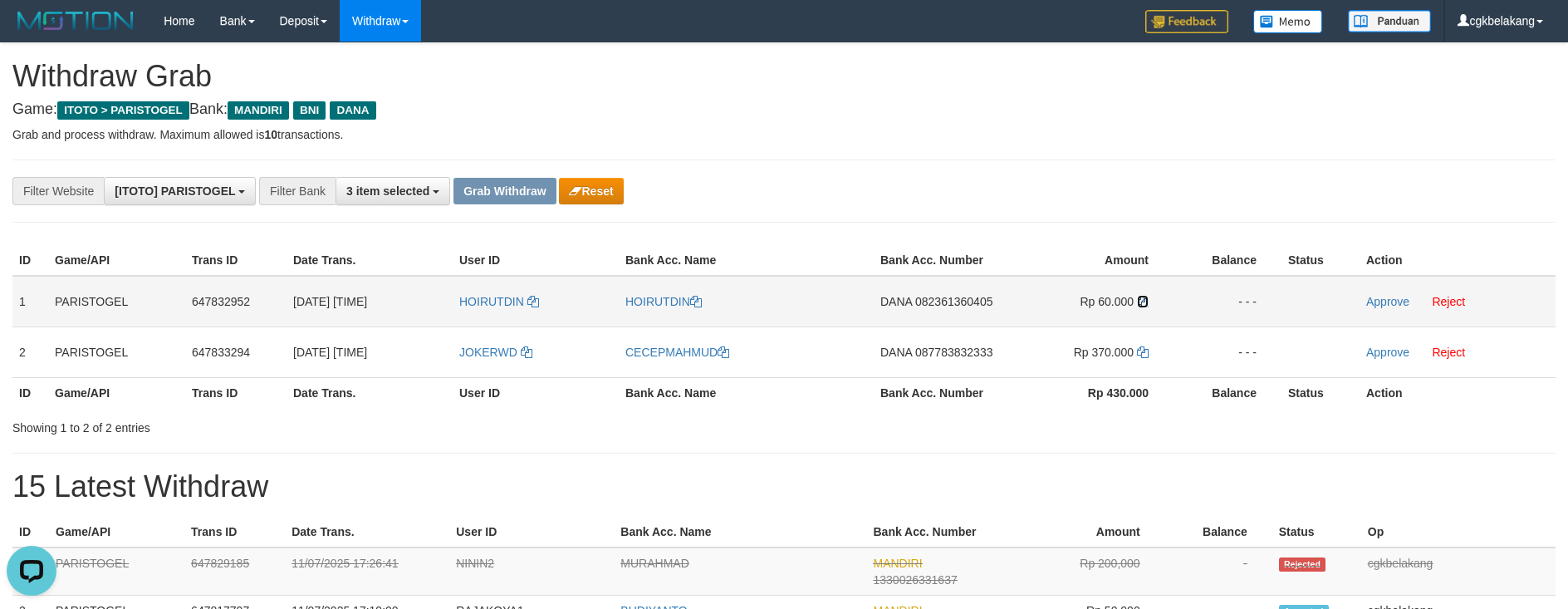 click at bounding box center (1143, 302) 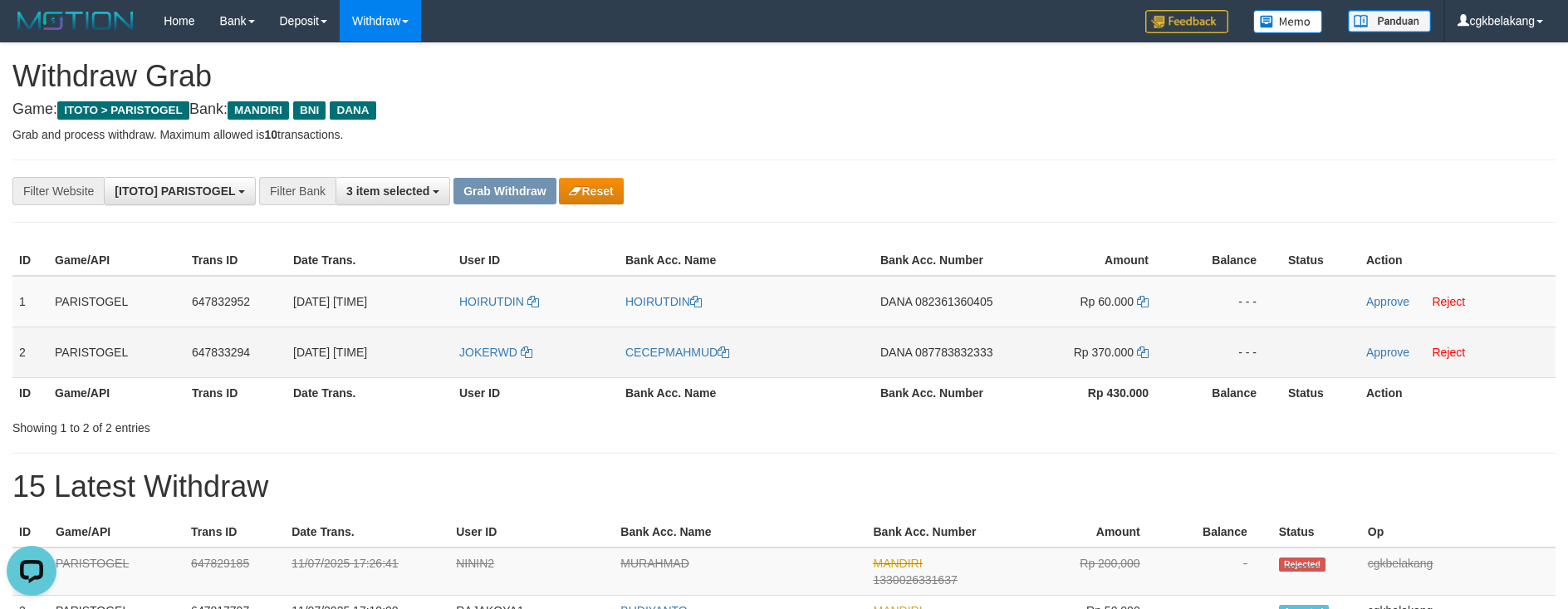 click on "DANA
087783832333" at bounding box center (942, 351) 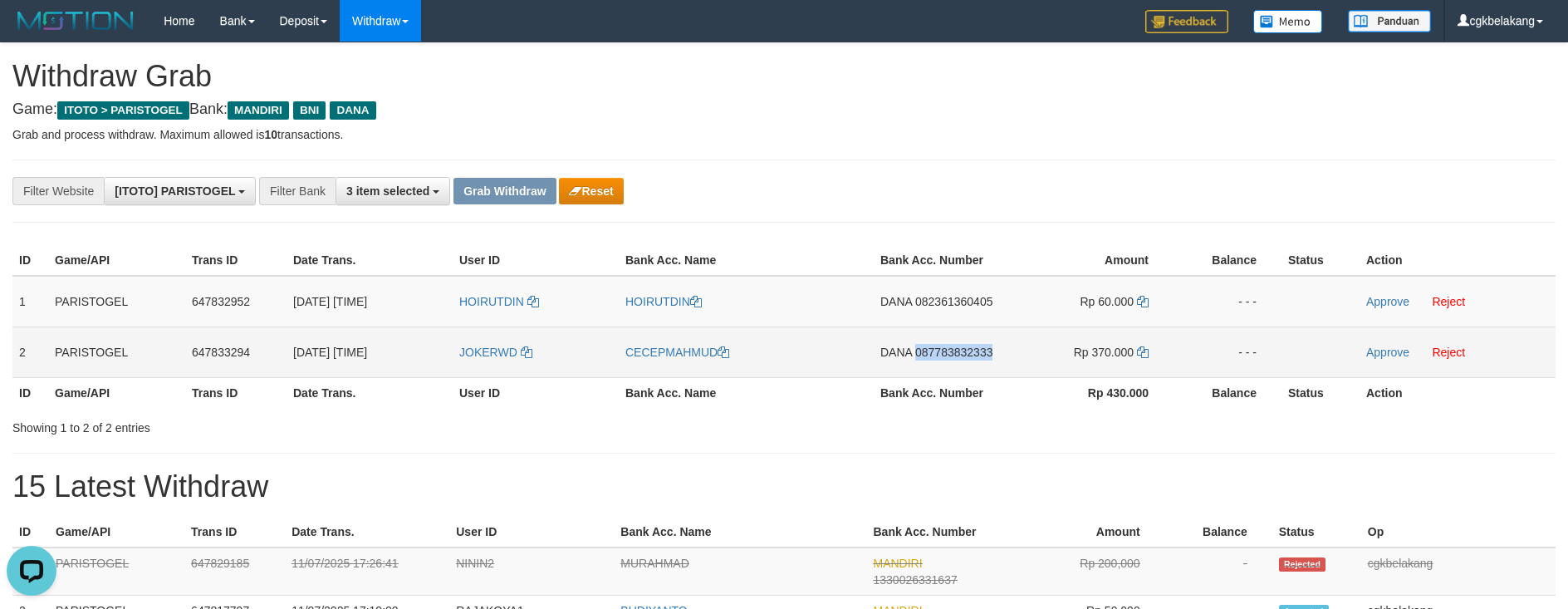 click on "DANA
087783832333" at bounding box center (942, 351) 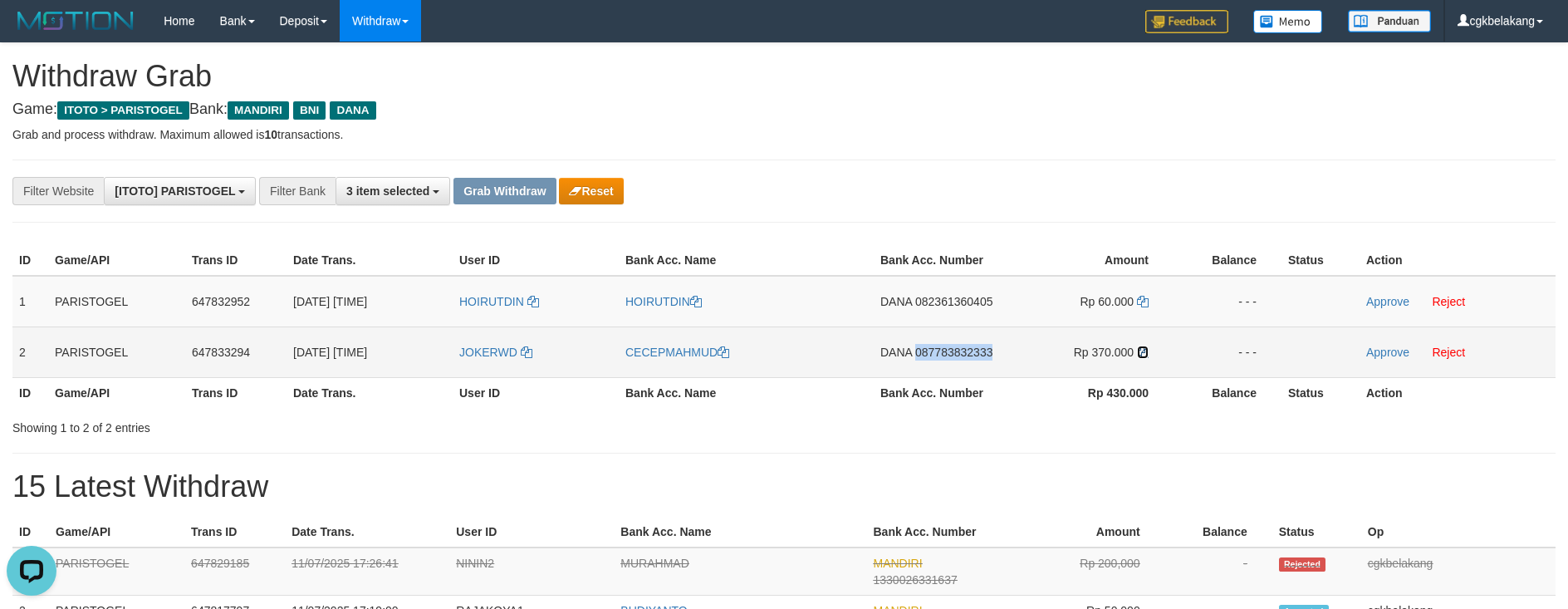 click at bounding box center (1143, 352) 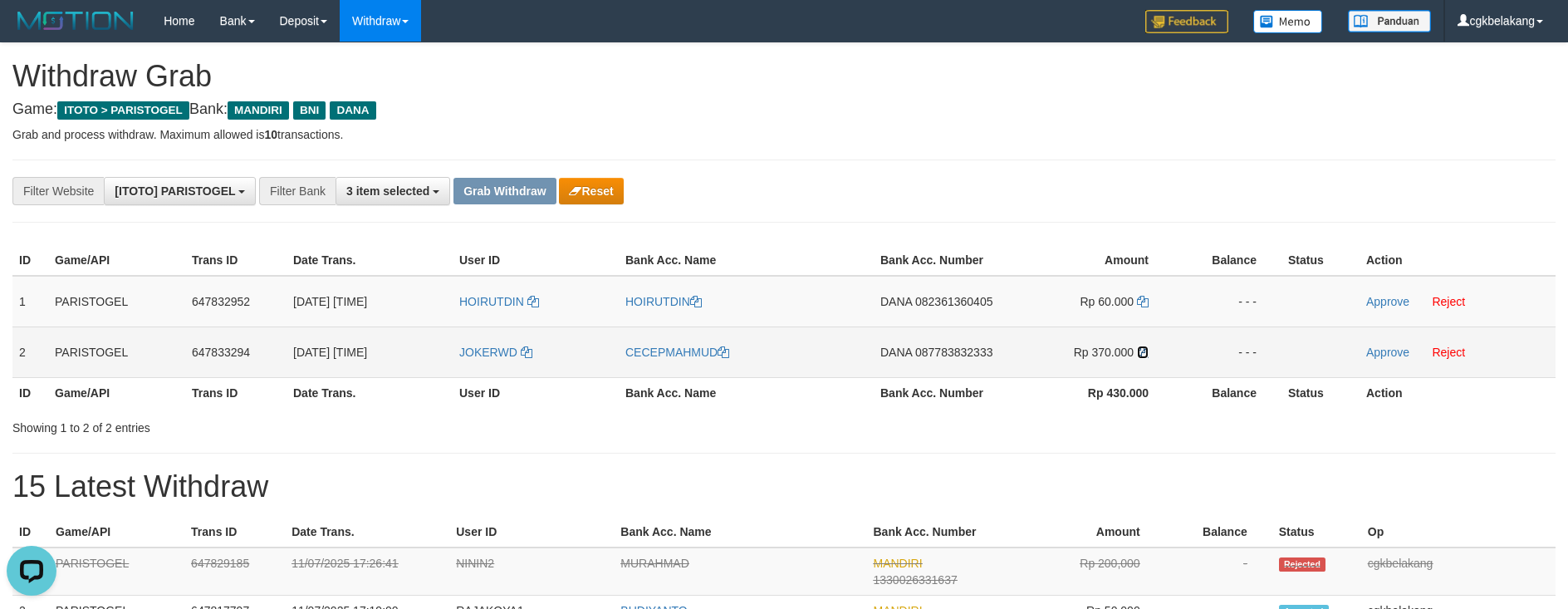 click at bounding box center [1143, 352] 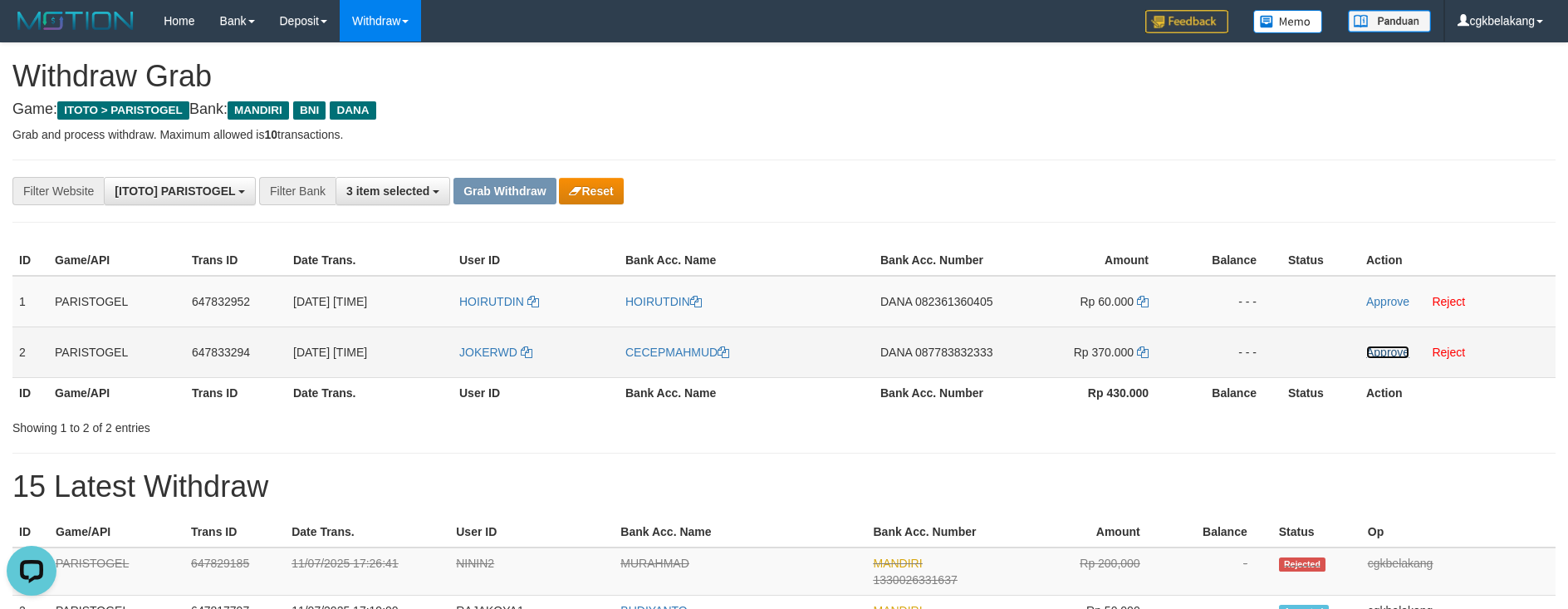 click on "Approve" at bounding box center (1388, 352) 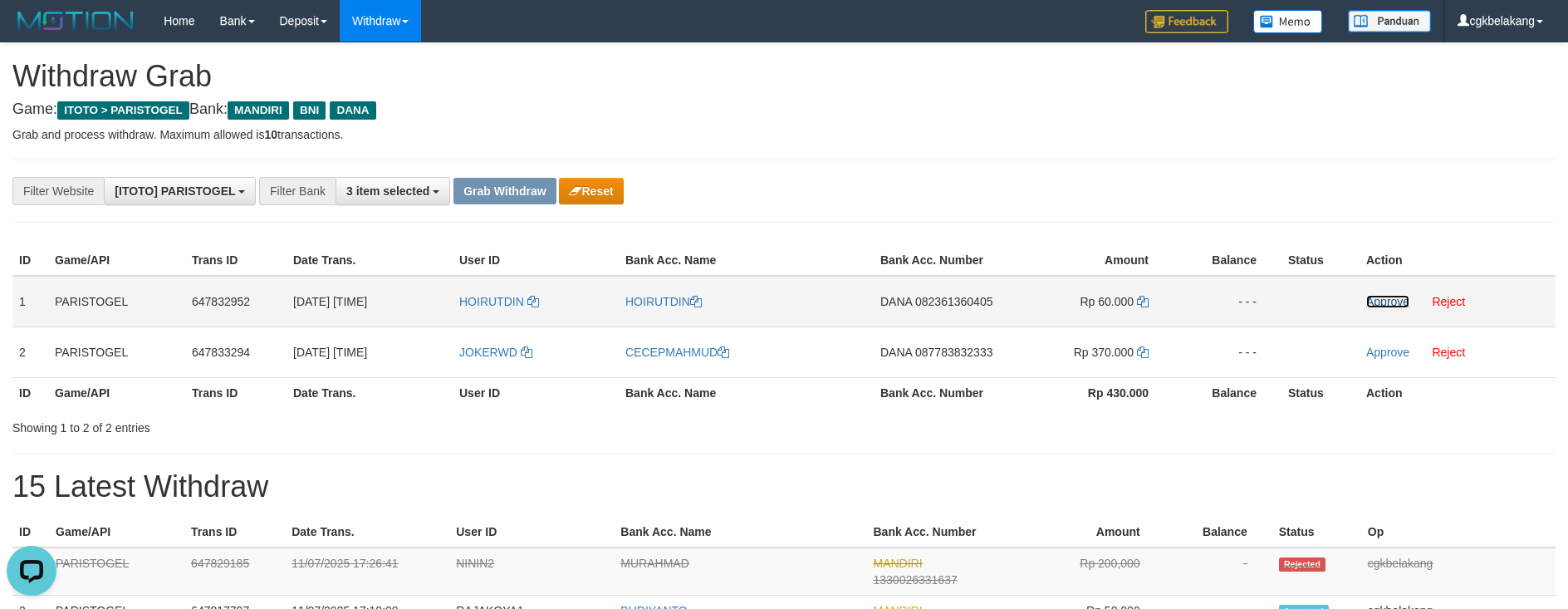 click on "Approve" at bounding box center (1388, 302) 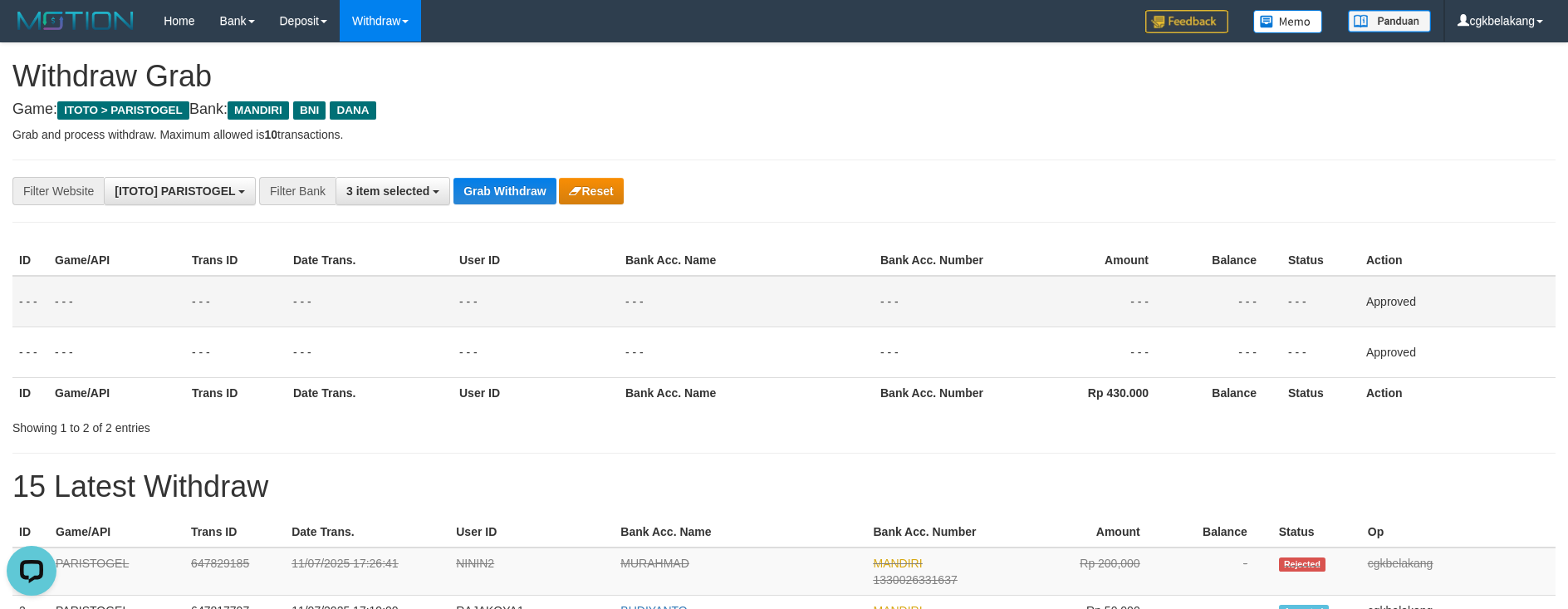 click on "Showing 1 to 2 of 2 entries" at bounding box center [784, 425] 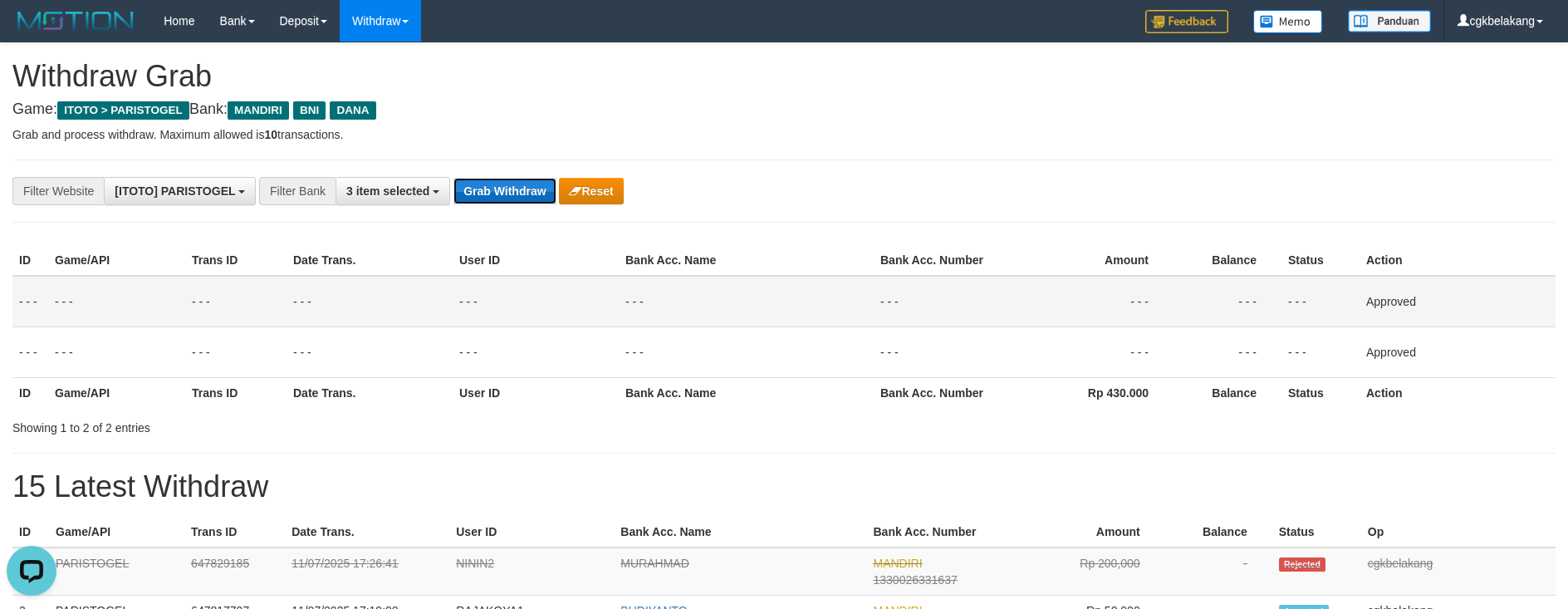click on "Grab Withdraw" at bounding box center (504, 191) 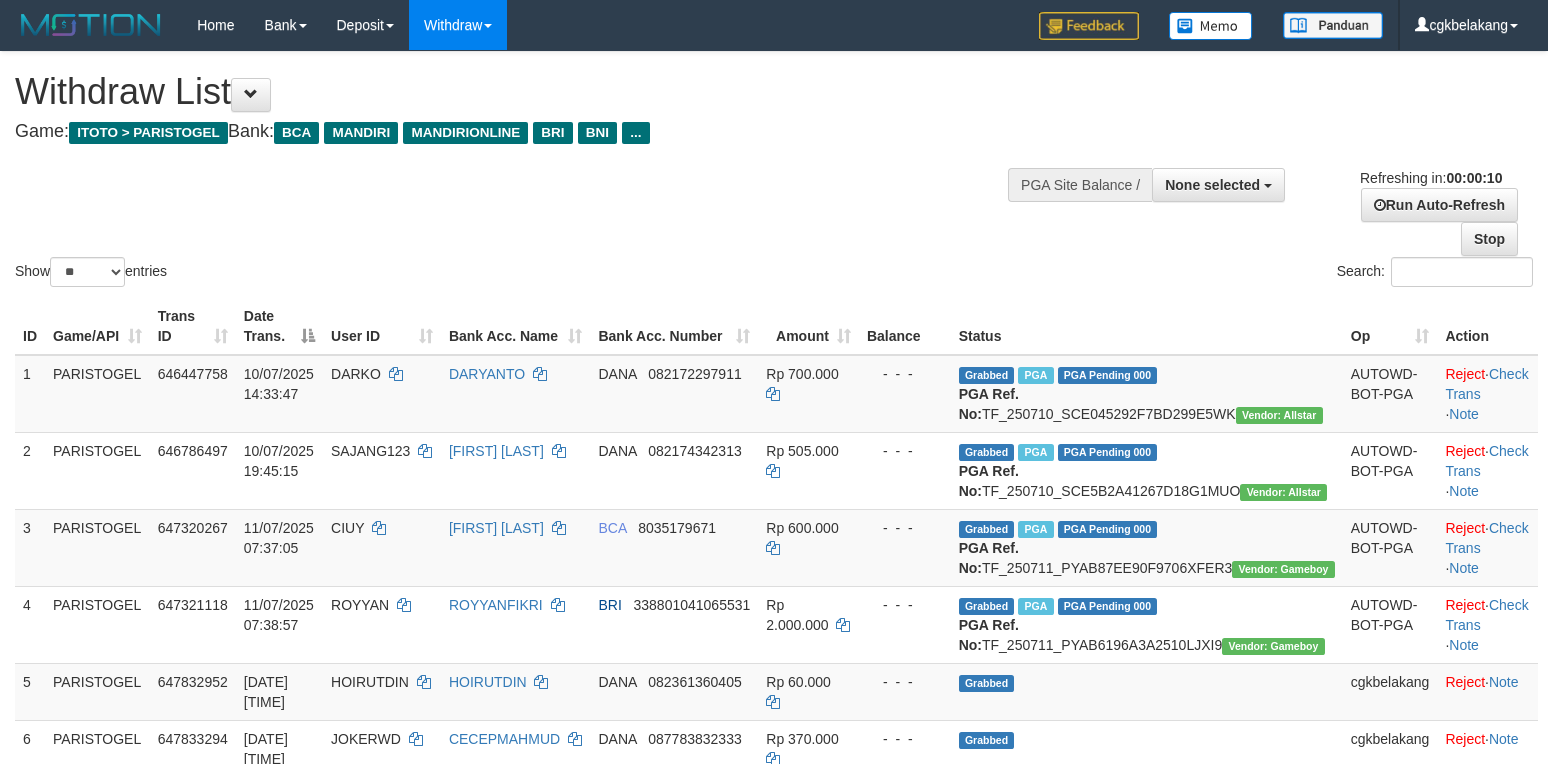 select 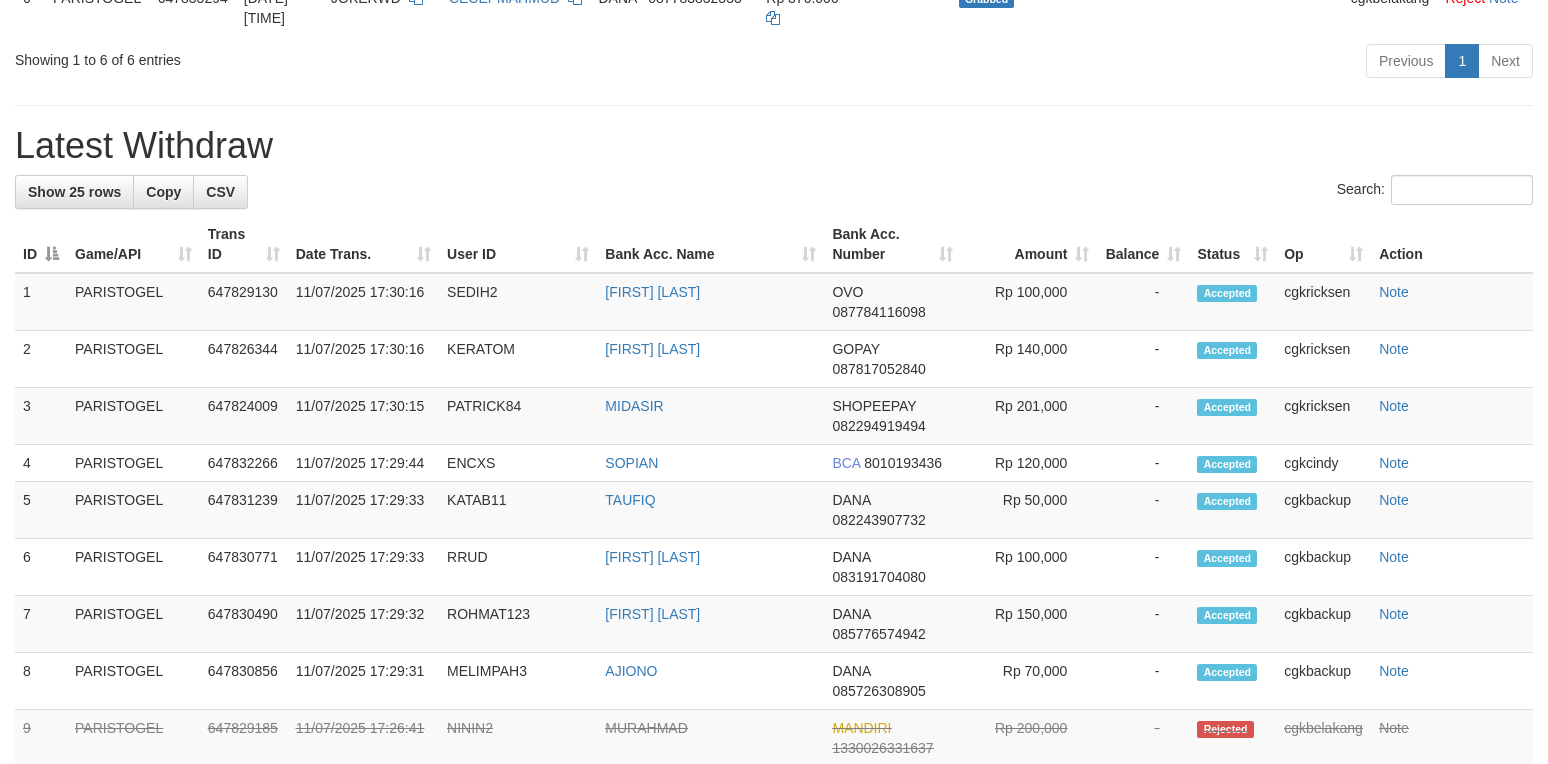 scroll, scrollTop: 666, scrollLeft: 0, axis: vertical 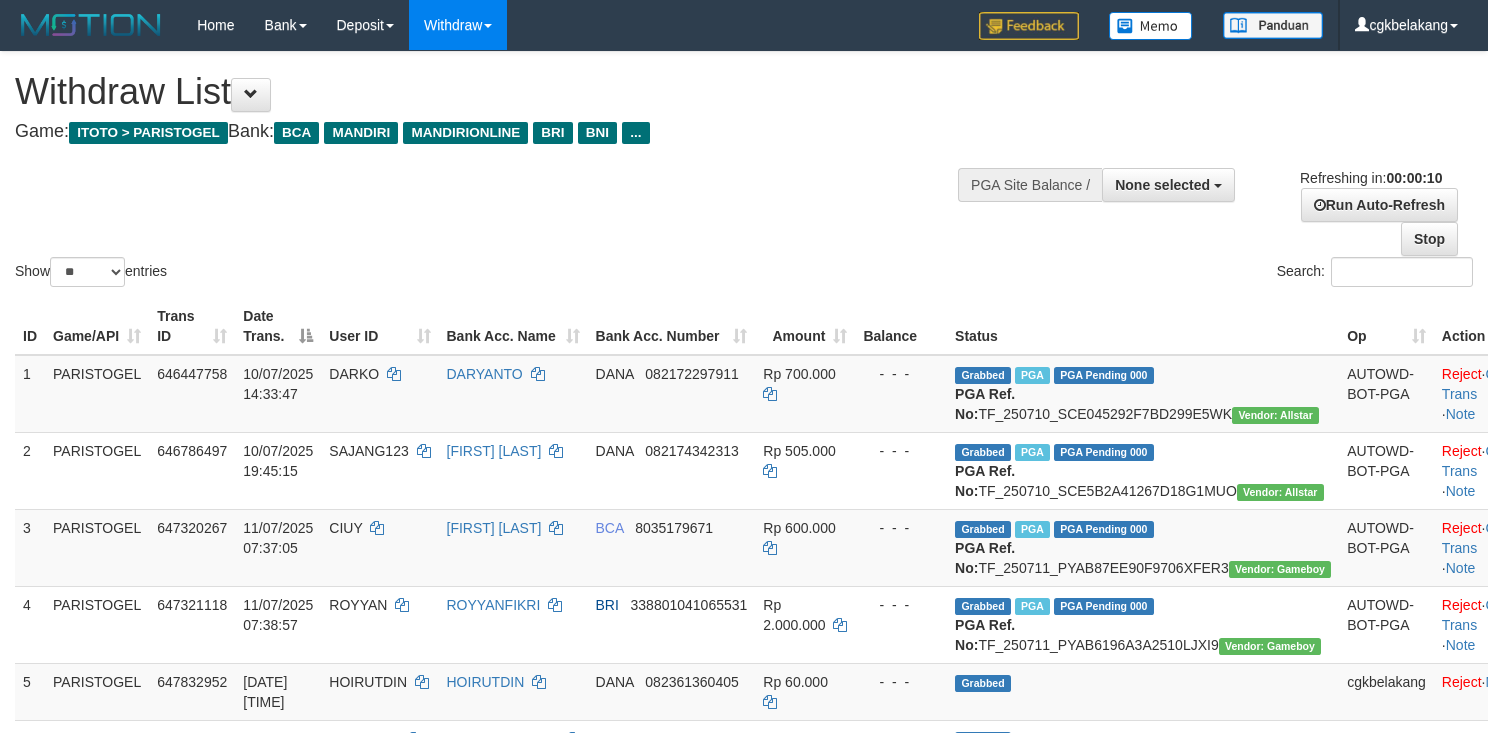 select 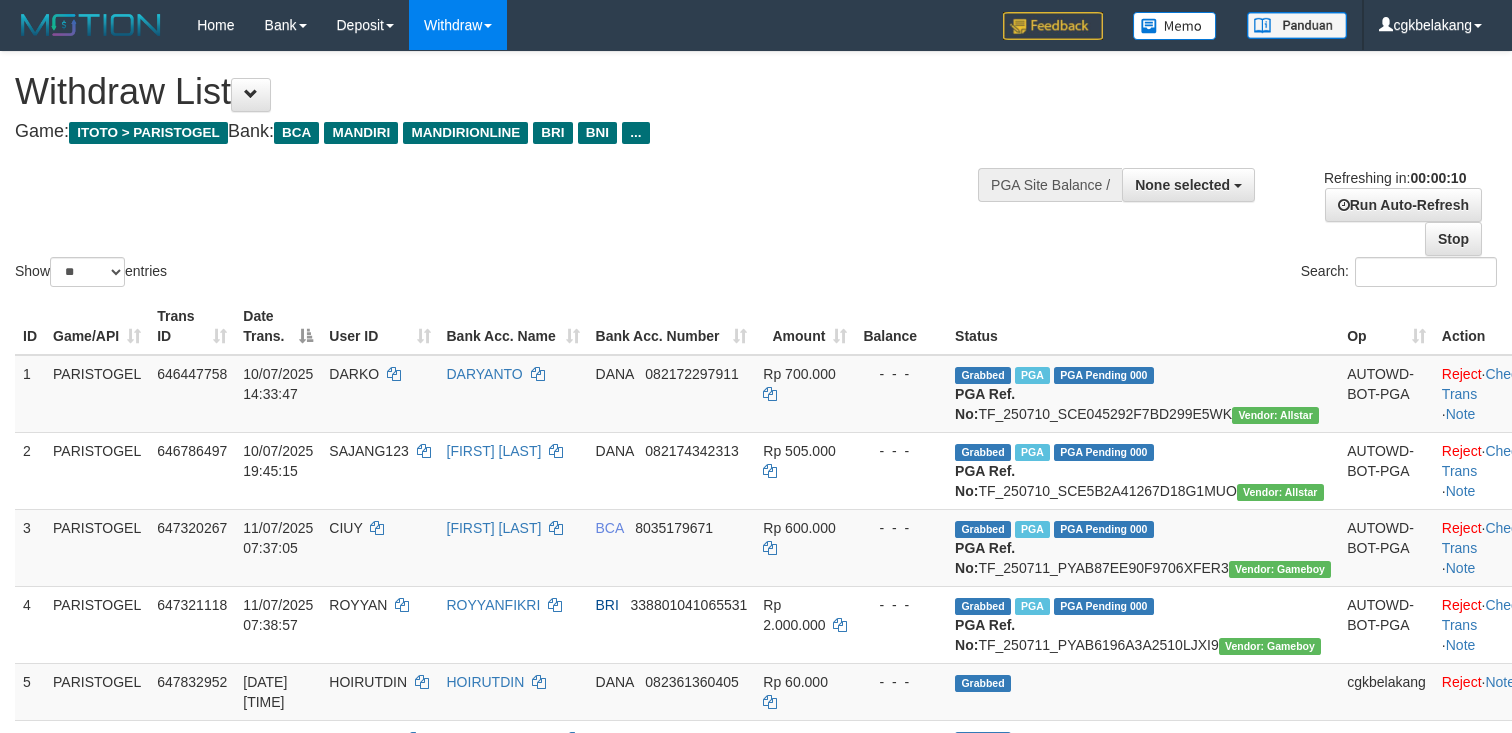 select 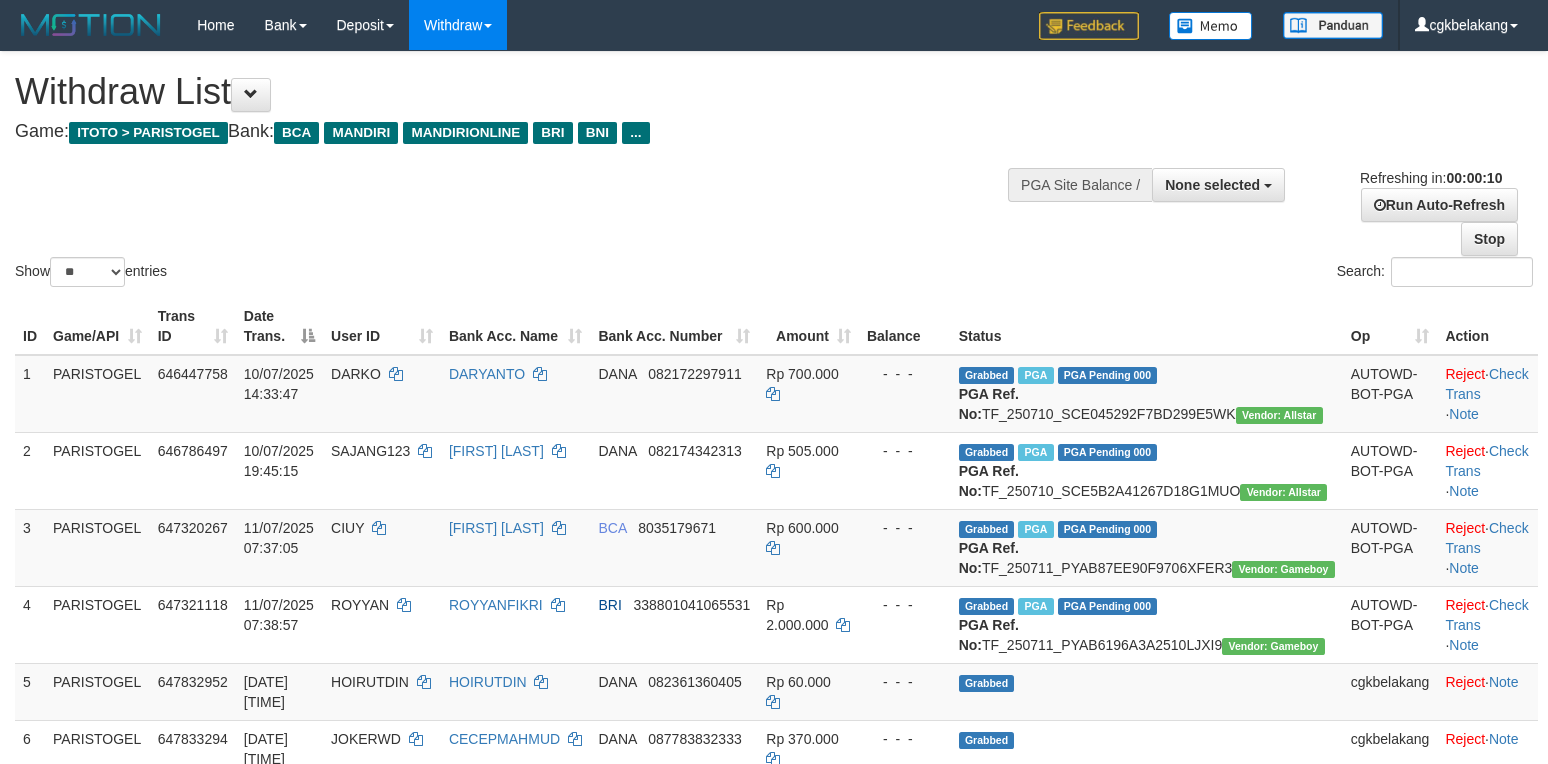 select 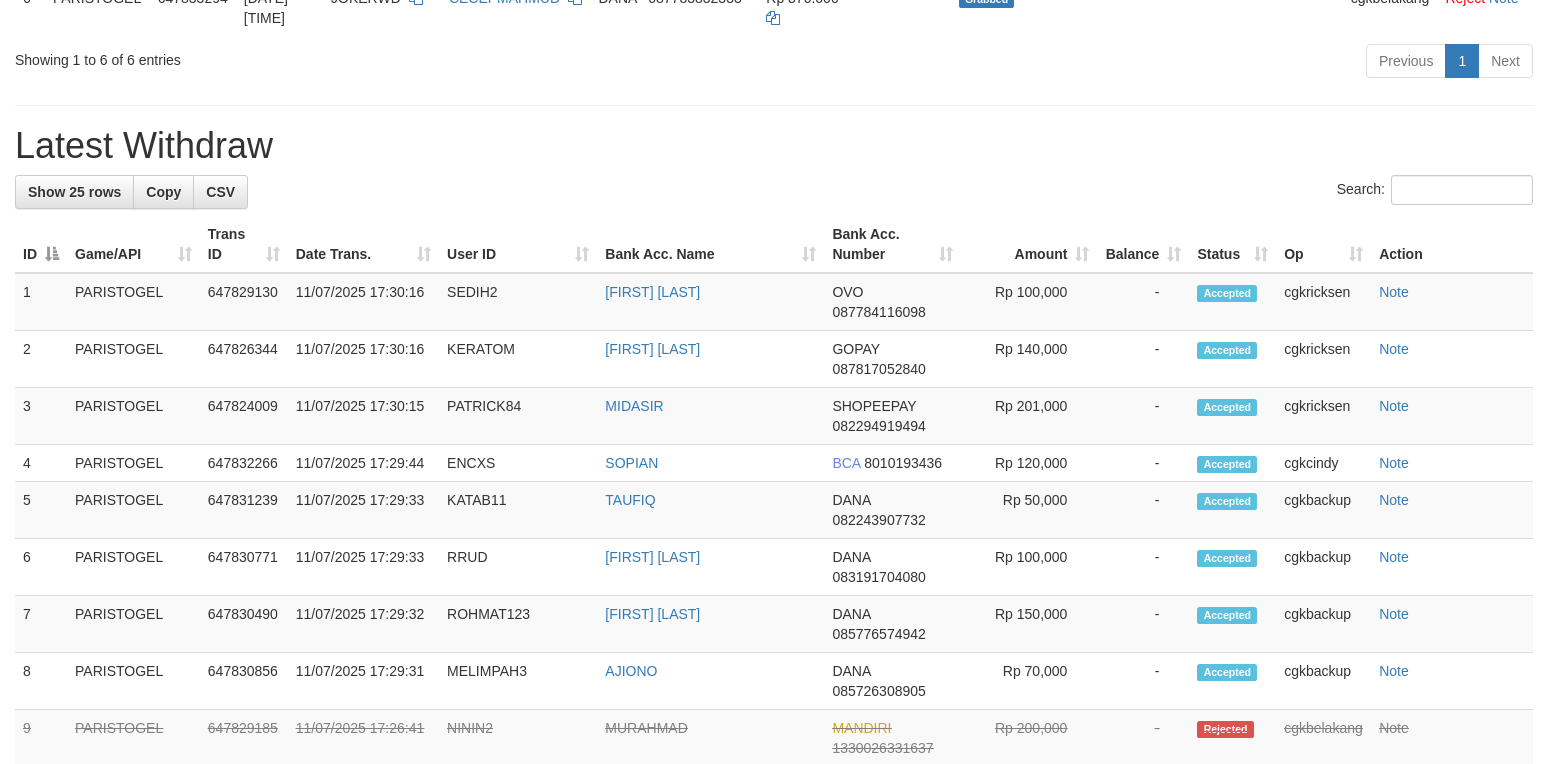 scroll, scrollTop: 666, scrollLeft: 0, axis: vertical 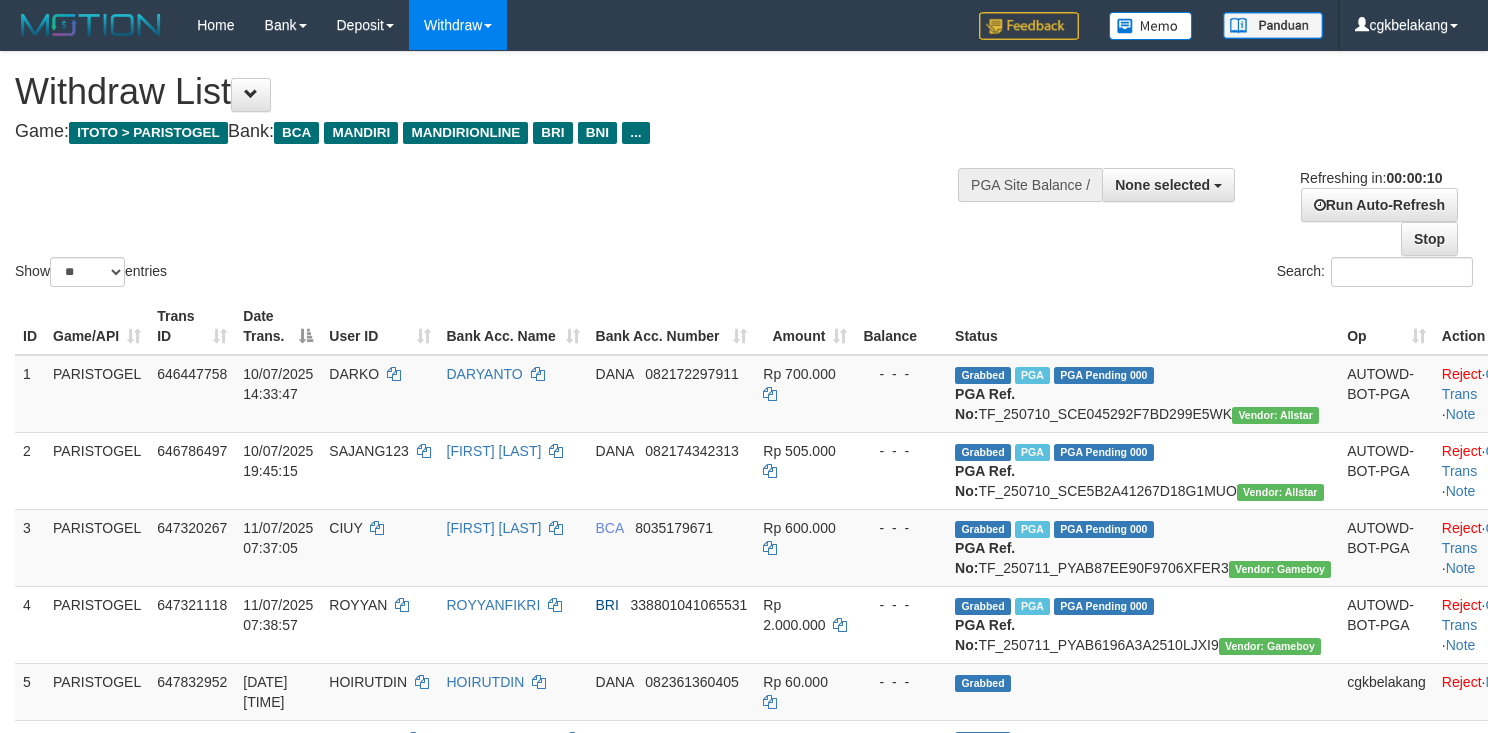 select 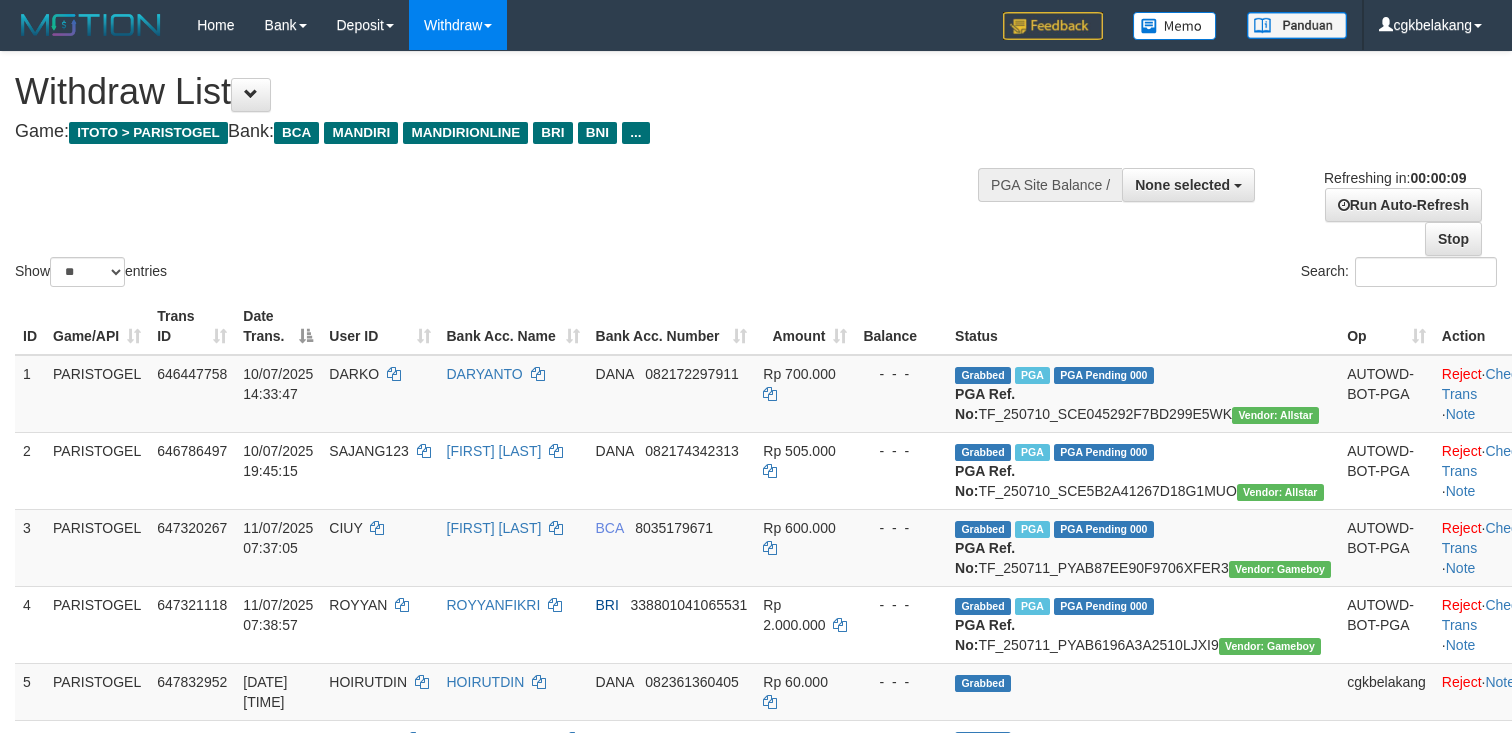 select 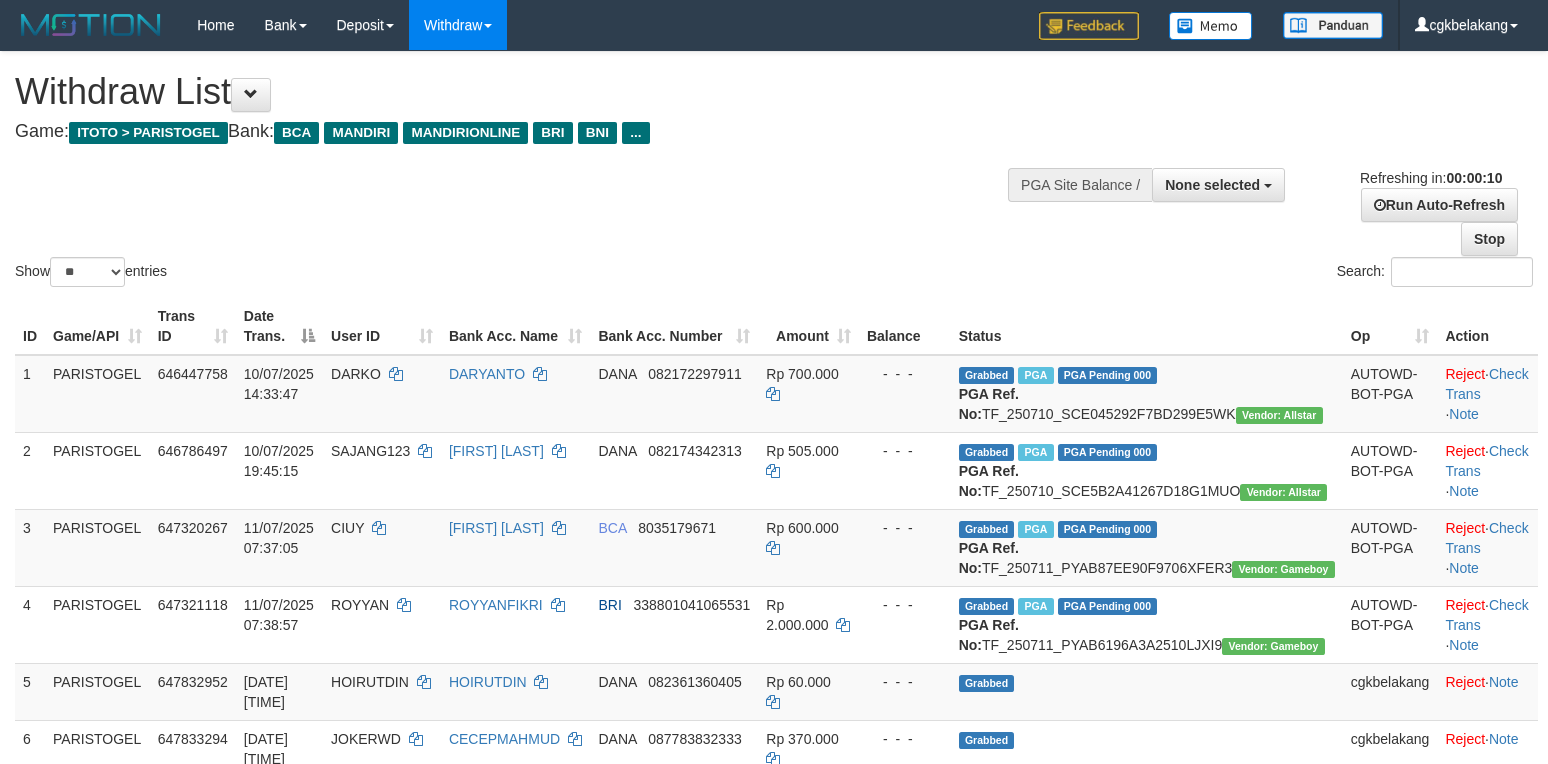 select 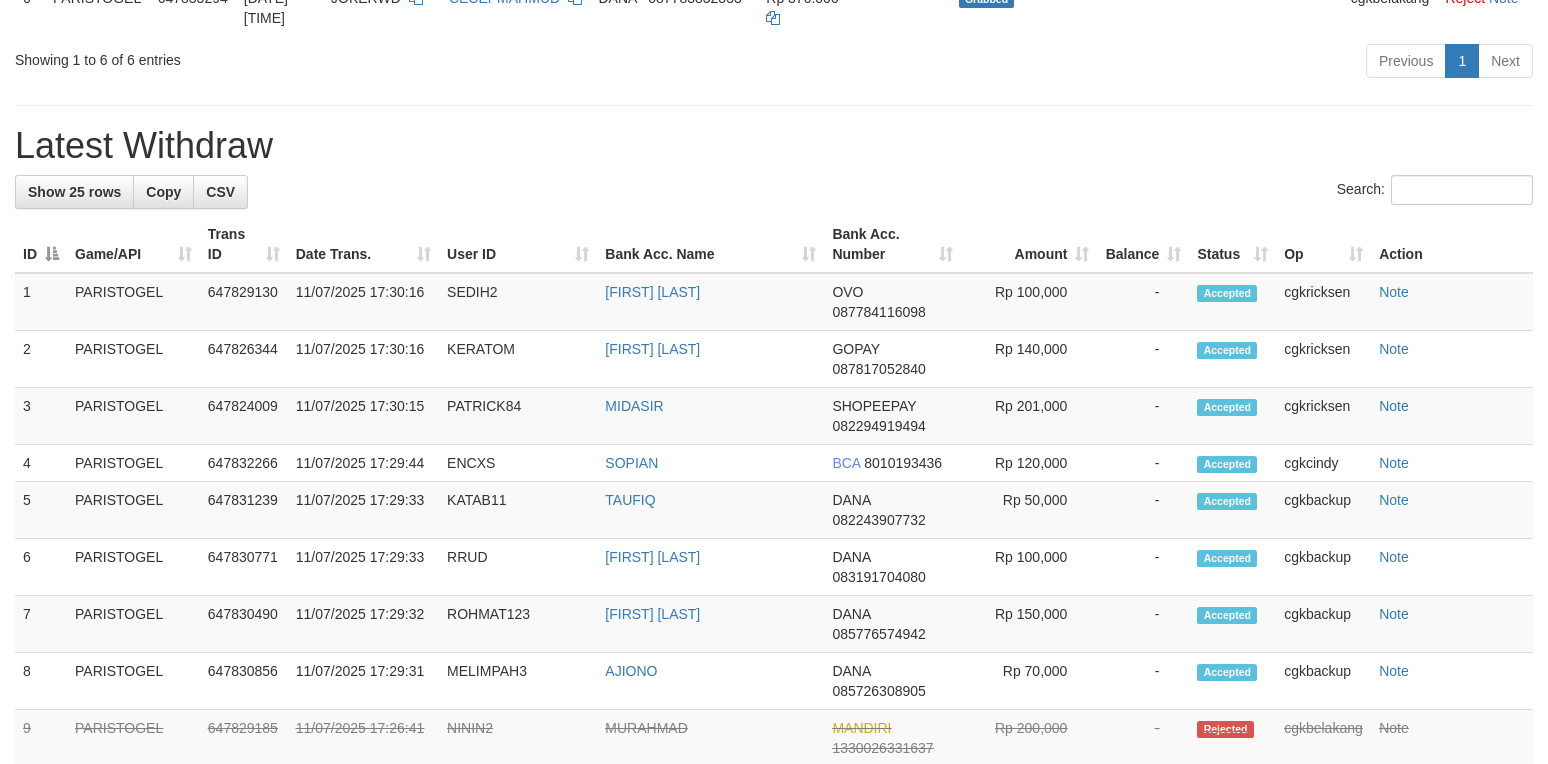 scroll, scrollTop: 666, scrollLeft: 0, axis: vertical 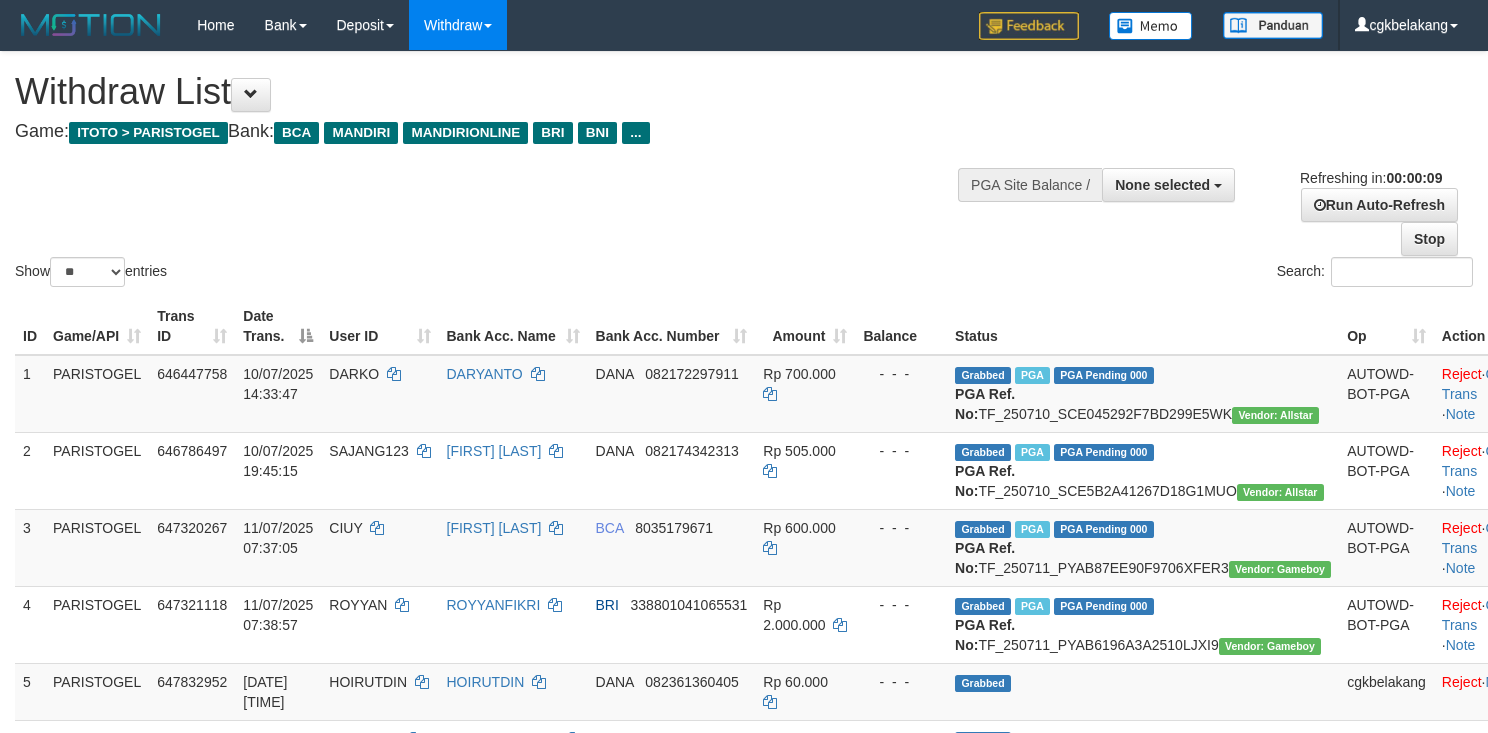 select 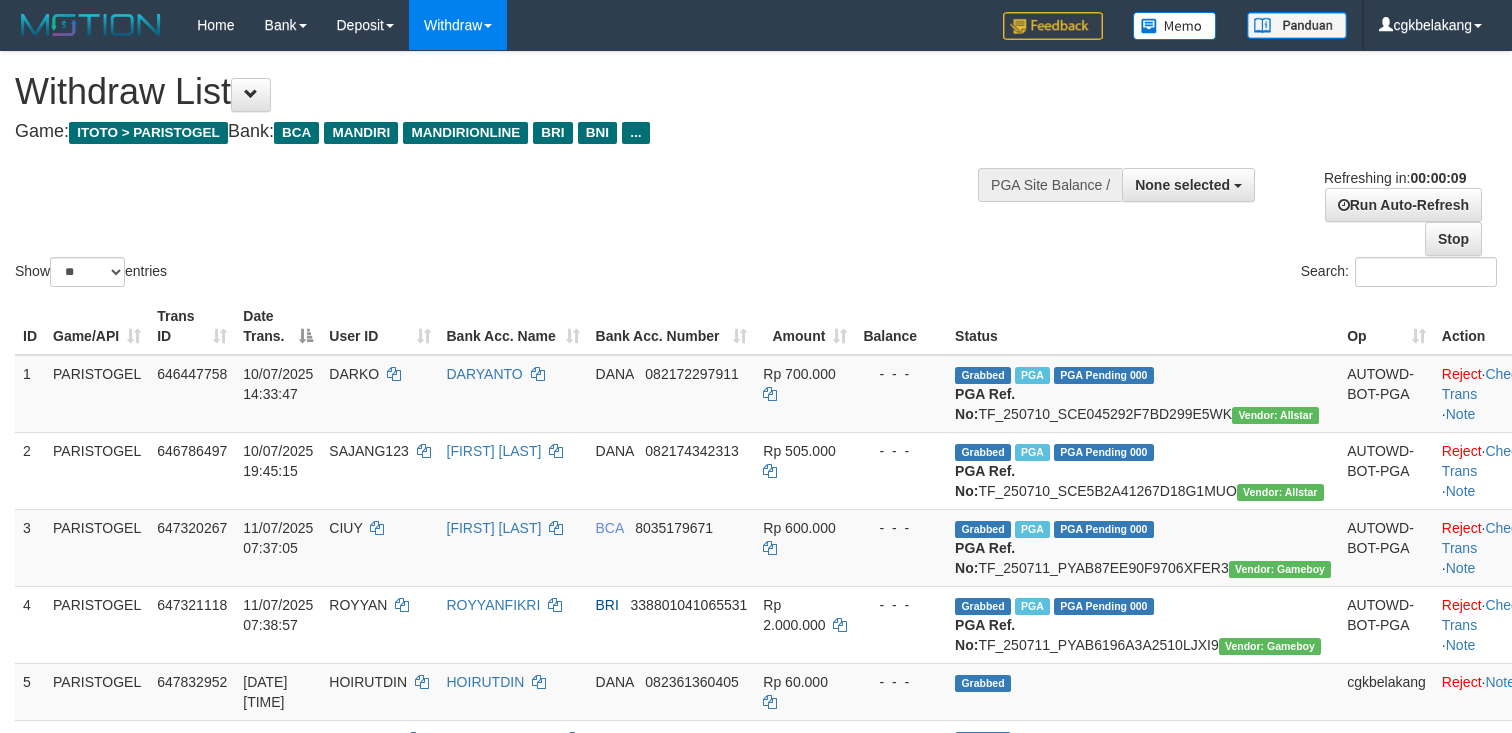 select 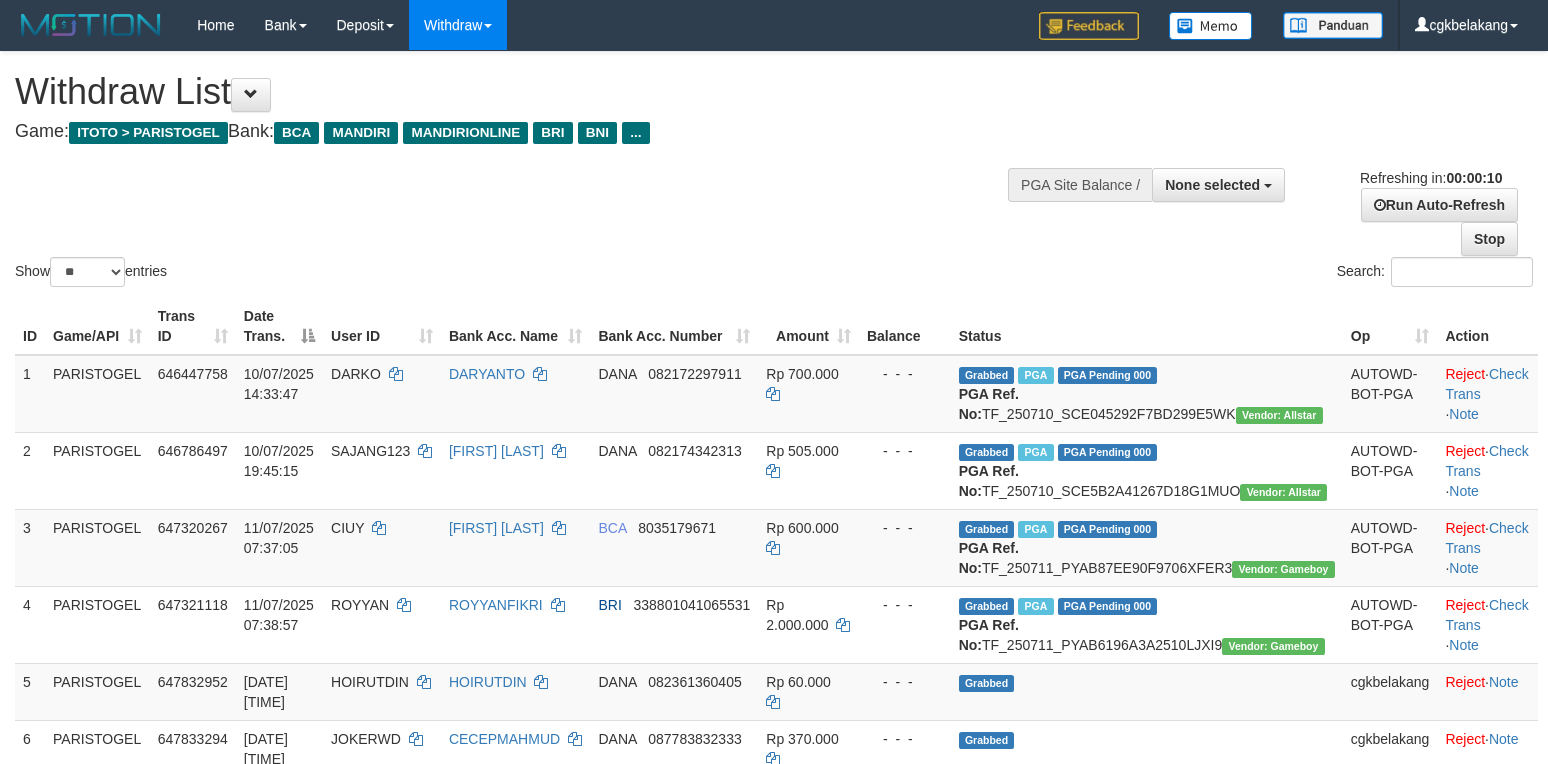 select 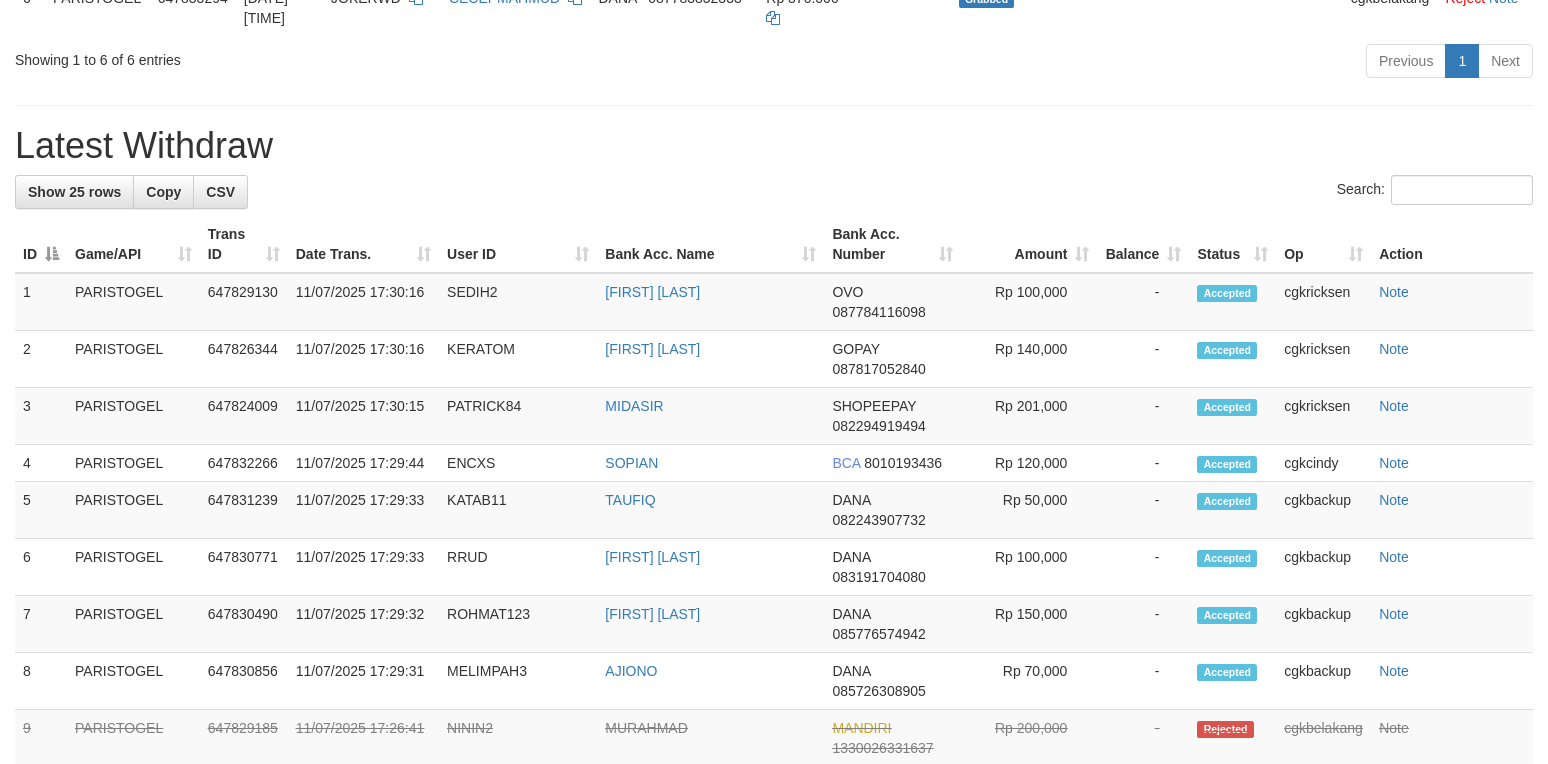 scroll, scrollTop: 666, scrollLeft: 0, axis: vertical 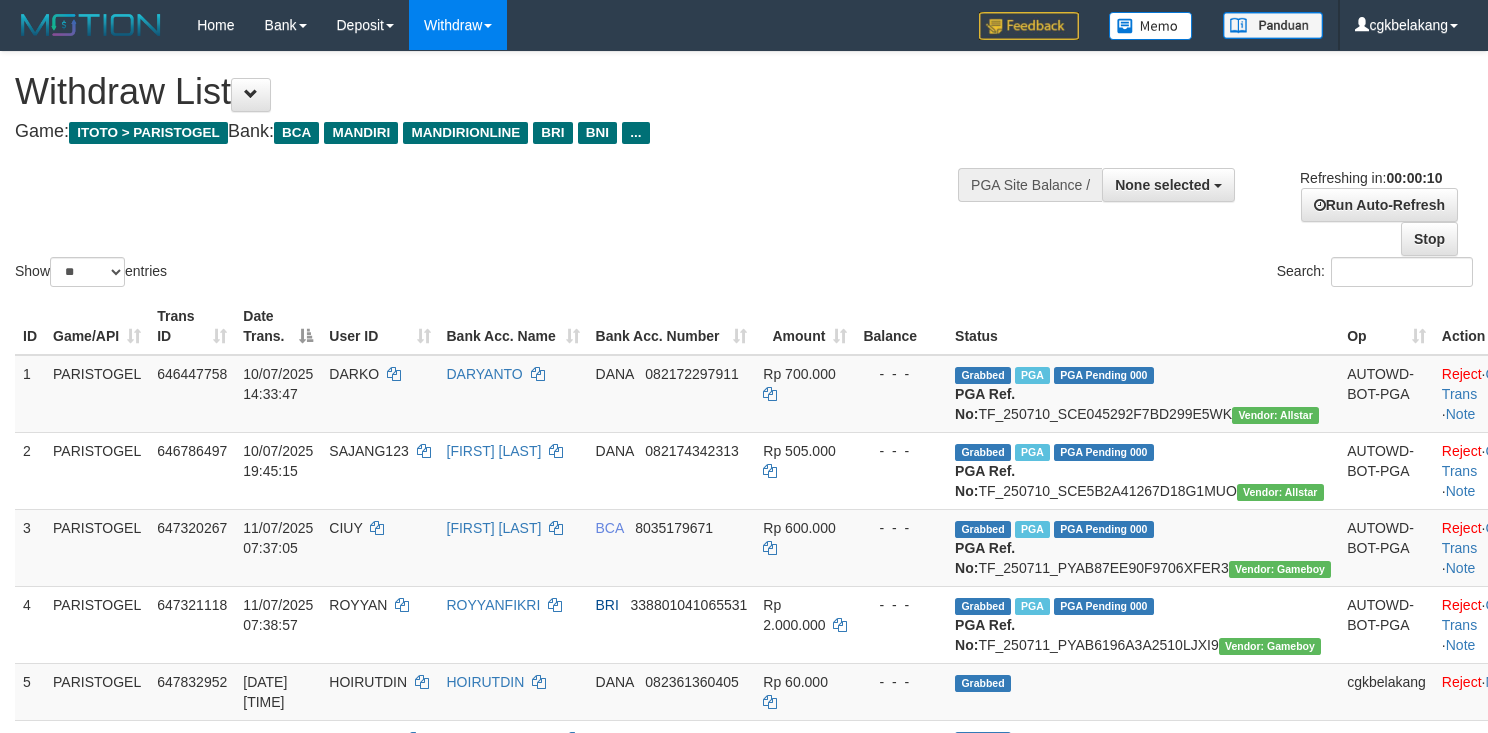select 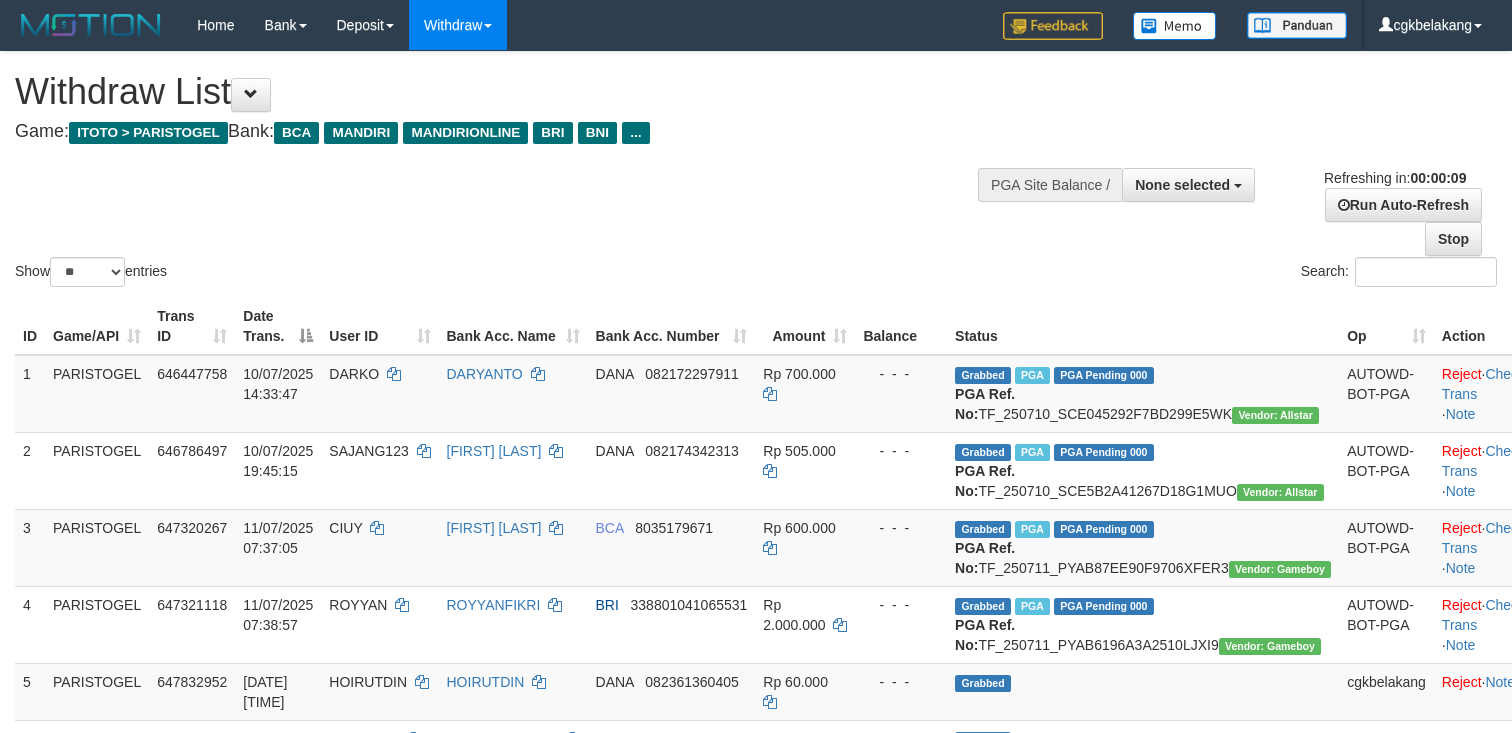select 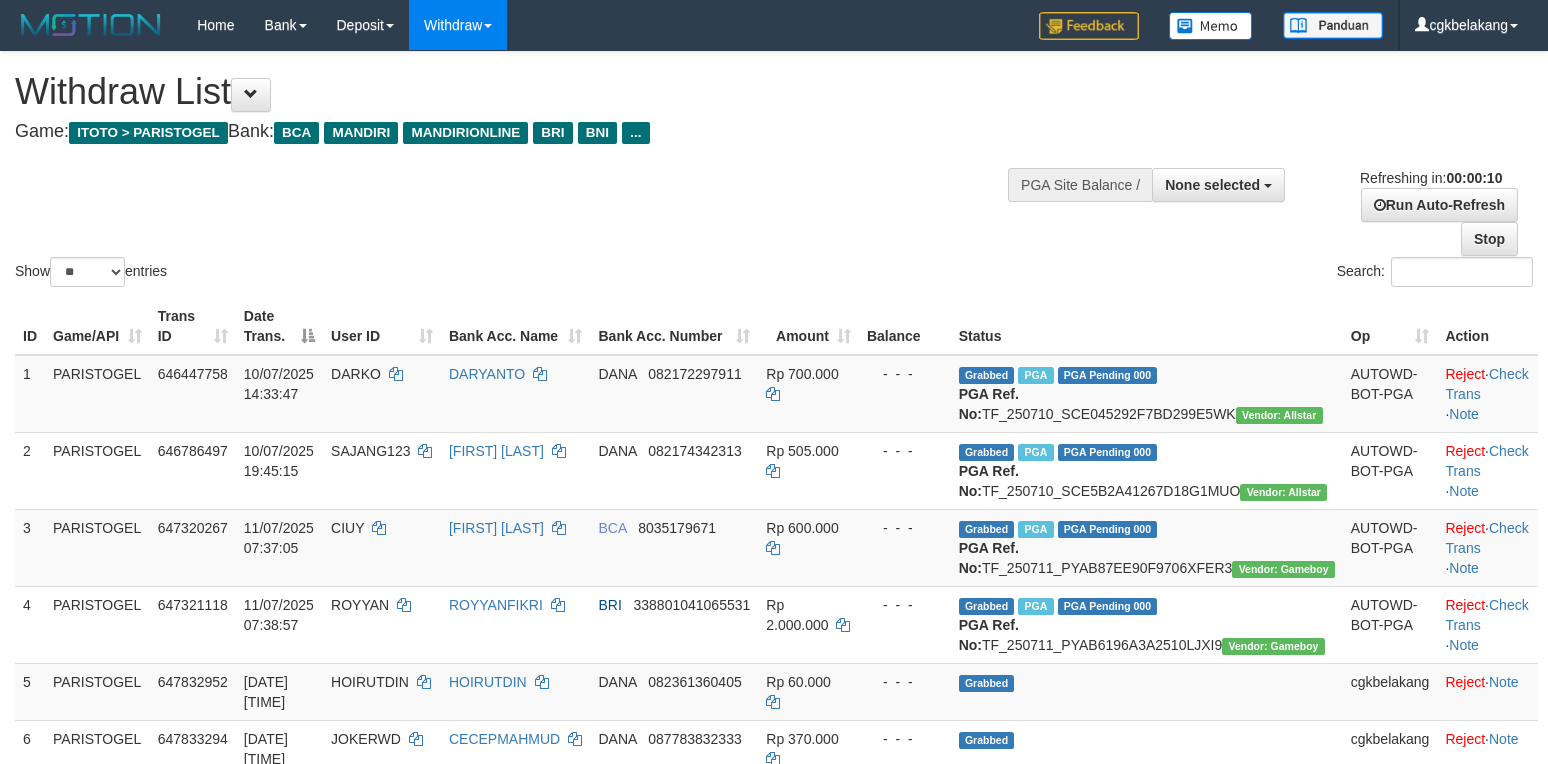 select 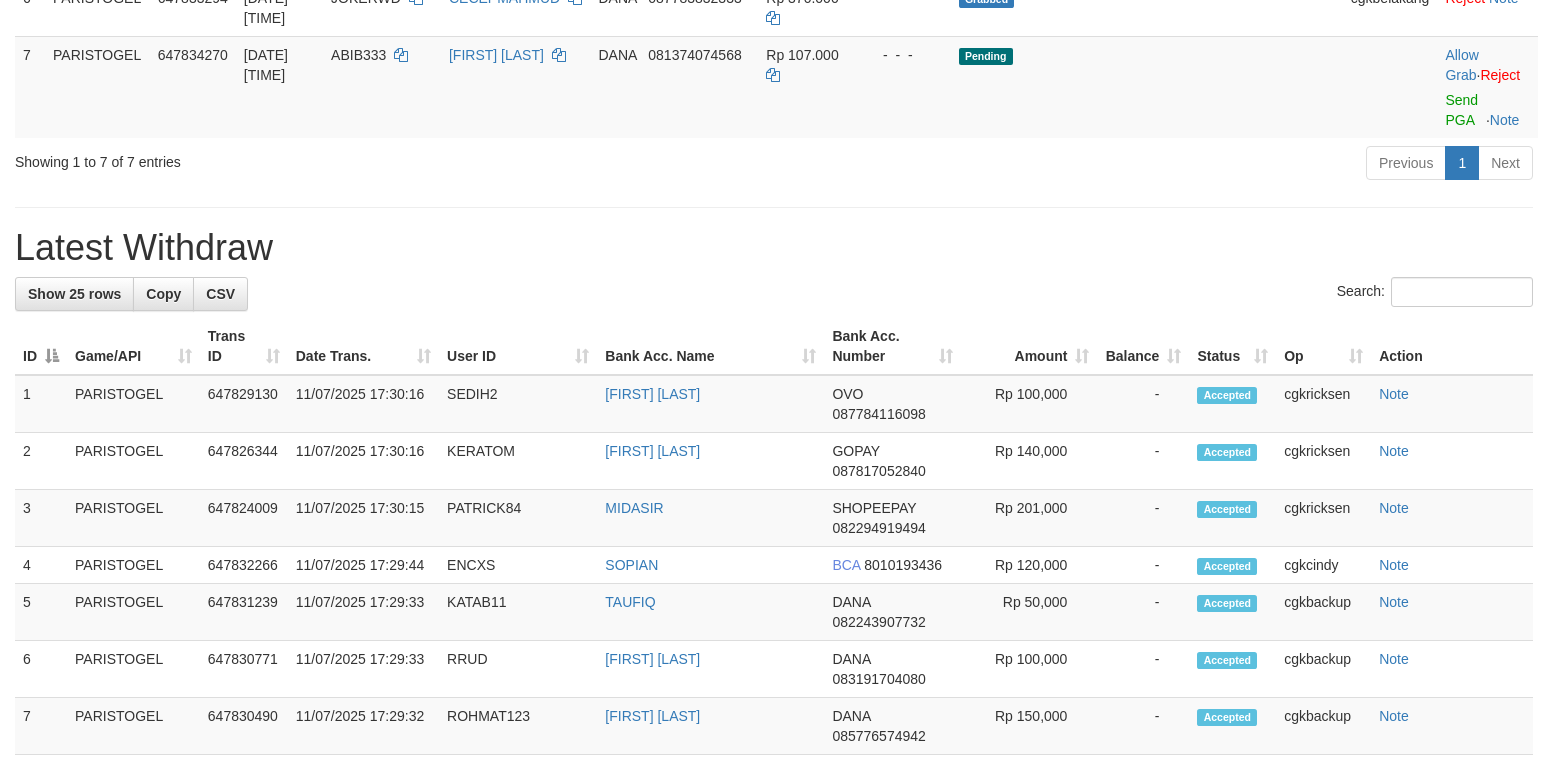 scroll, scrollTop: 666, scrollLeft: 0, axis: vertical 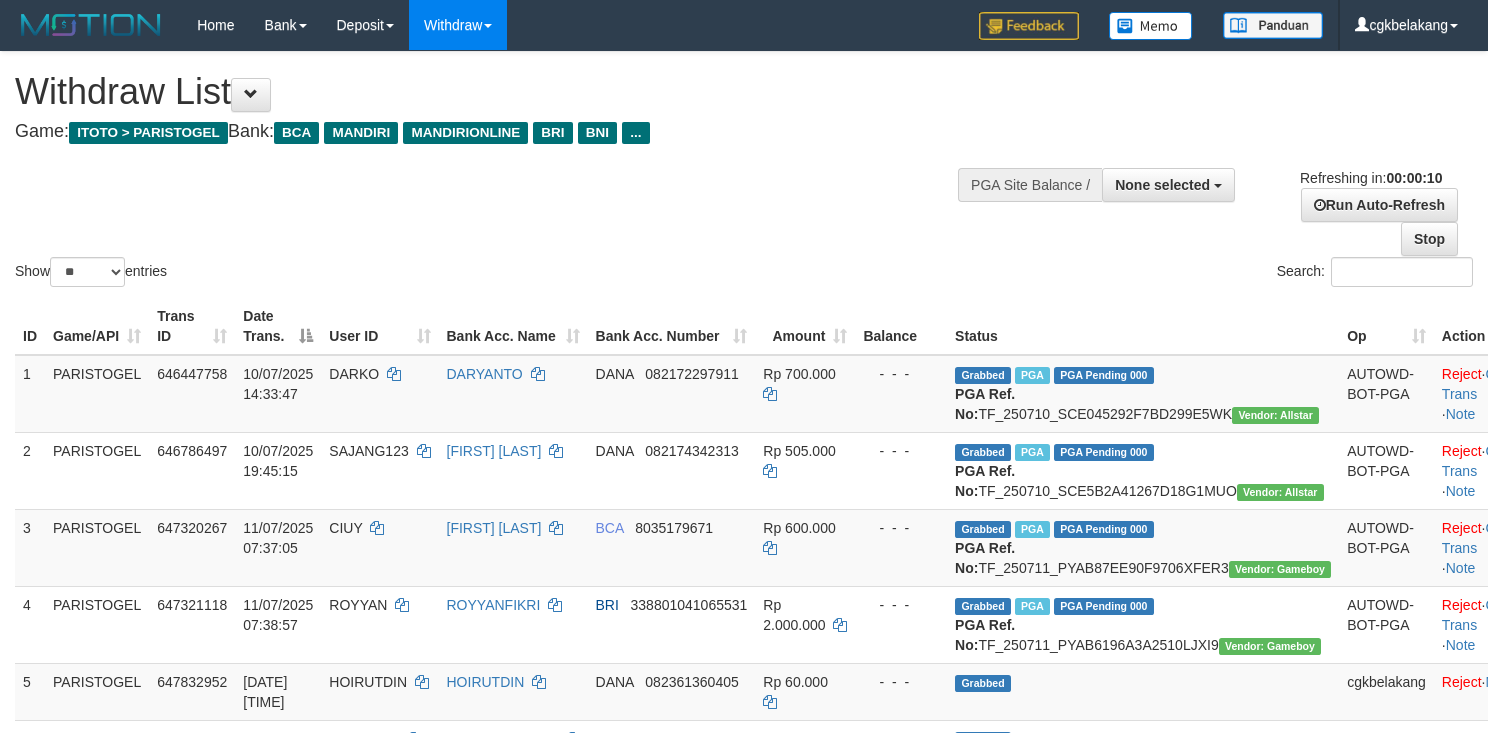 select 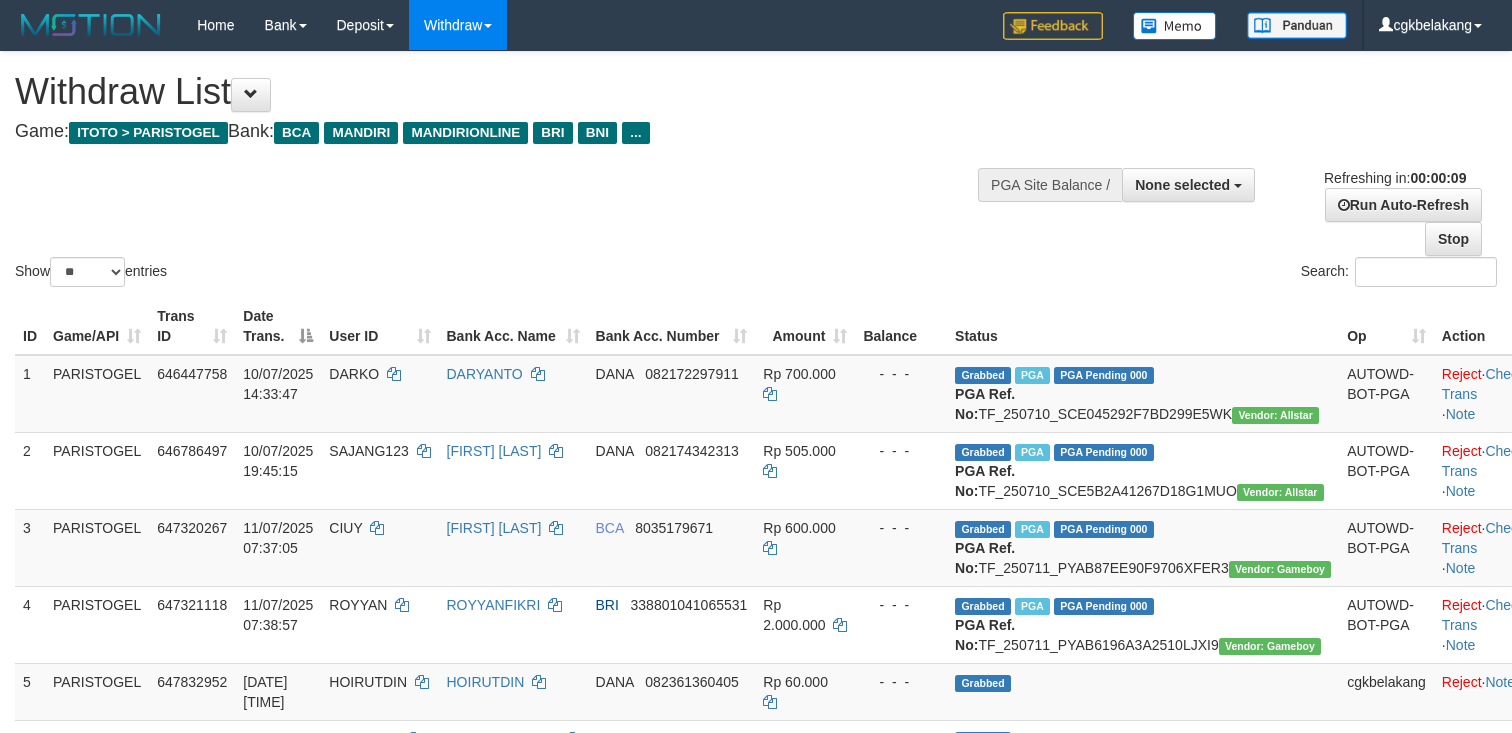 select 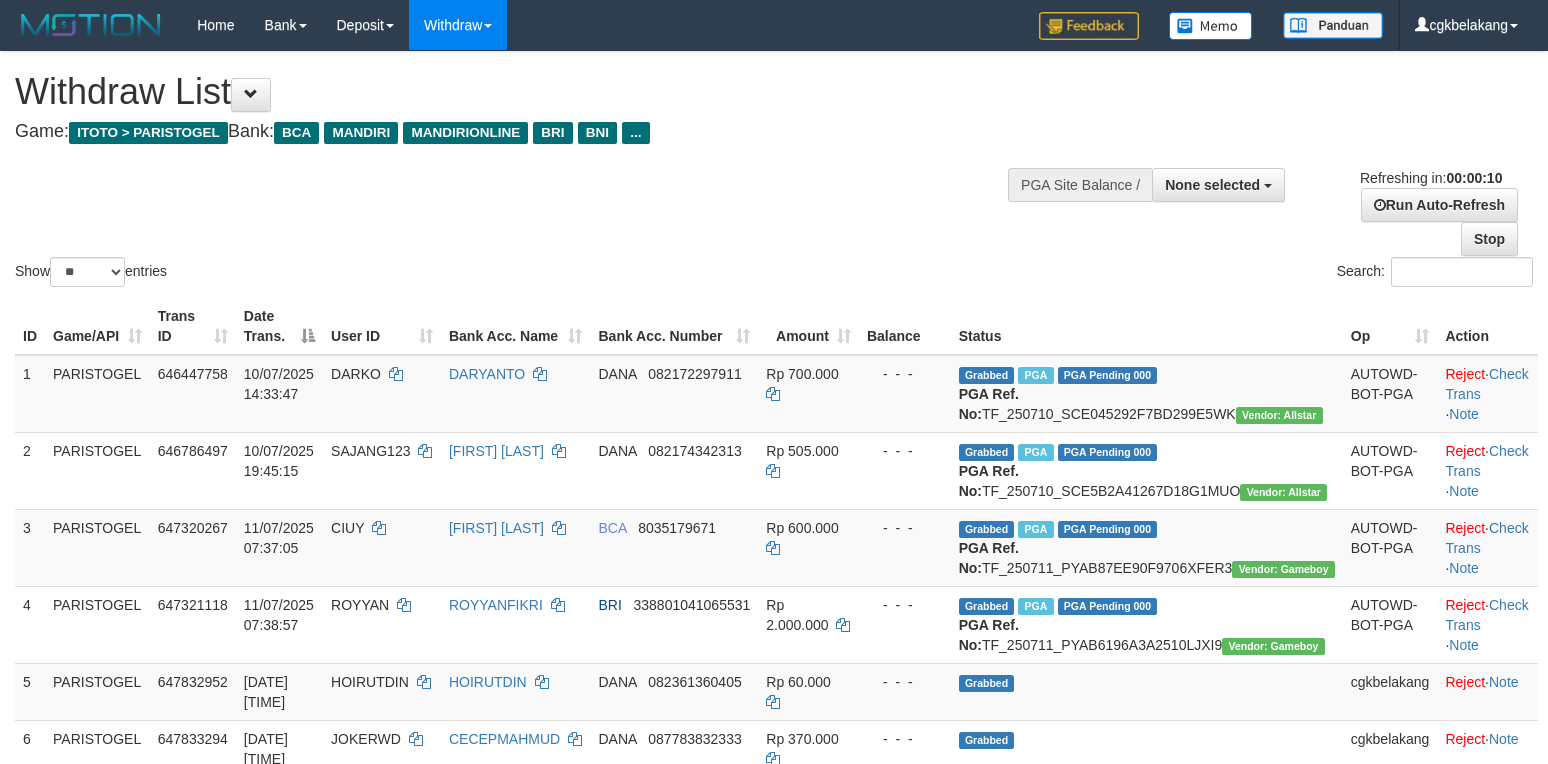 select 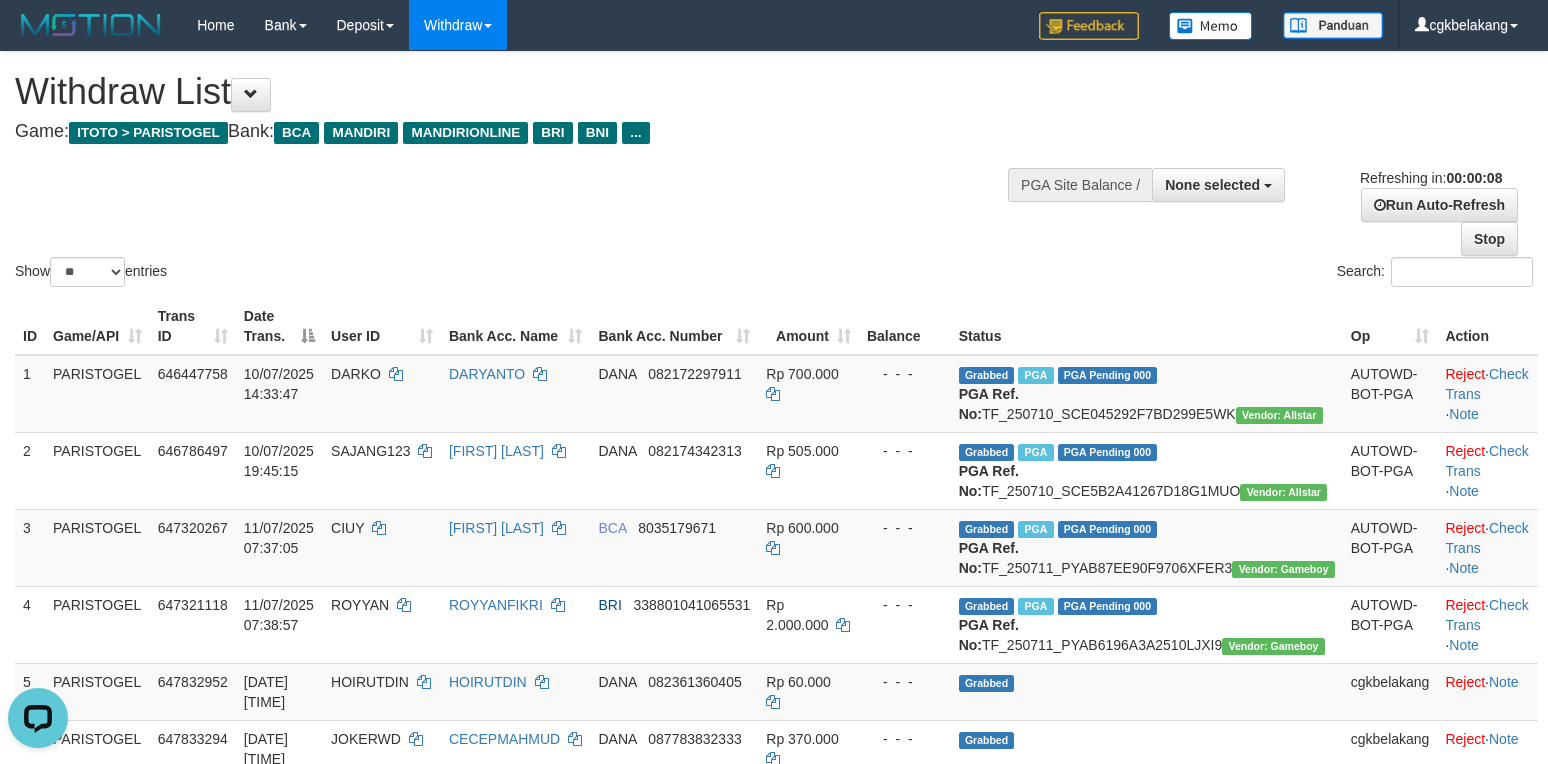 scroll, scrollTop: 0, scrollLeft: 0, axis: both 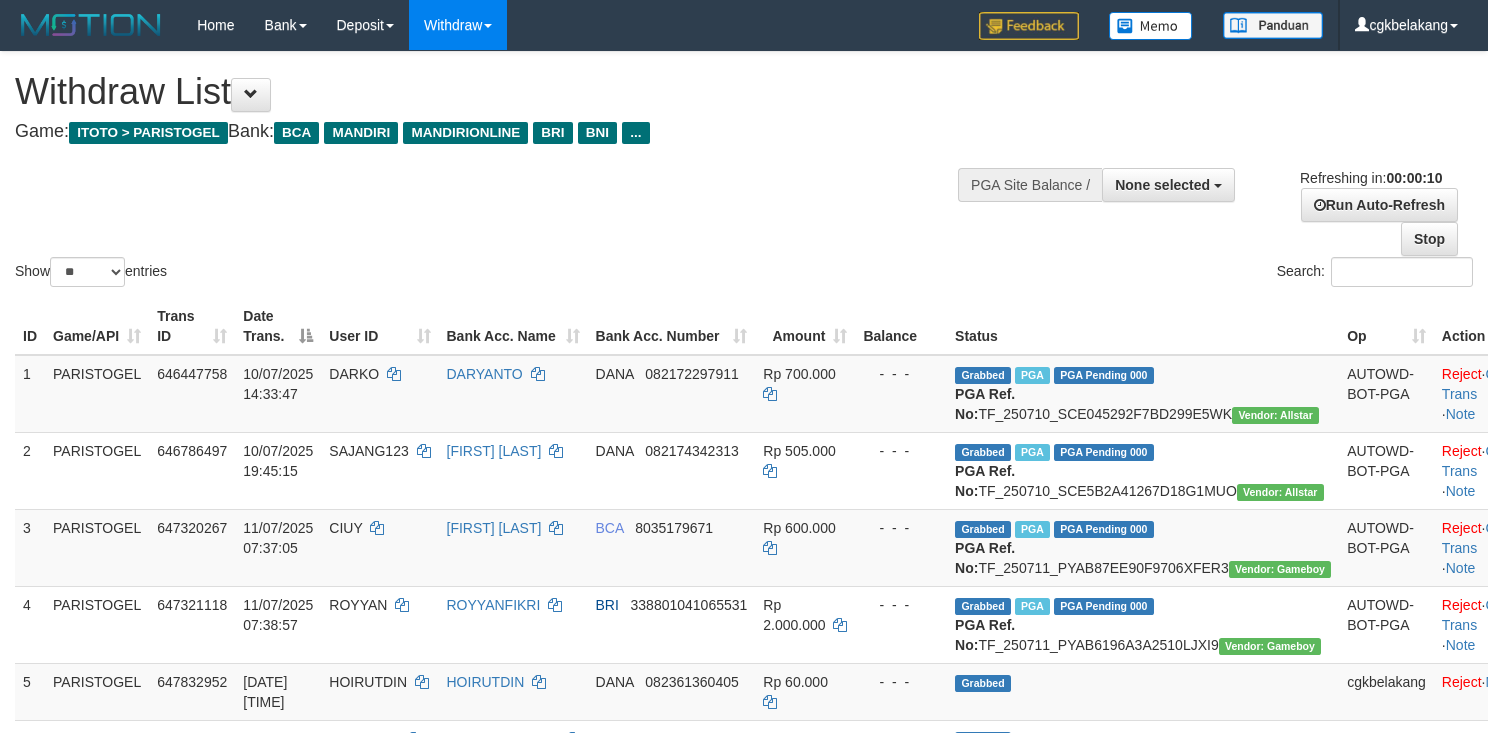 select 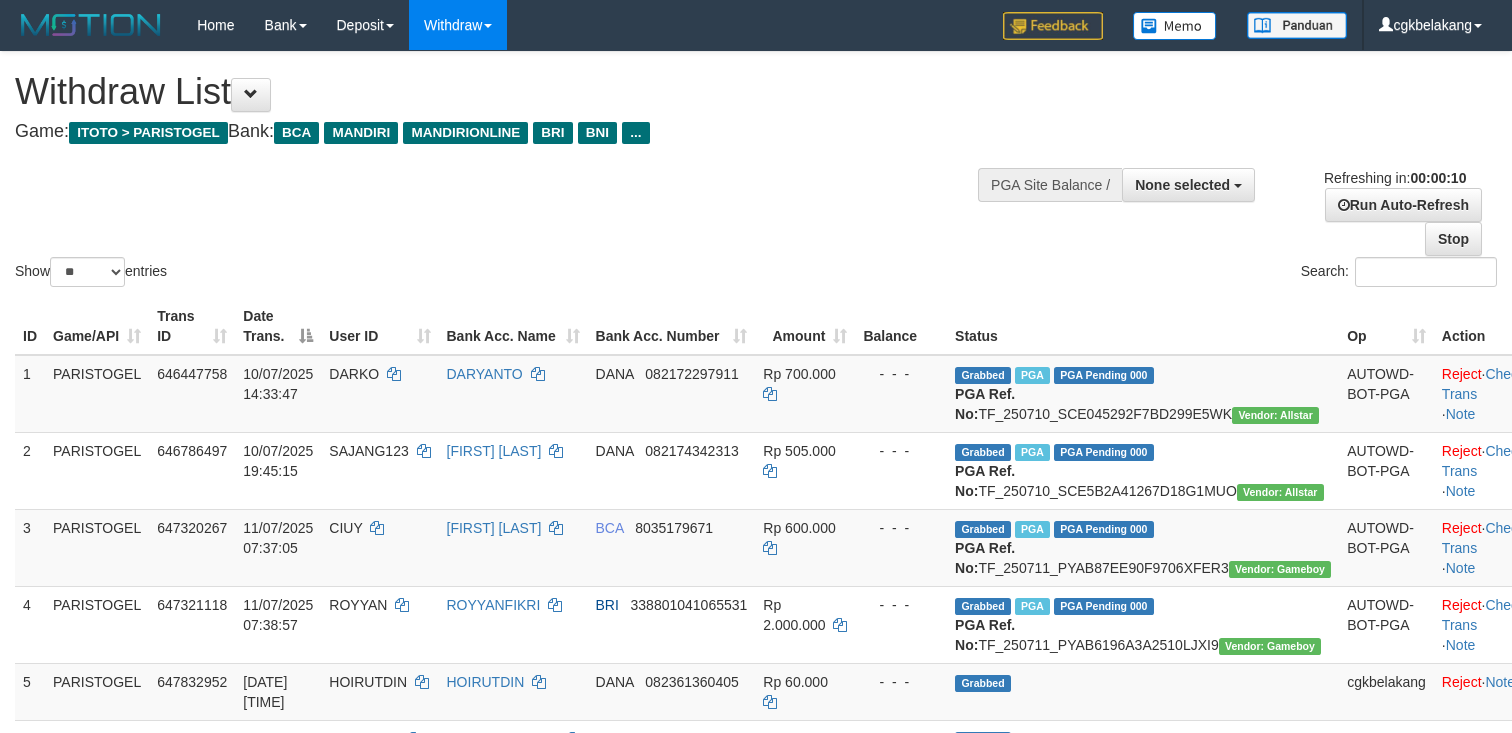 select 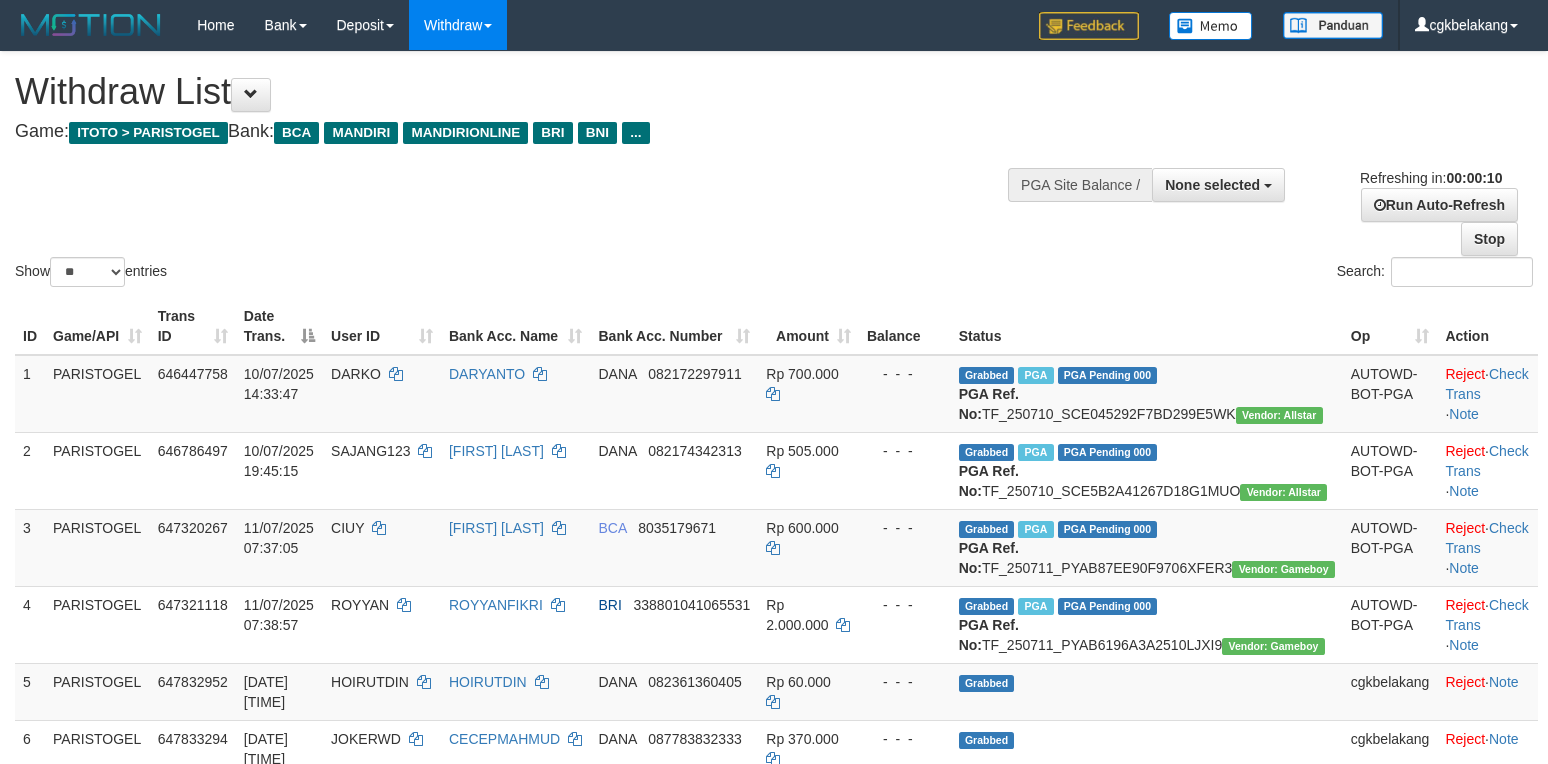 select 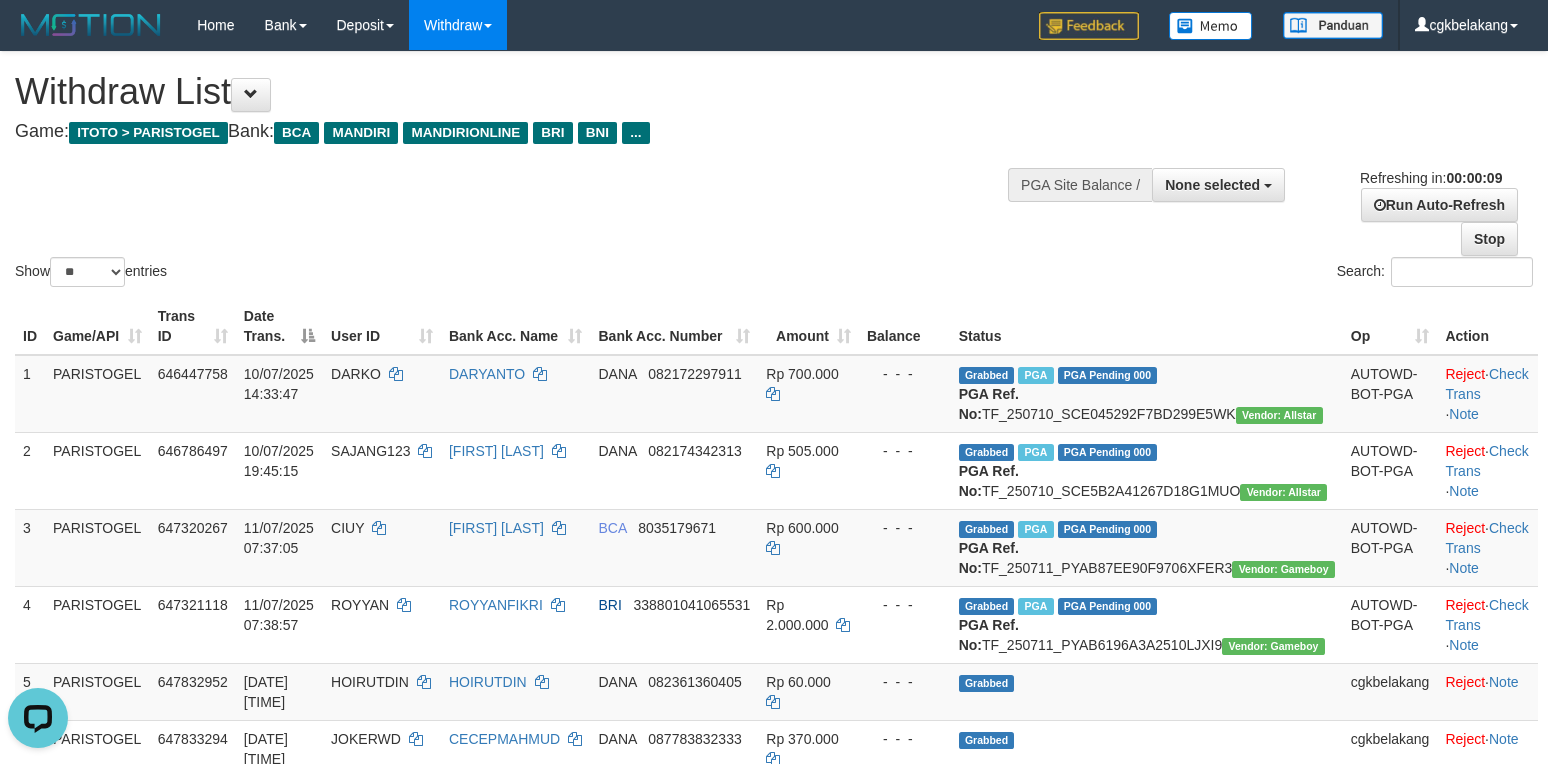 scroll, scrollTop: 0, scrollLeft: 0, axis: both 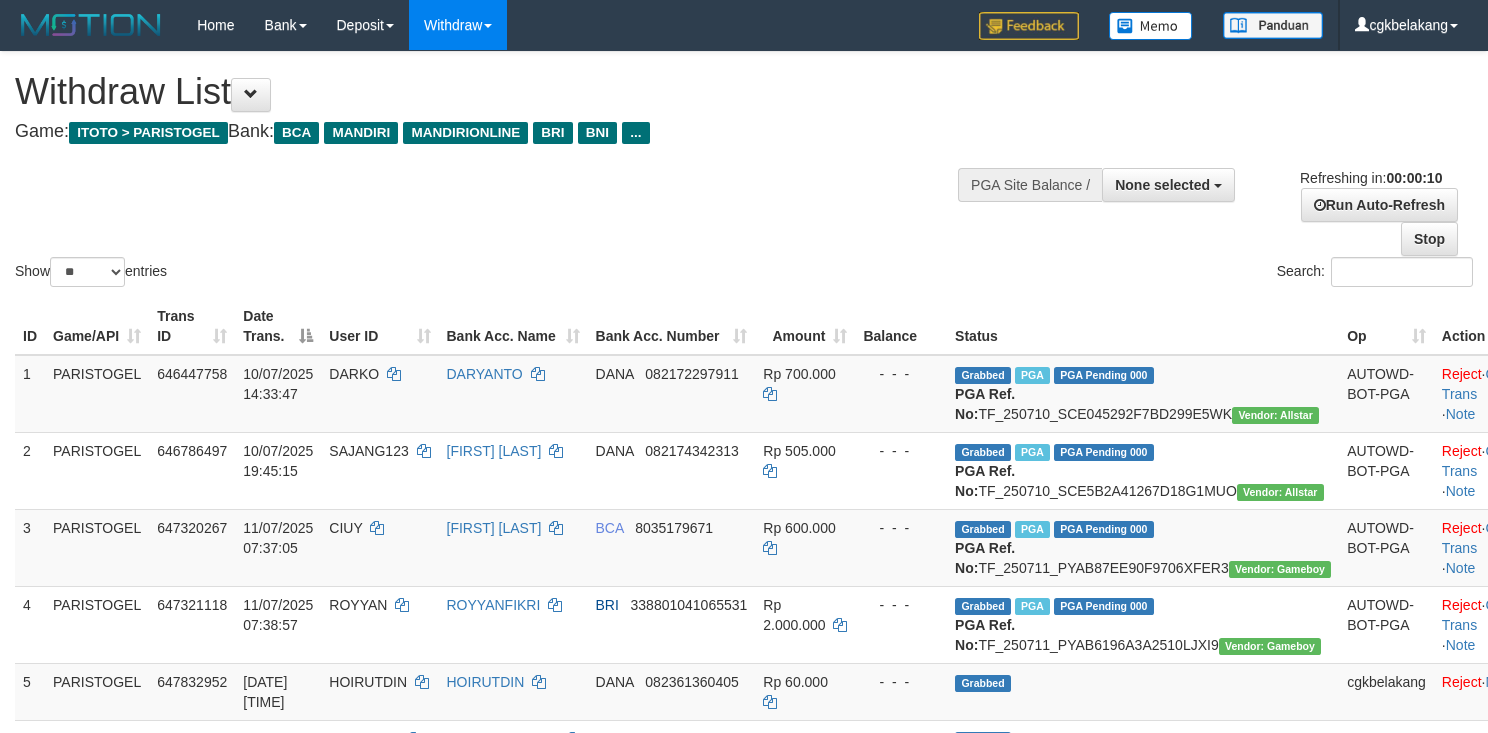 select 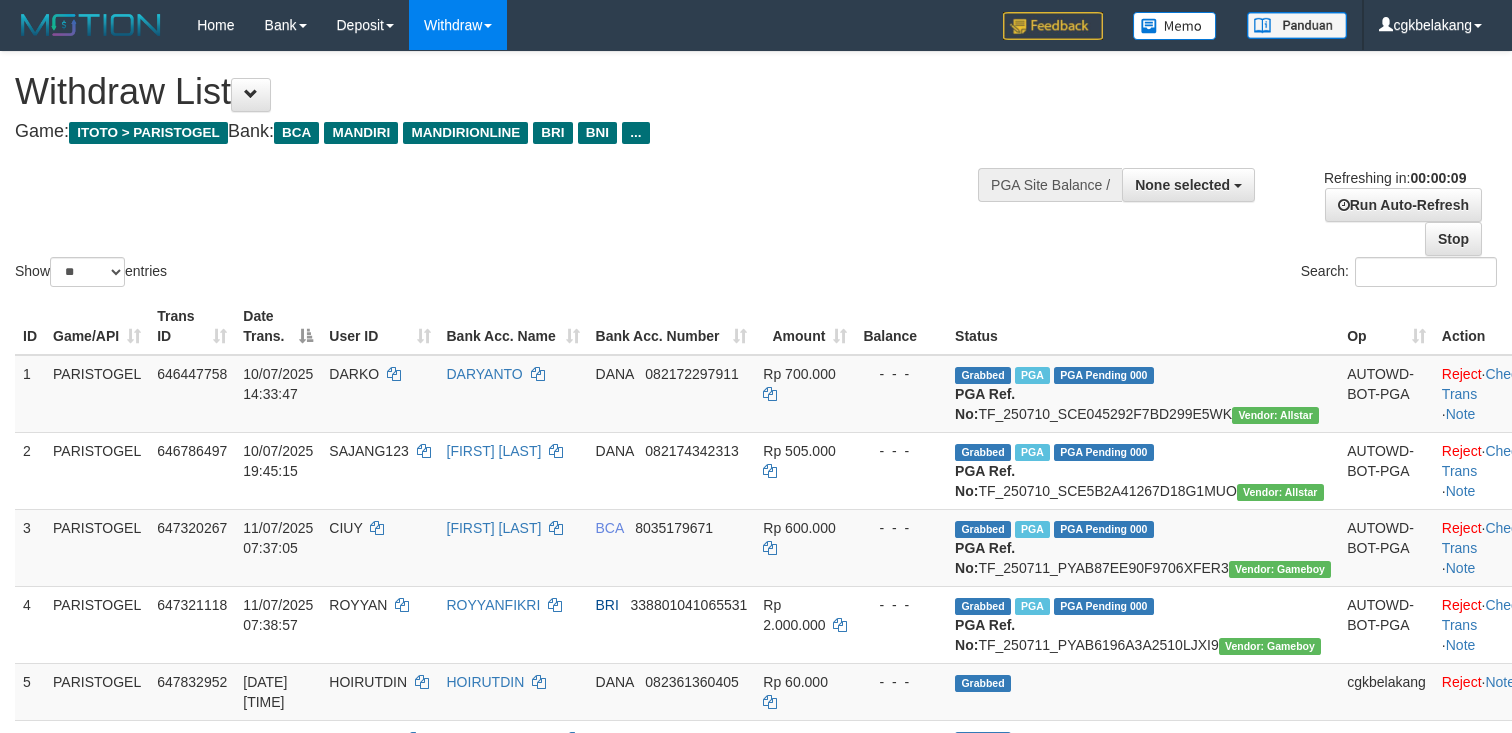 select 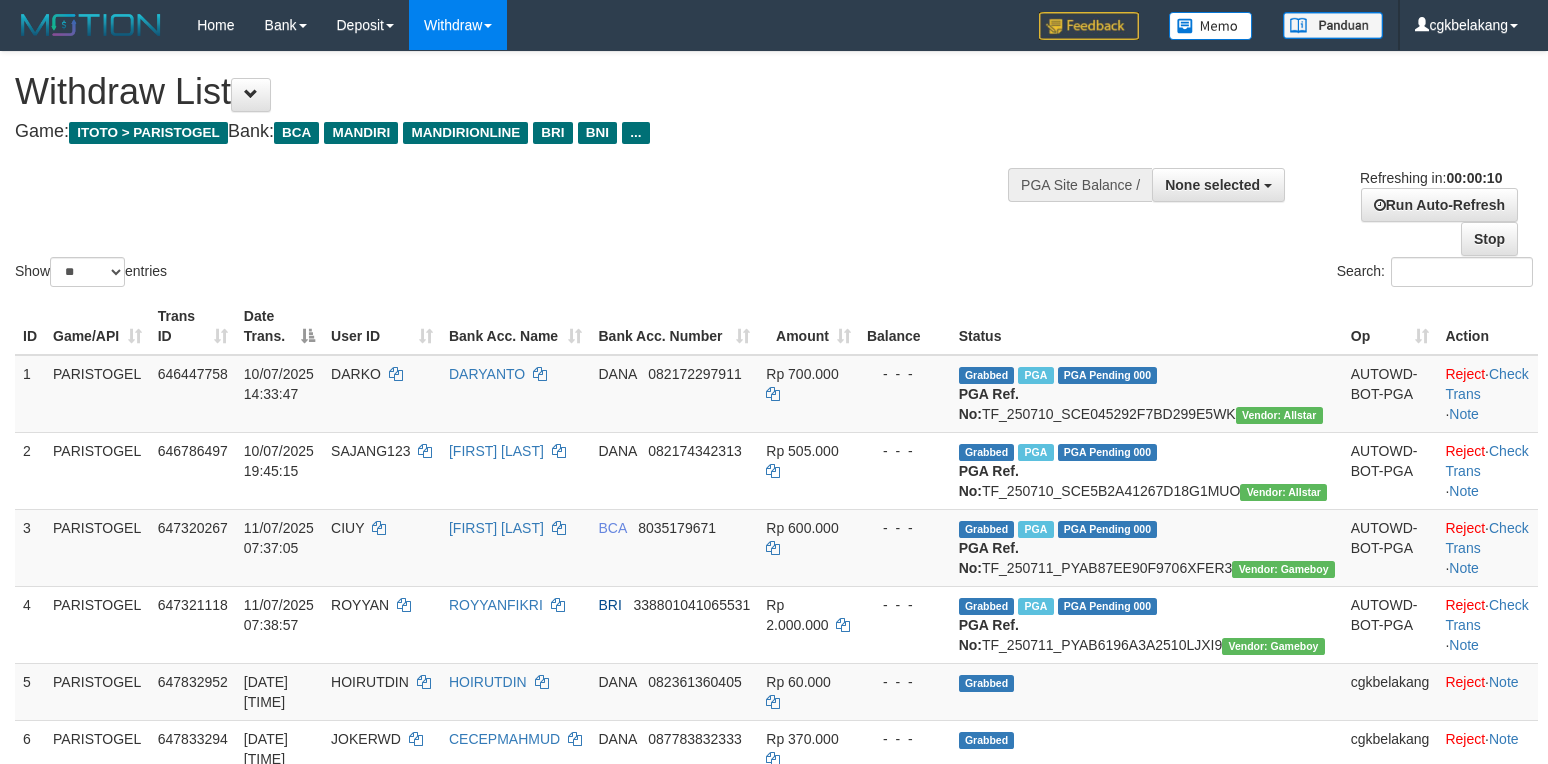 select 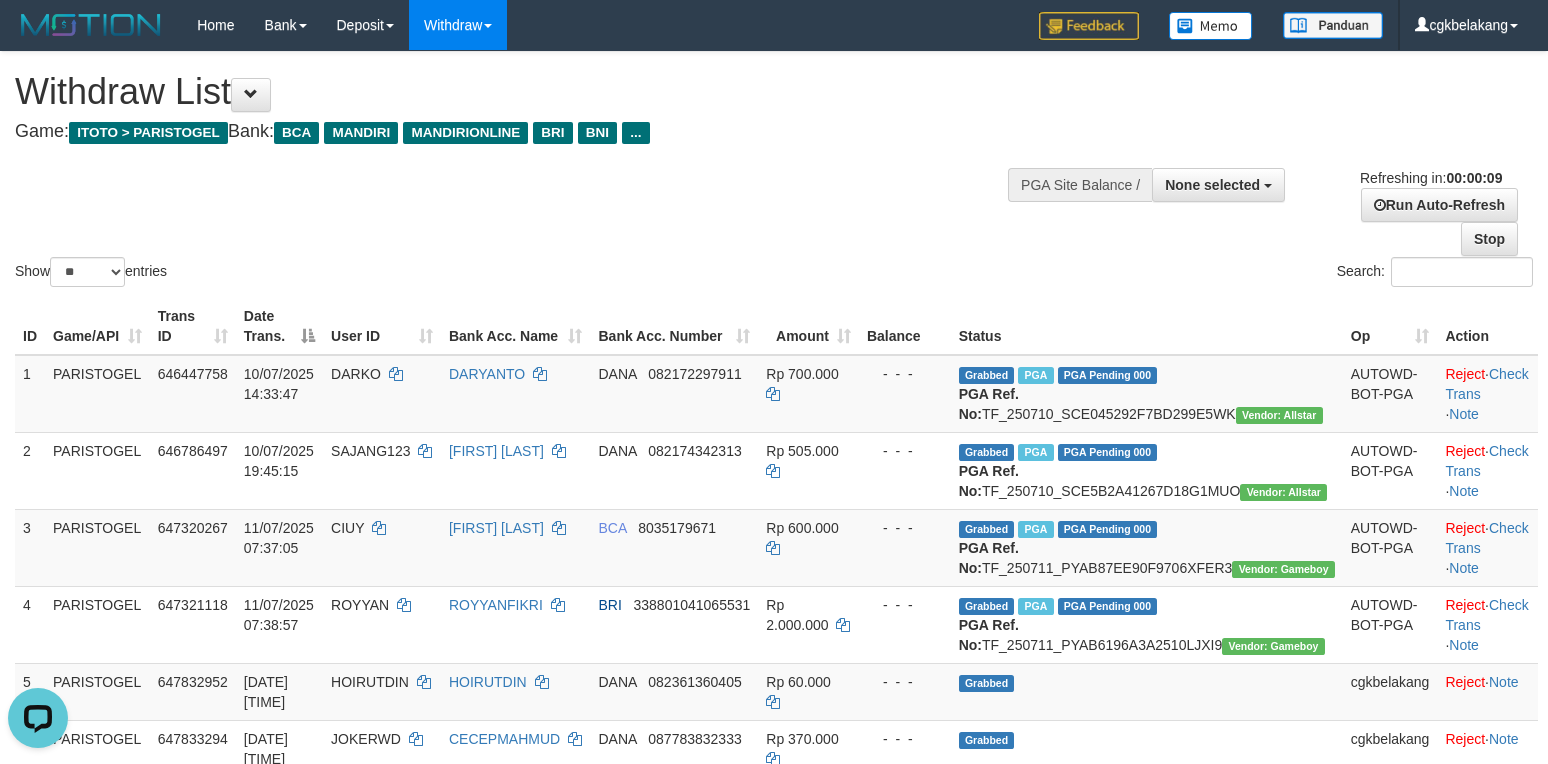 scroll, scrollTop: 0, scrollLeft: 0, axis: both 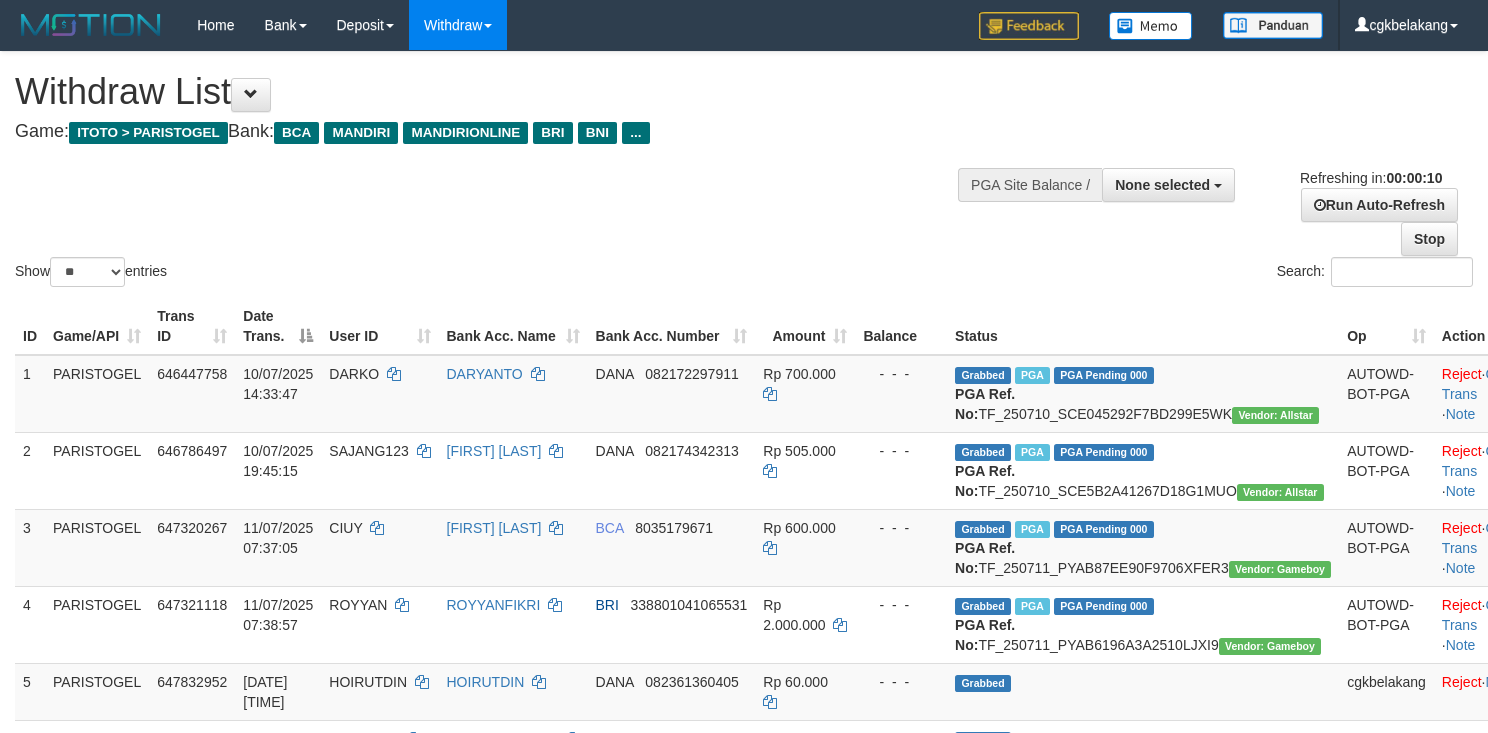 select 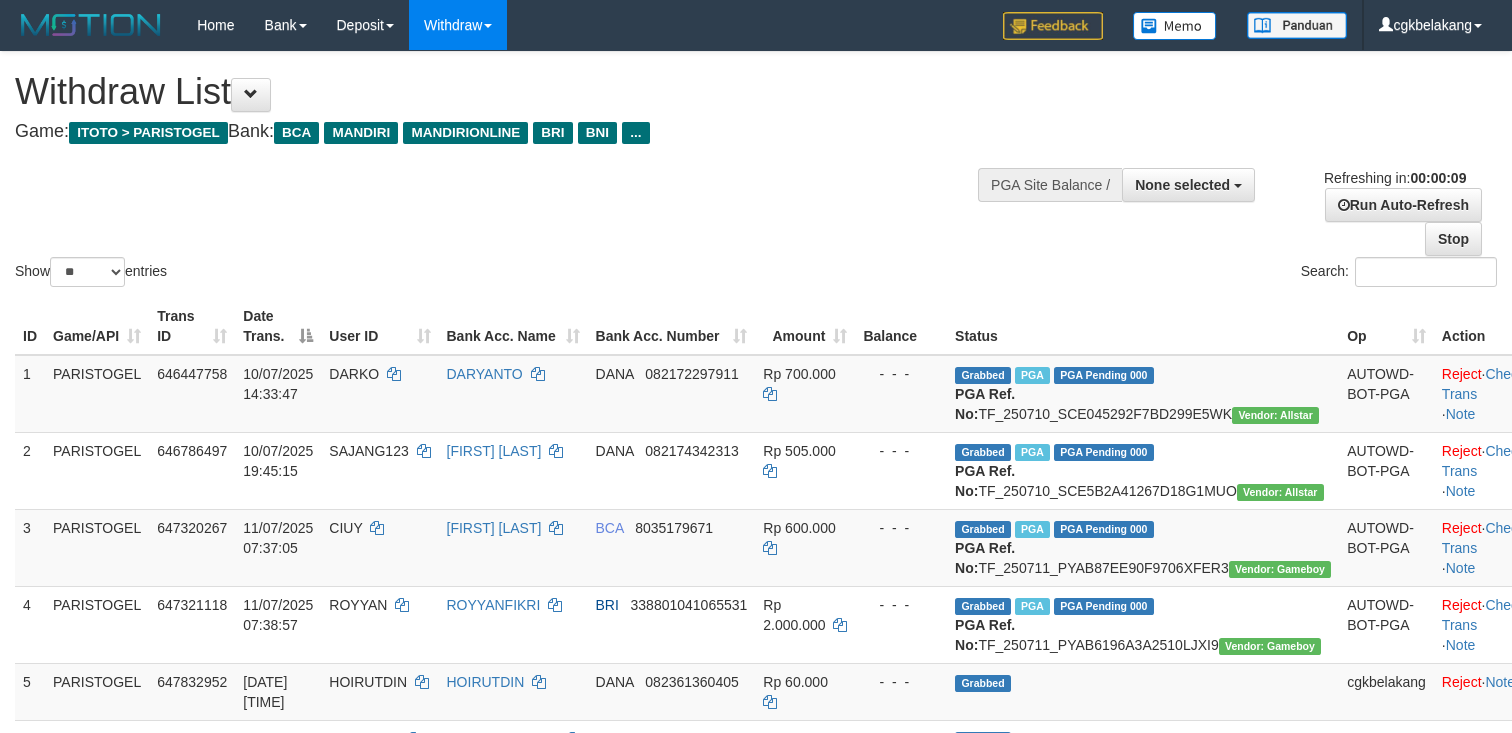 select 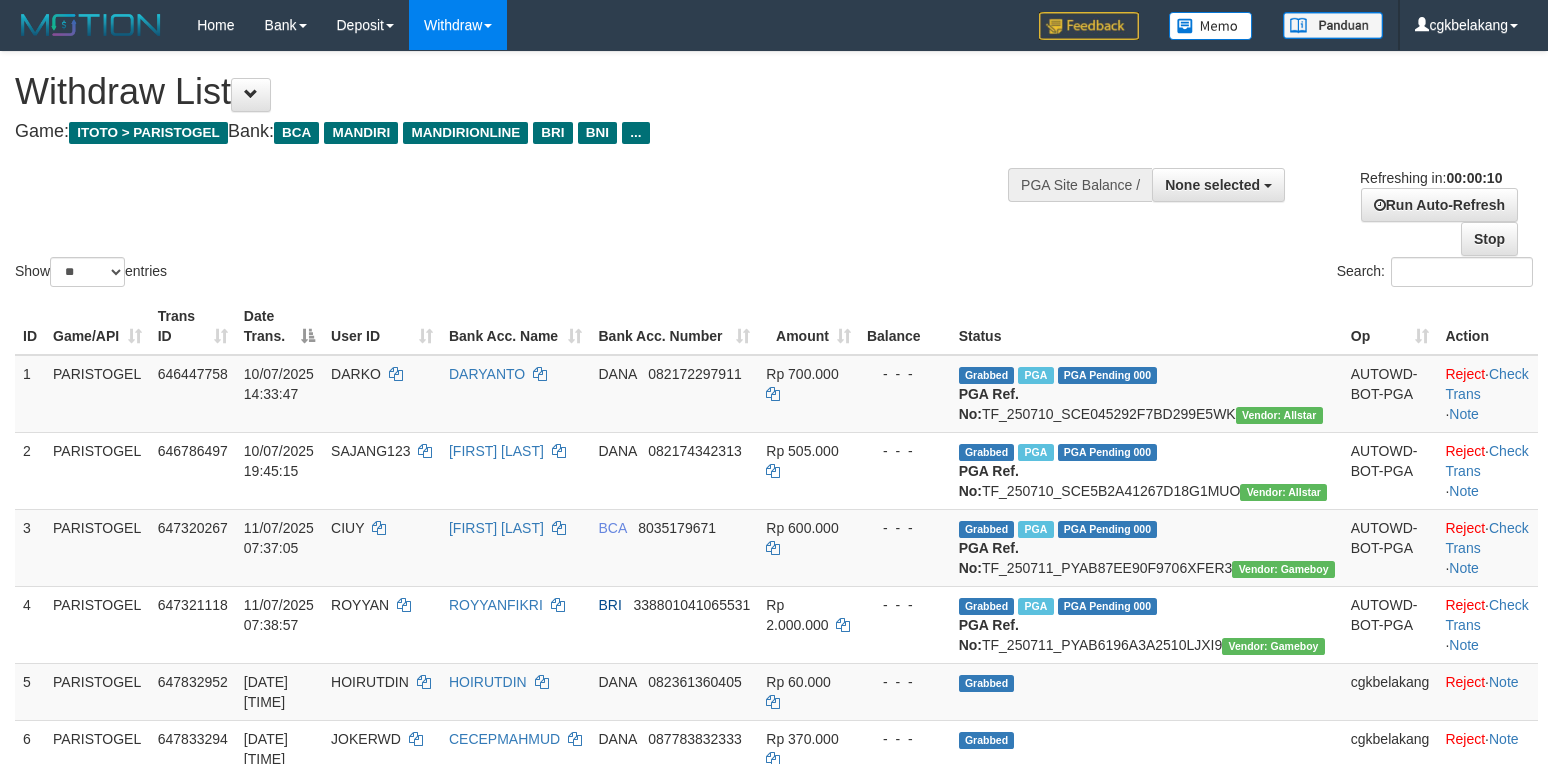 select 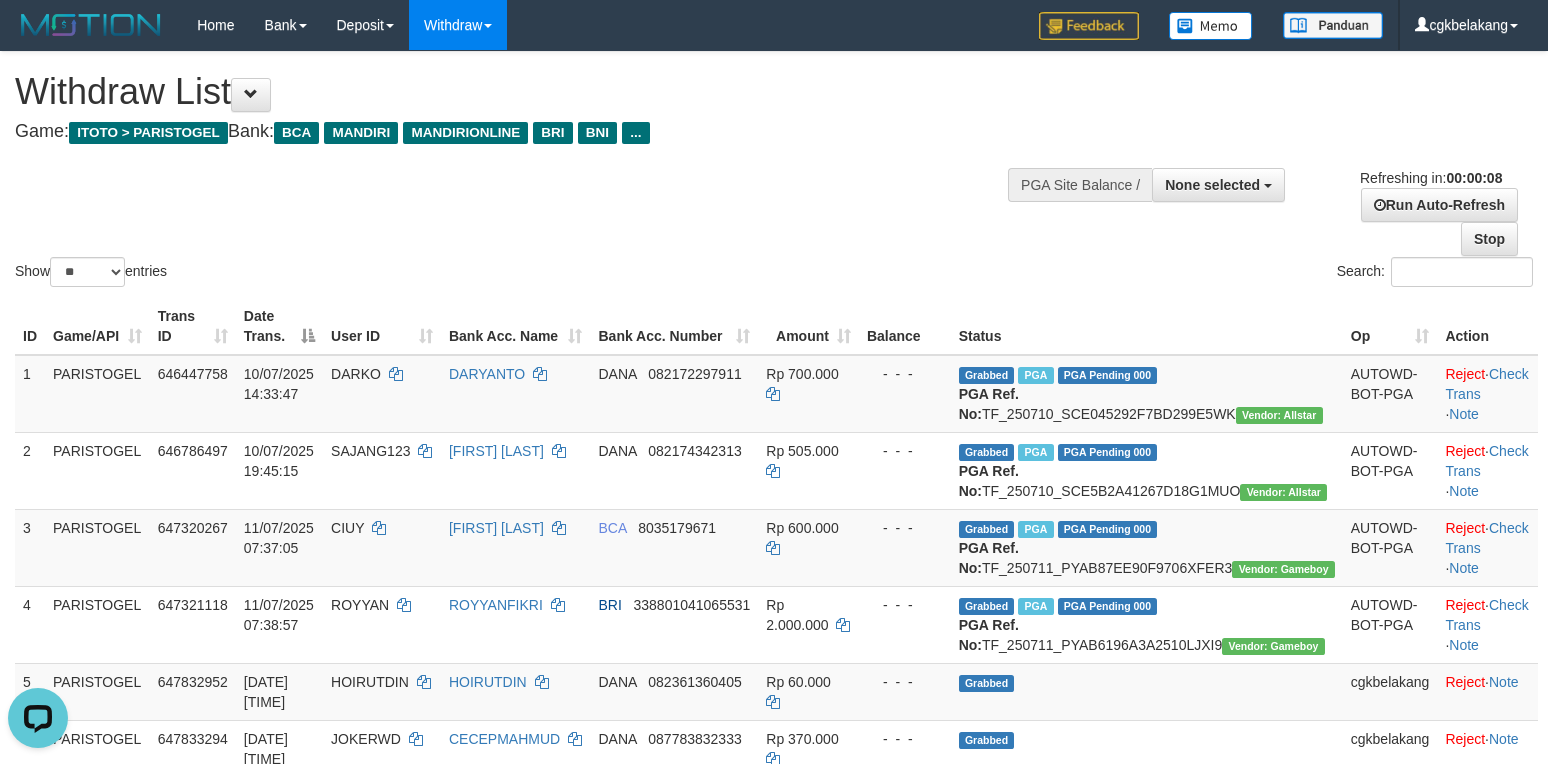 scroll, scrollTop: 0, scrollLeft: 0, axis: both 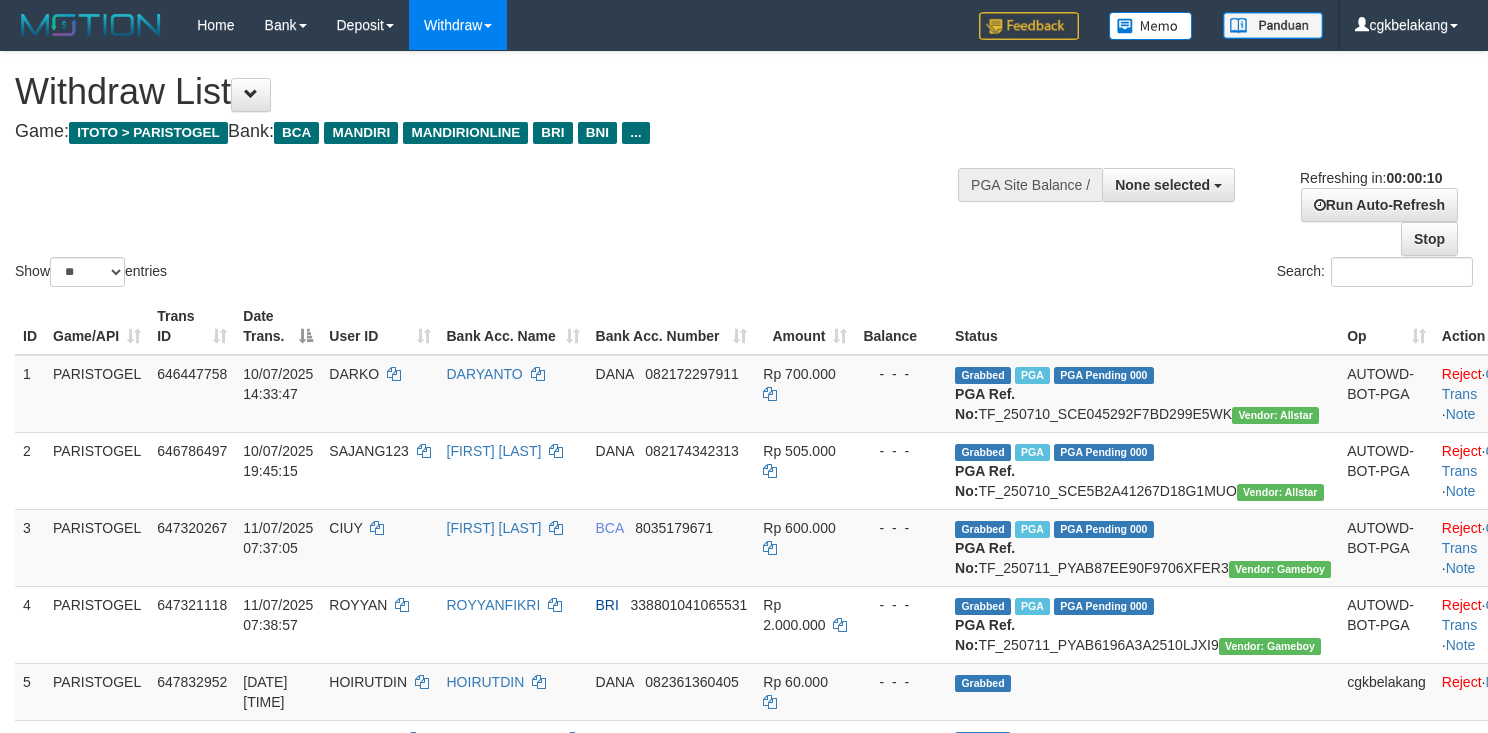 select 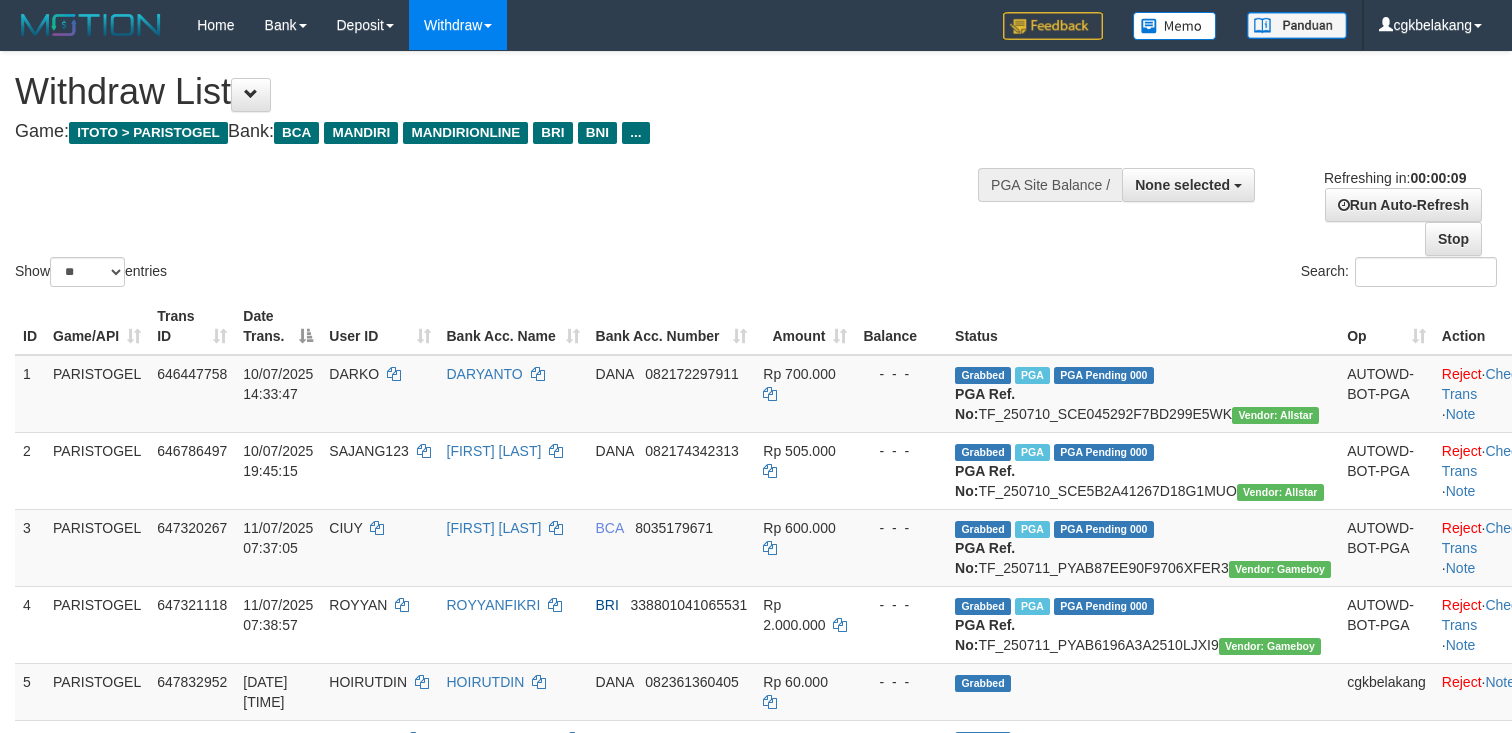 select 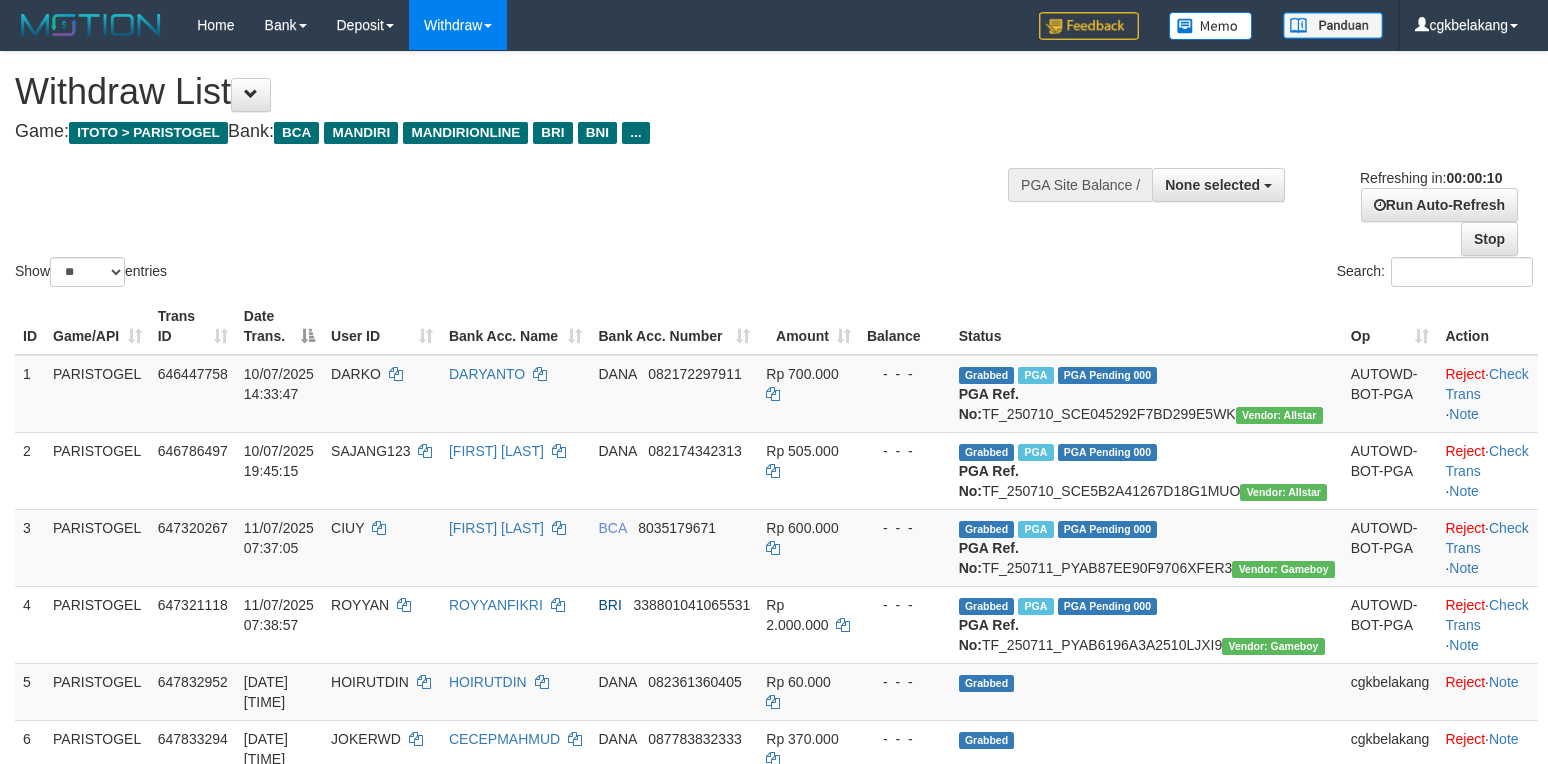 select 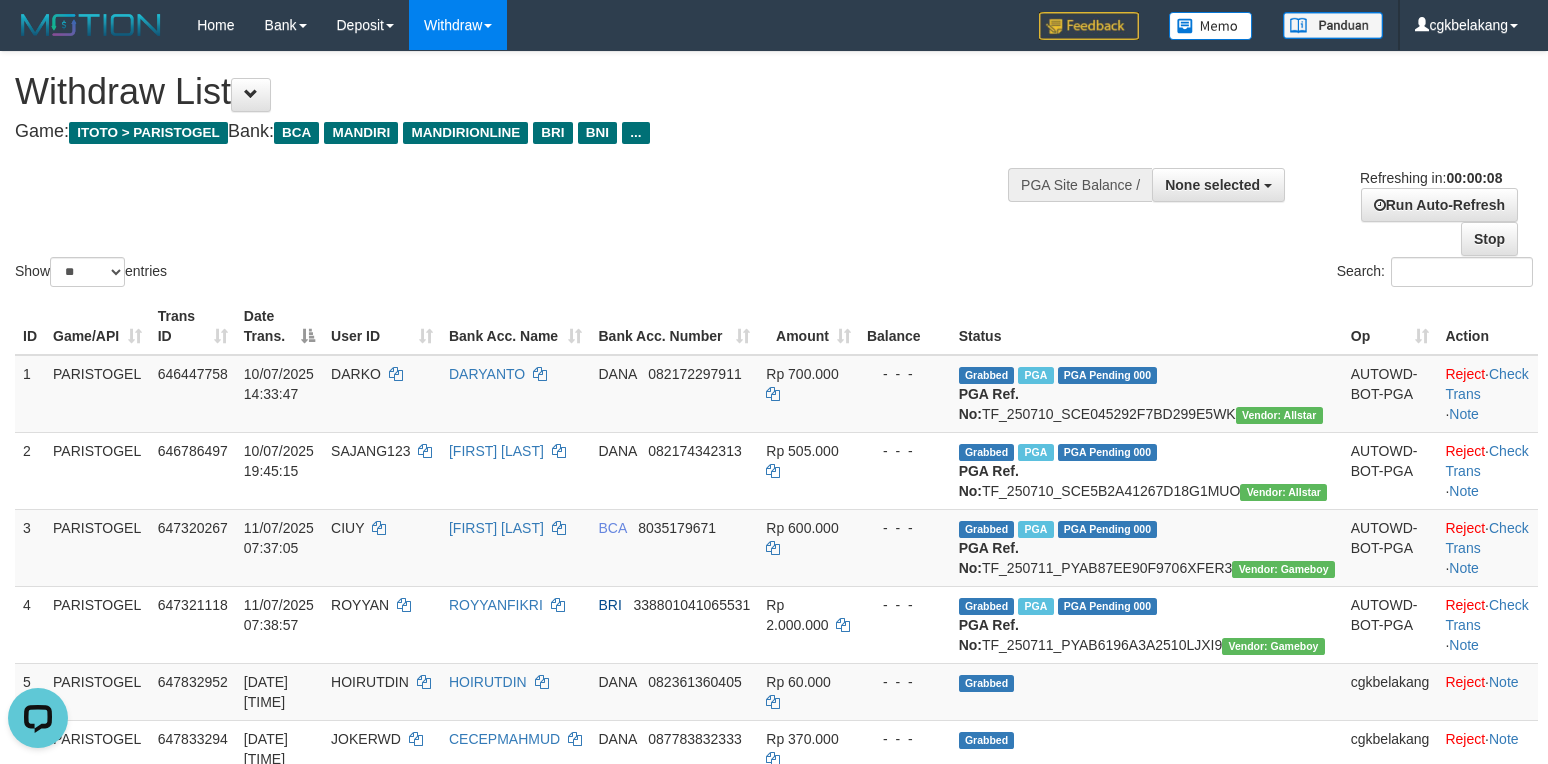 scroll, scrollTop: 0, scrollLeft: 0, axis: both 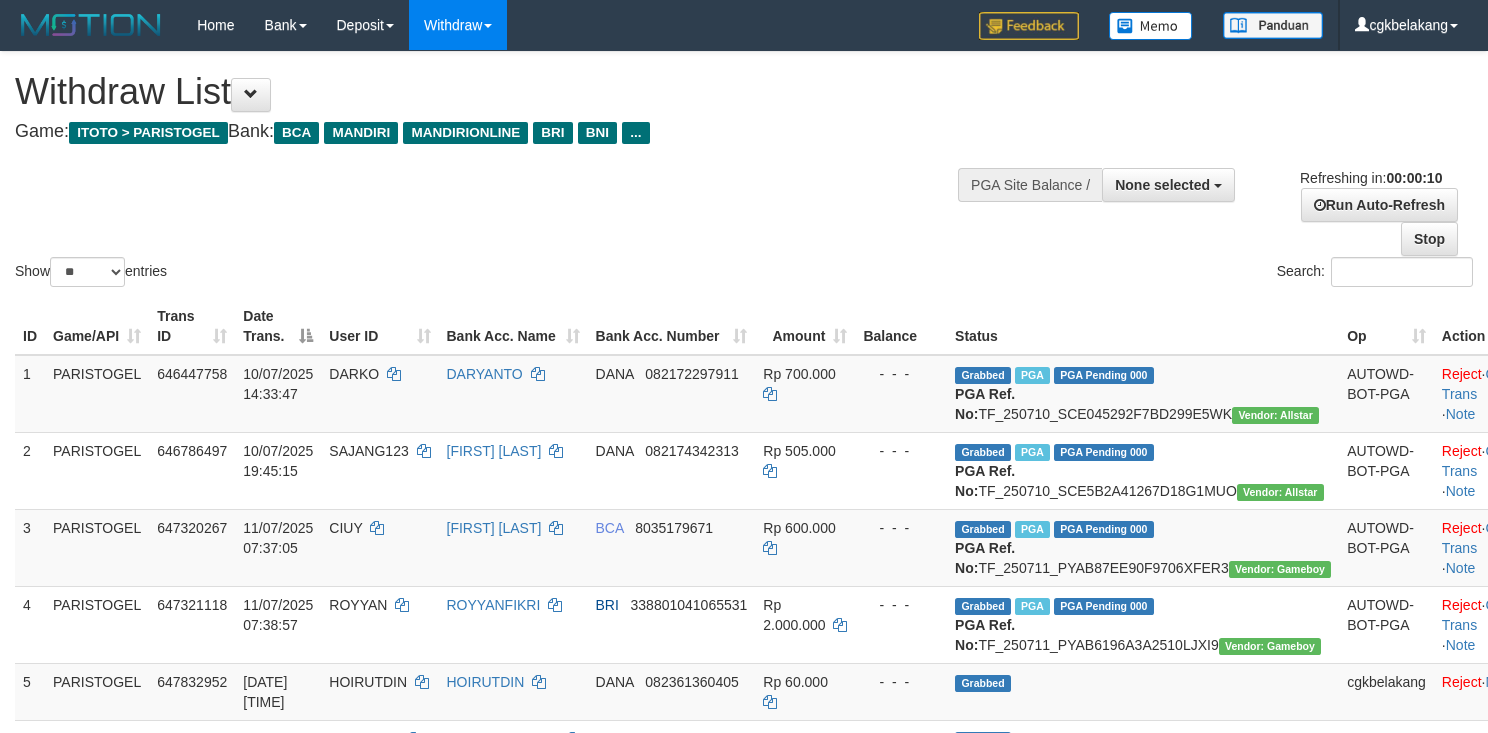 select 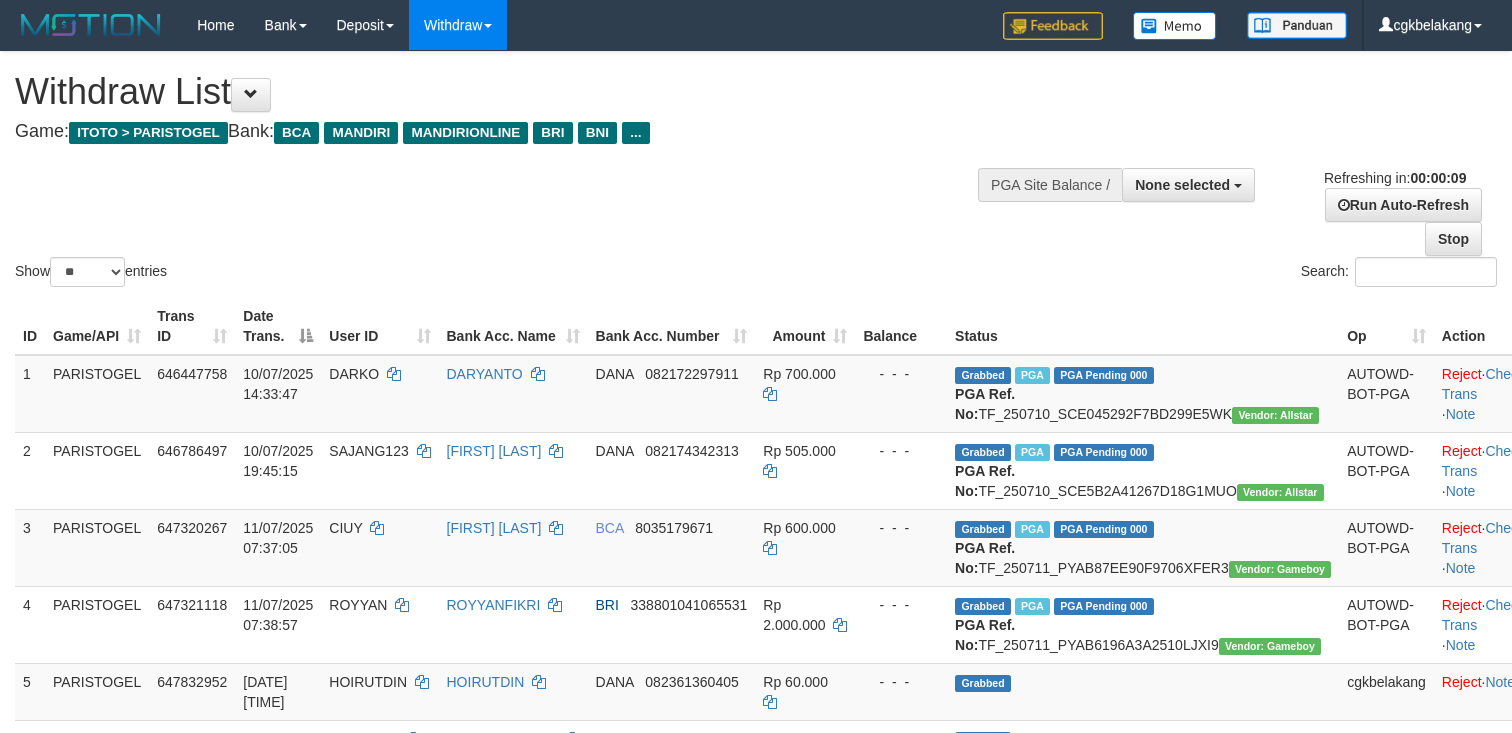 select 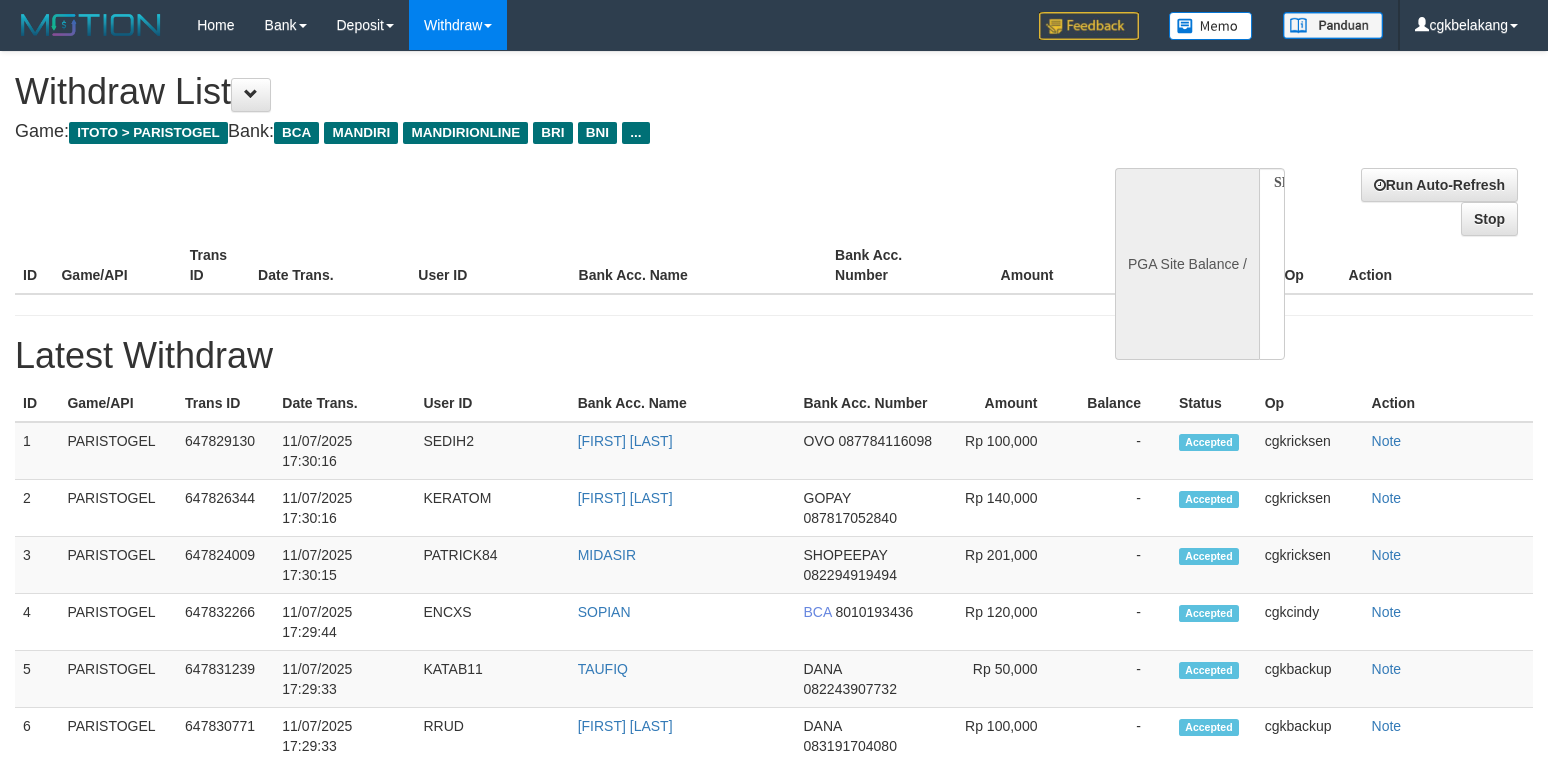 select 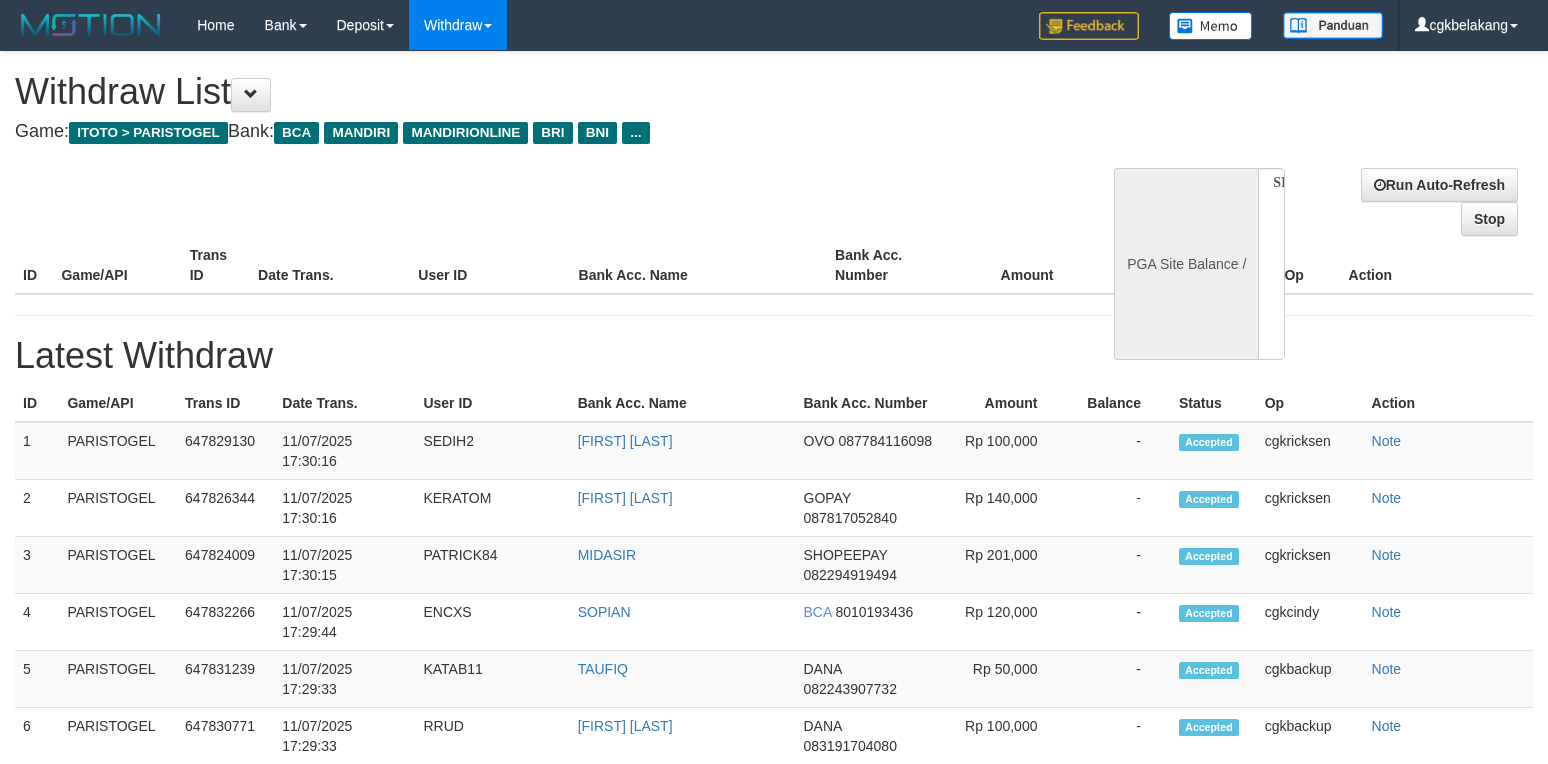 scroll, scrollTop: 0, scrollLeft: 0, axis: both 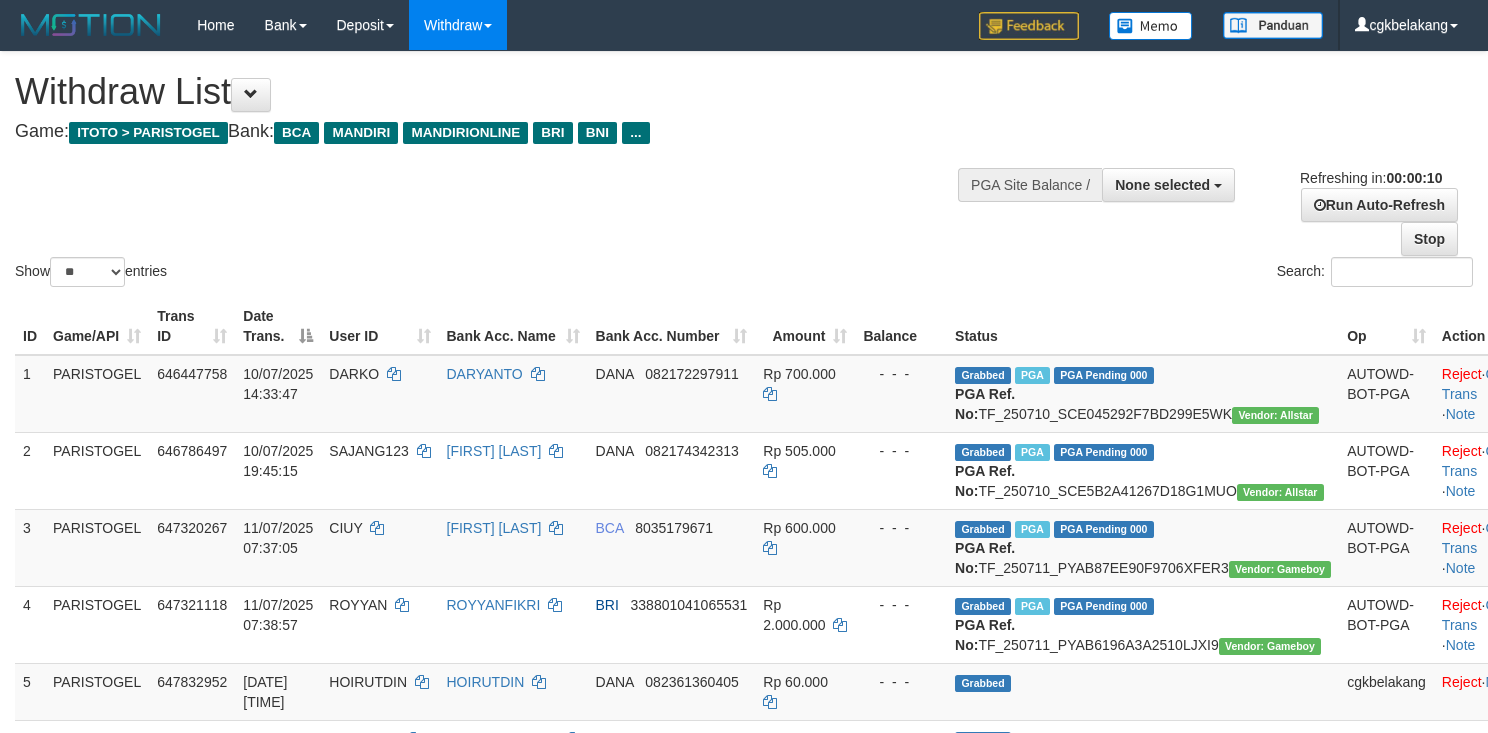 select 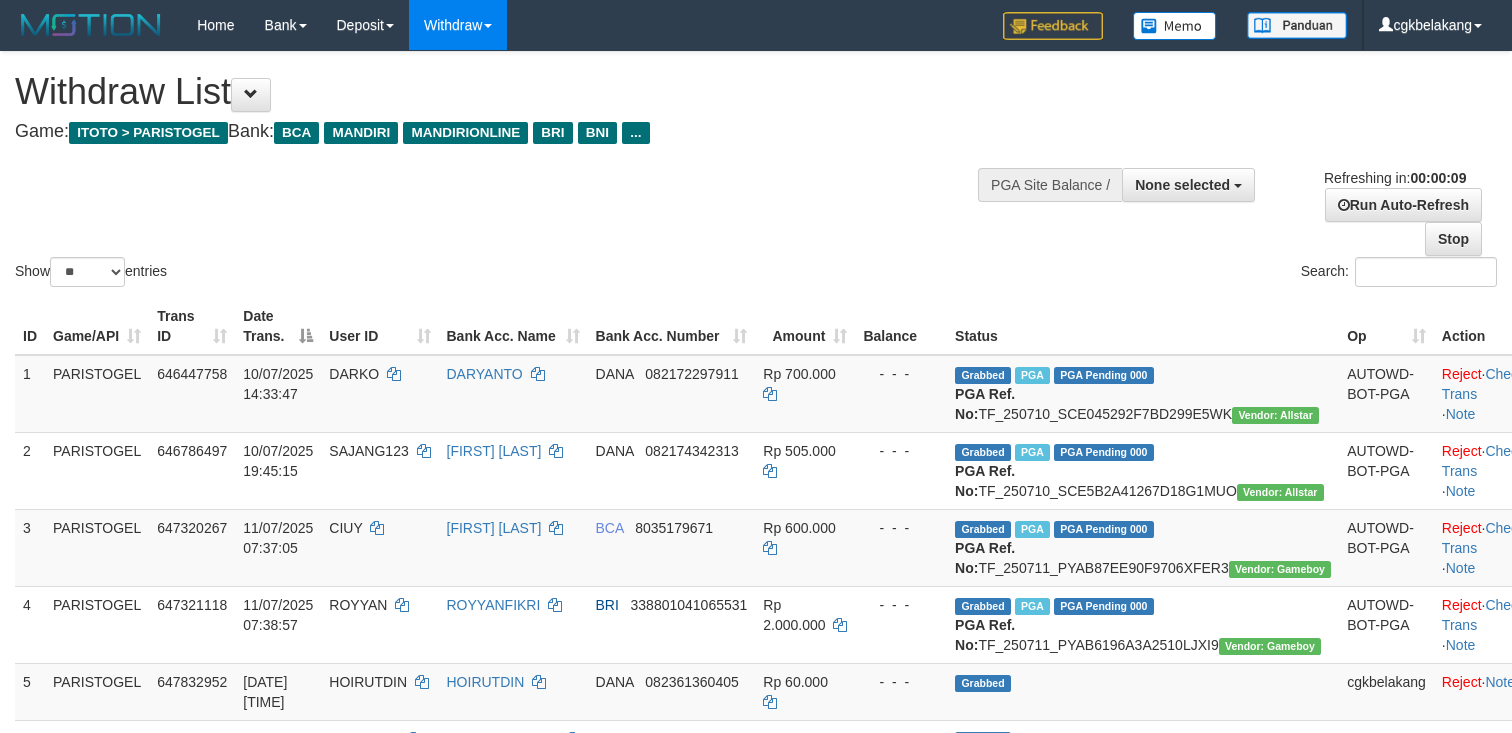 select 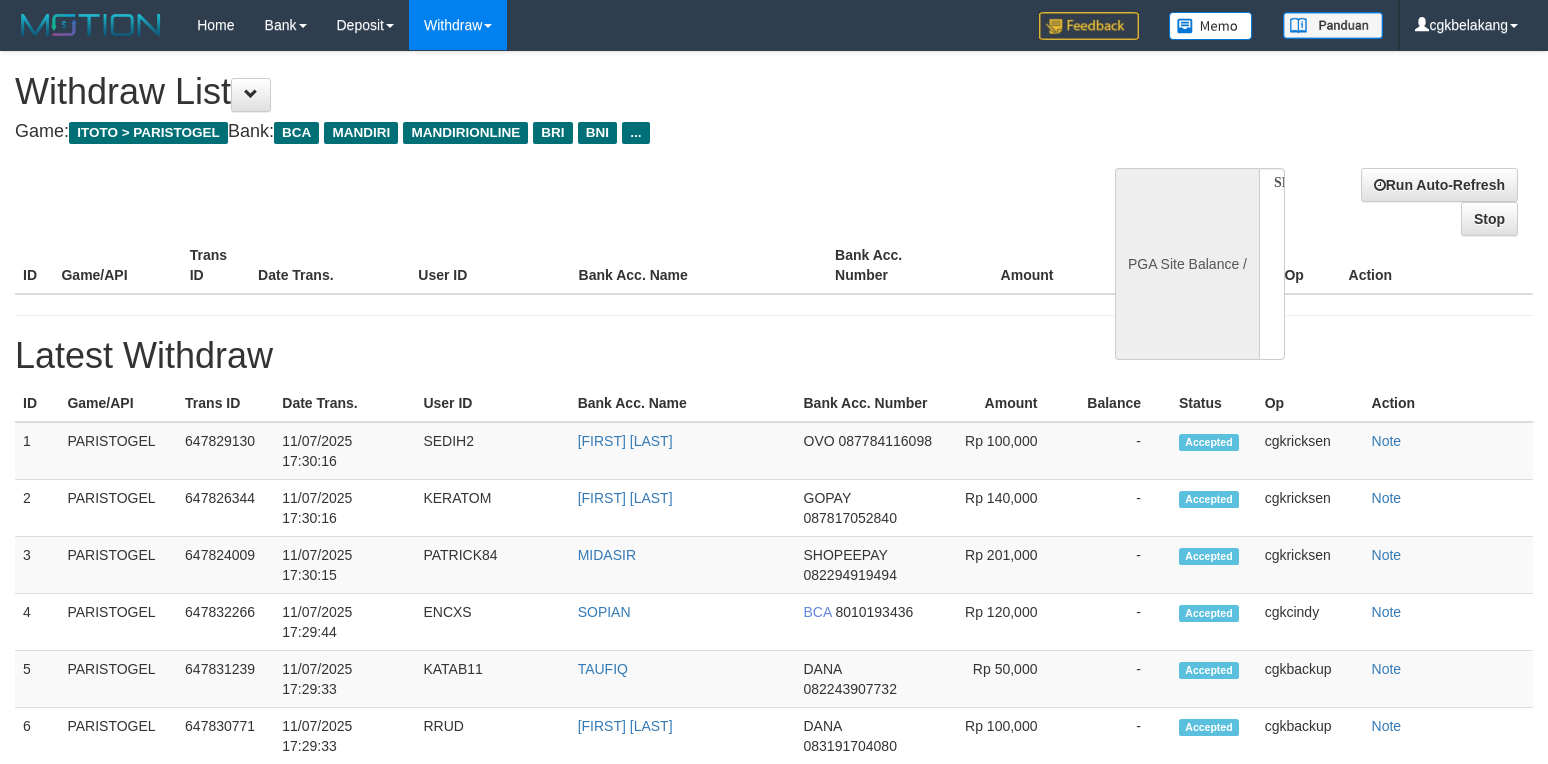select 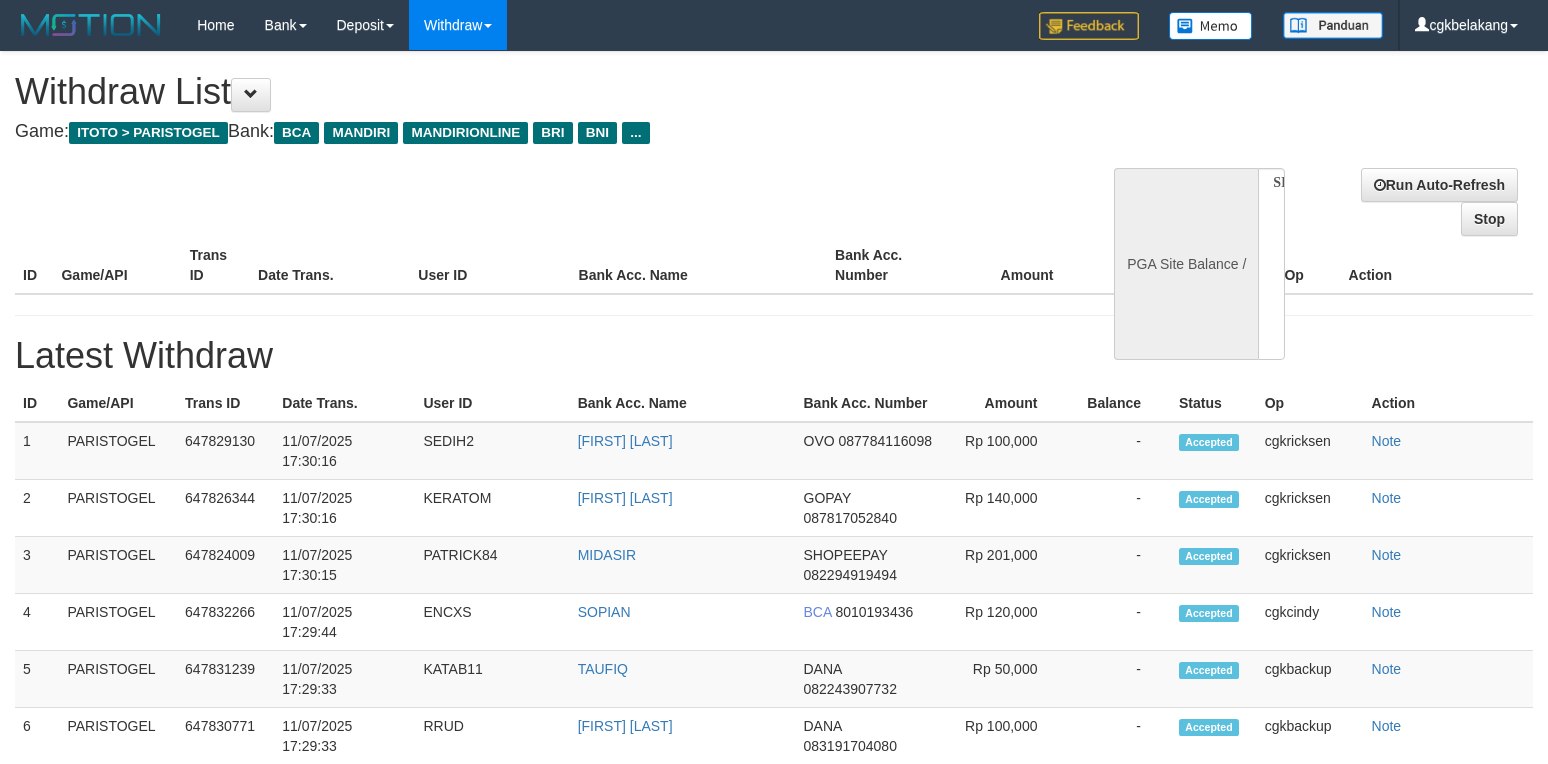 scroll, scrollTop: 0, scrollLeft: 0, axis: both 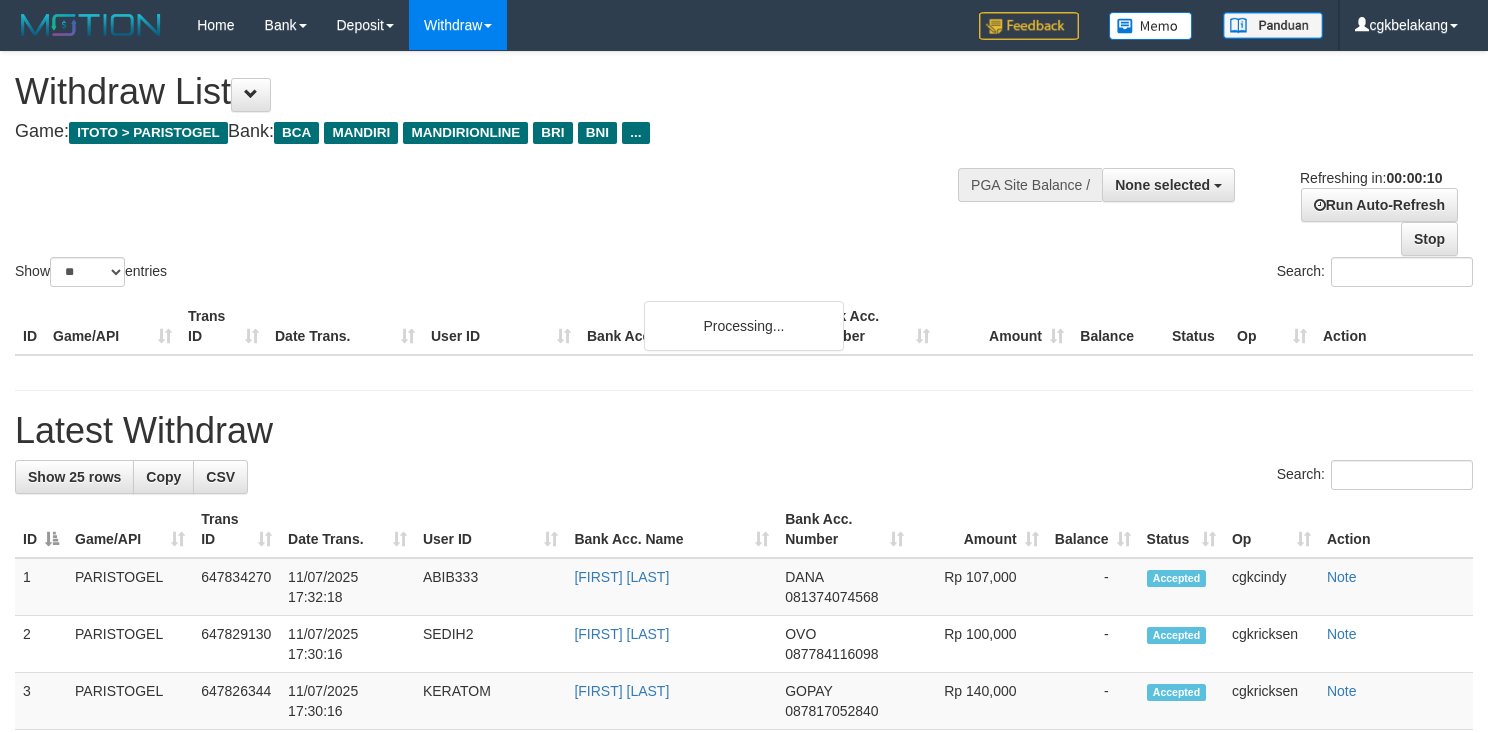 select 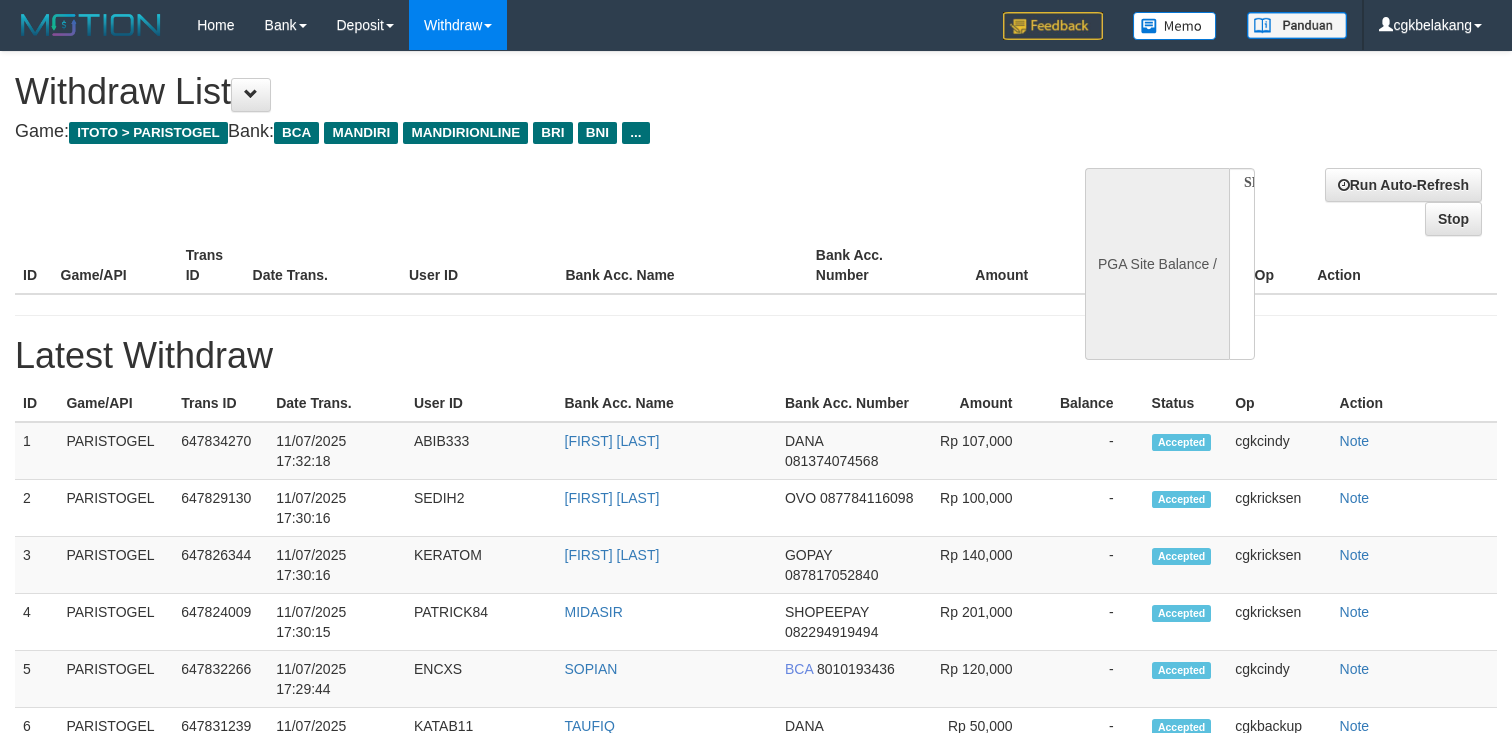 select 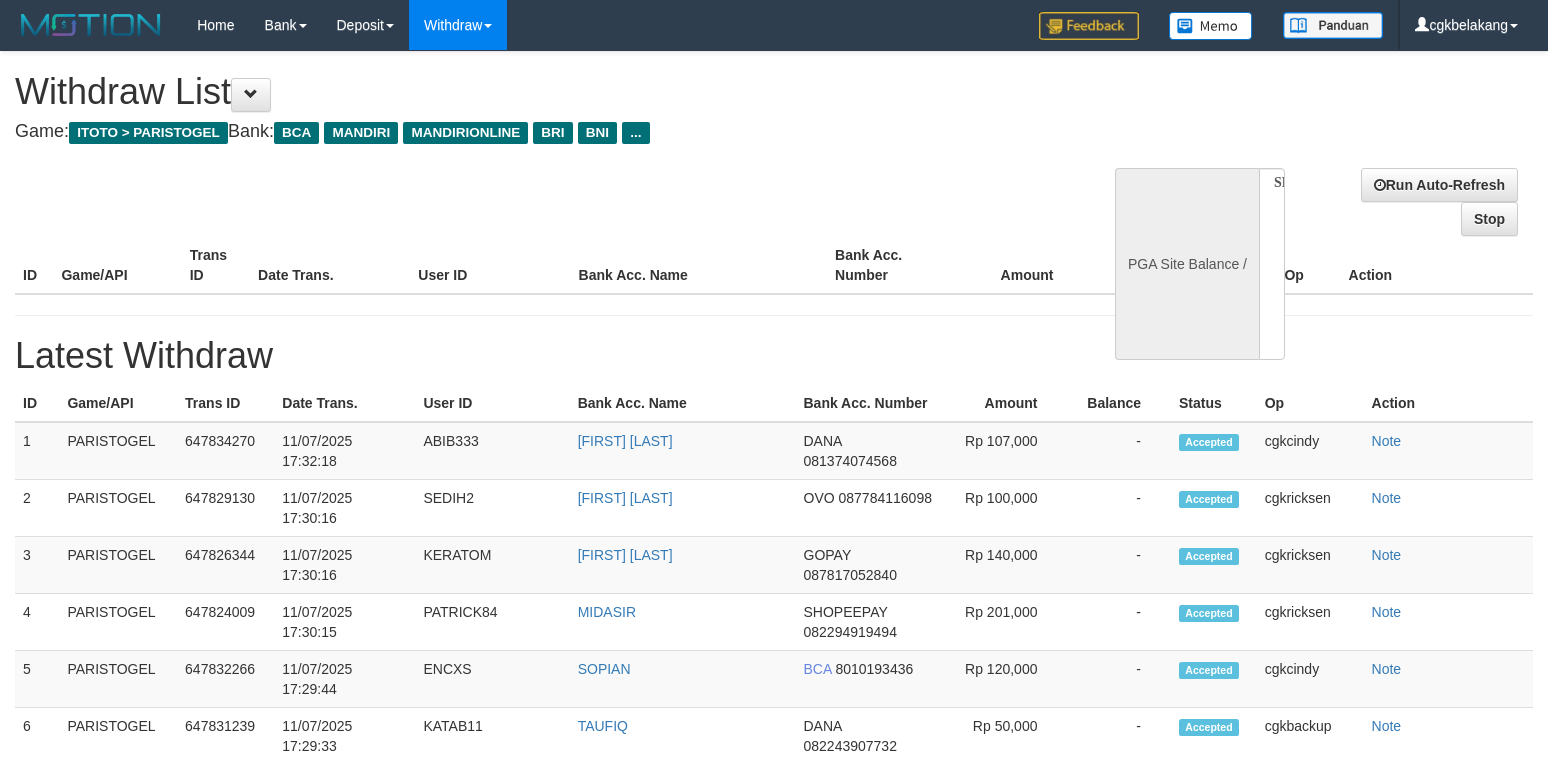 select 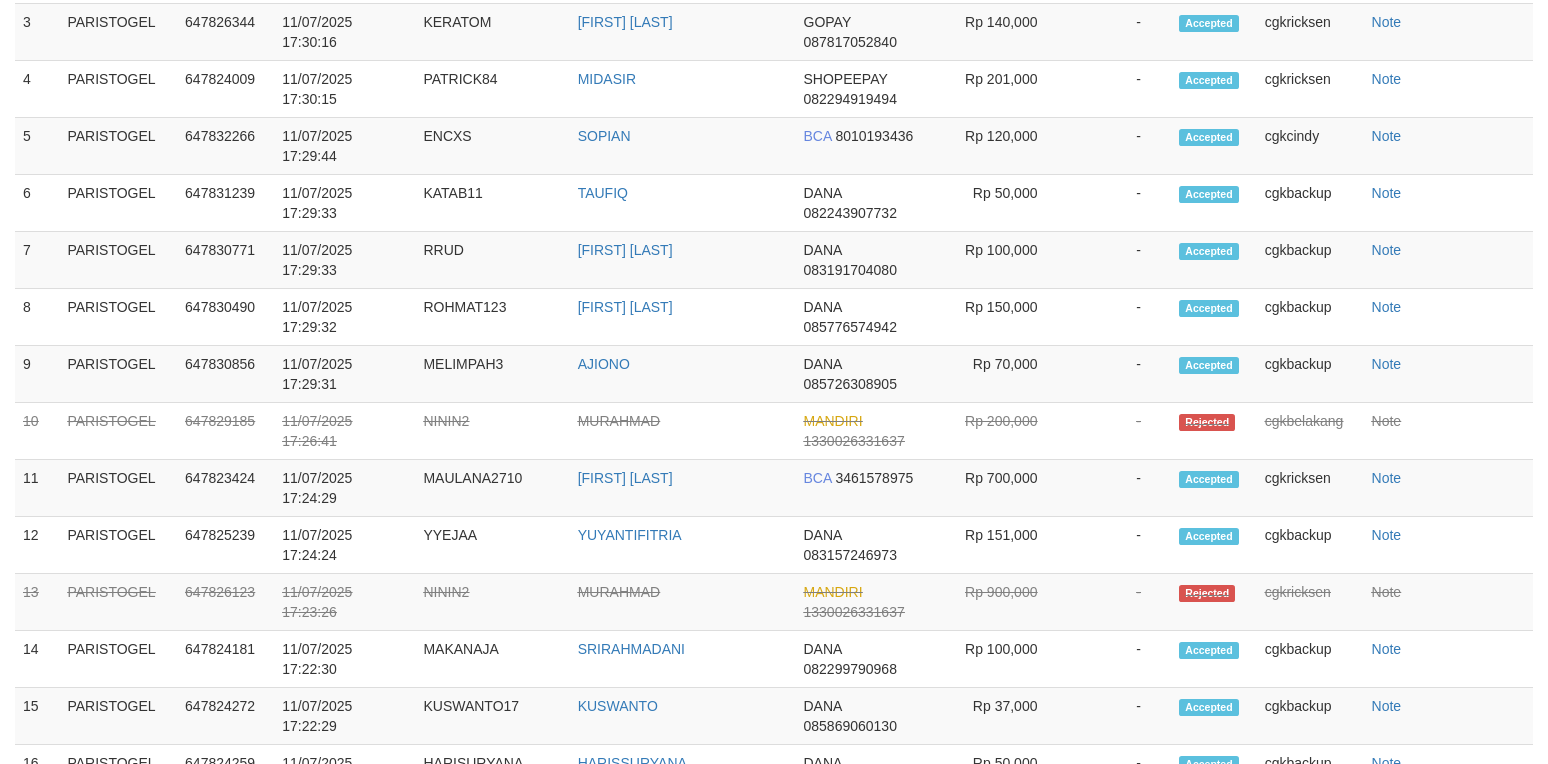 select on "**" 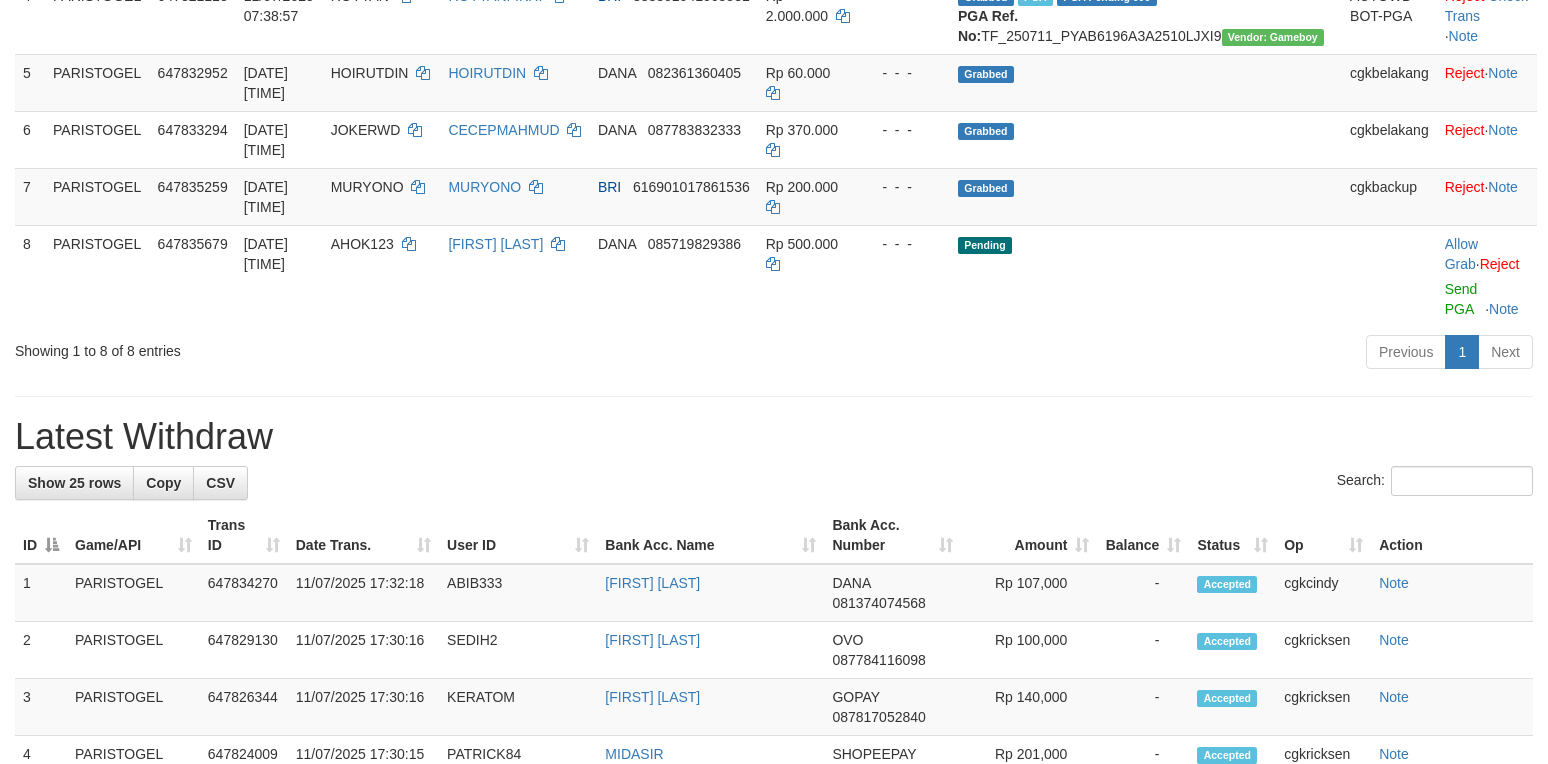 scroll, scrollTop: 533, scrollLeft: 0, axis: vertical 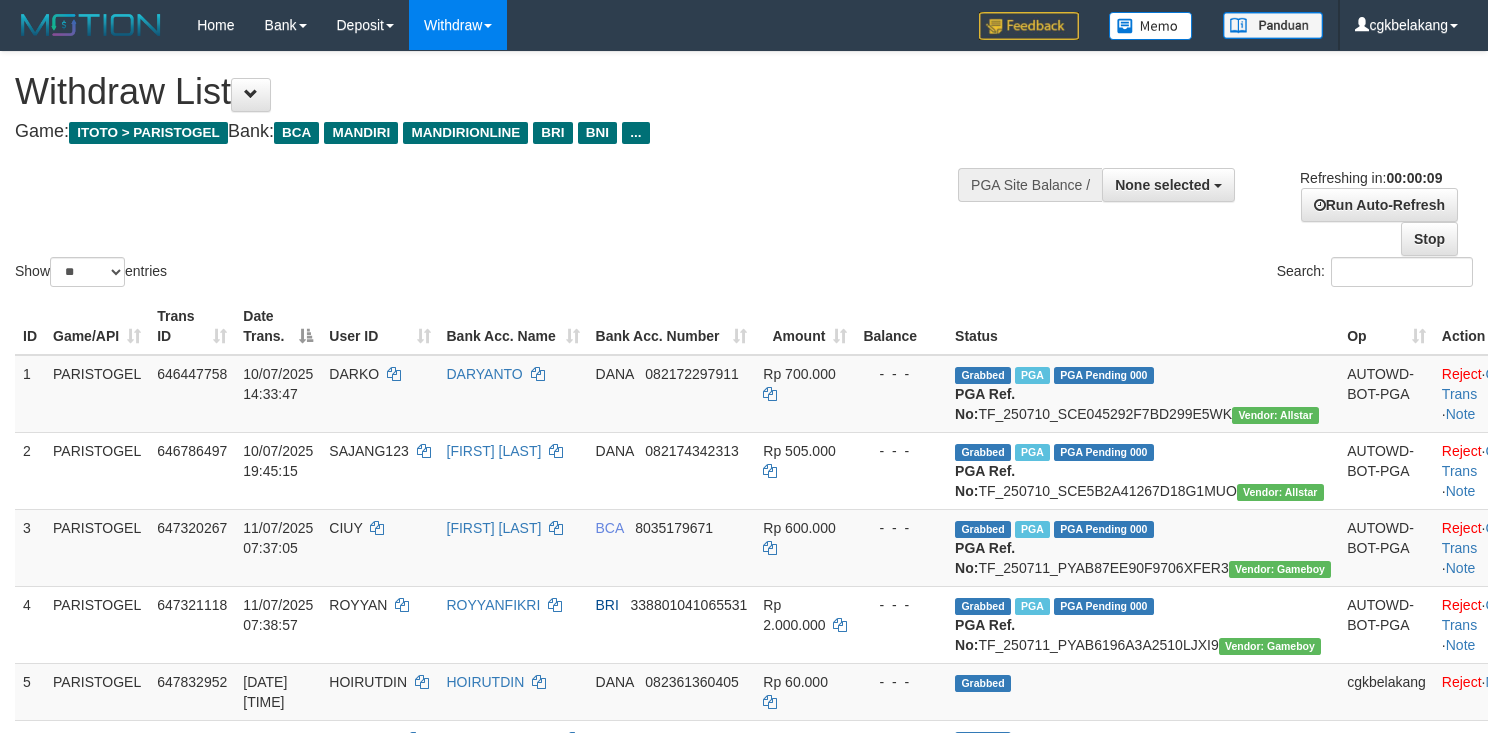 select 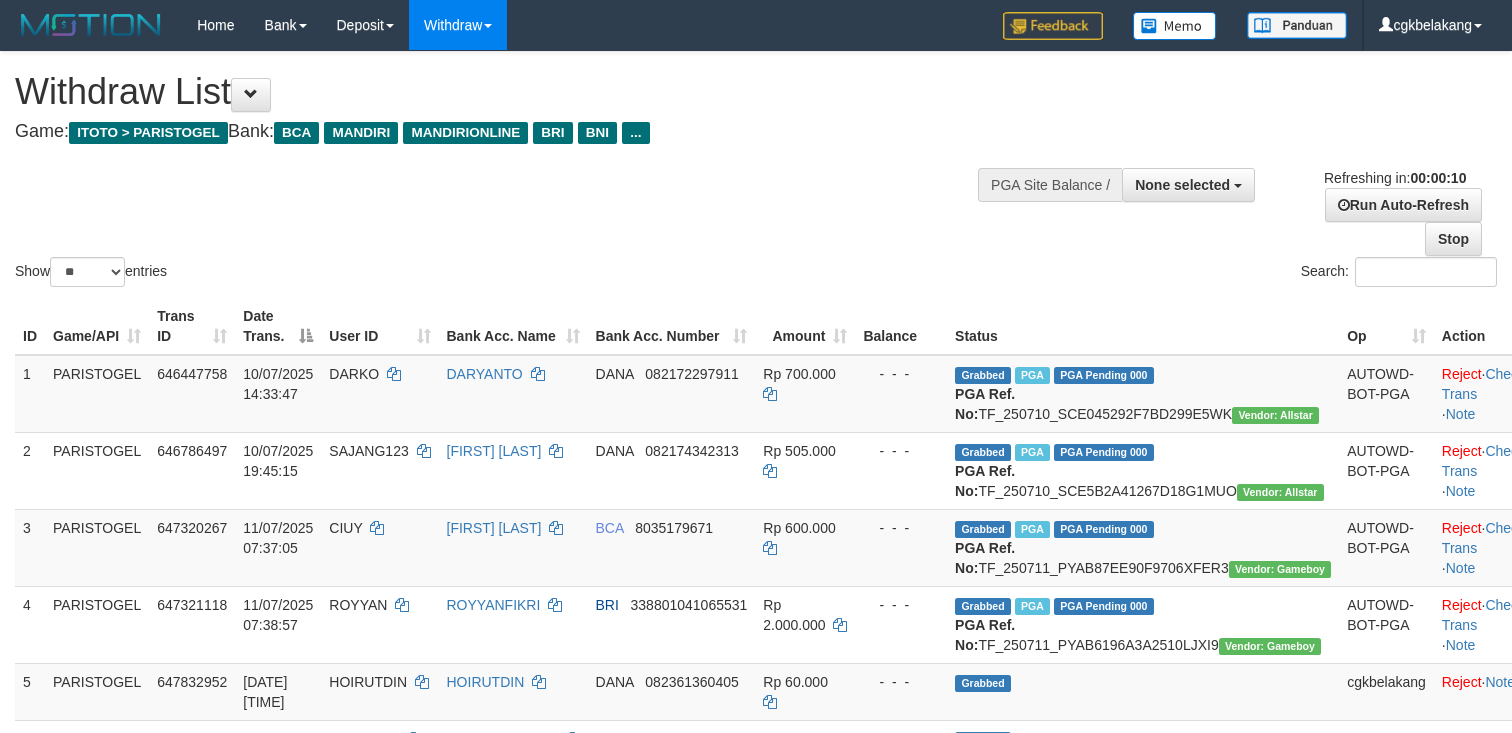select 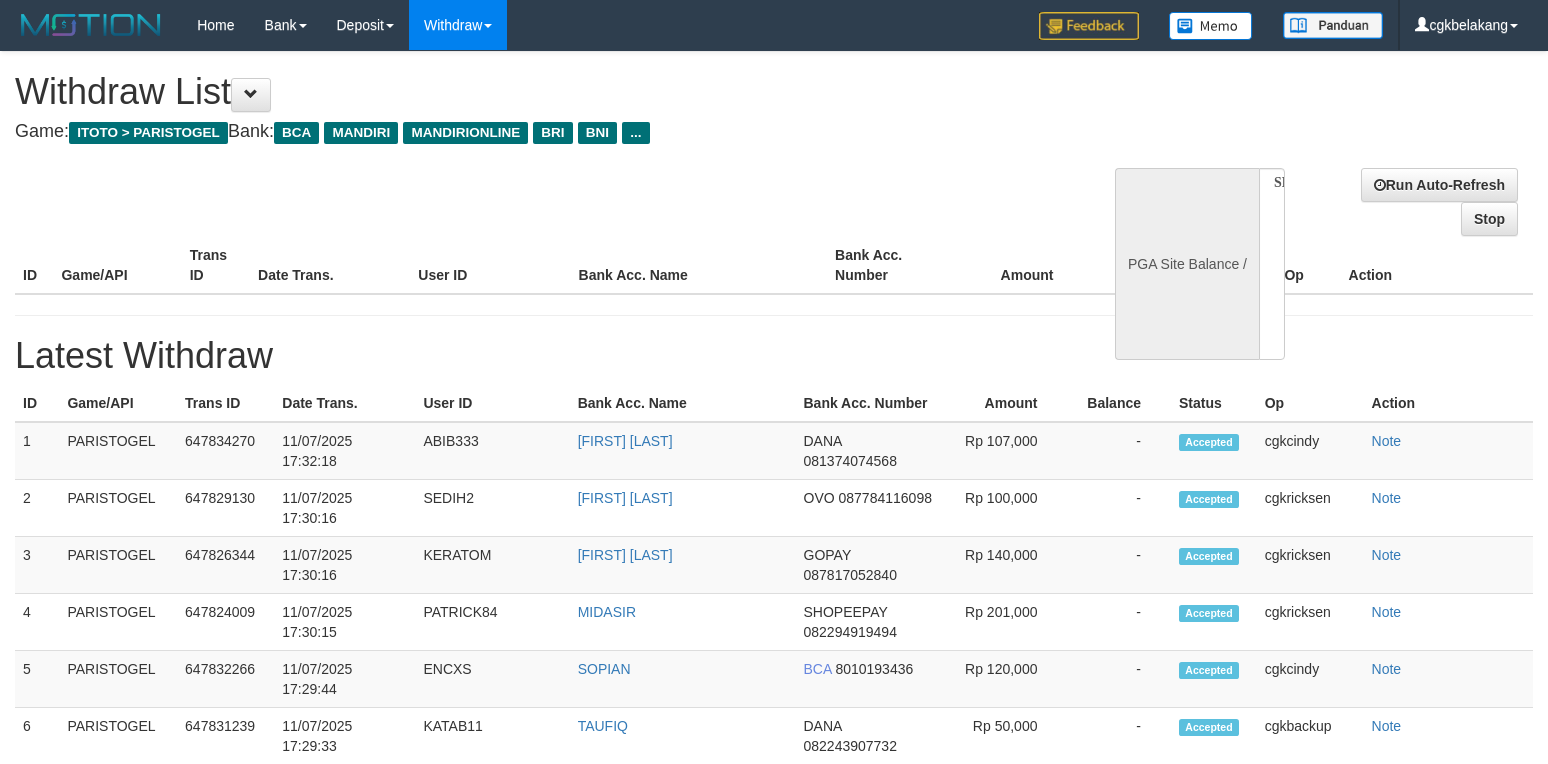 select 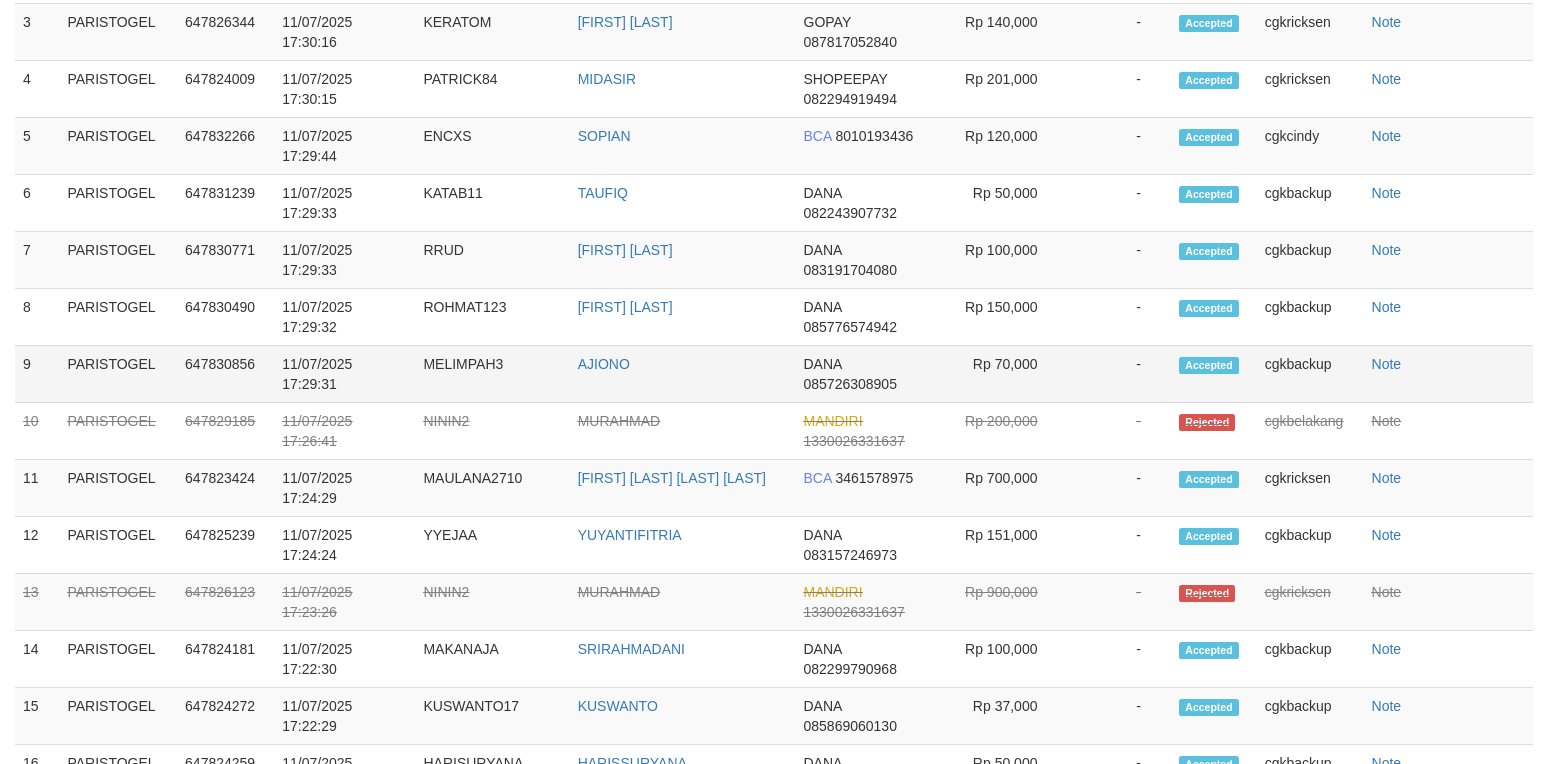 scroll, scrollTop: 609, scrollLeft: 0, axis: vertical 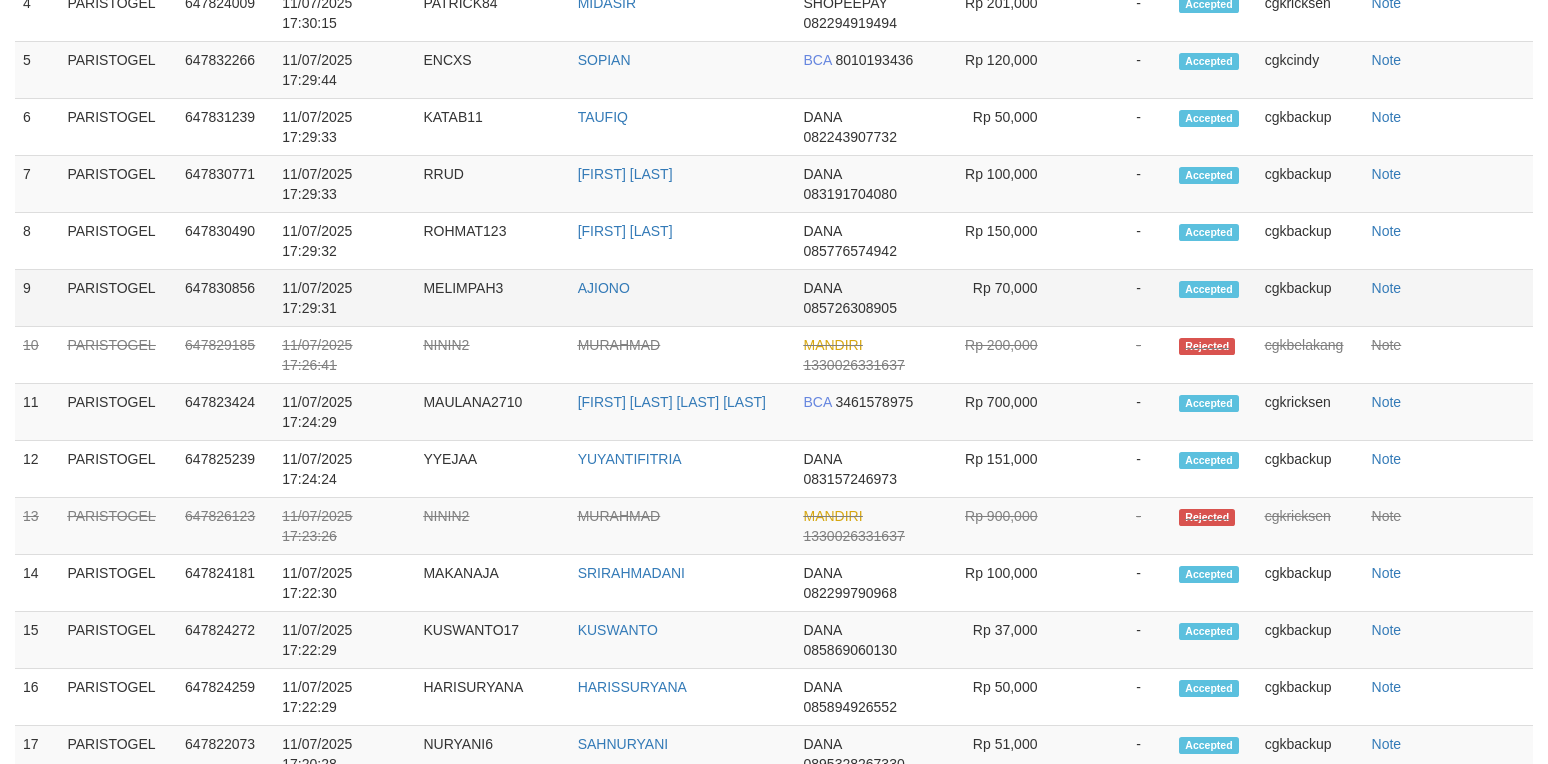 select on "**" 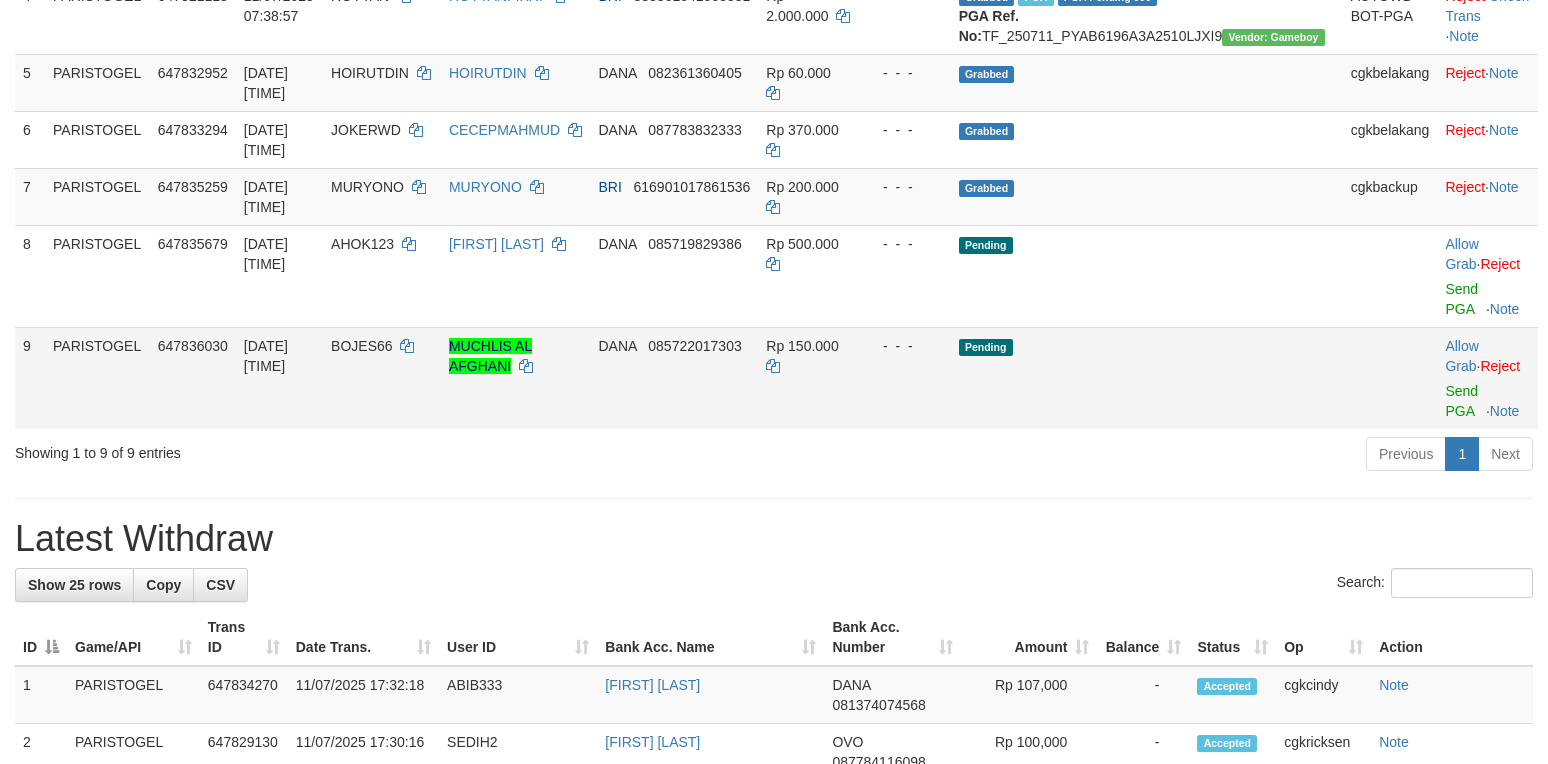 scroll, scrollTop: 533, scrollLeft: 0, axis: vertical 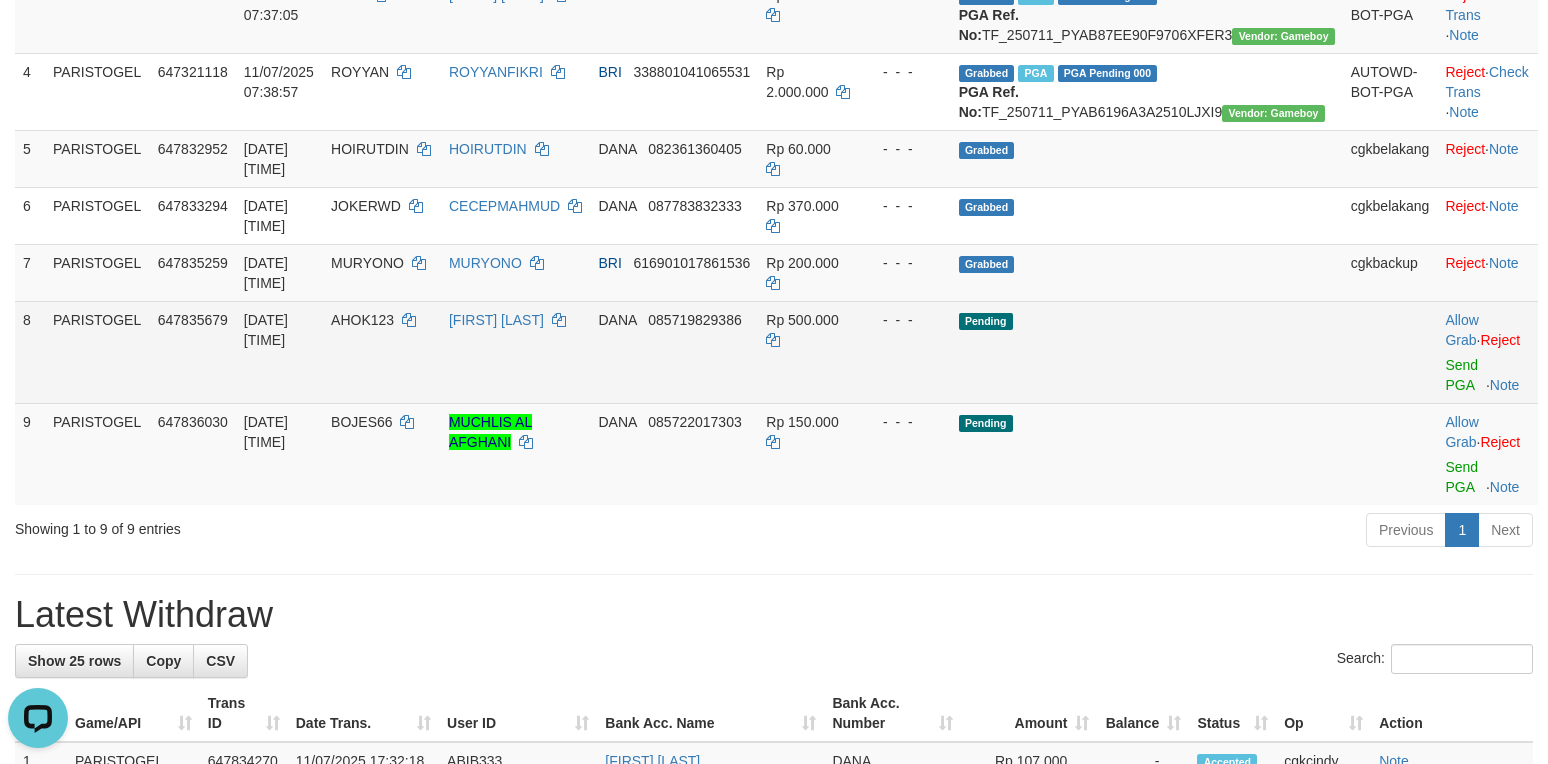 click on "Pending" at bounding box center [1147, 352] 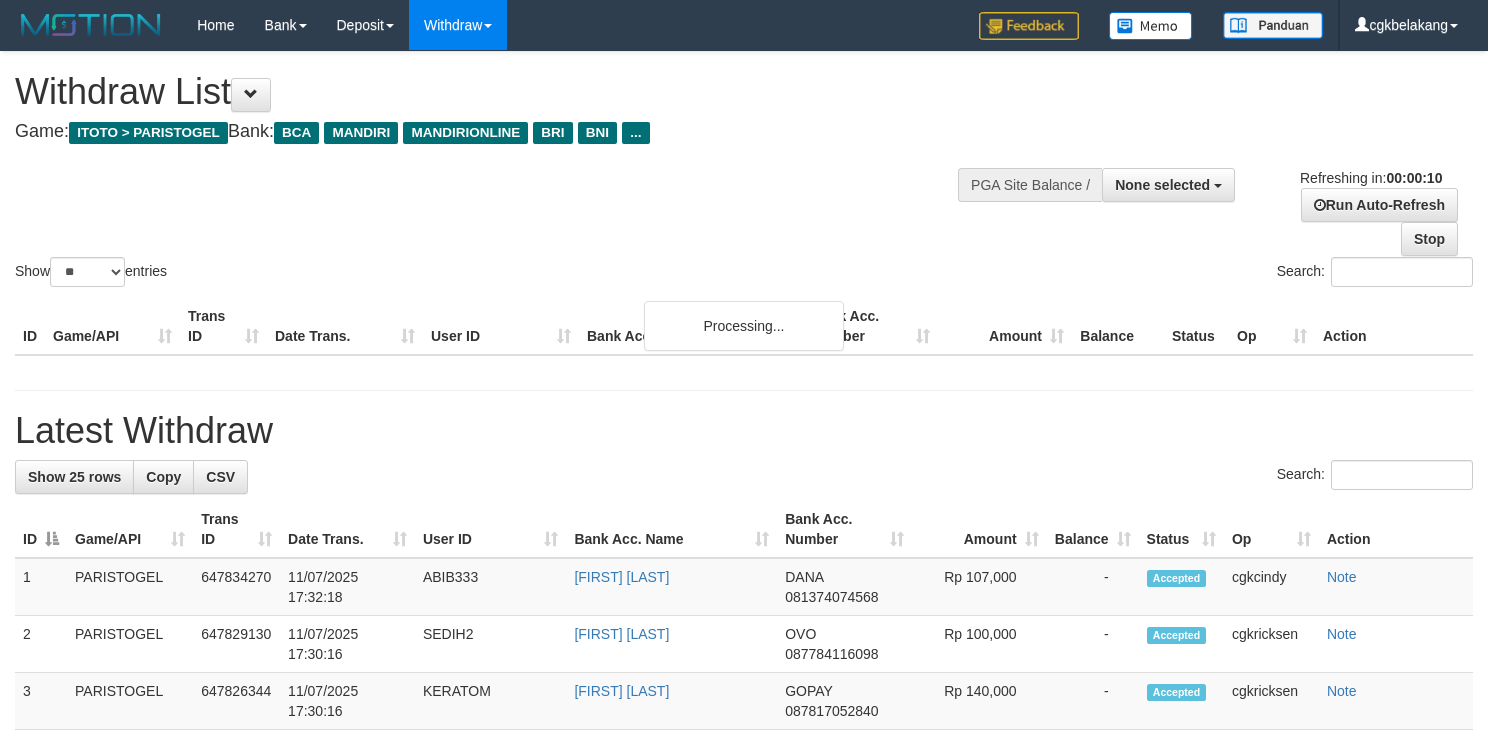 select 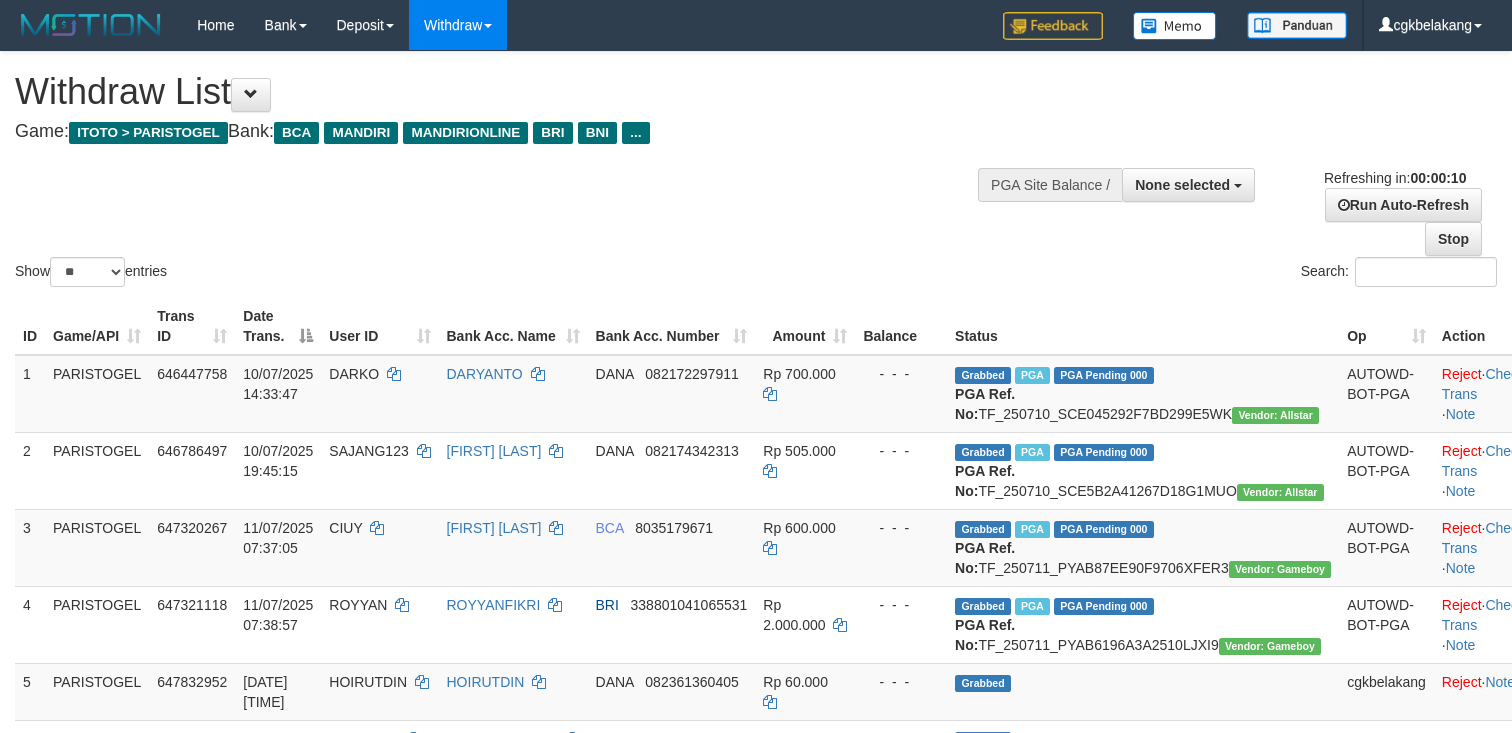 select 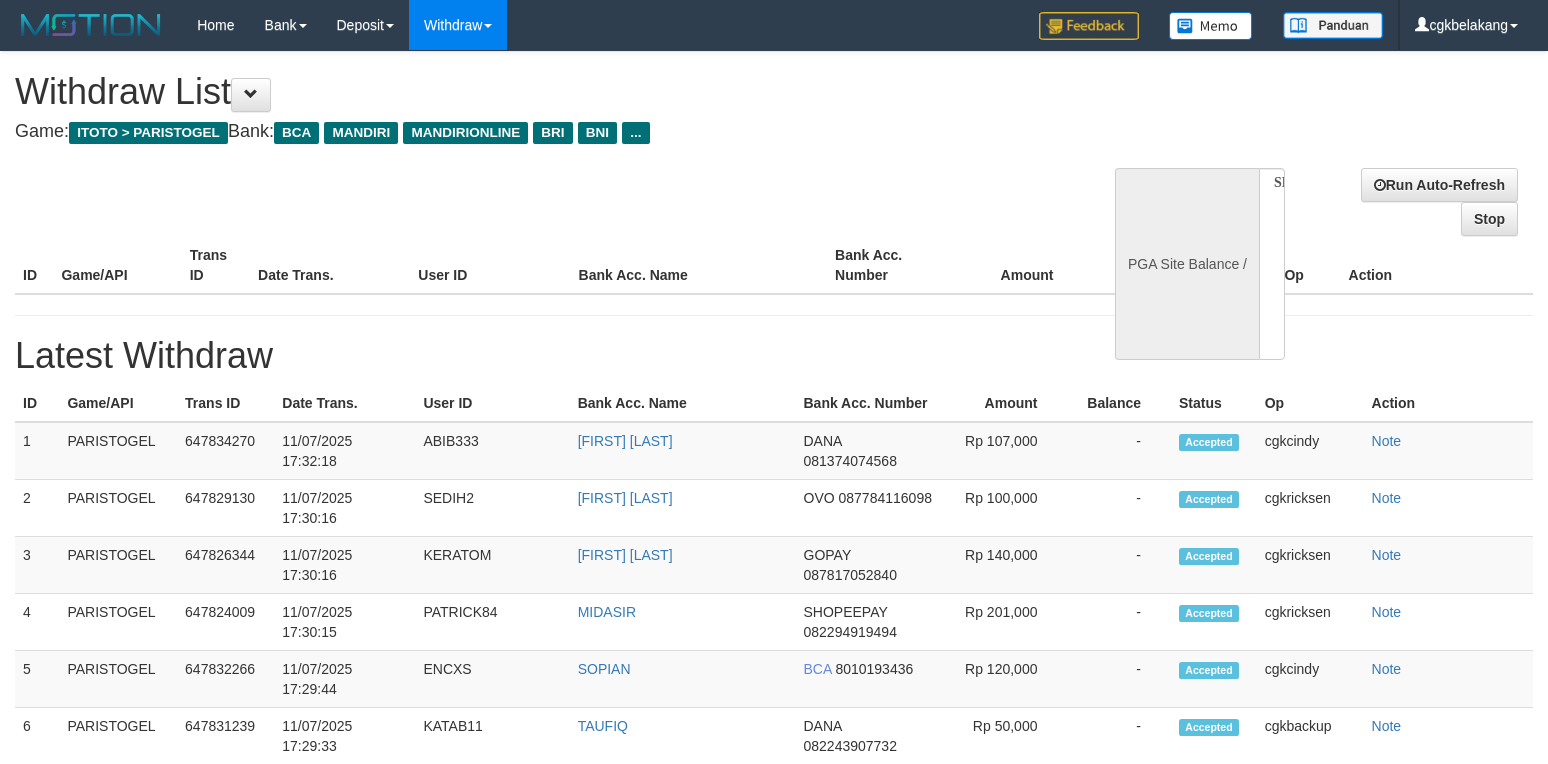 select 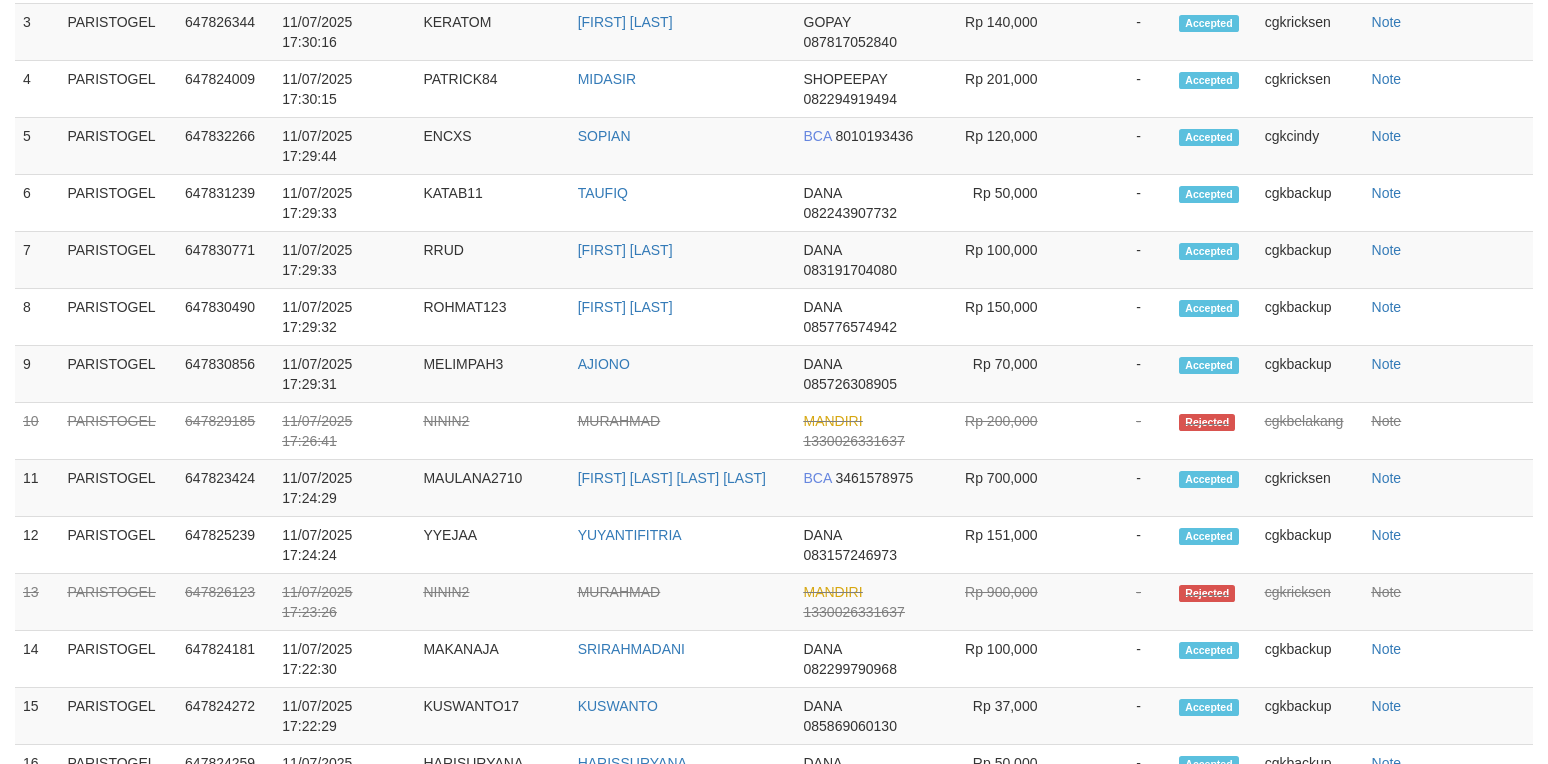 select on "**" 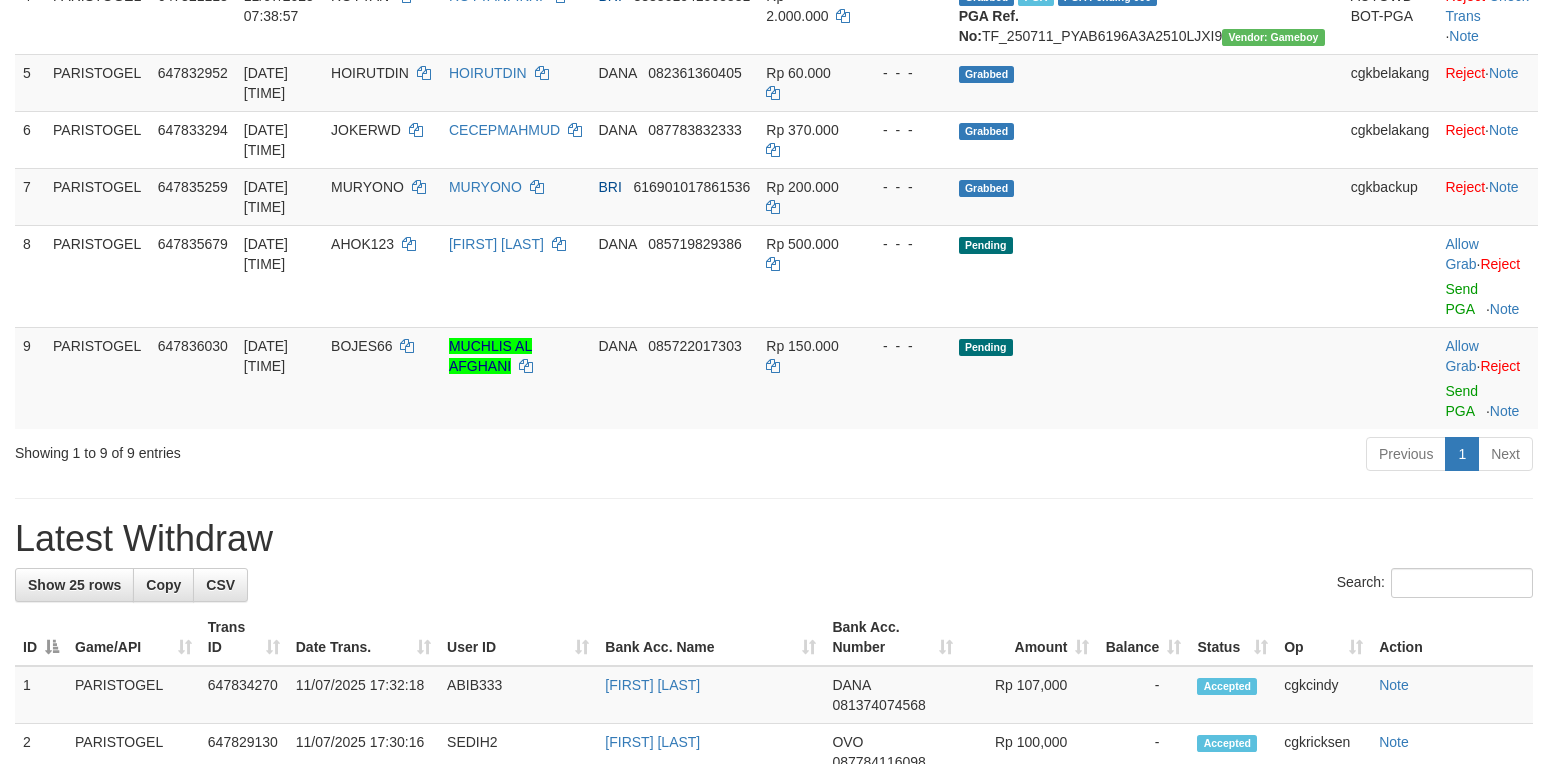 scroll, scrollTop: 533, scrollLeft: 0, axis: vertical 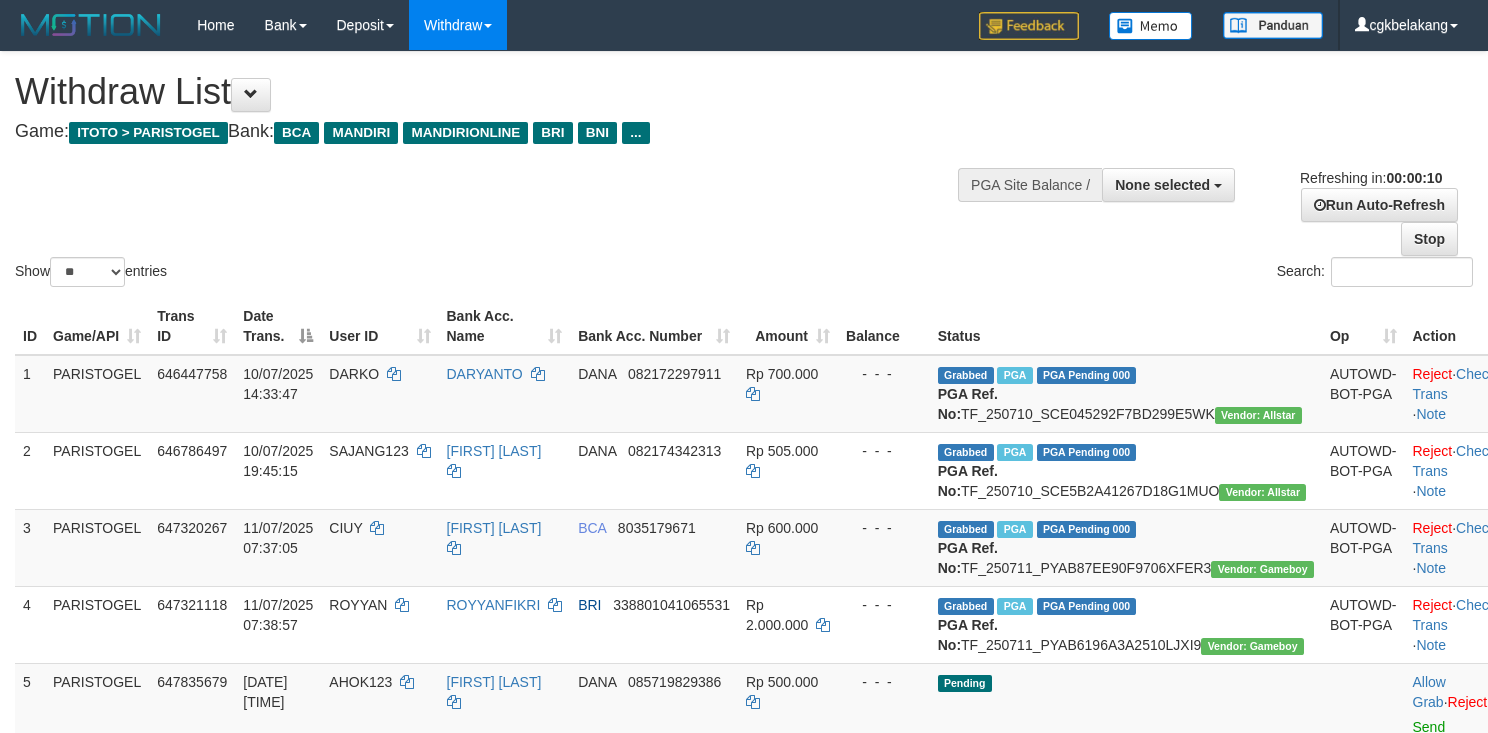select 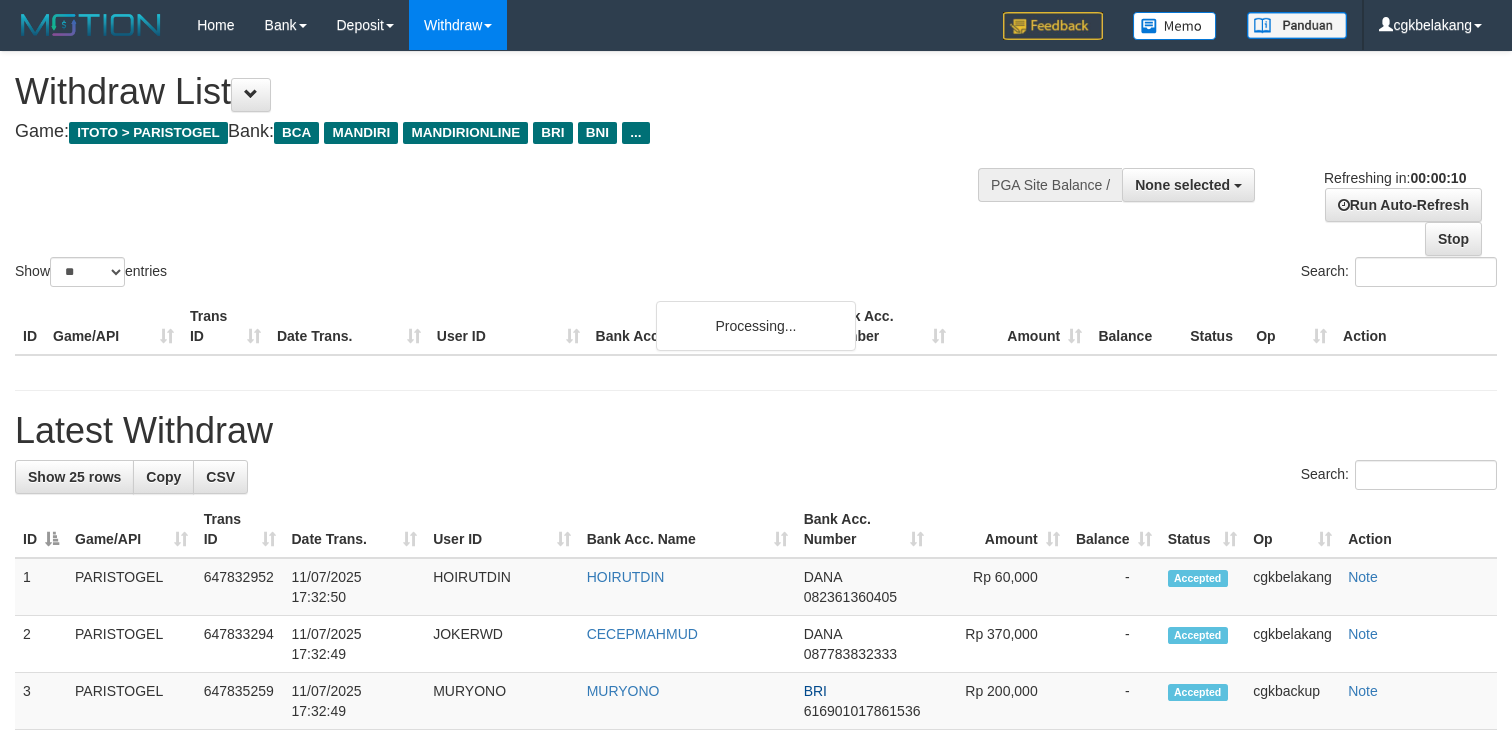 select 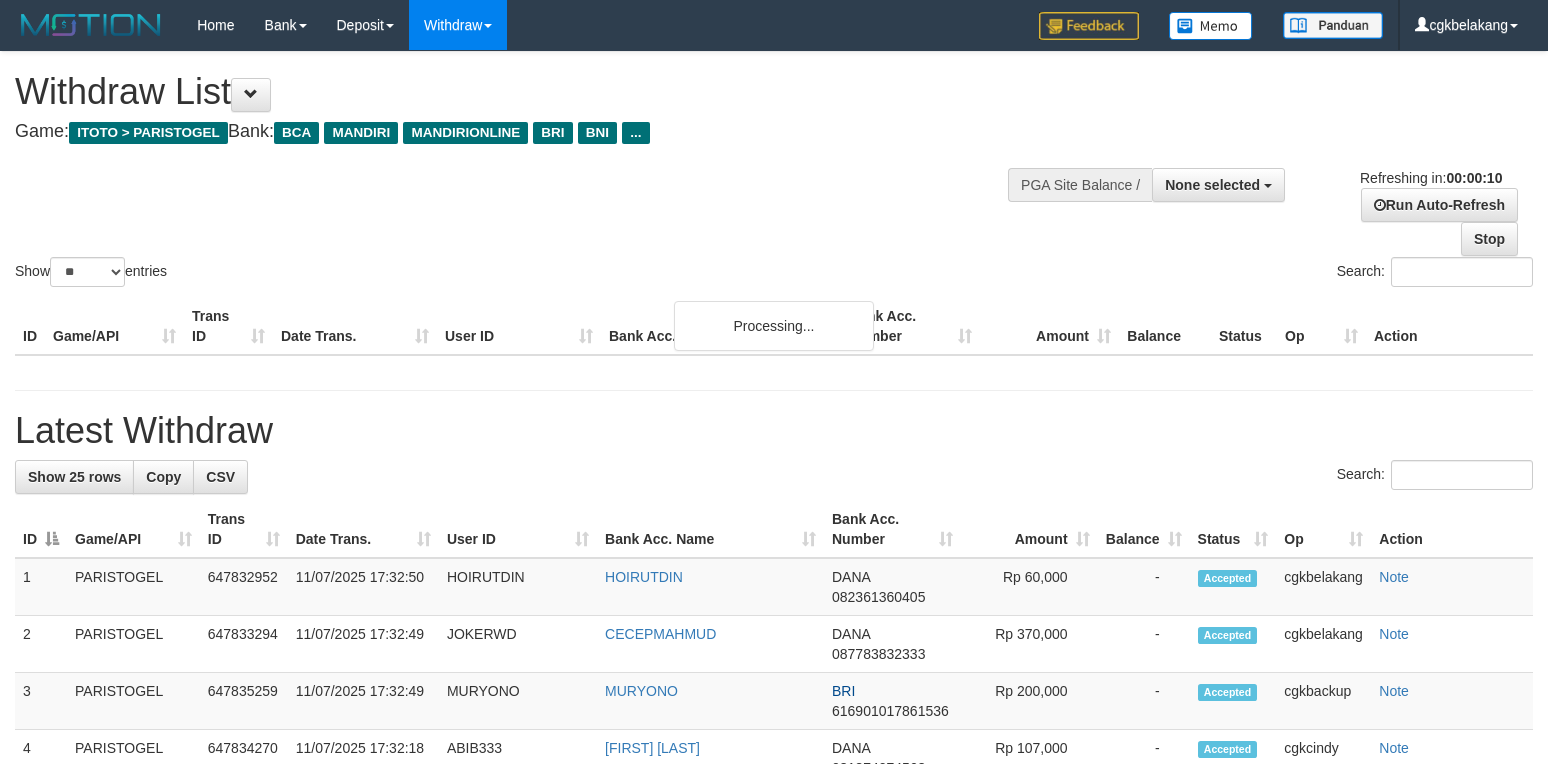 select 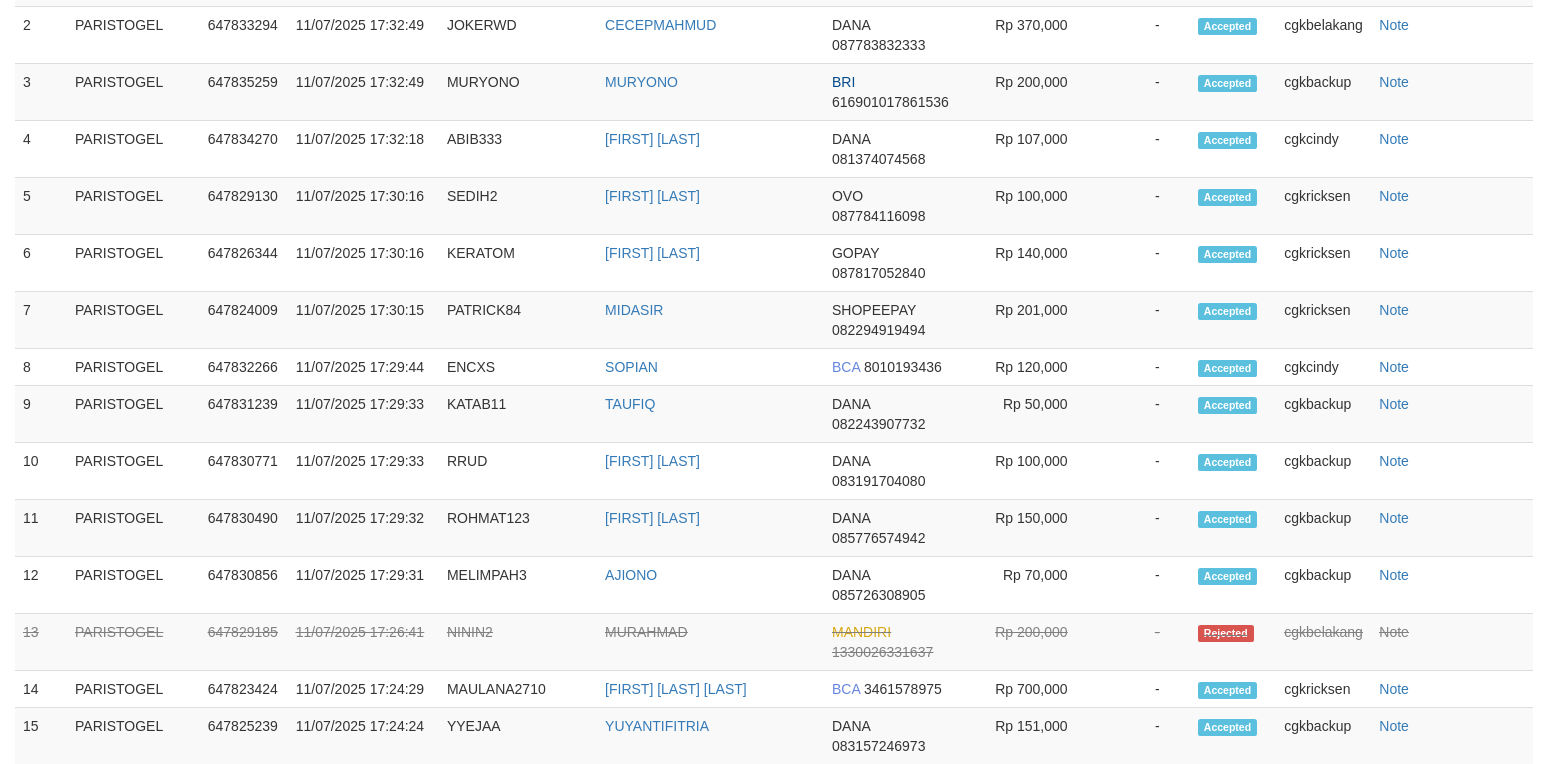 scroll, scrollTop: 1161, scrollLeft: 0, axis: vertical 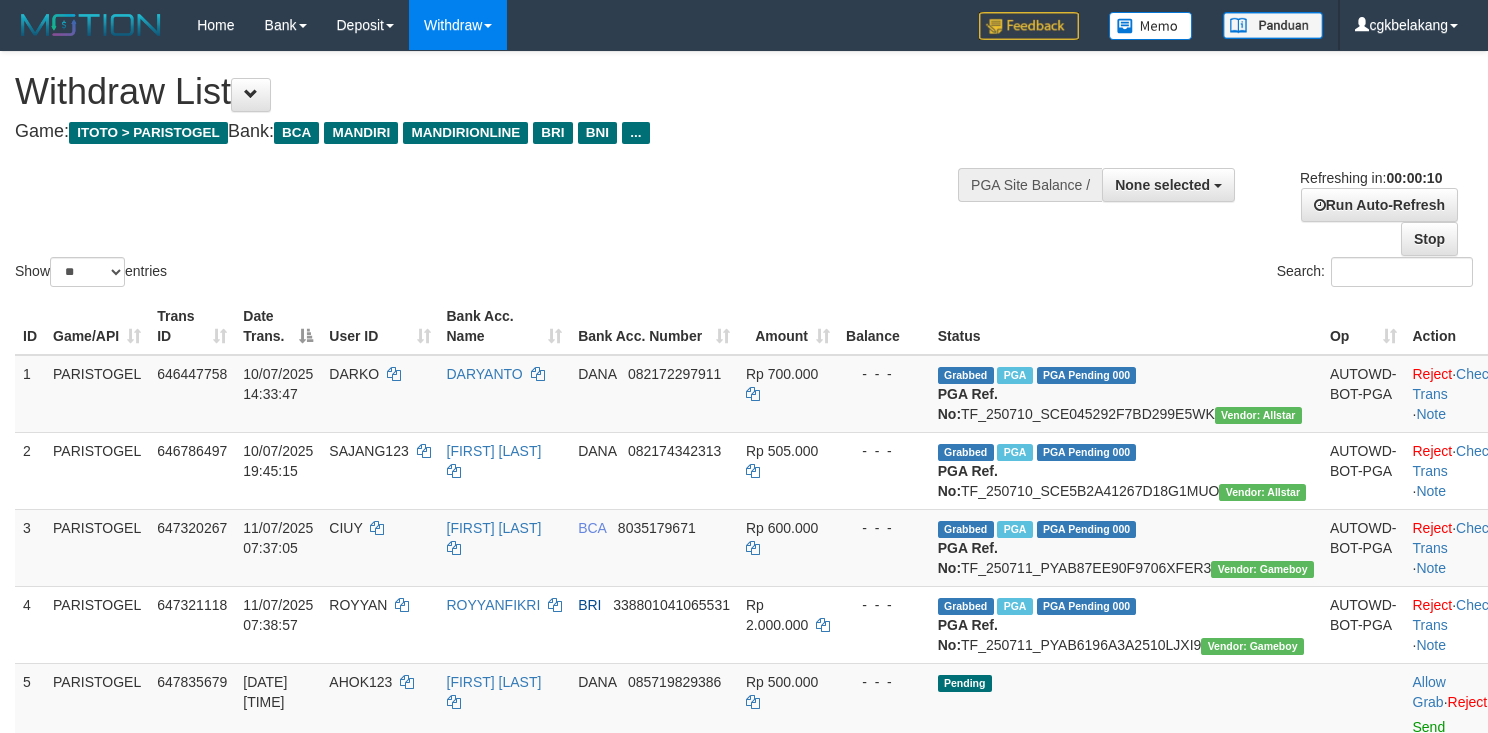 select 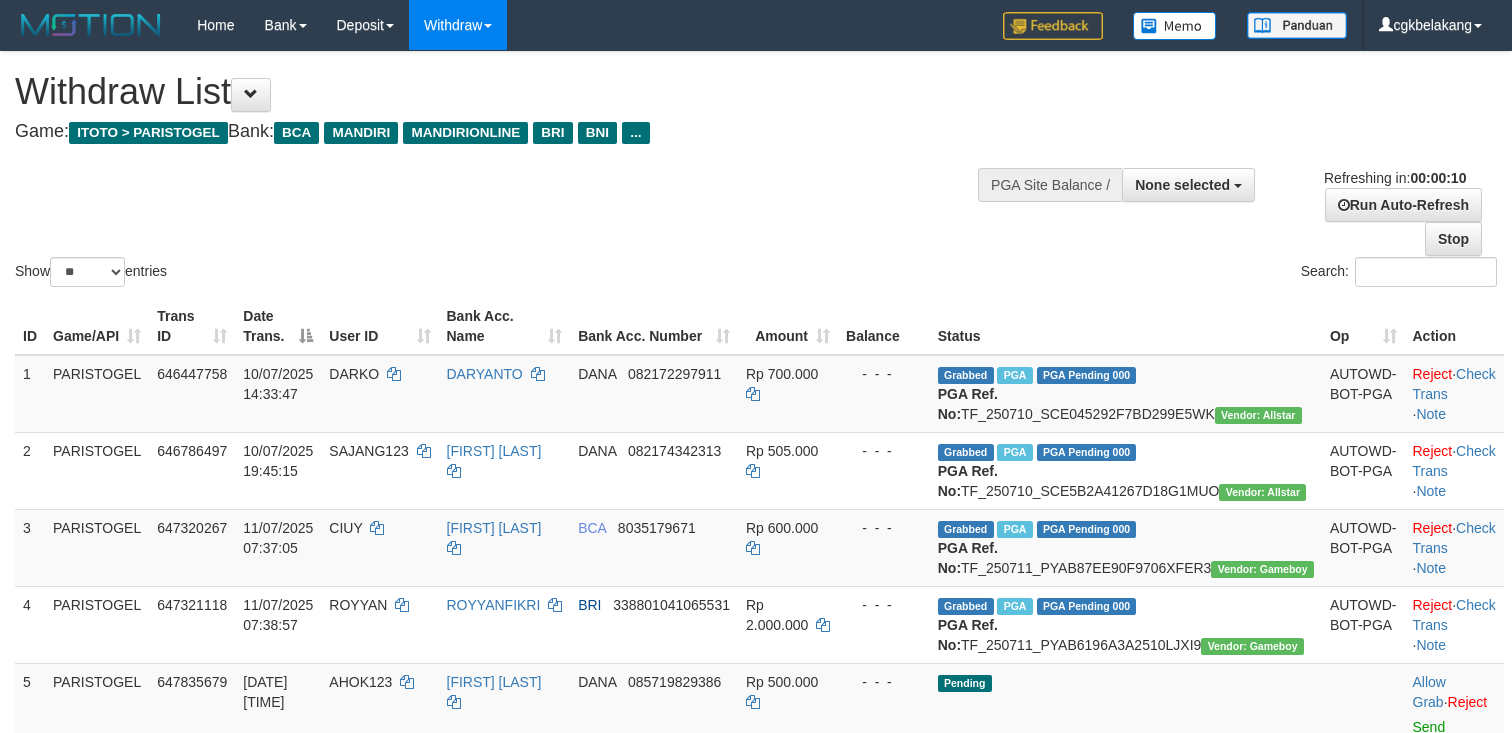 select 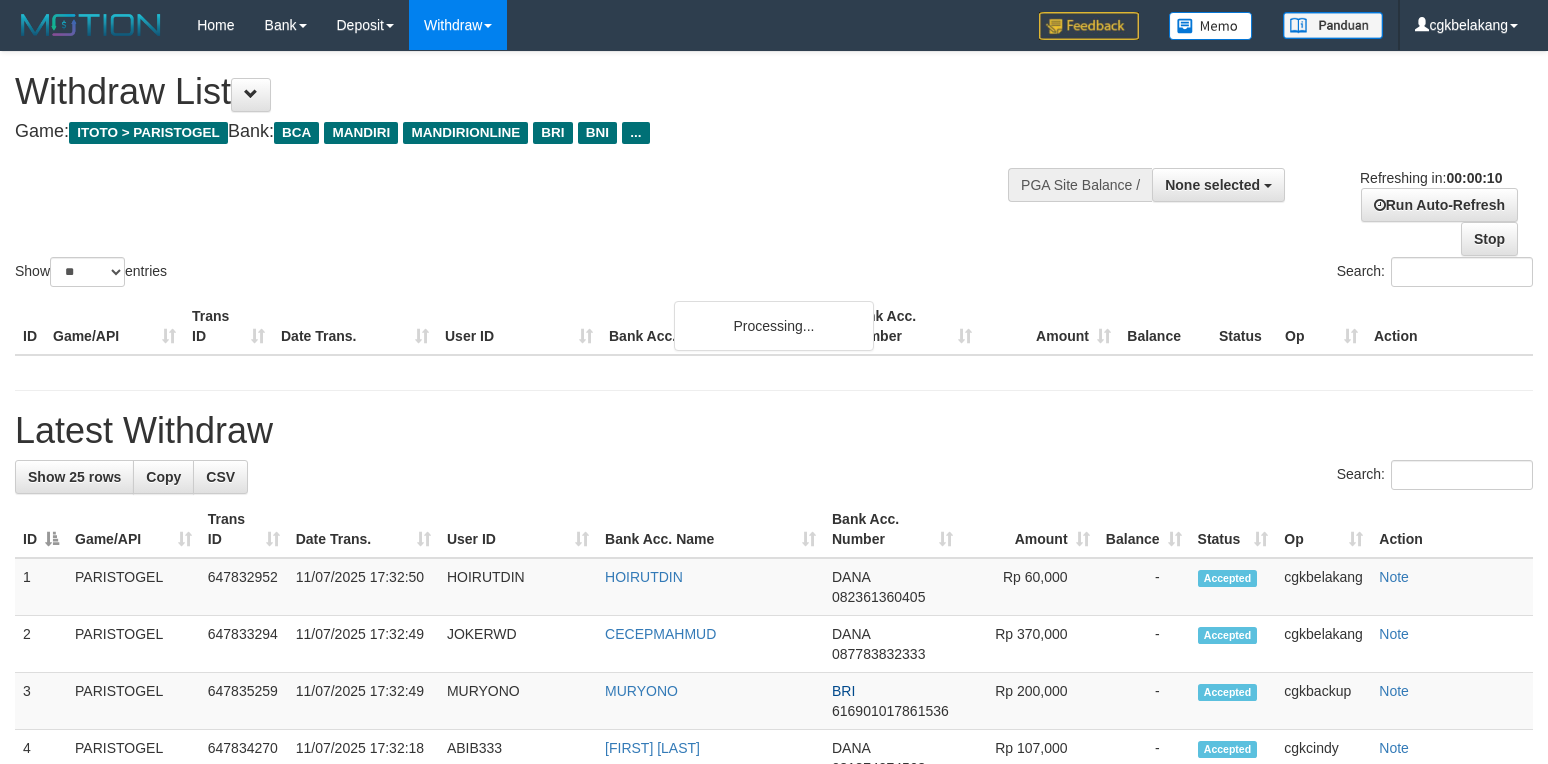 select 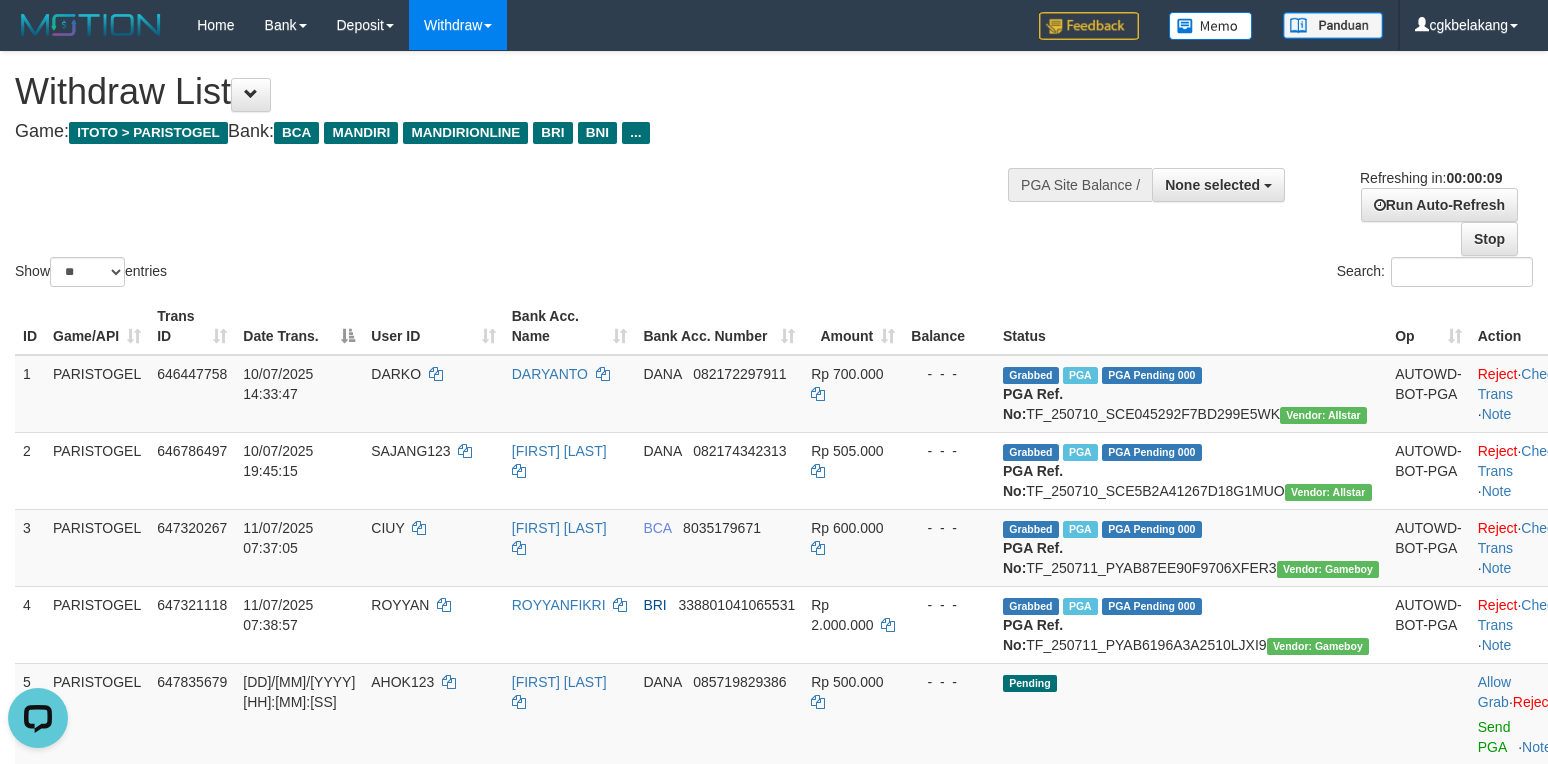 scroll, scrollTop: 0, scrollLeft: 0, axis: both 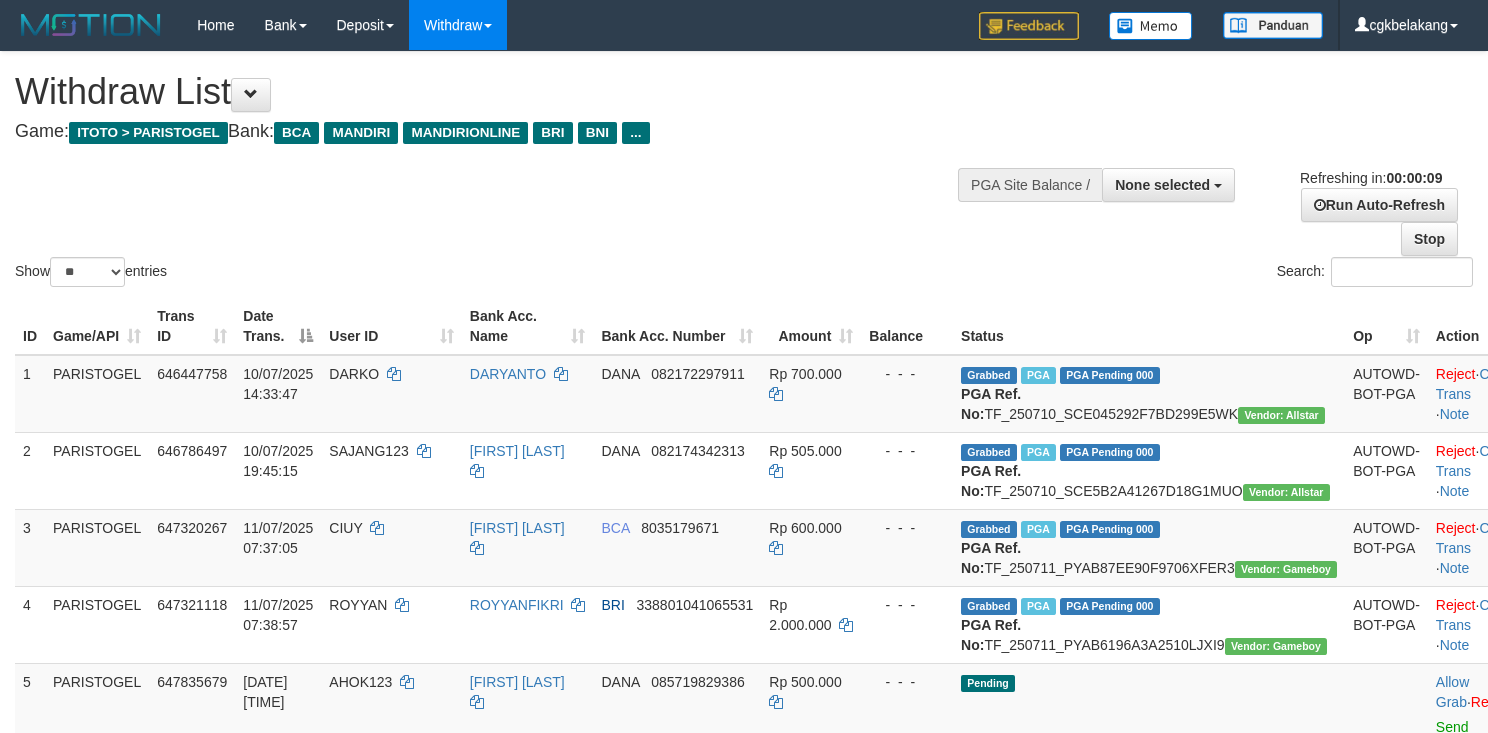 select 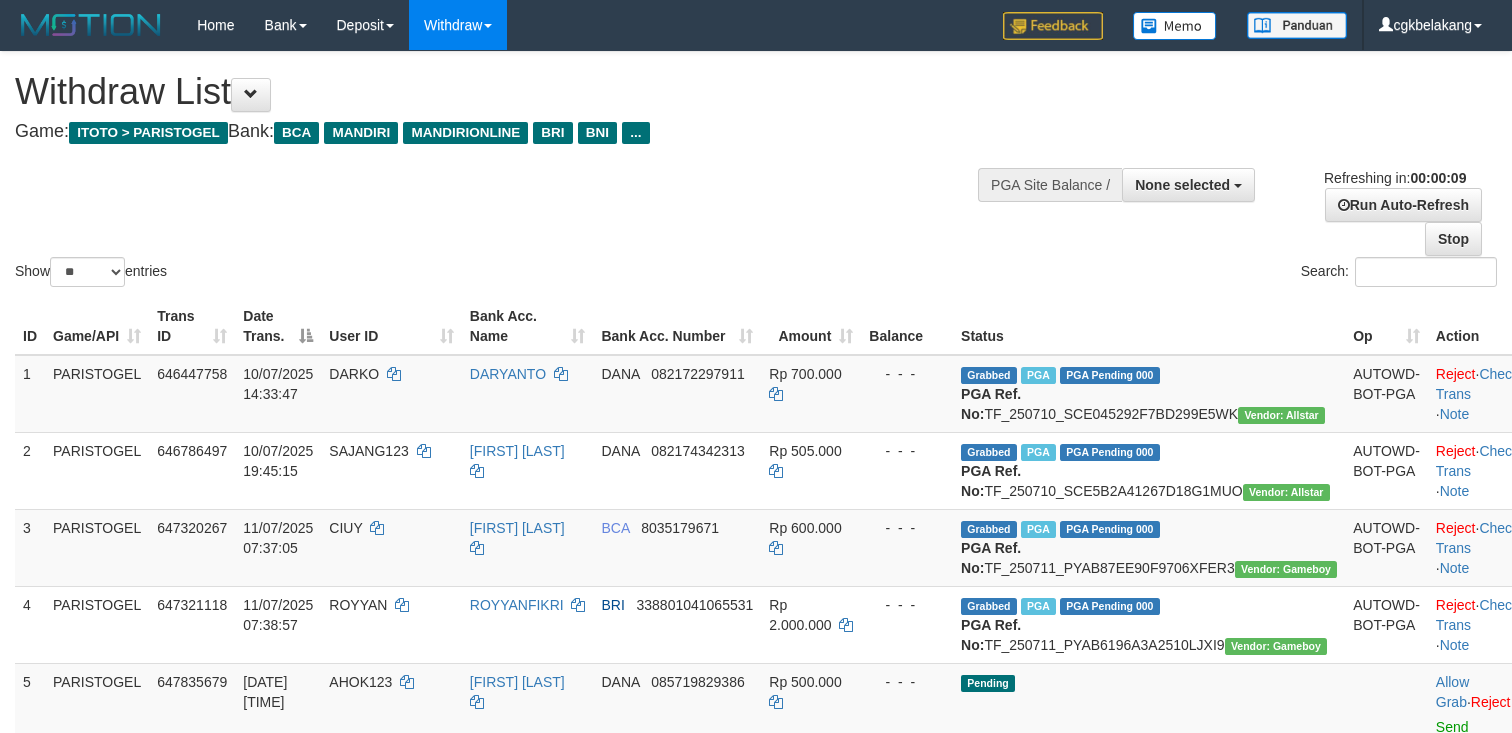 select 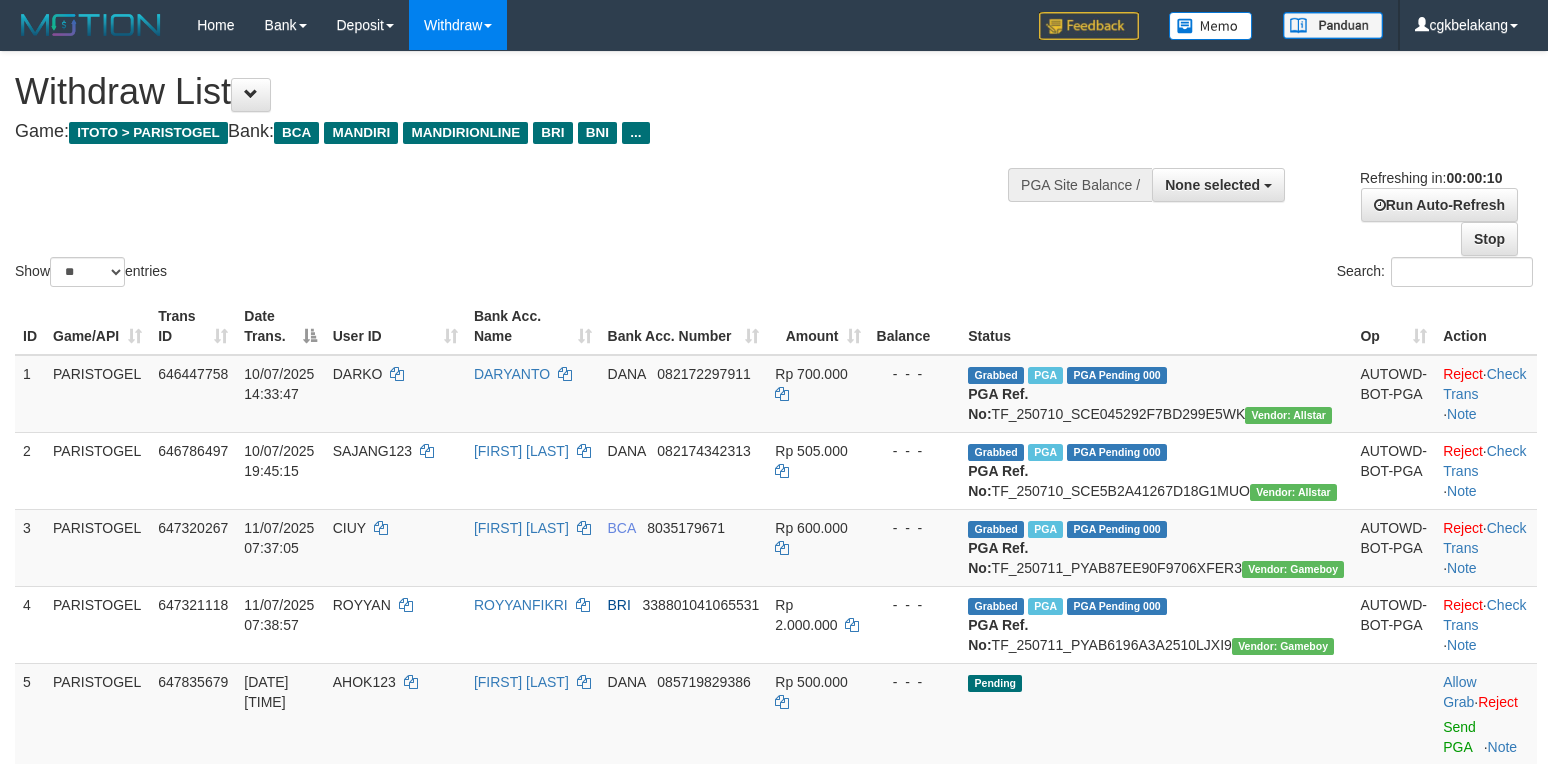 select 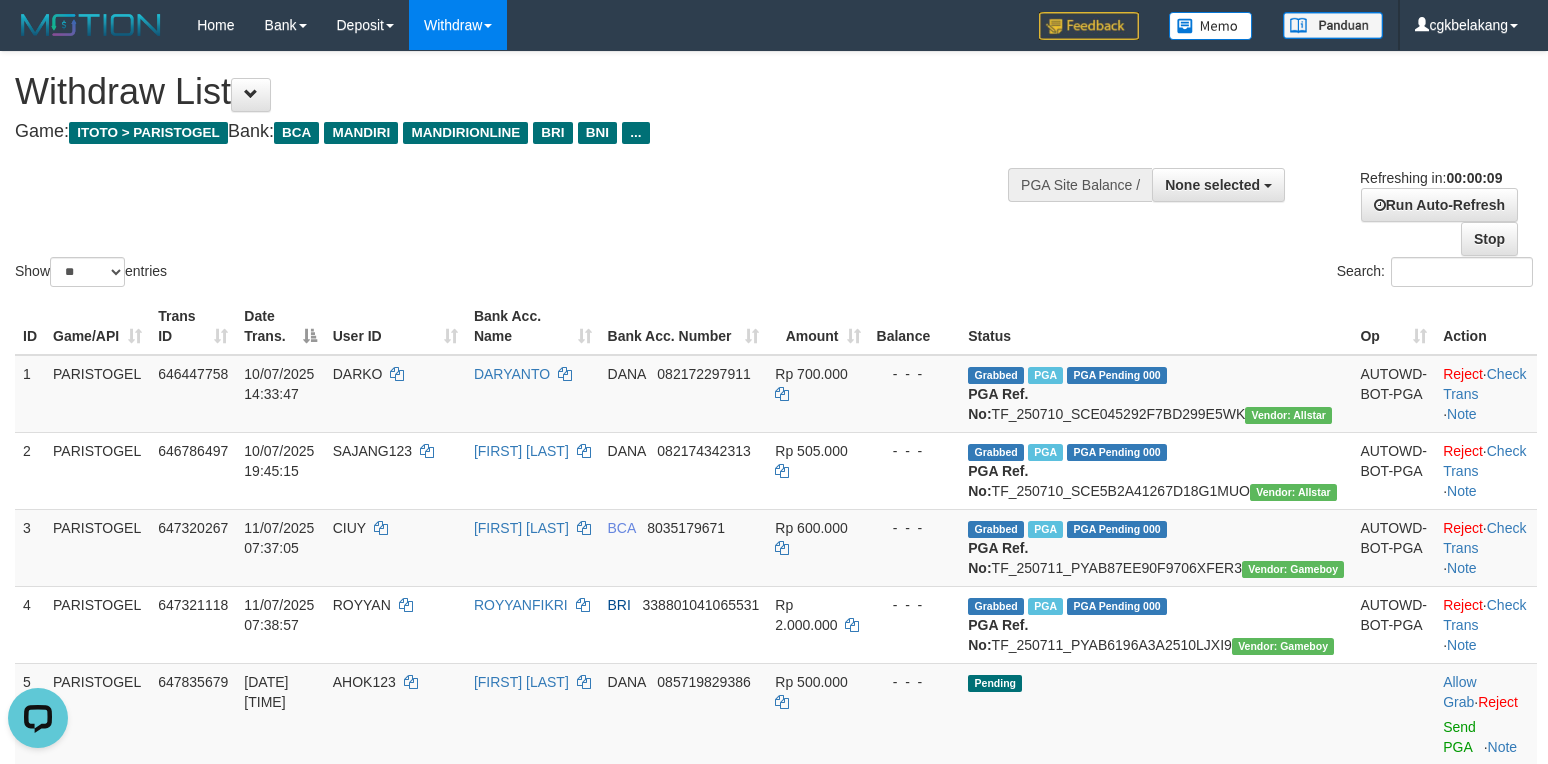 scroll, scrollTop: 0, scrollLeft: 0, axis: both 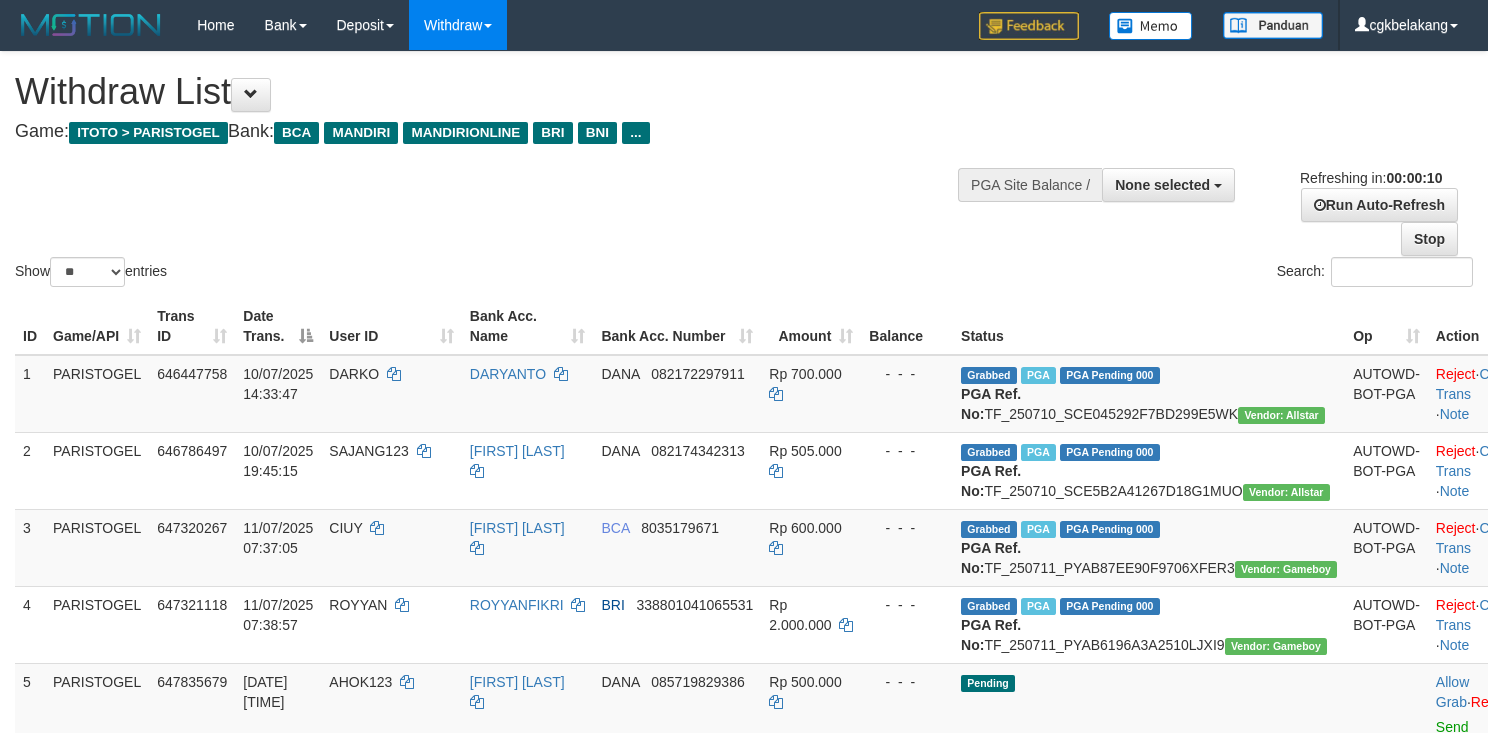 select 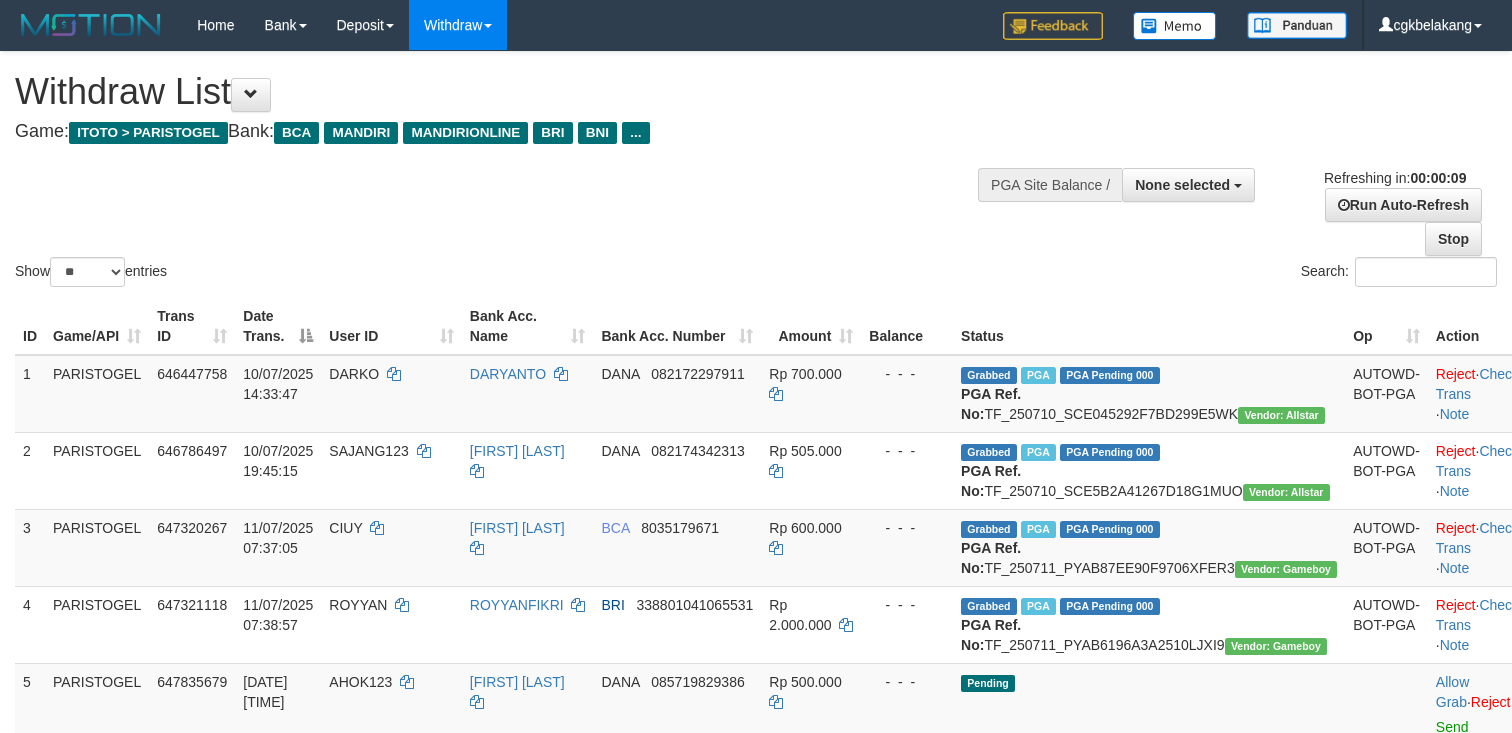 select 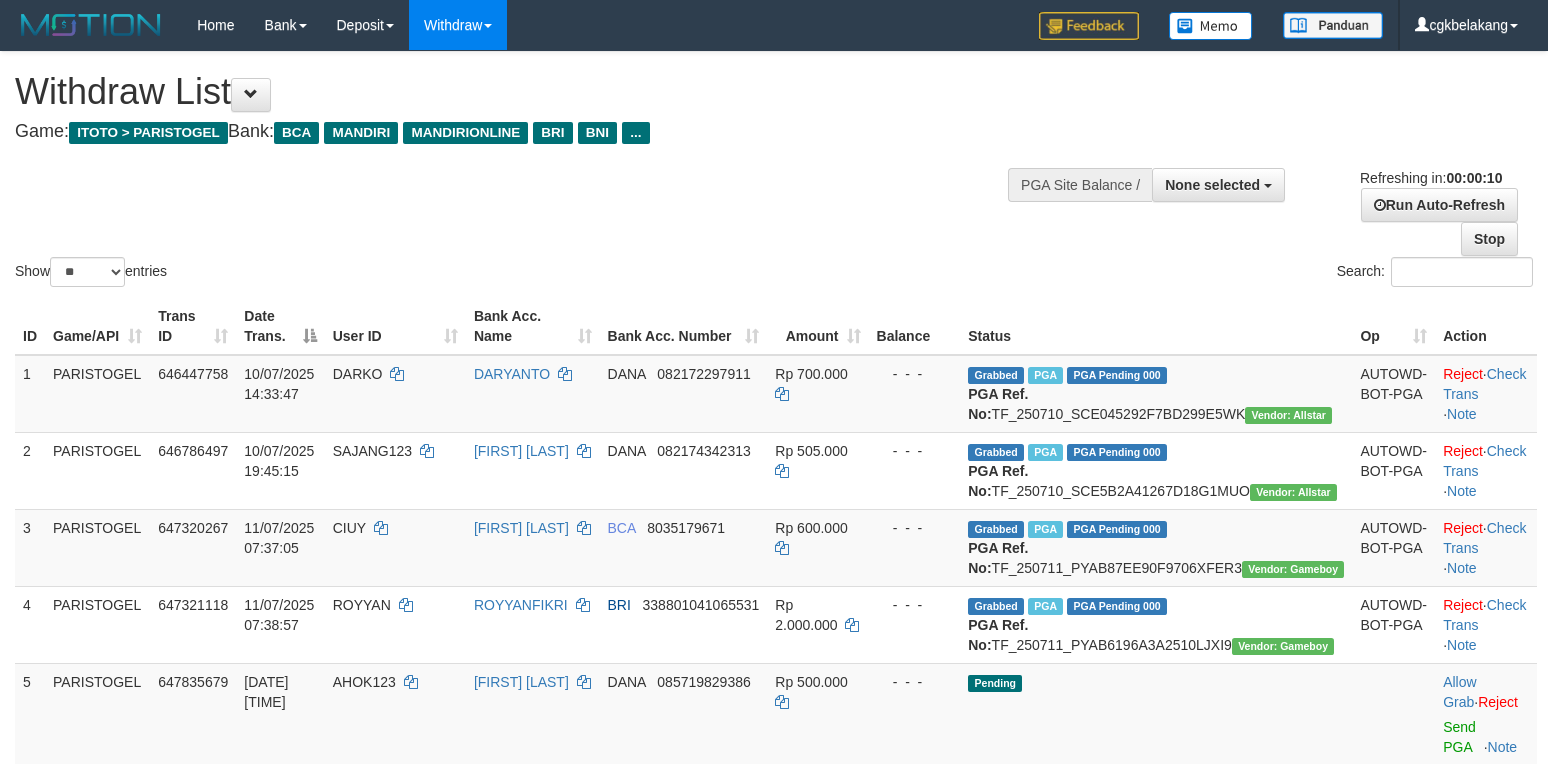 select 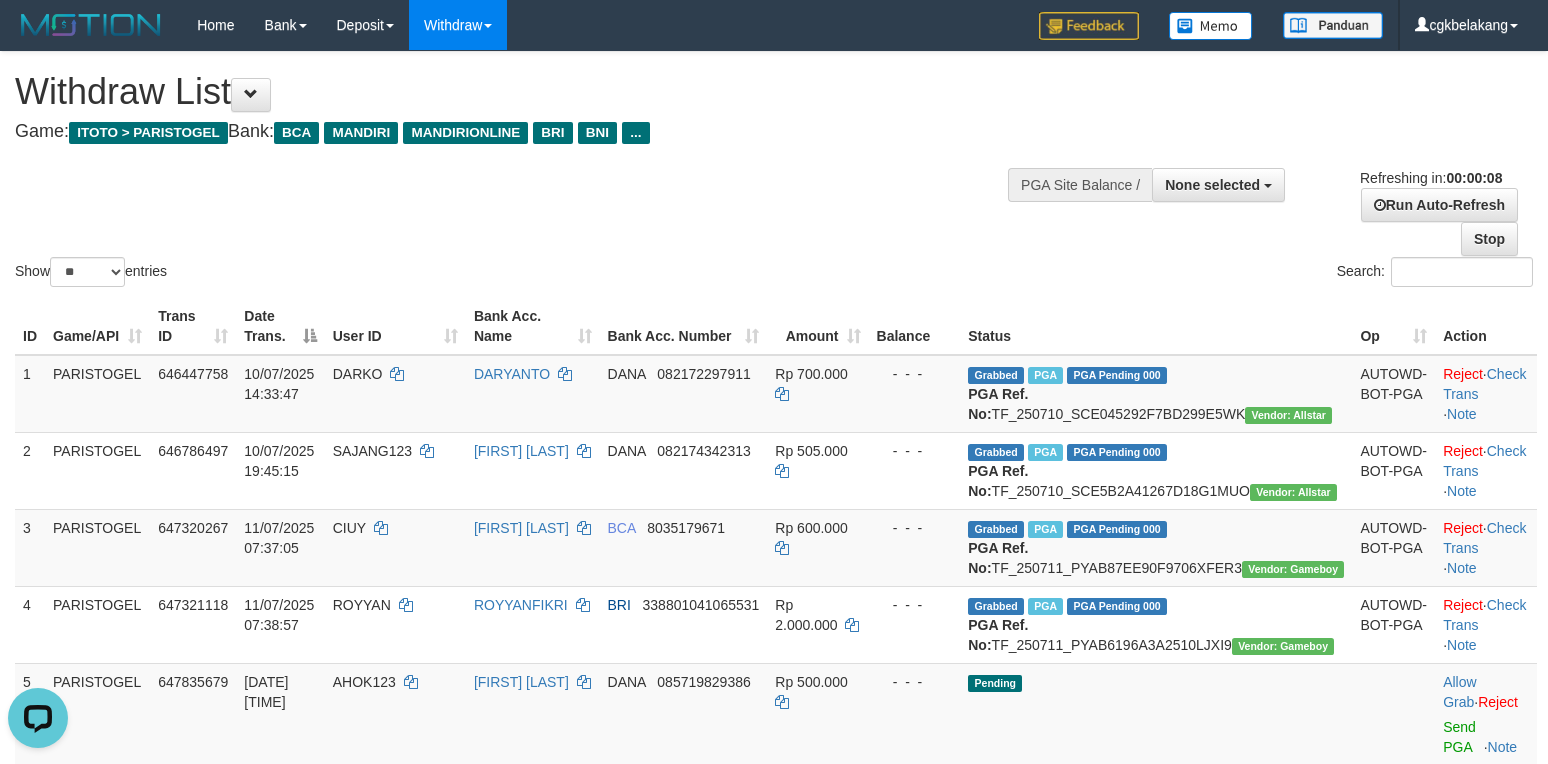 scroll, scrollTop: 0, scrollLeft: 0, axis: both 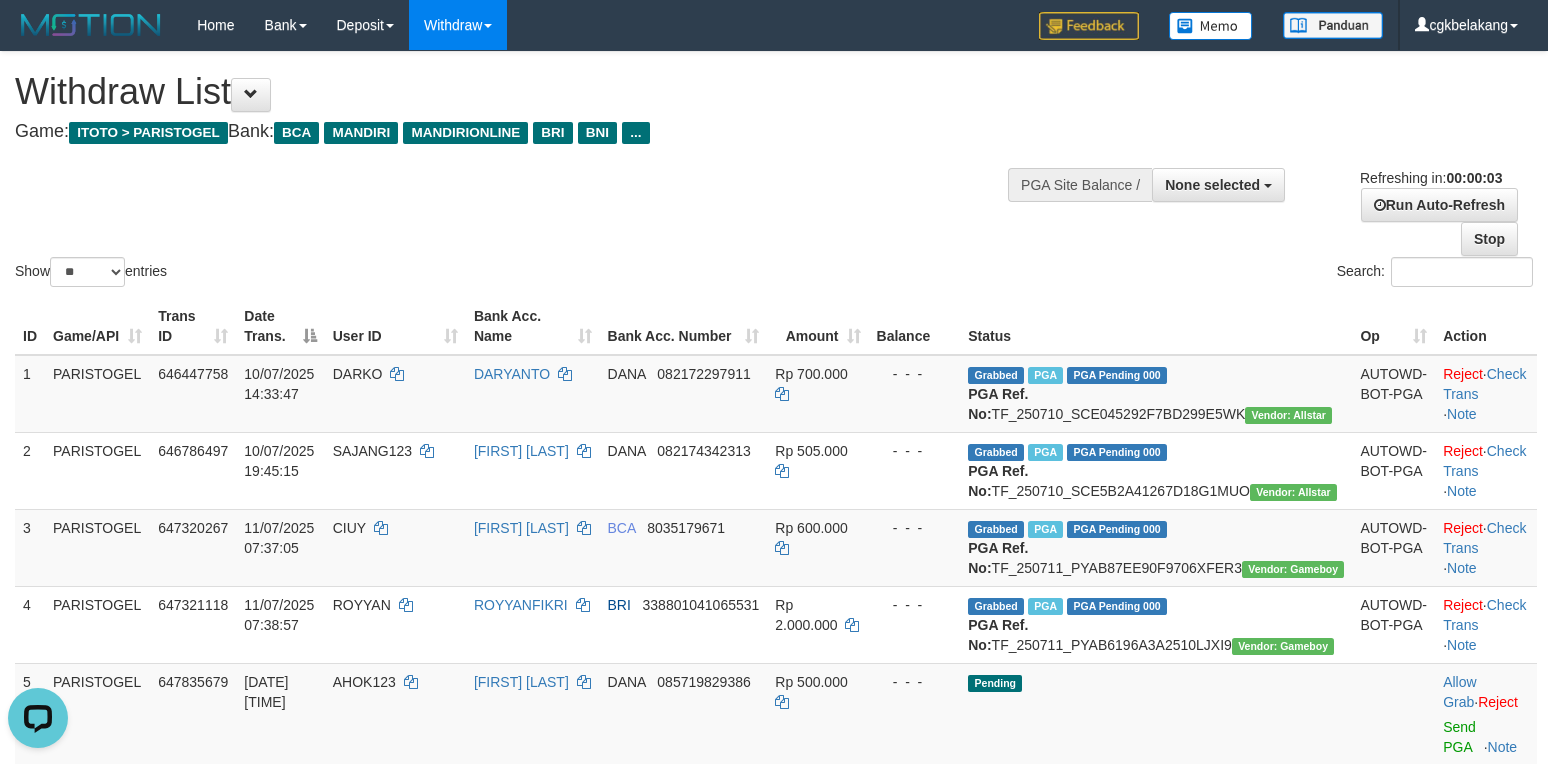 drag, startPoint x: 1142, startPoint y: 302, endPoint x: 1152, endPoint y: 305, distance: 10.440307 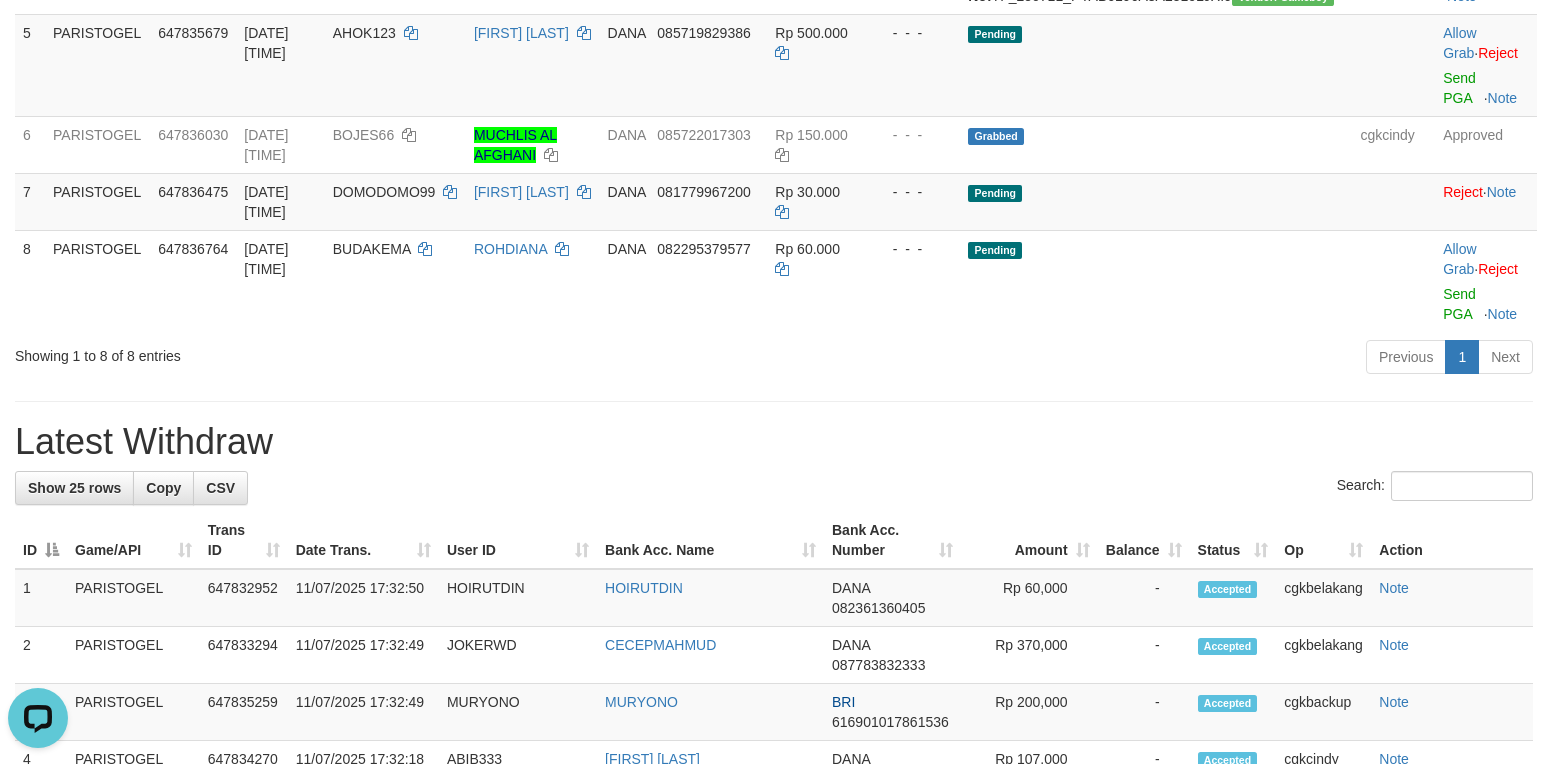 scroll, scrollTop: 666, scrollLeft: 0, axis: vertical 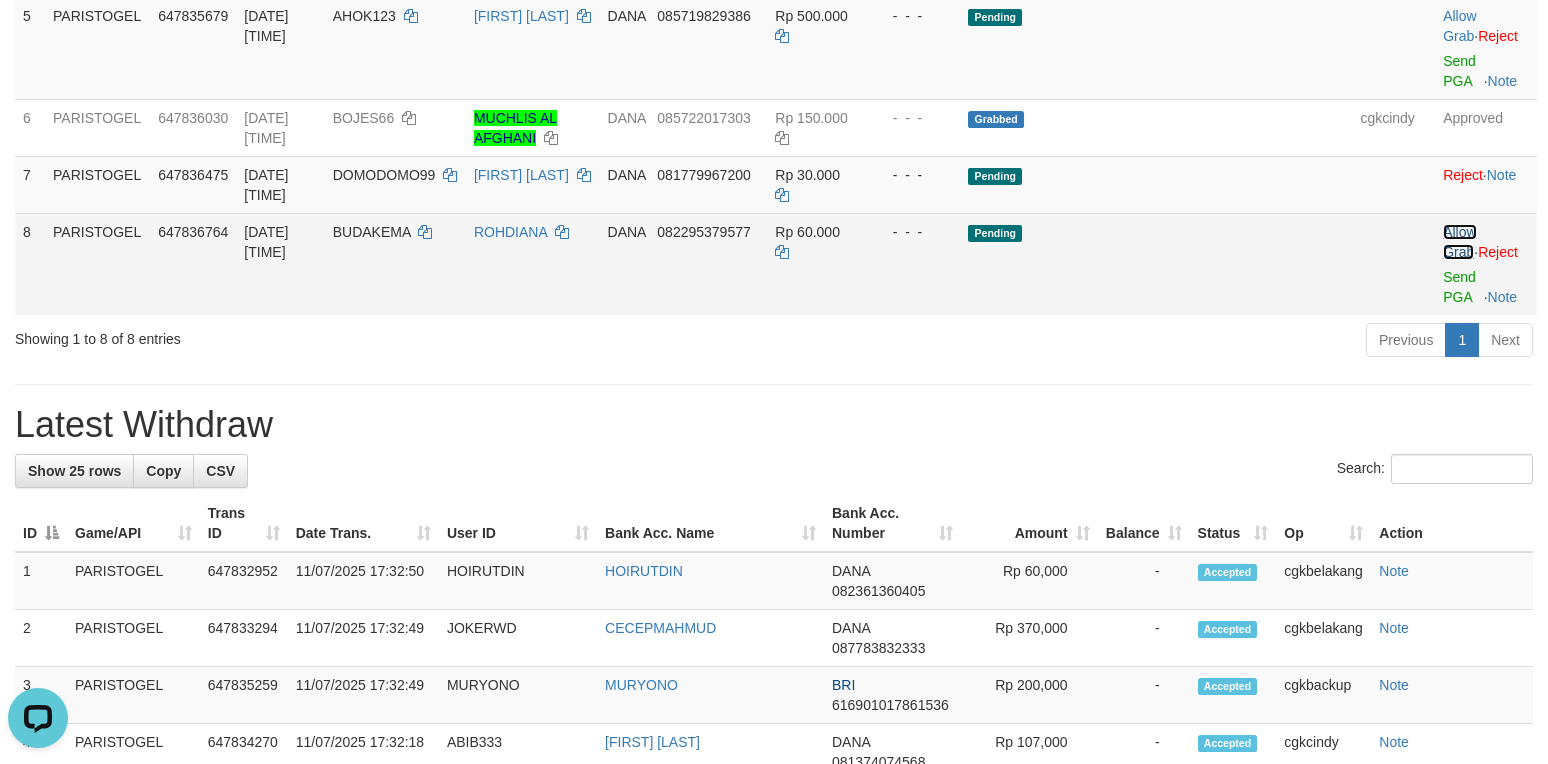 click on "Allow Grab" at bounding box center (1459, 242) 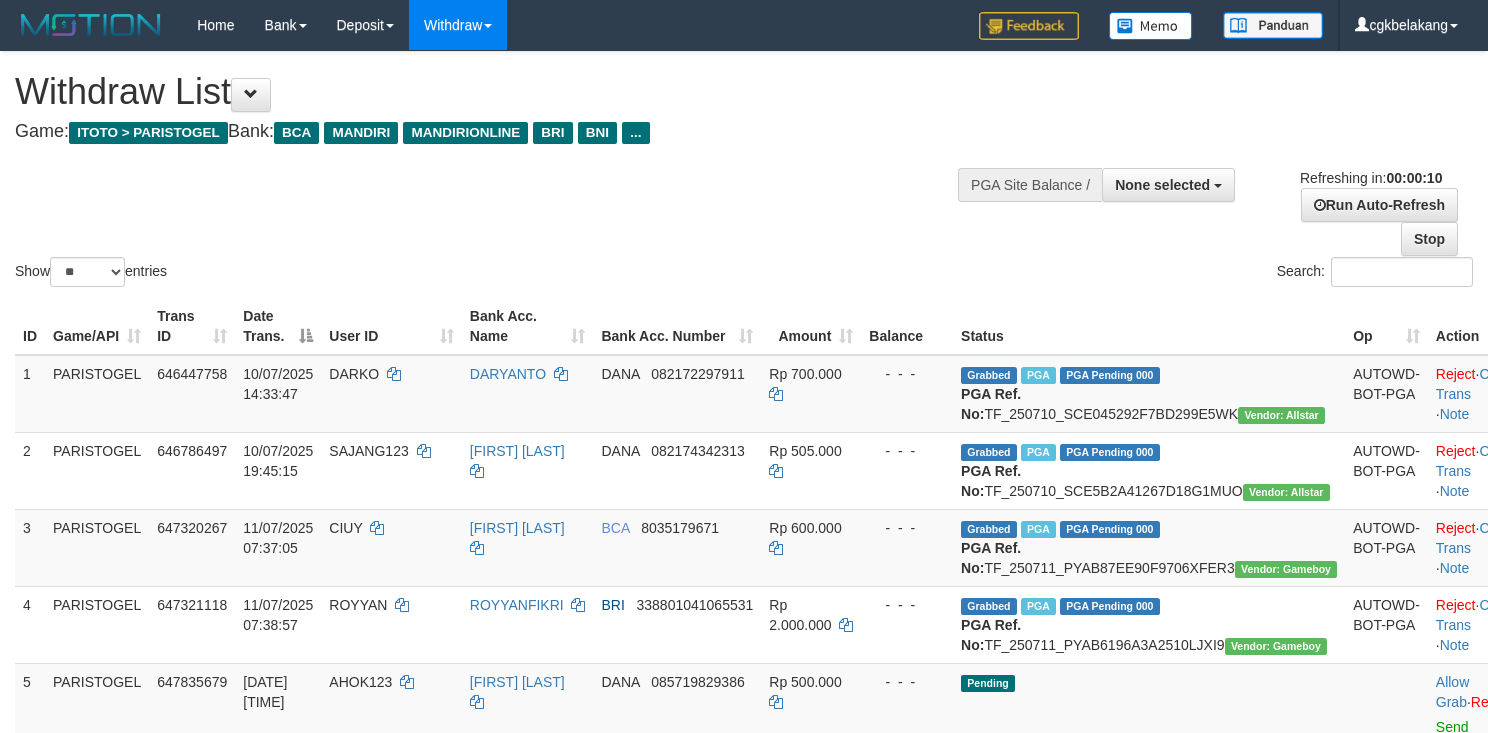 select 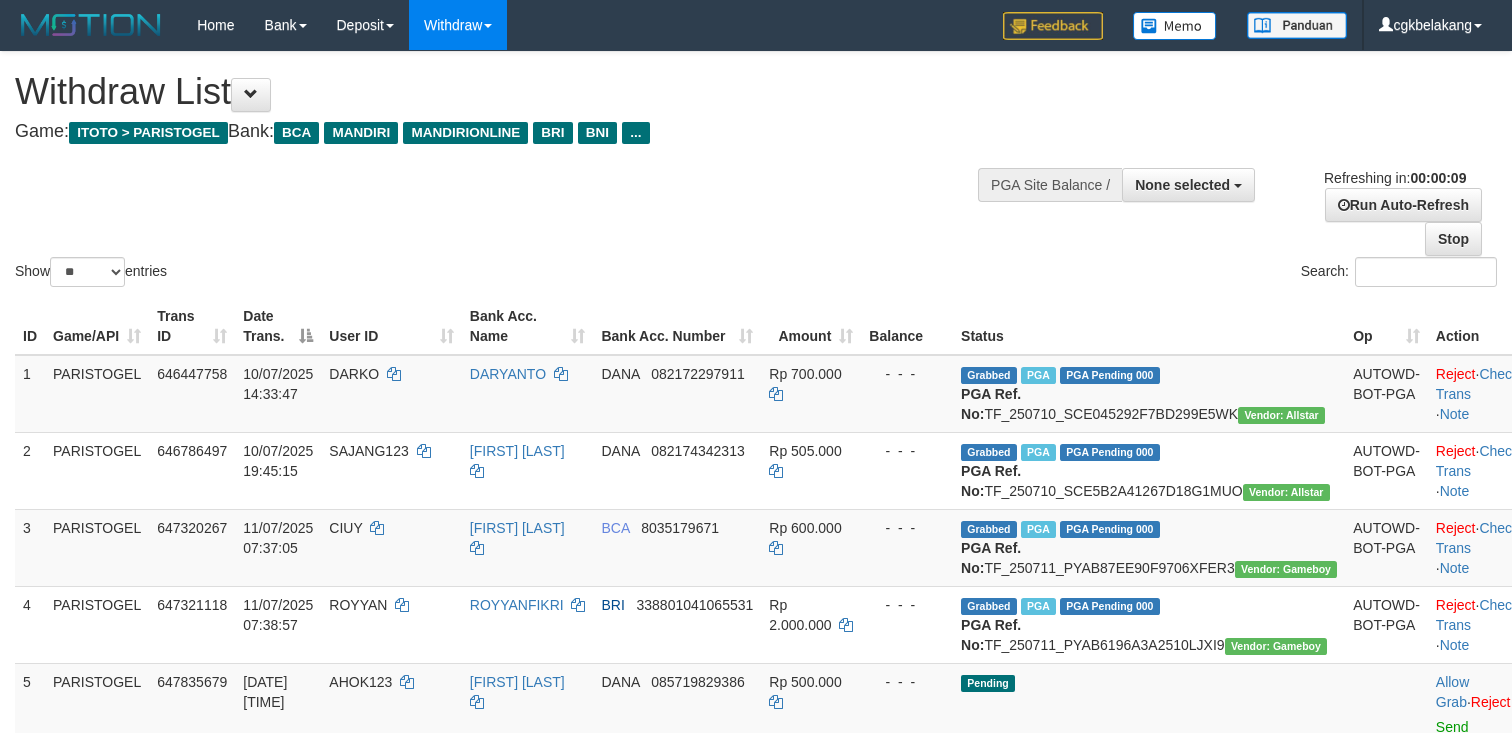select 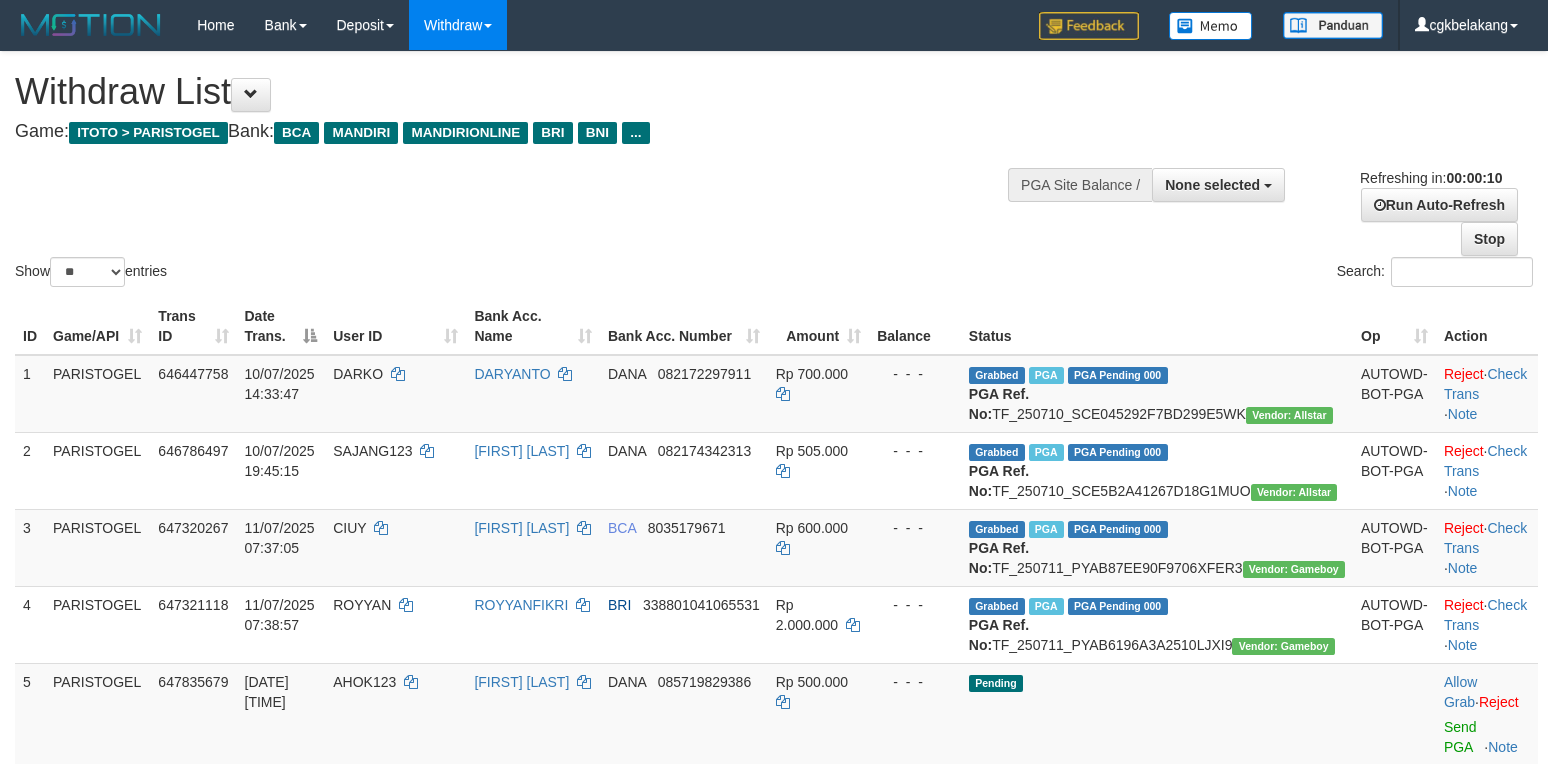 select 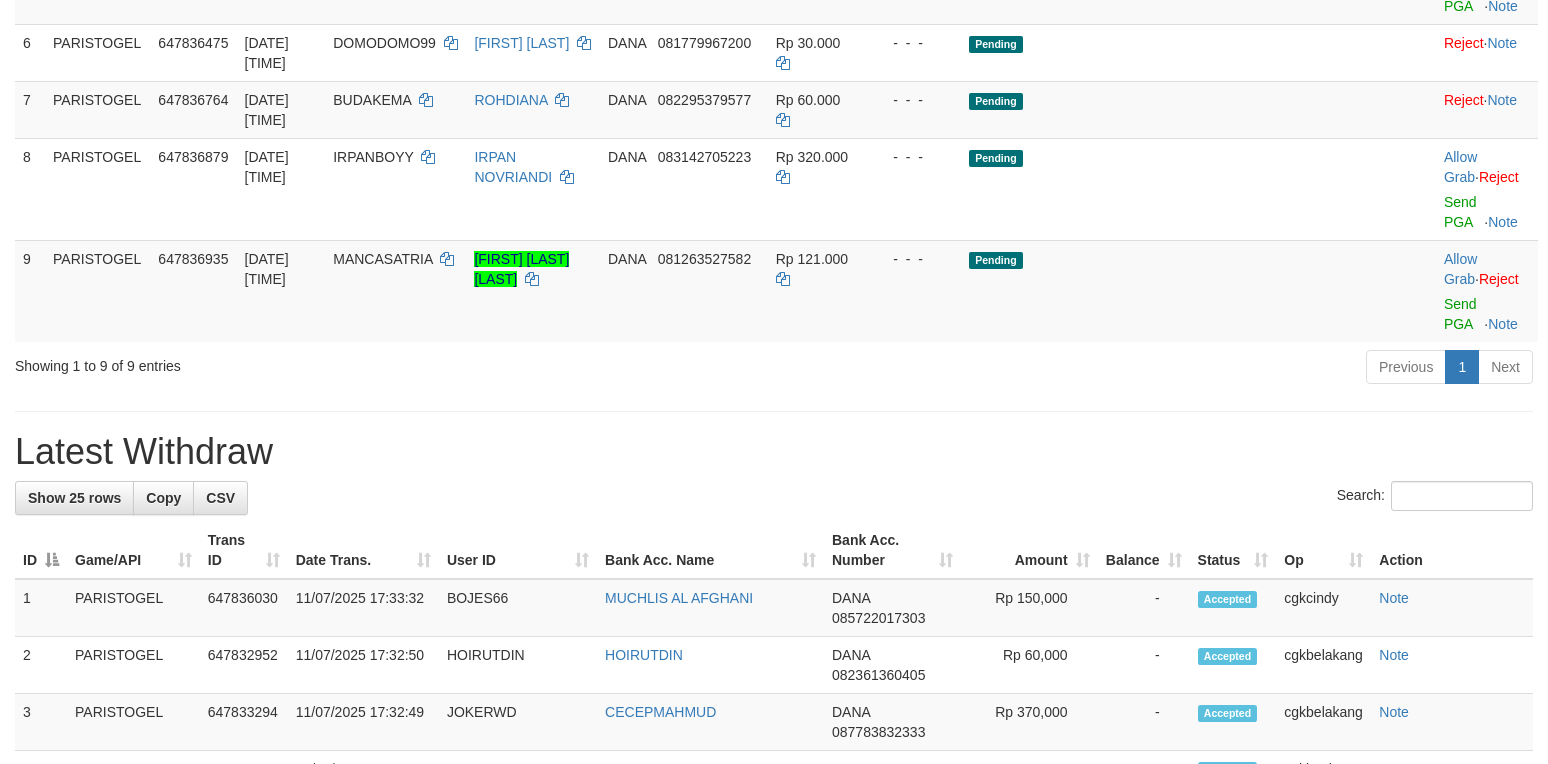 scroll, scrollTop: 666, scrollLeft: 0, axis: vertical 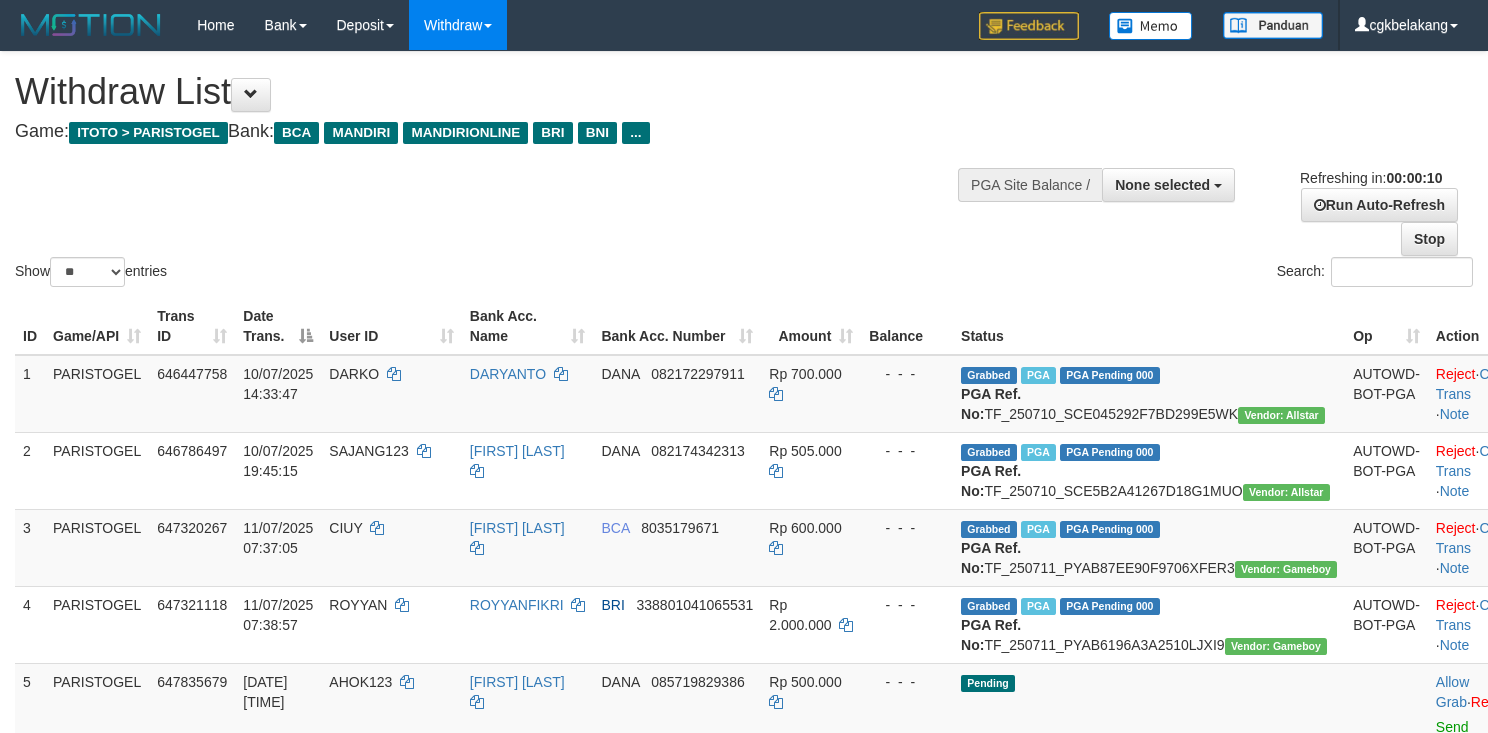 select 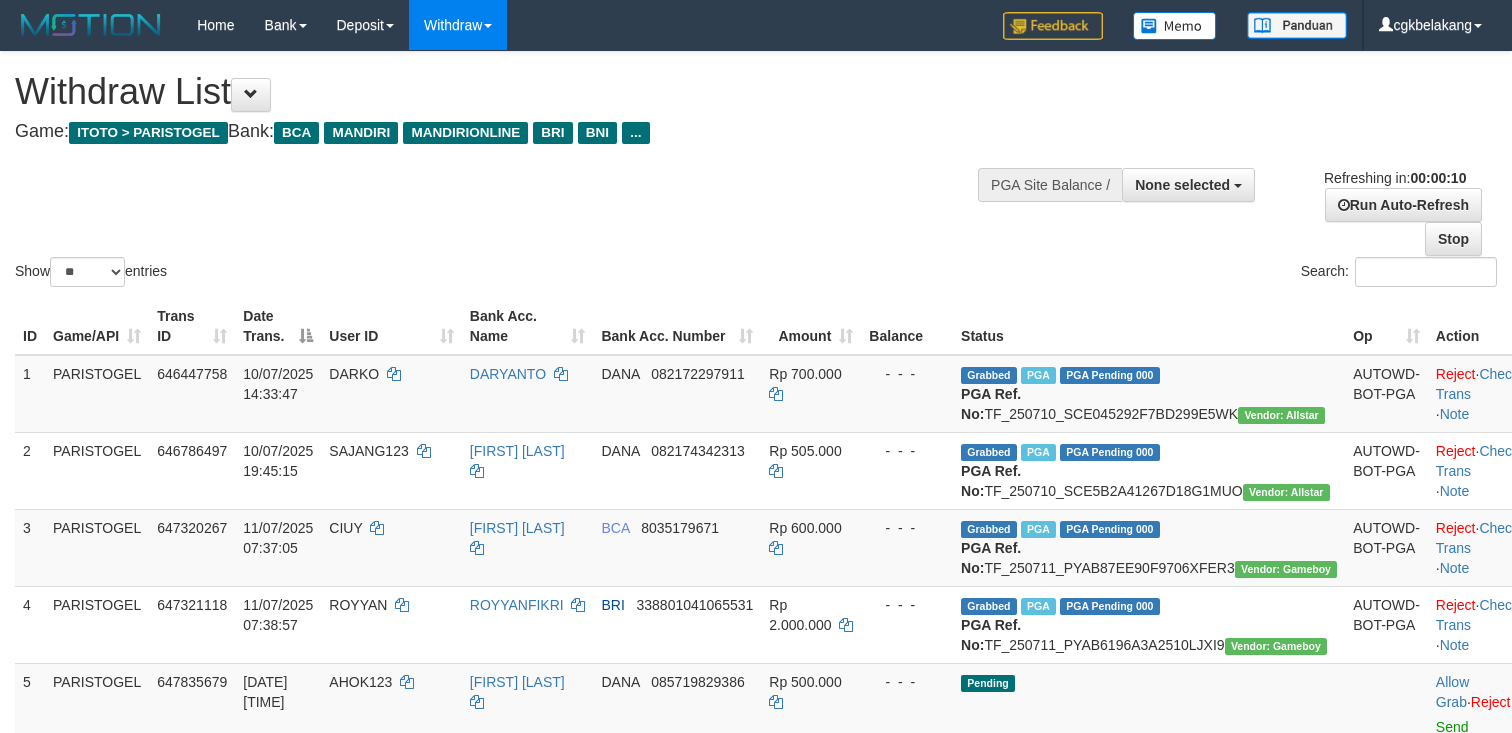 select 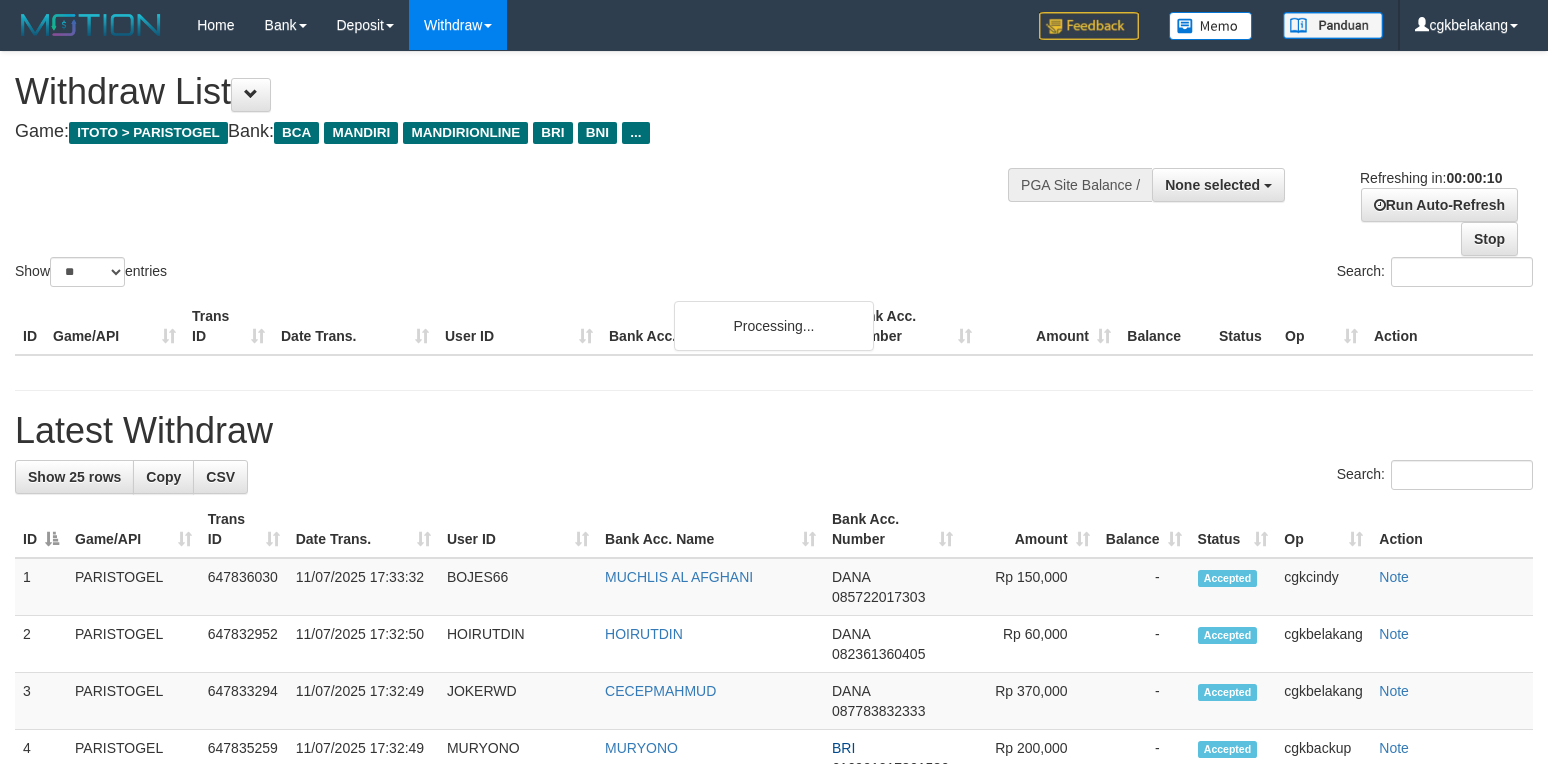 select 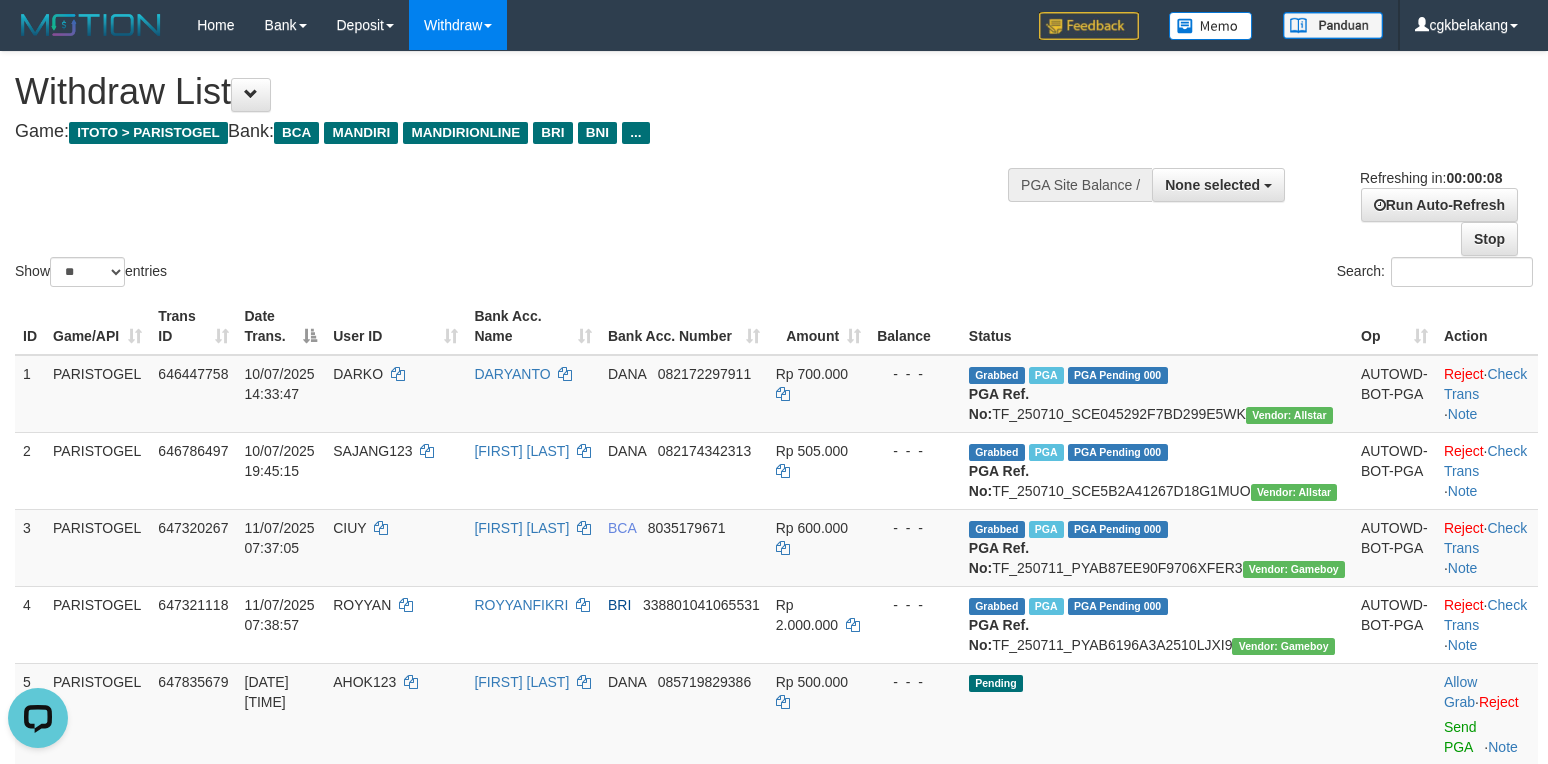 scroll, scrollTop: 0, scrollLeft: 0, axis: both 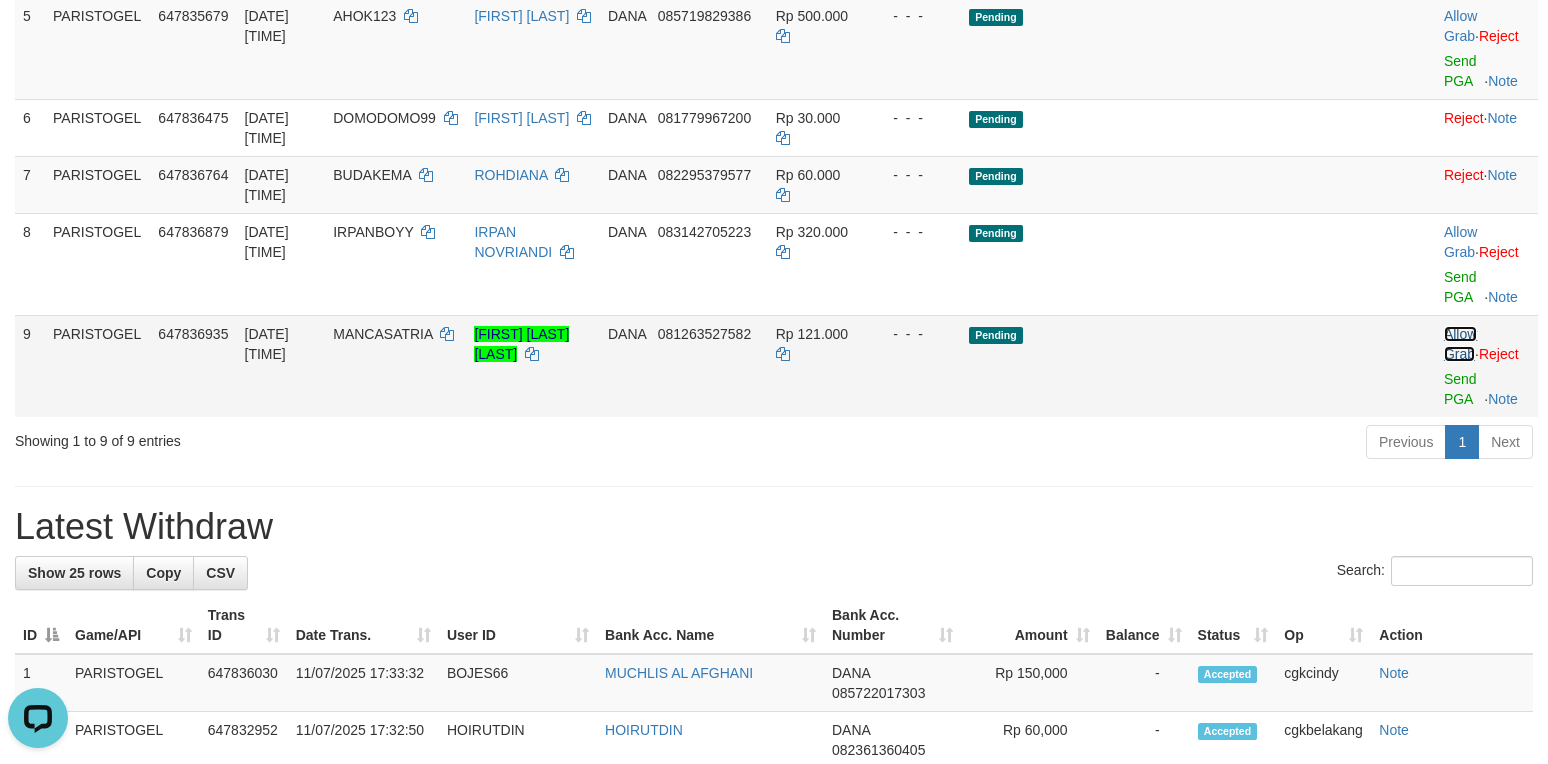 click on "Allow Grab" at bounding box center [1460, 344] 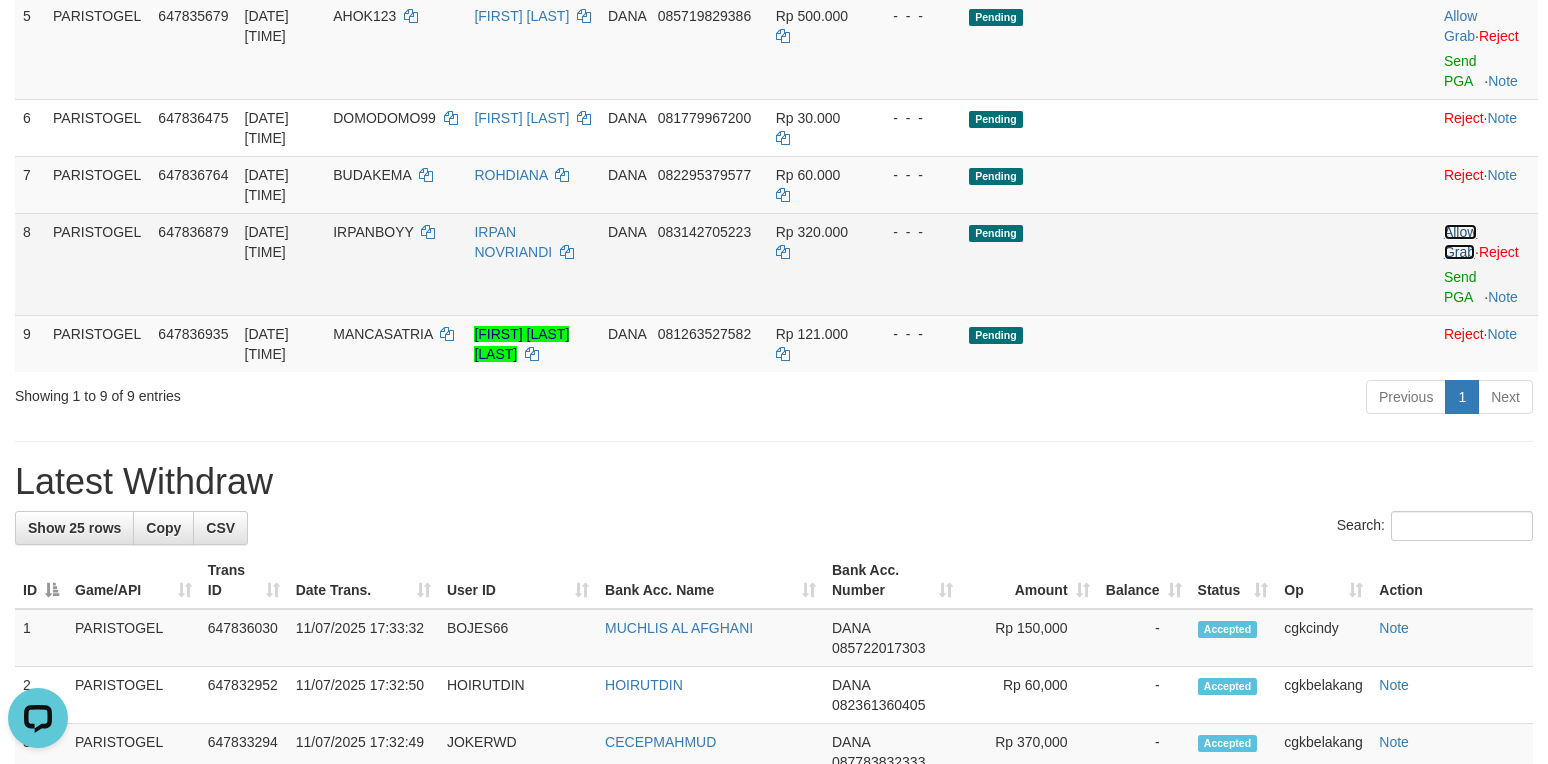 click on "Allow Grab" at bounding box center (1460, 242) 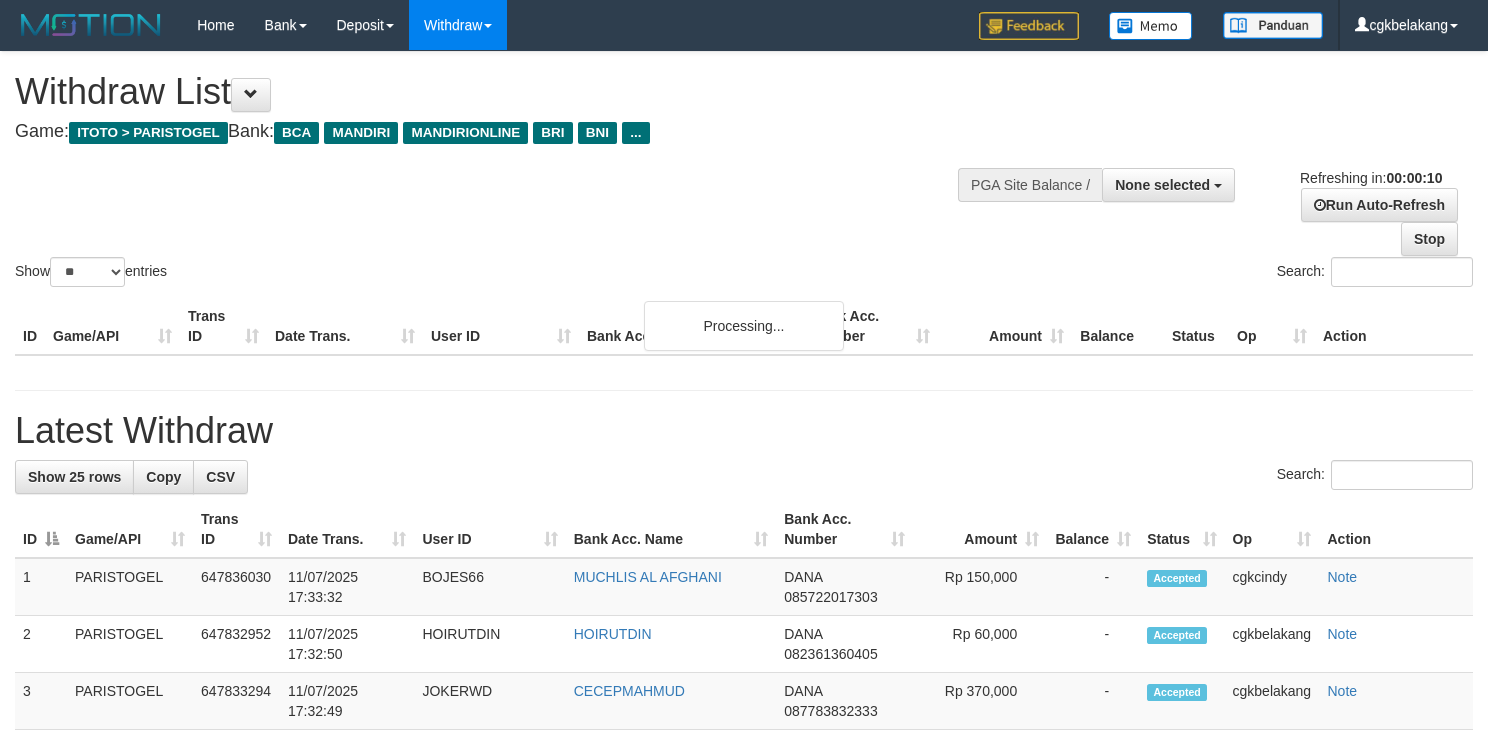 select 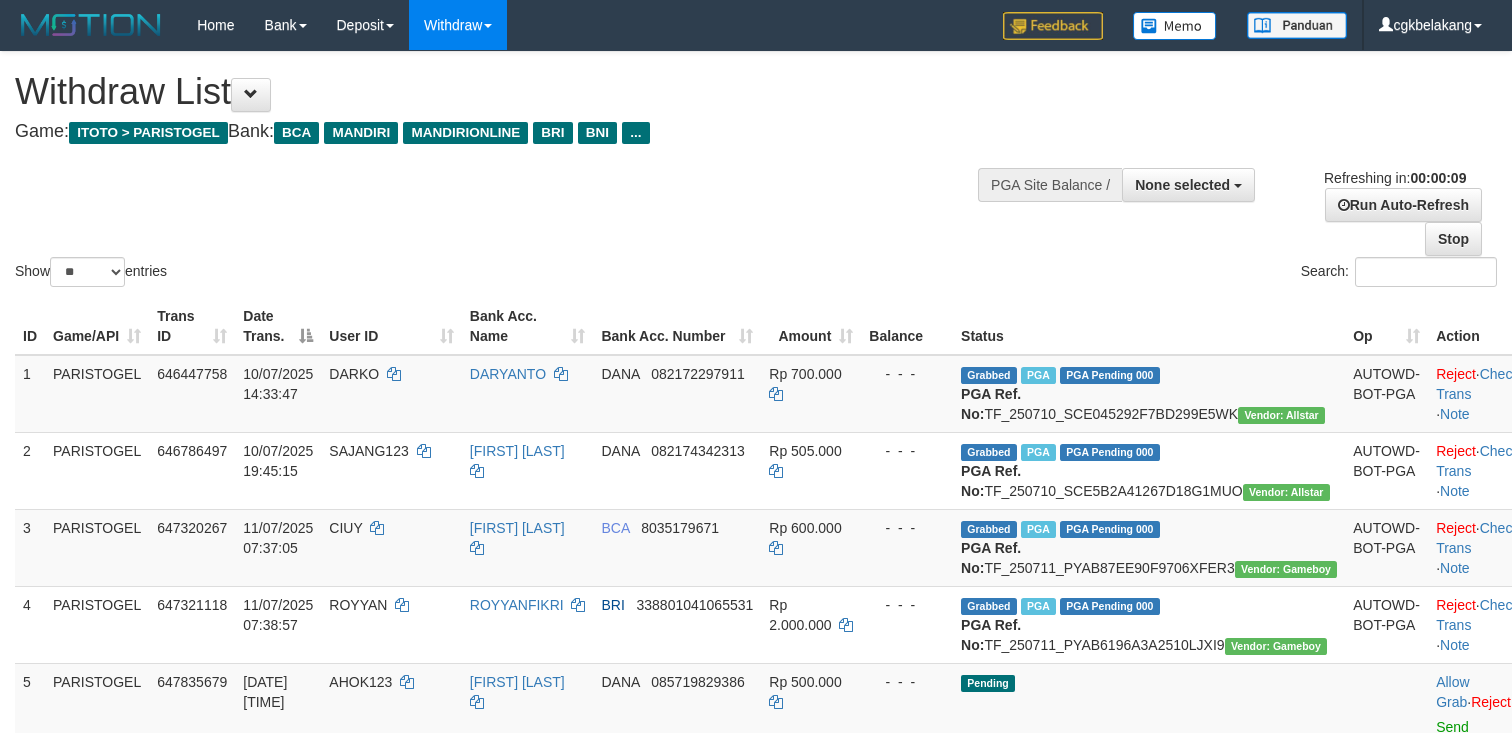 select 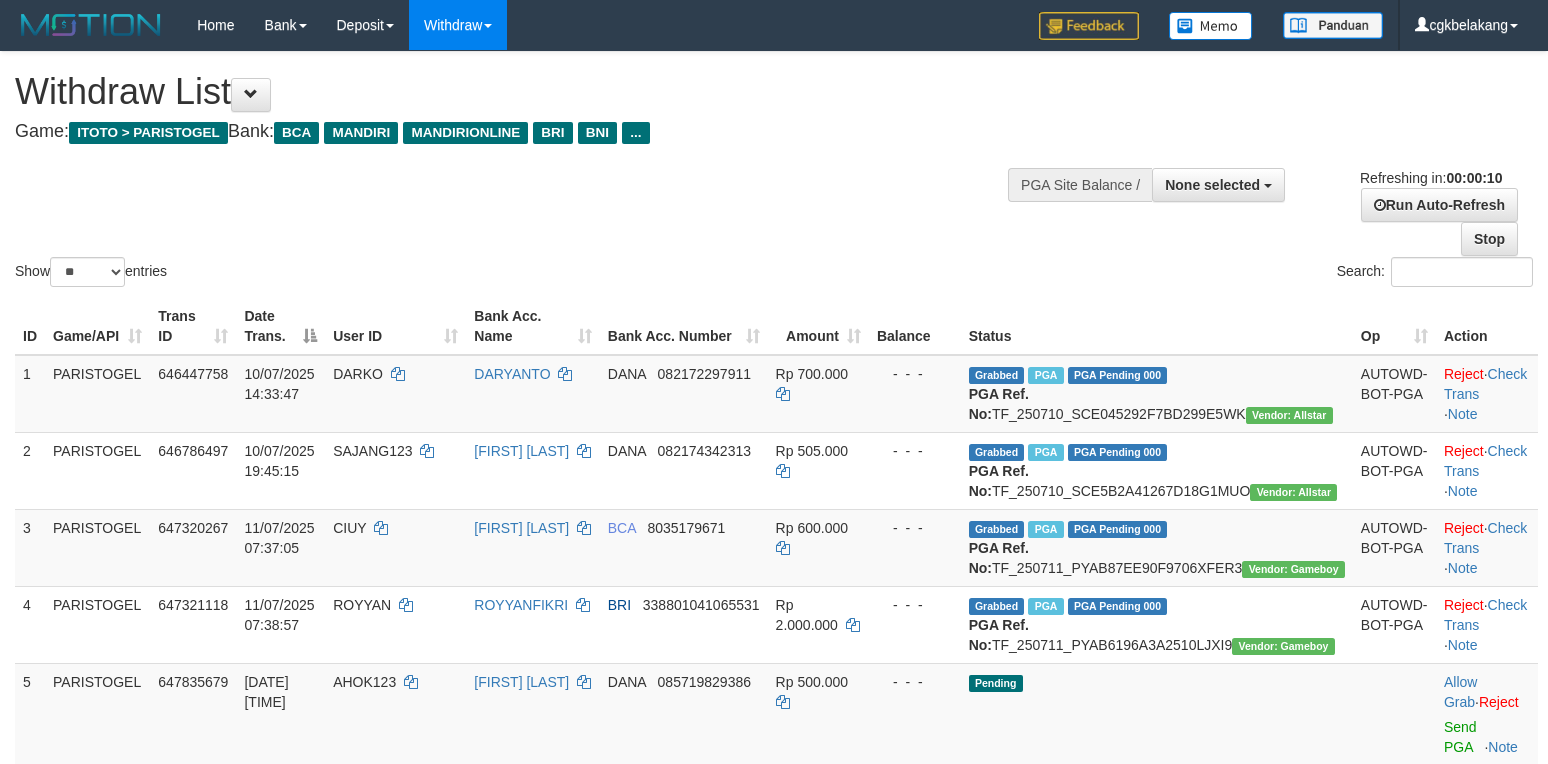 select 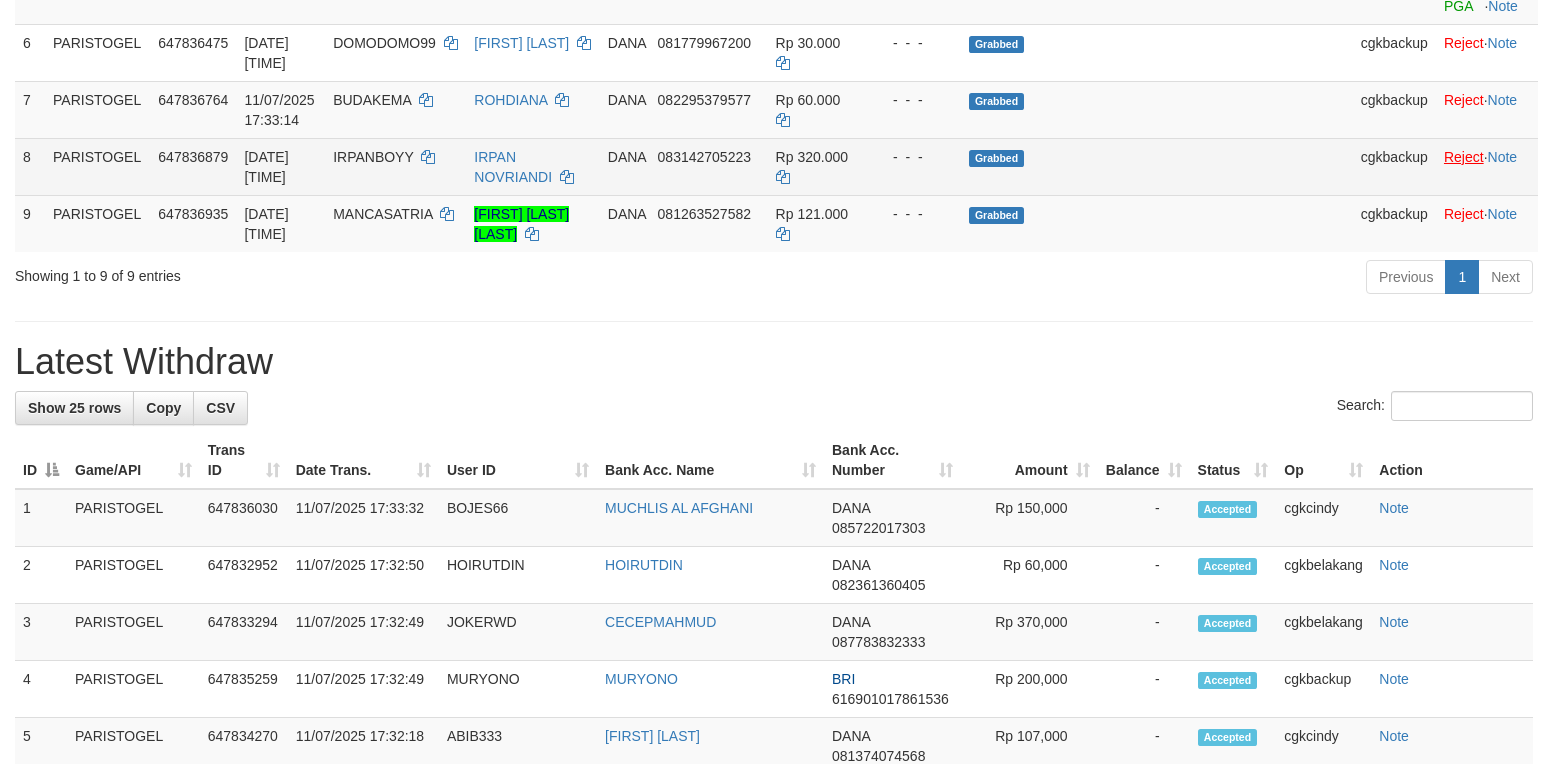 scroll, scrollTop: 666, scrollLeft: 0, axis: vertical 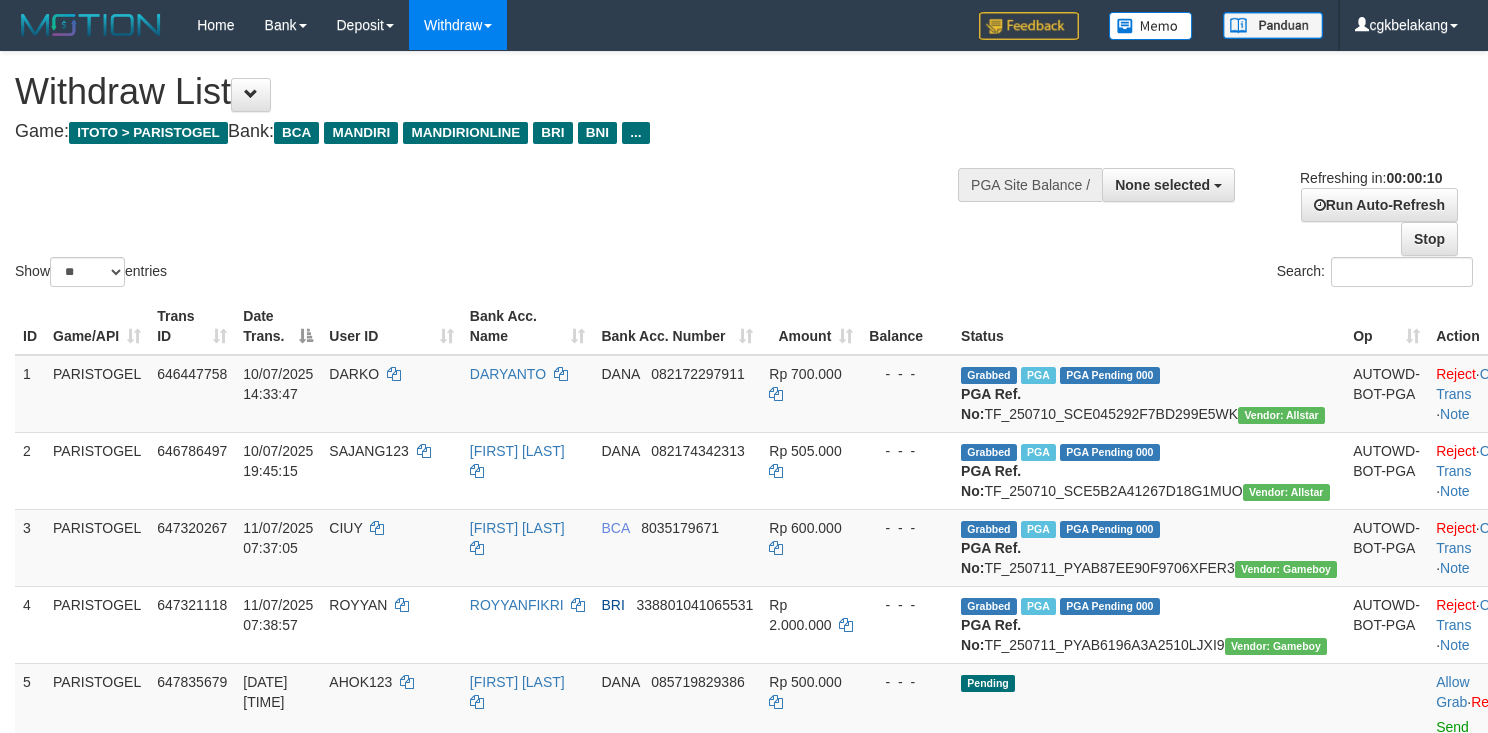 select 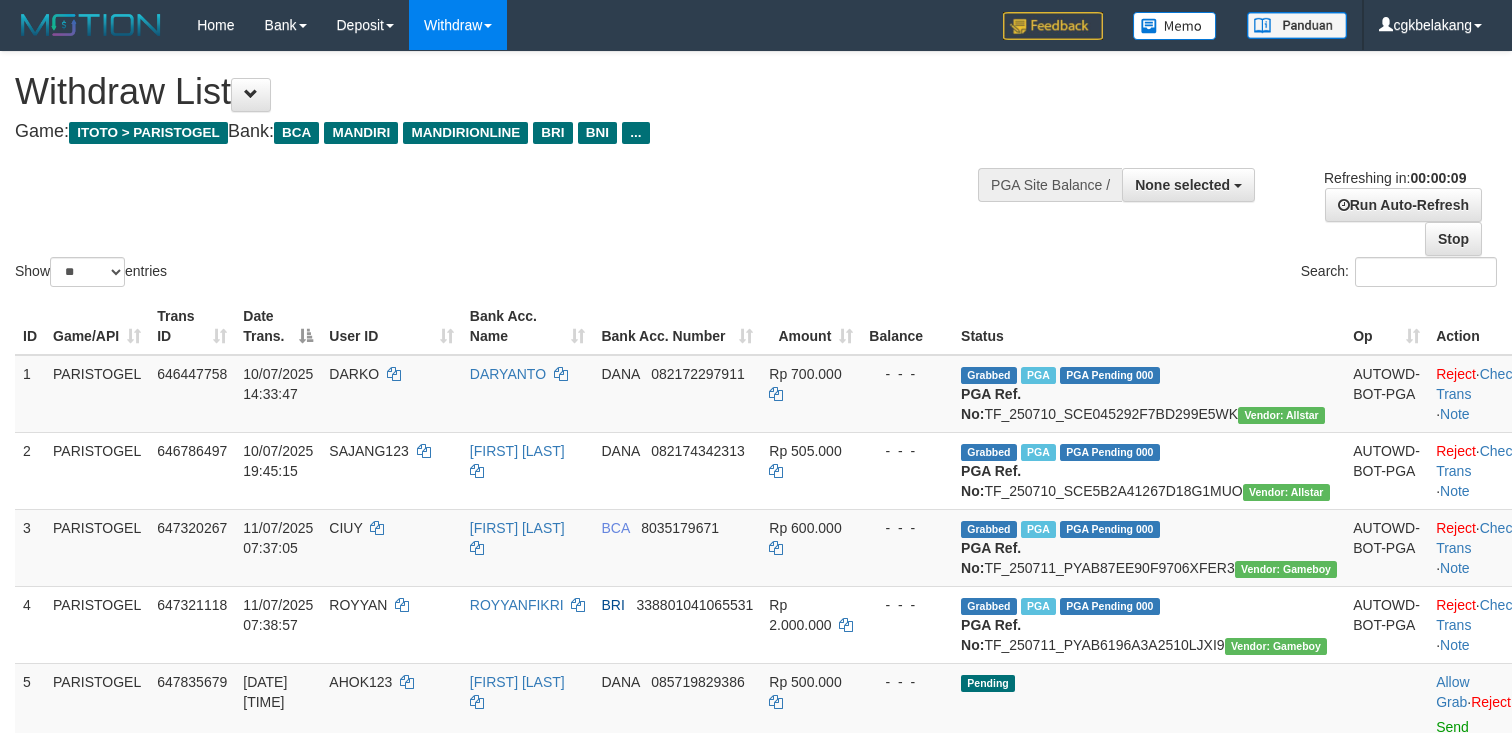 select 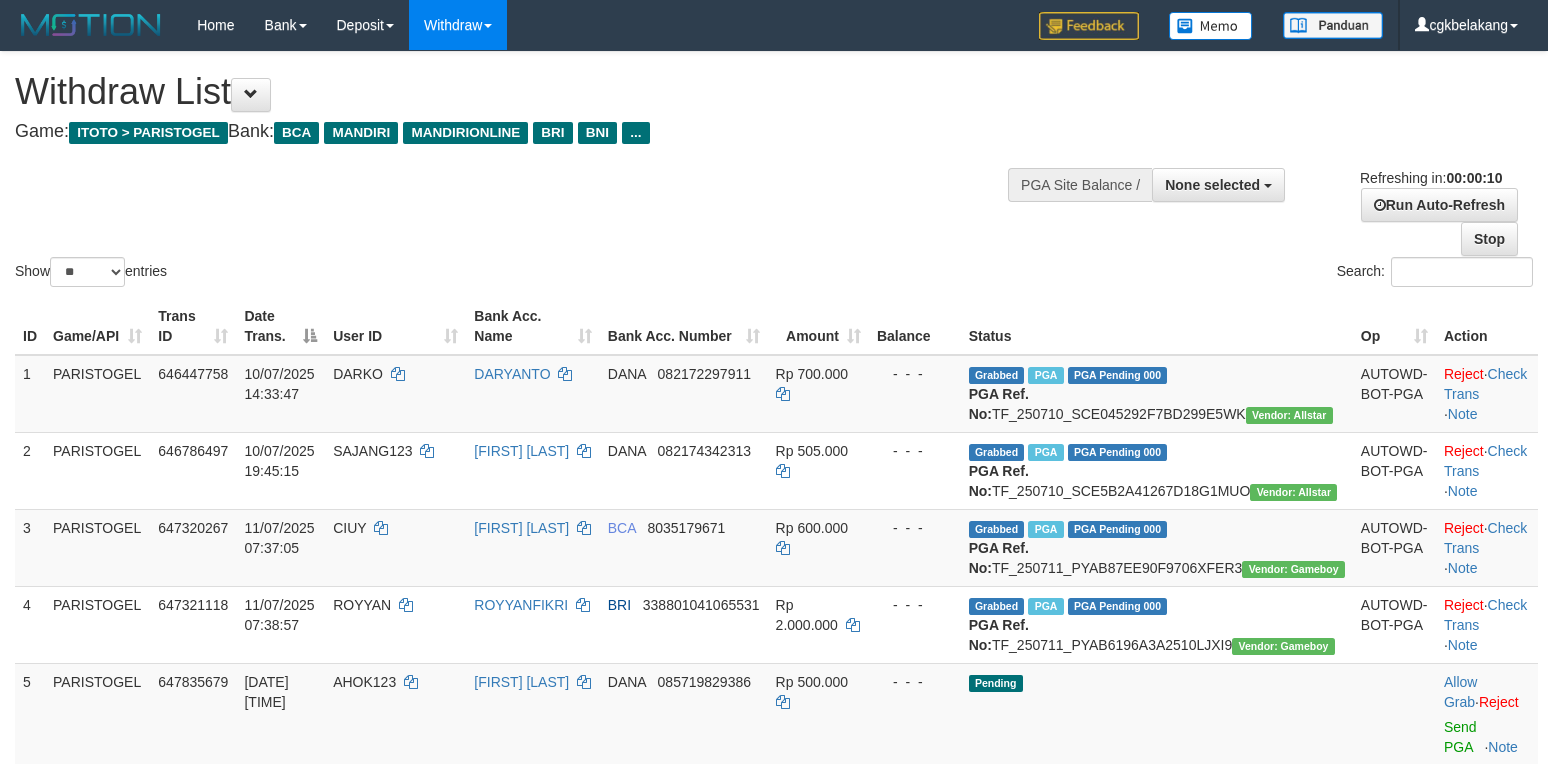 select 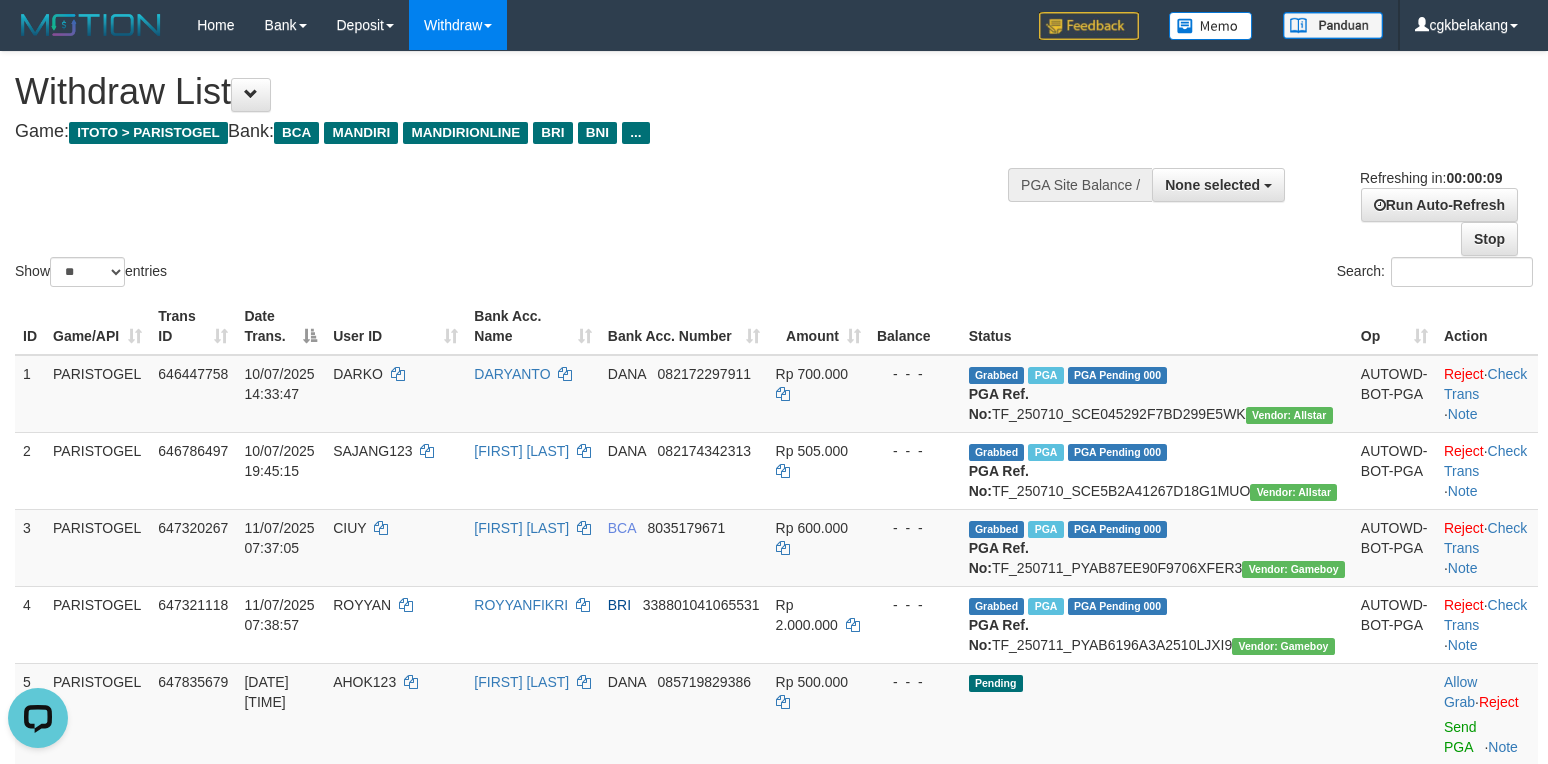 scroll, scrollTop: 0, scrollLeft: 0, axis: both 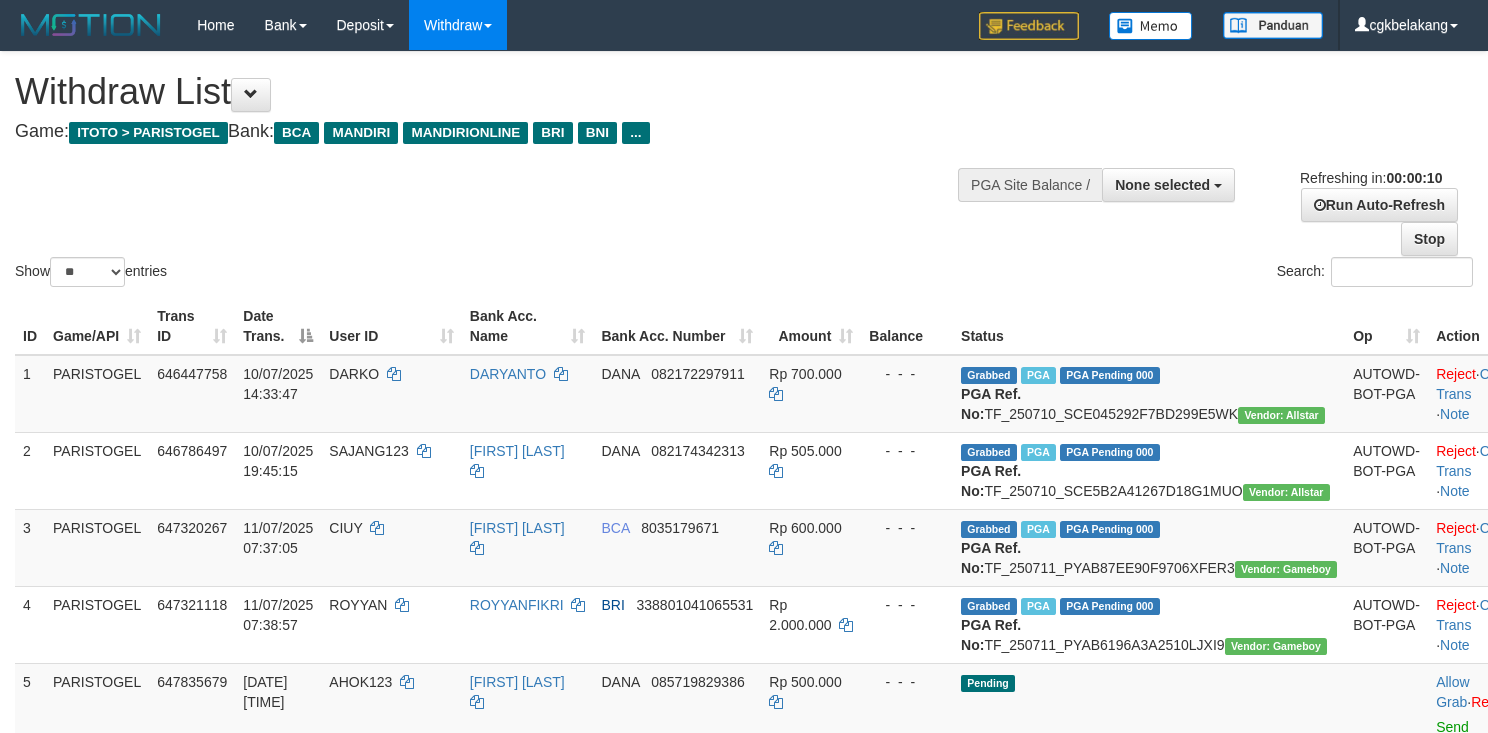 select 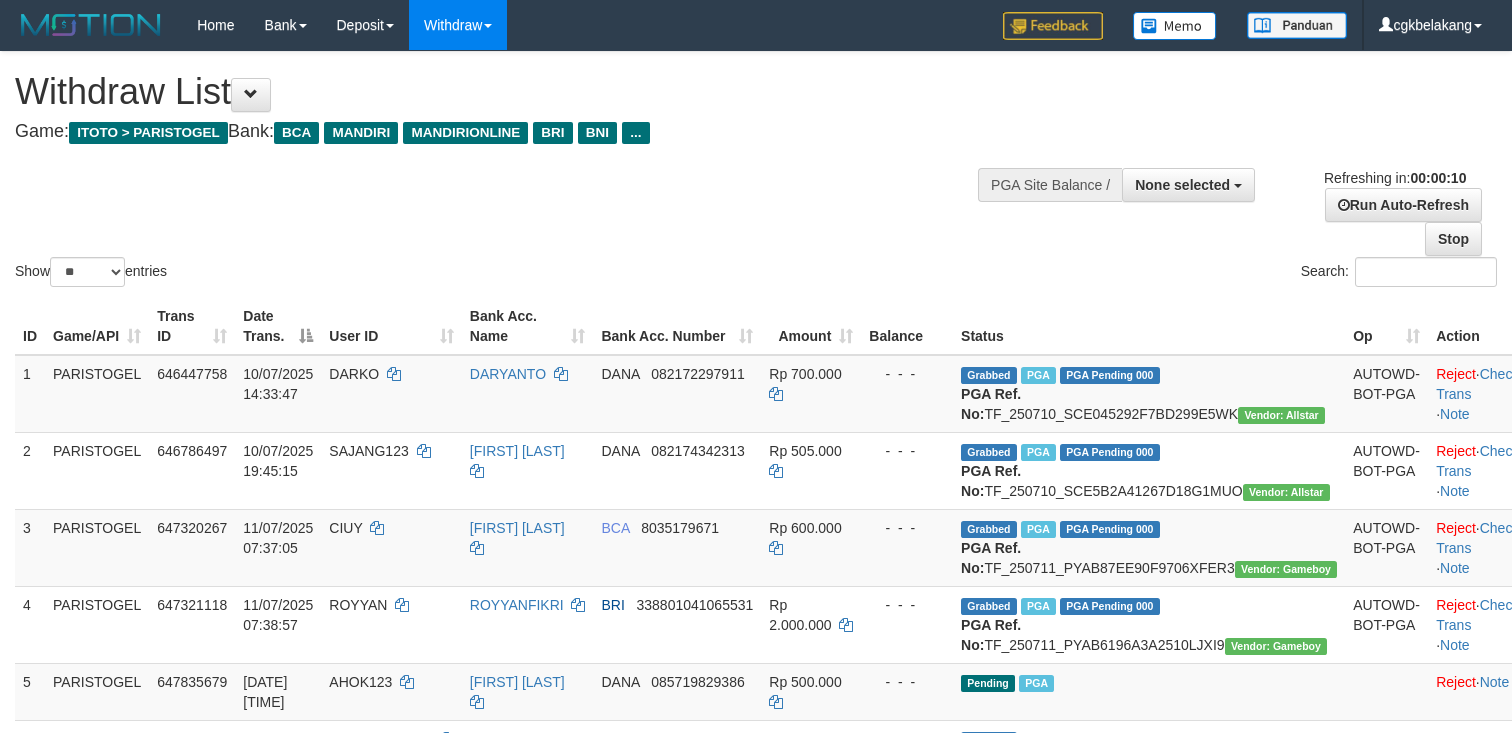select 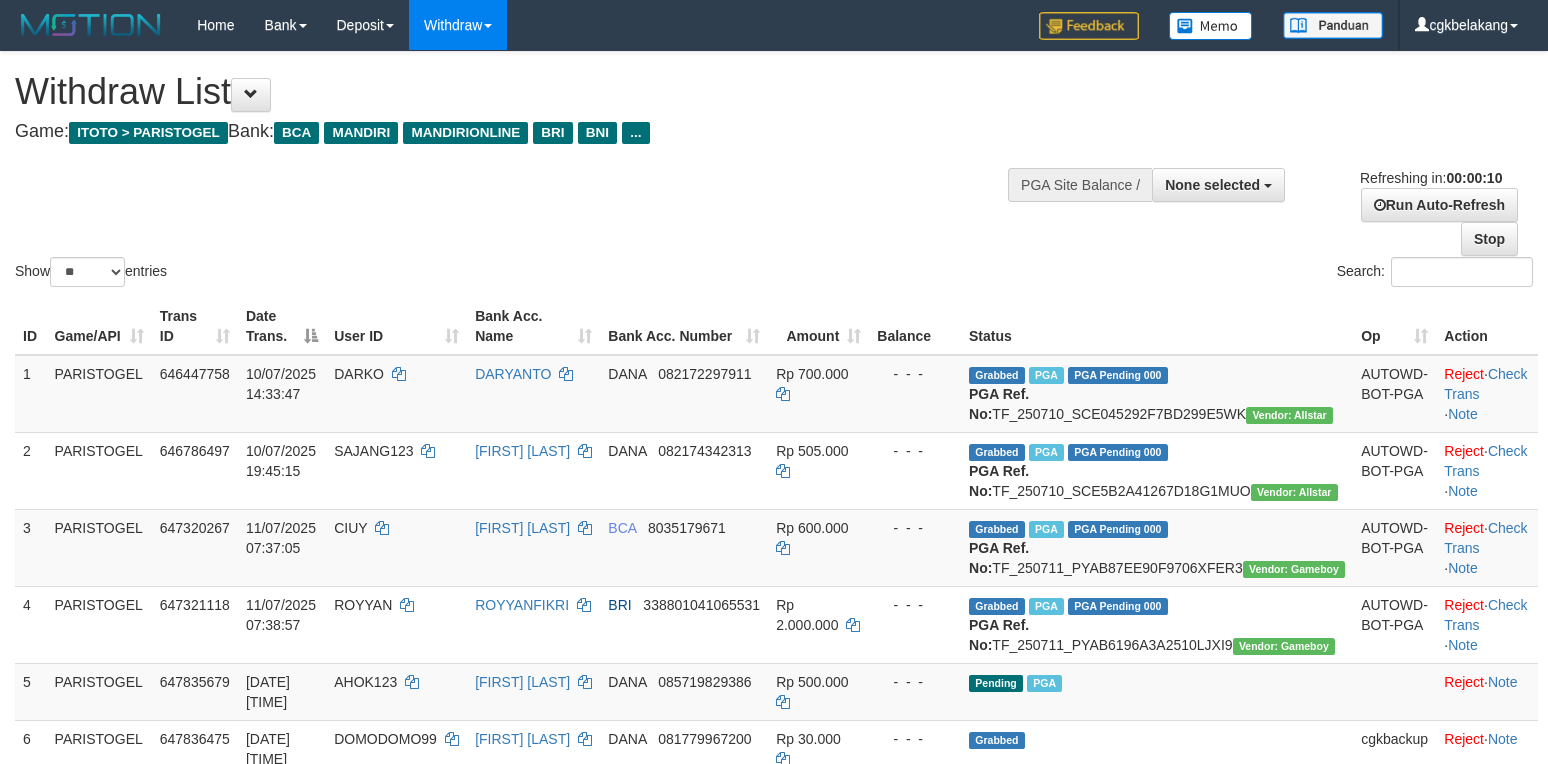 select 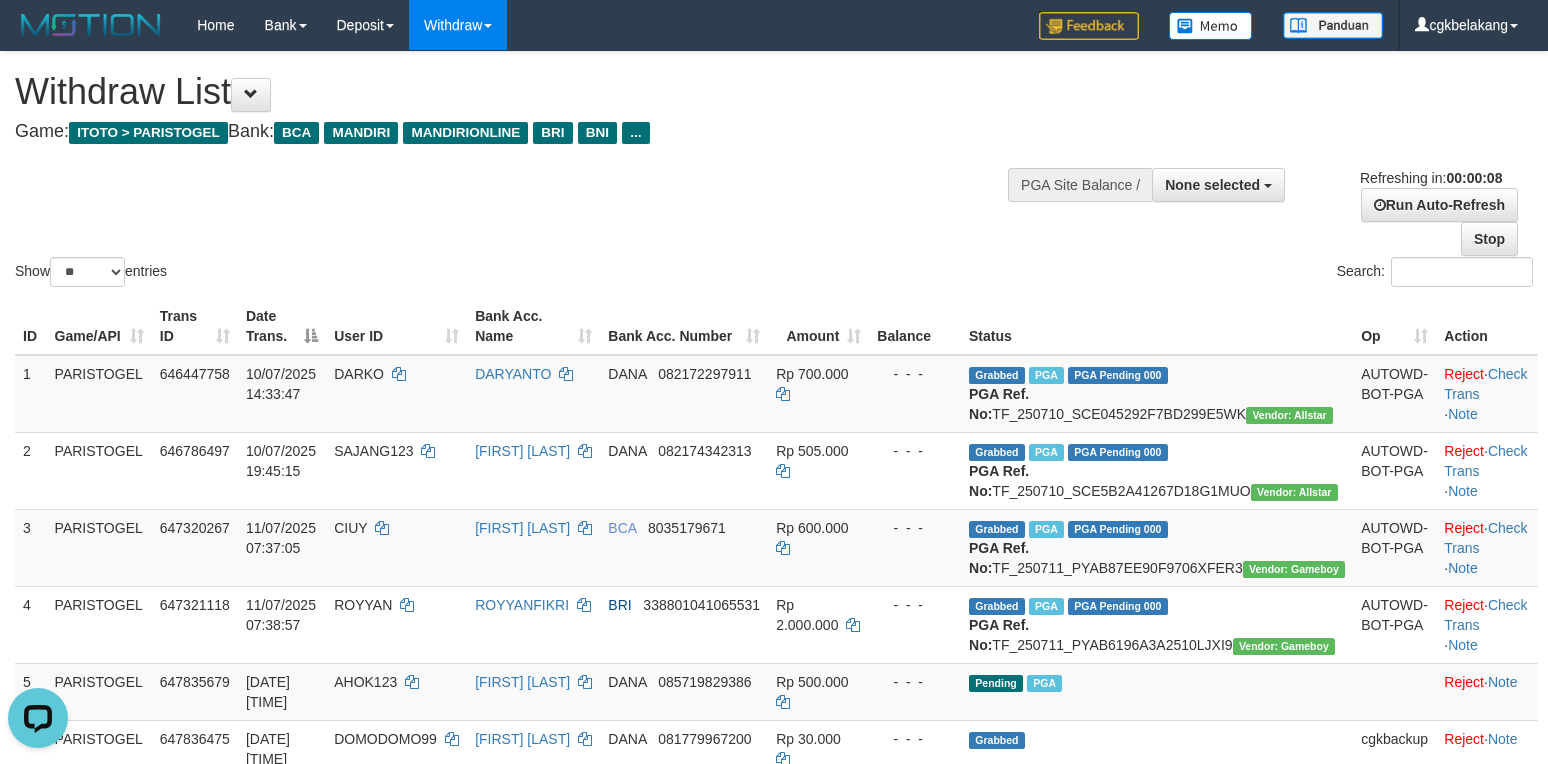 scroll, scrollTop: 0, scrollLeft: 0, axis: both 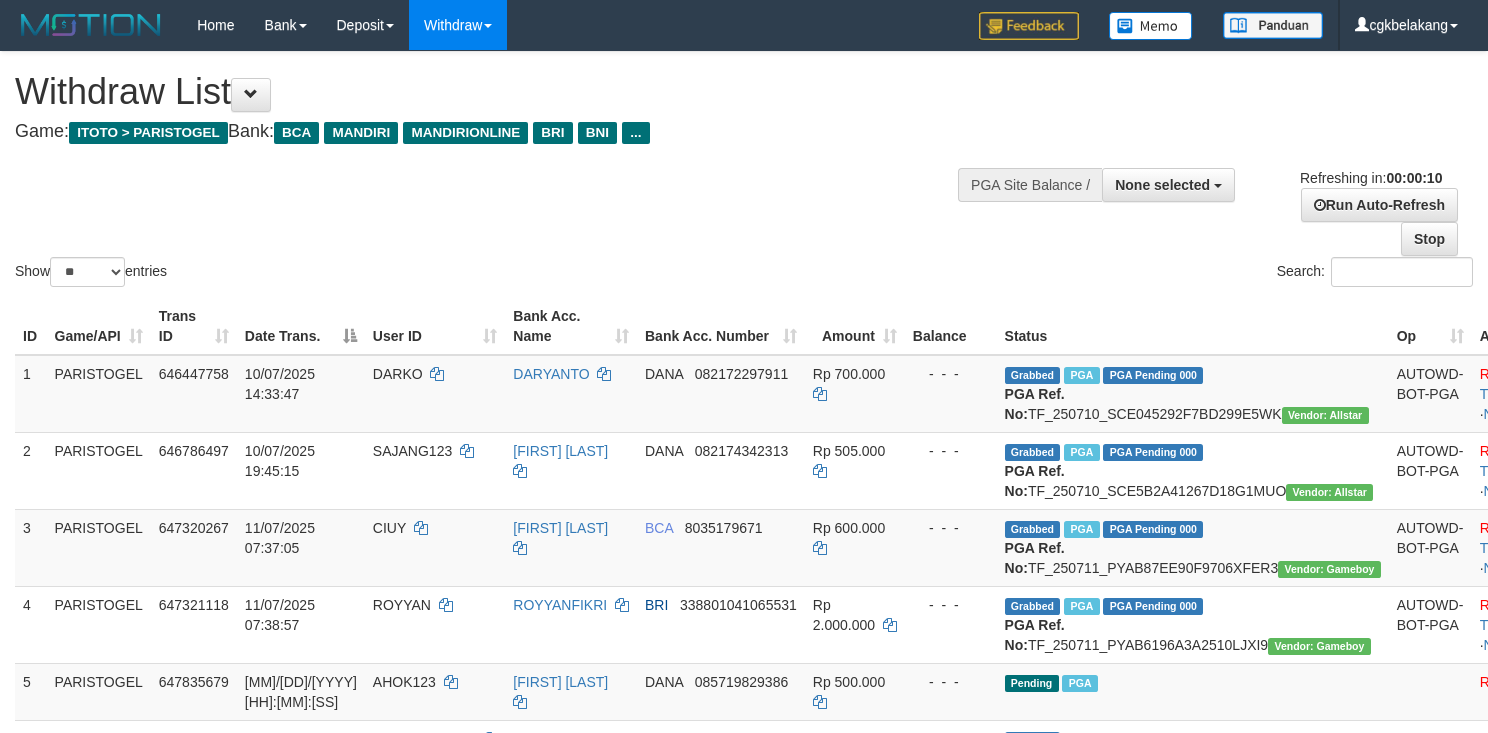 select 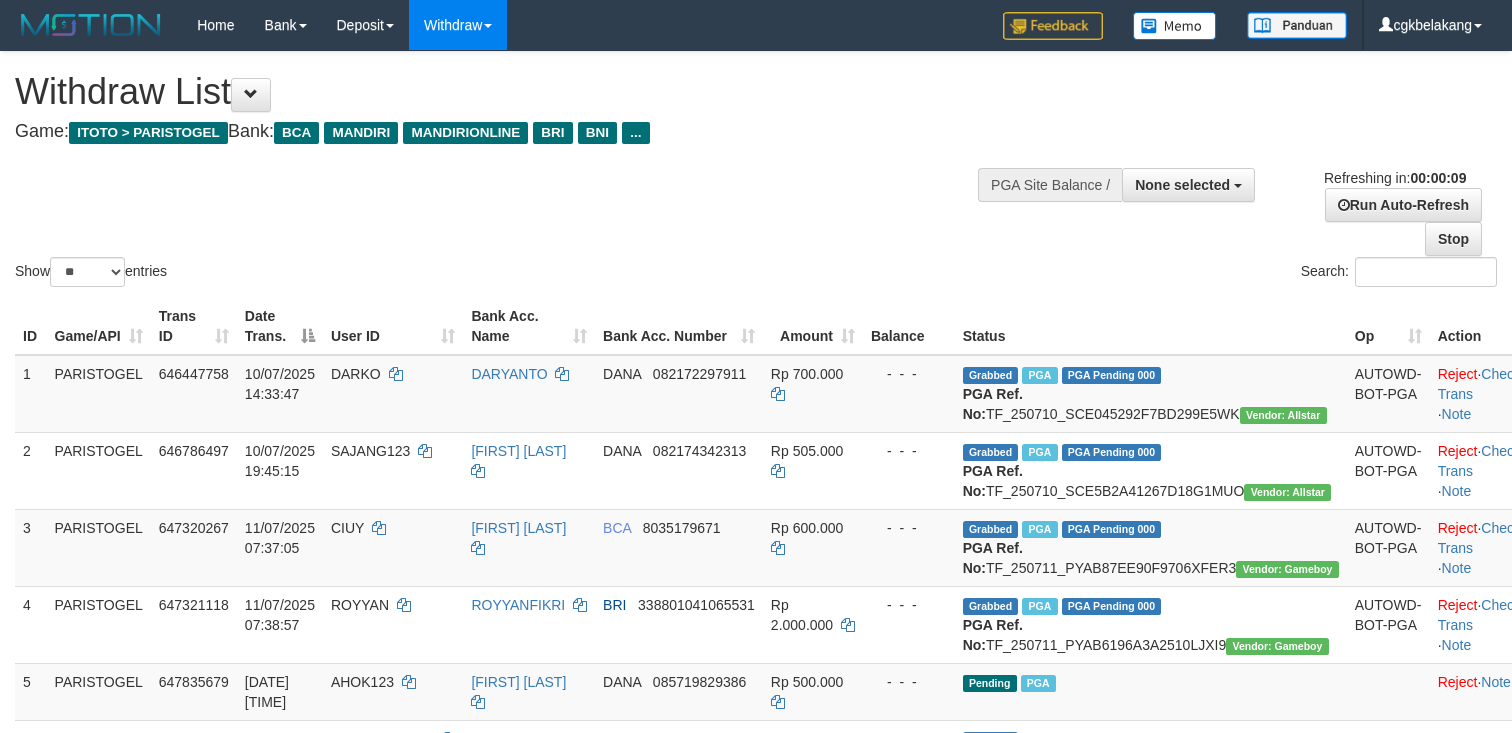 select 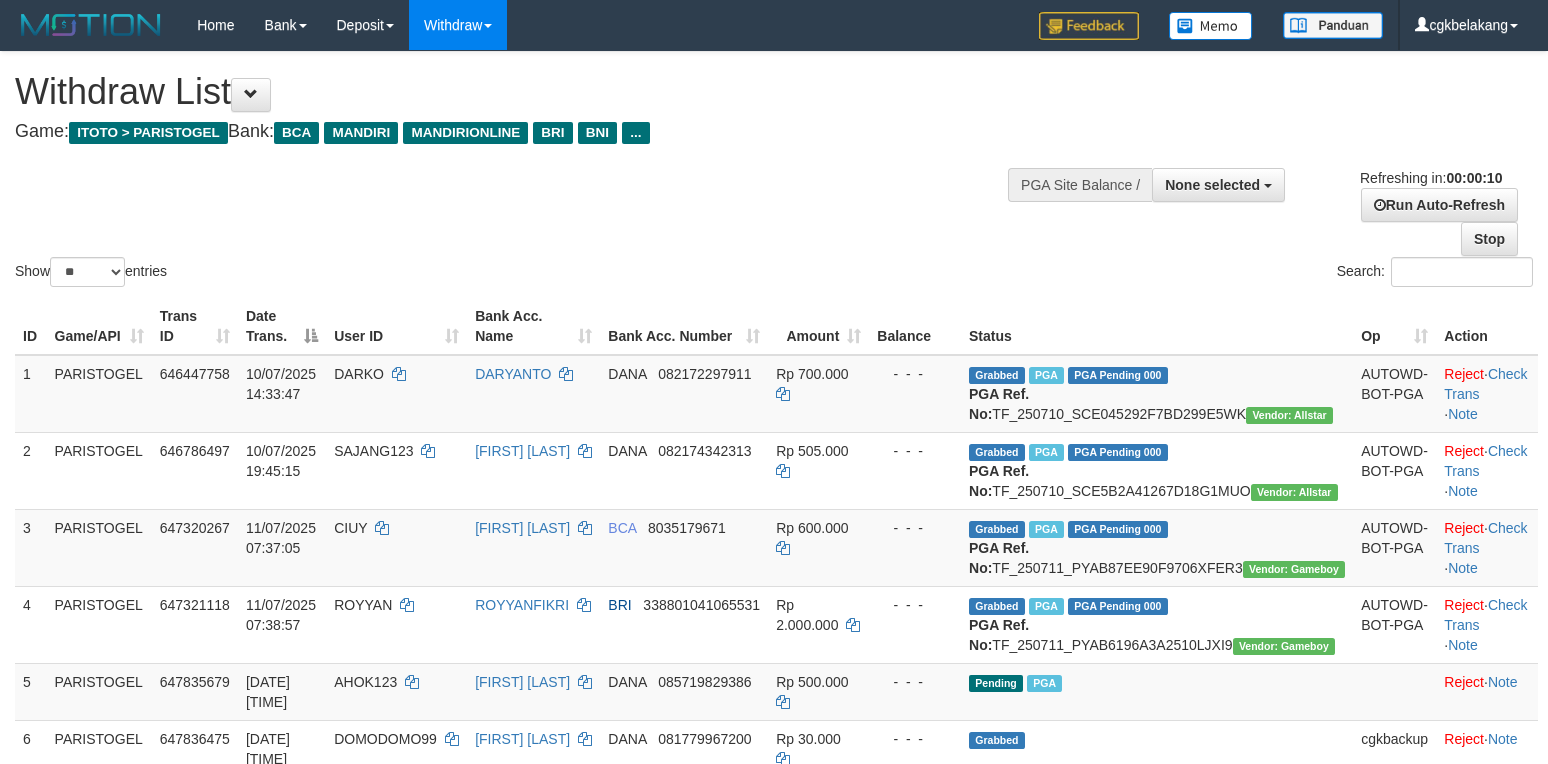 select 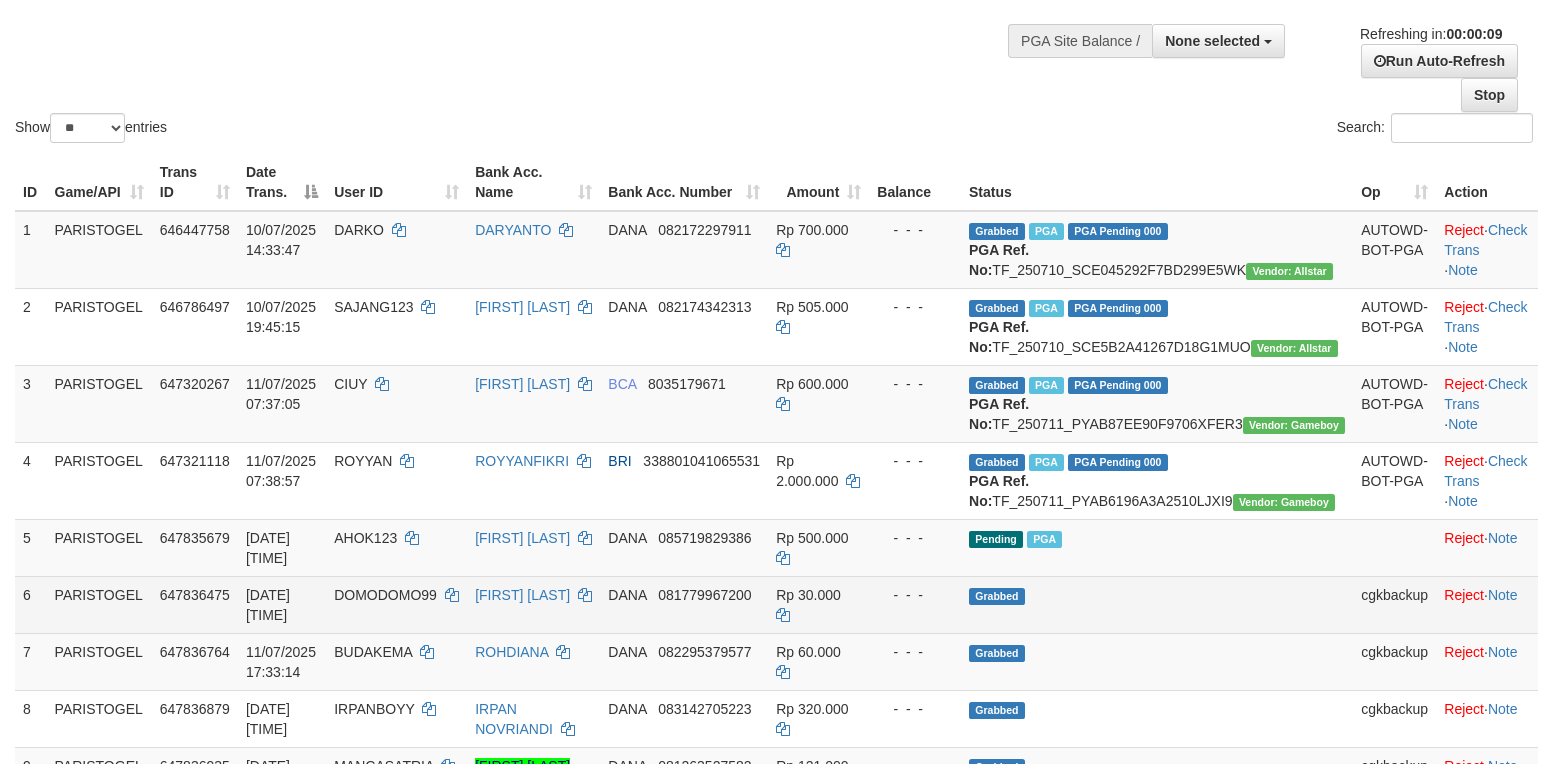 scroll, scrollTop: 533, scrollLeft: 0, axis: vertical 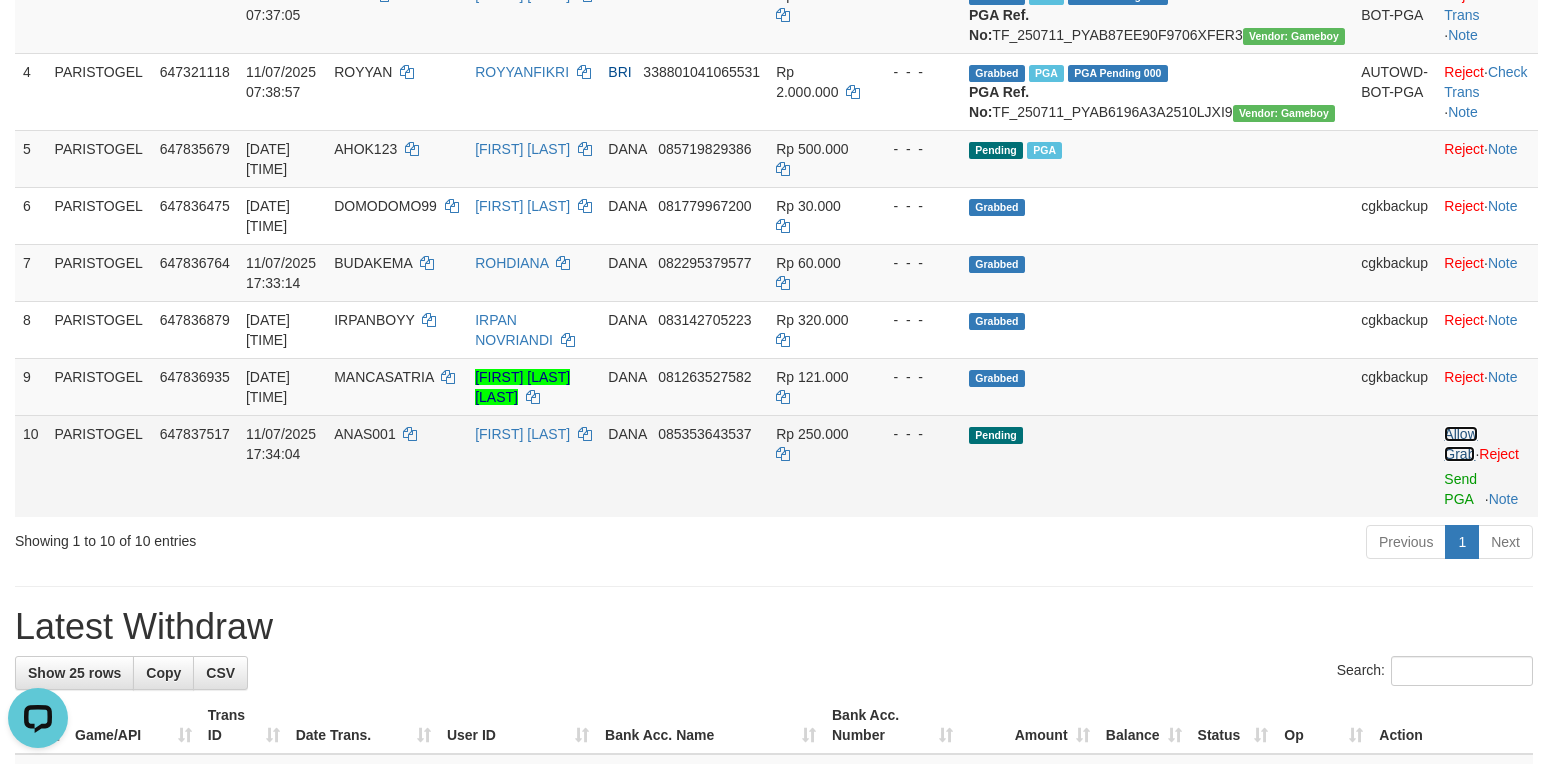 click on "Allow Grab" at bounding box center [1460, 444] 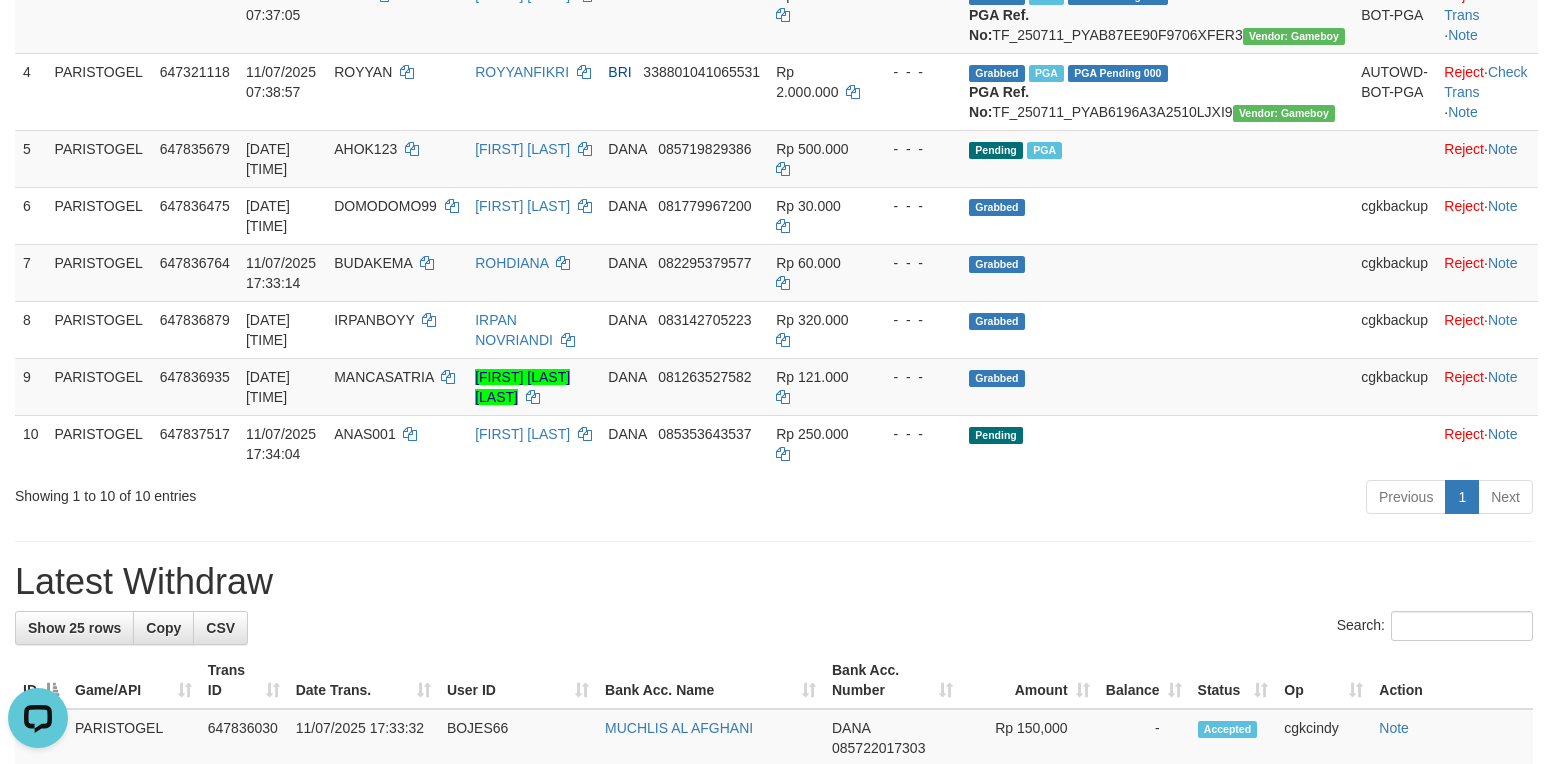 click on "**********" at bounding box center [774, 873] 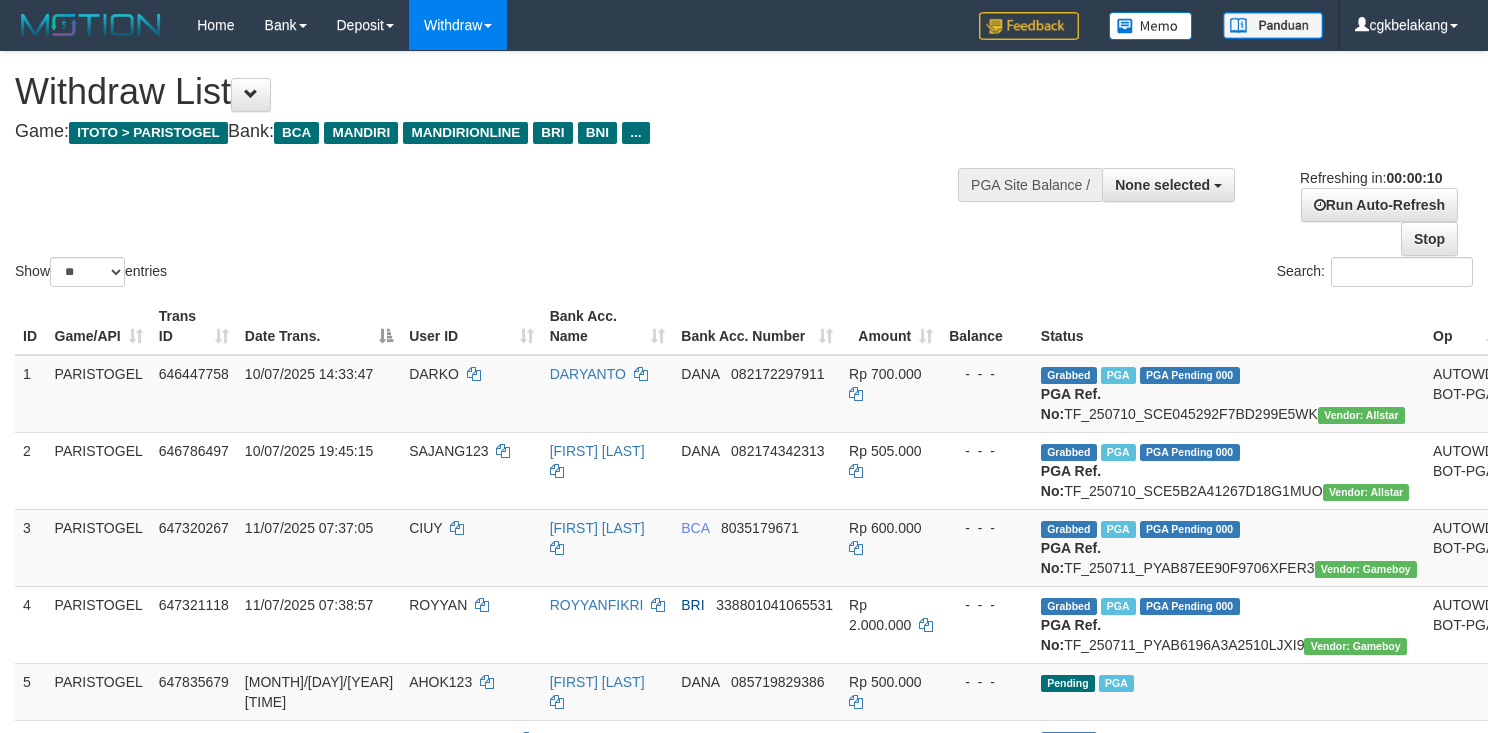 select 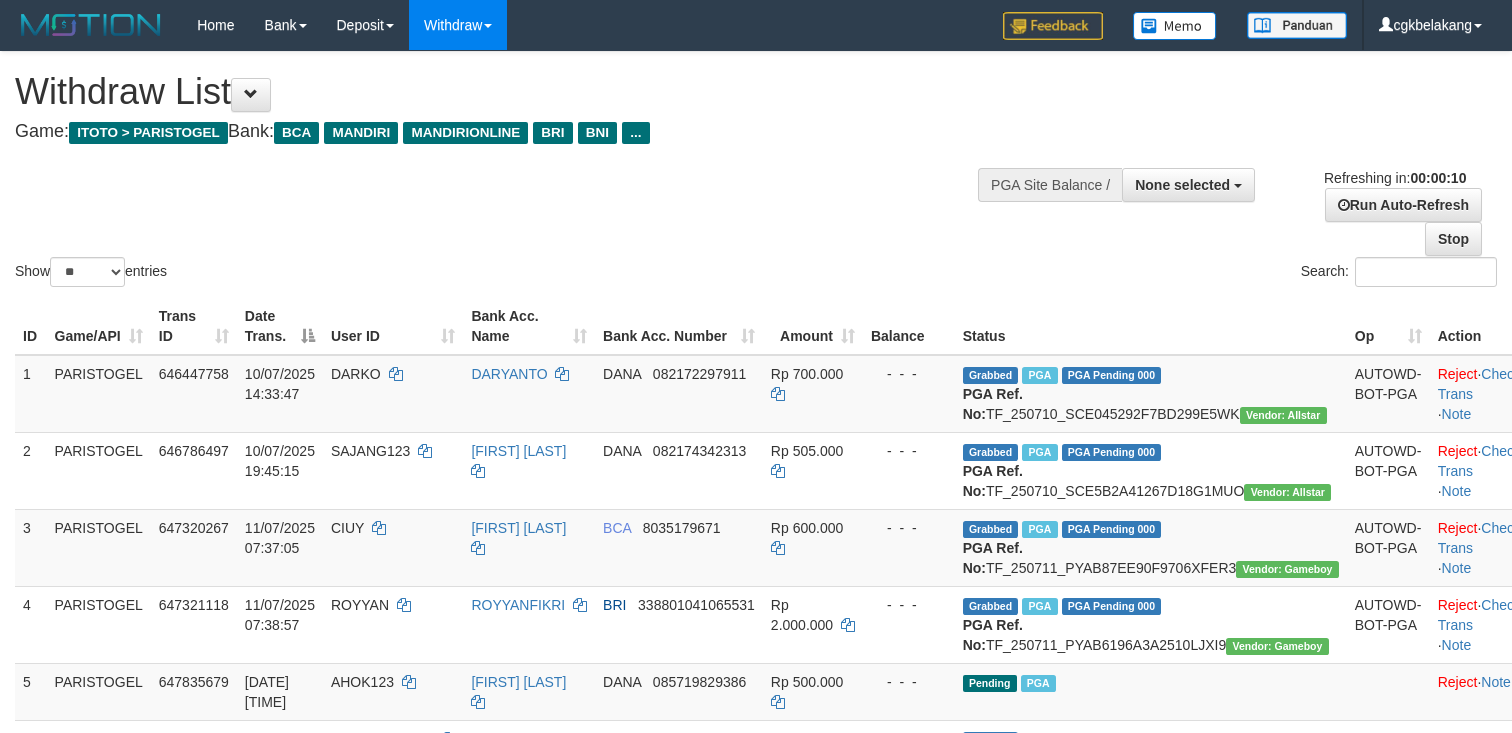 select 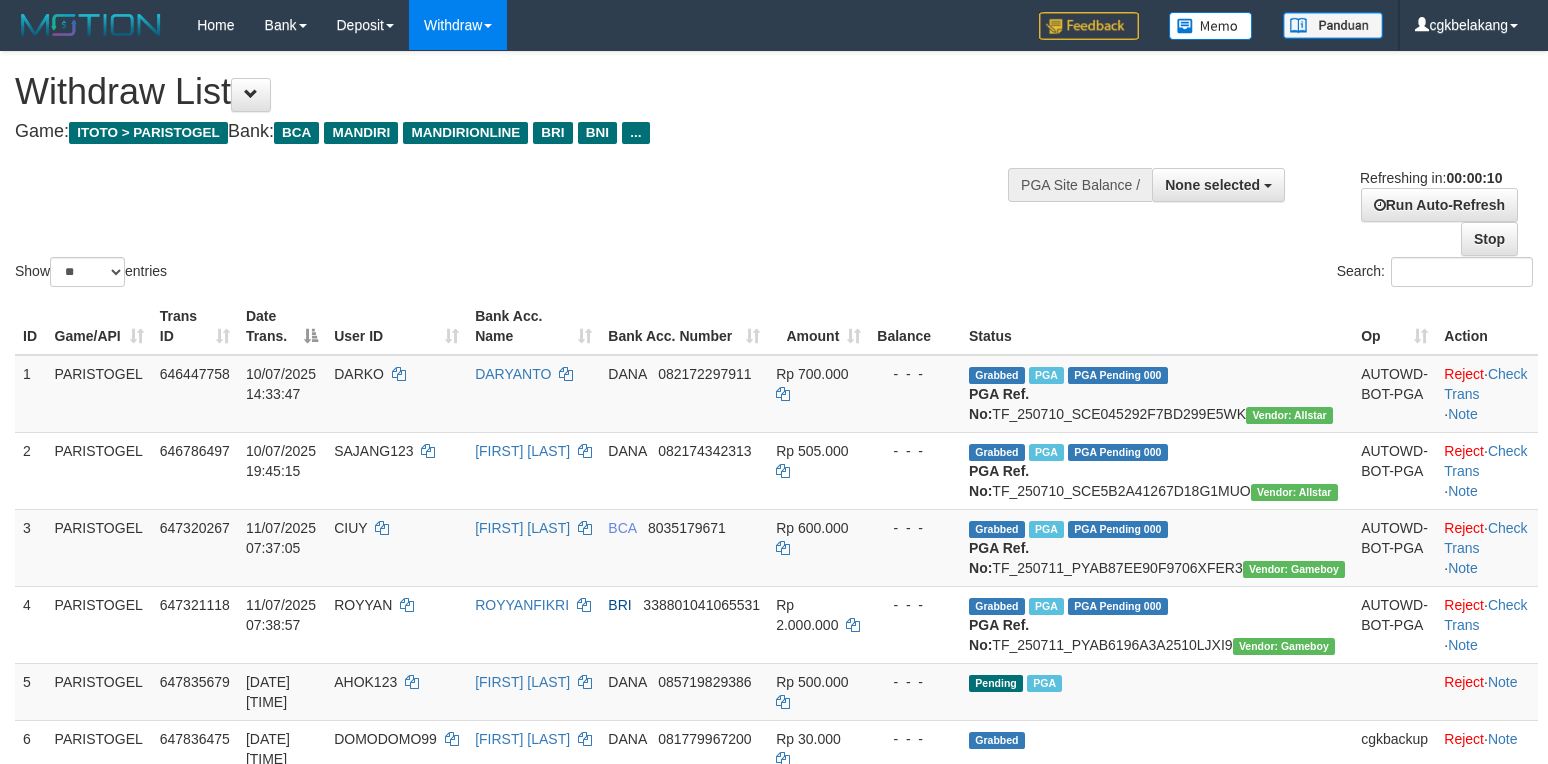select 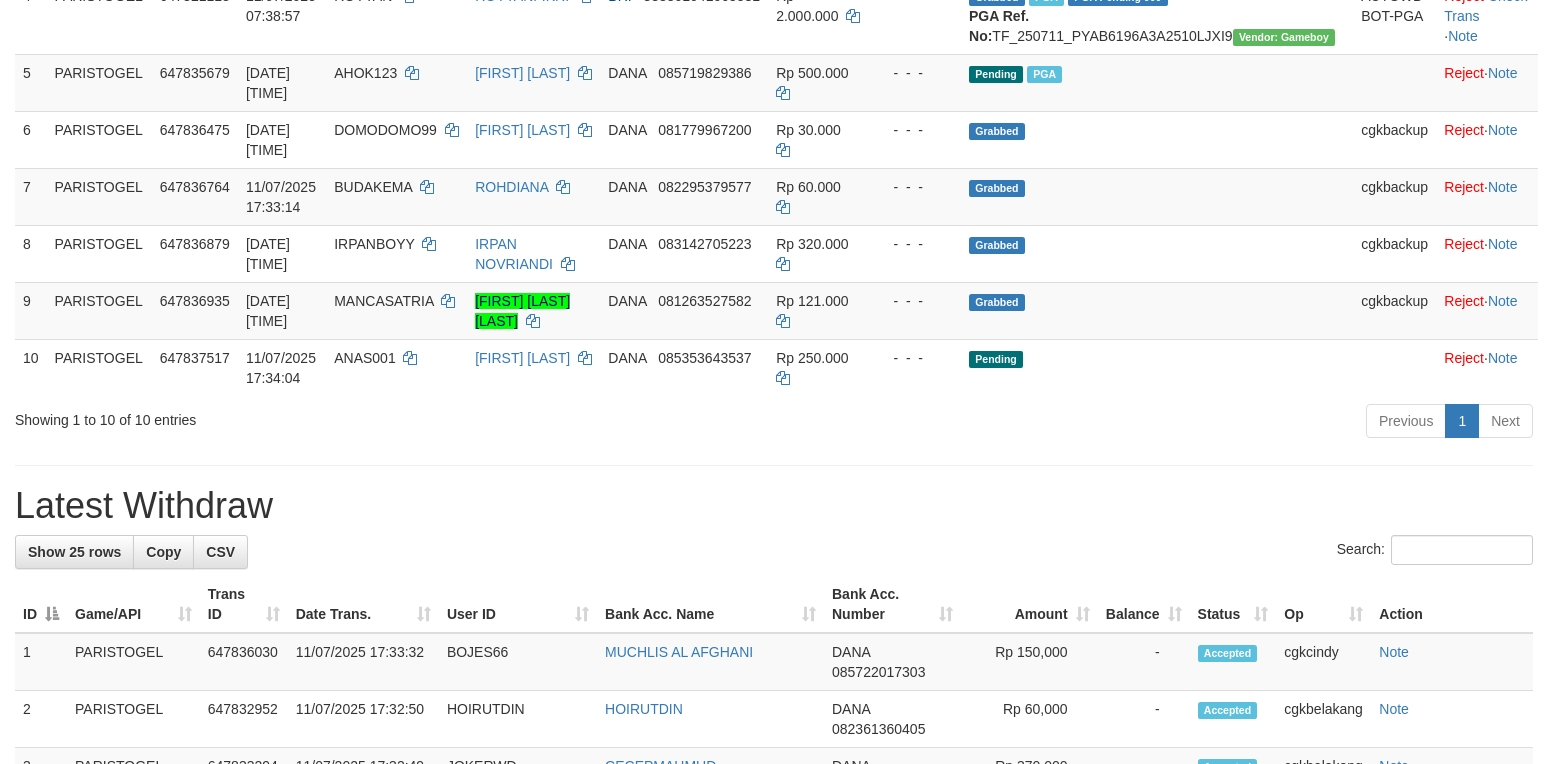 scroll, scrollTop: 533, scrollLeft: 0, axis: vertical 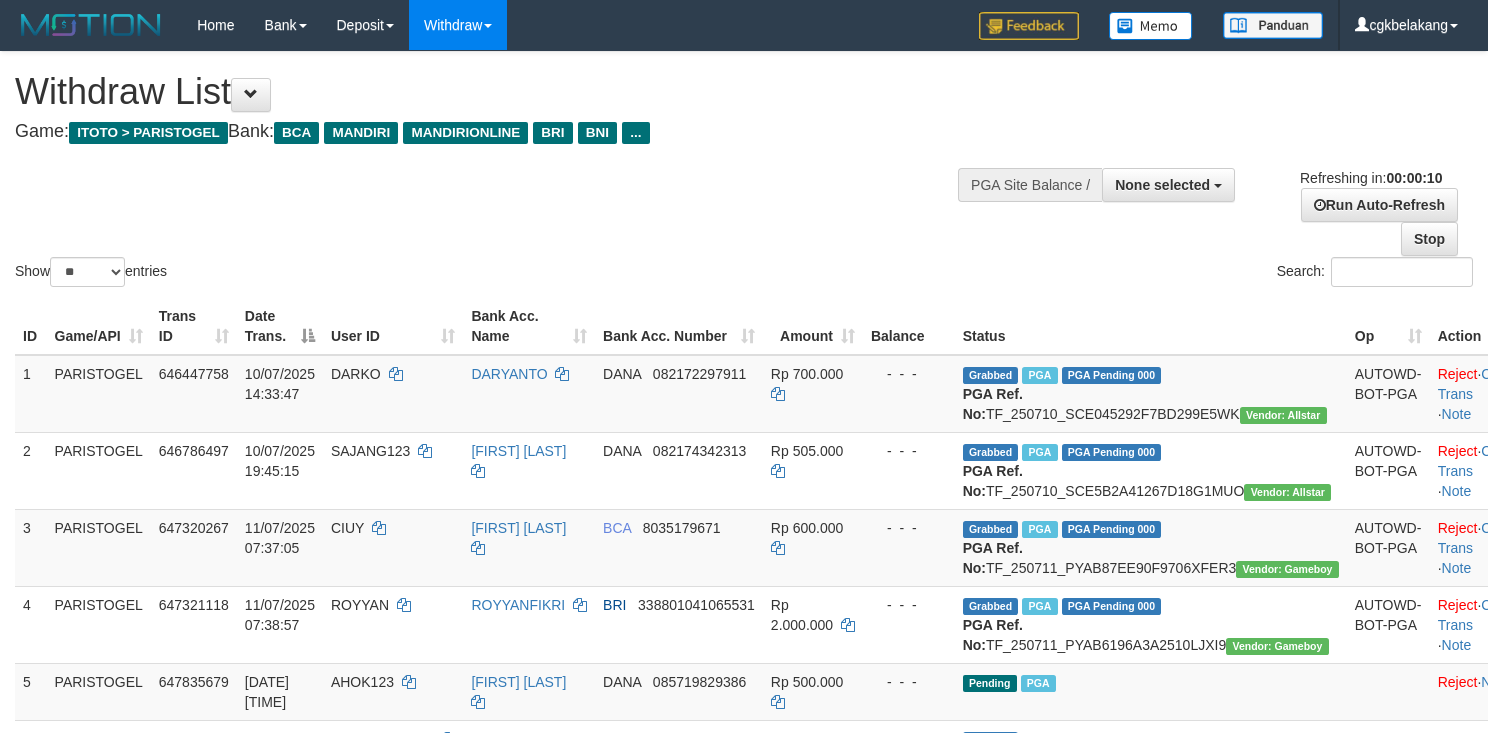 select 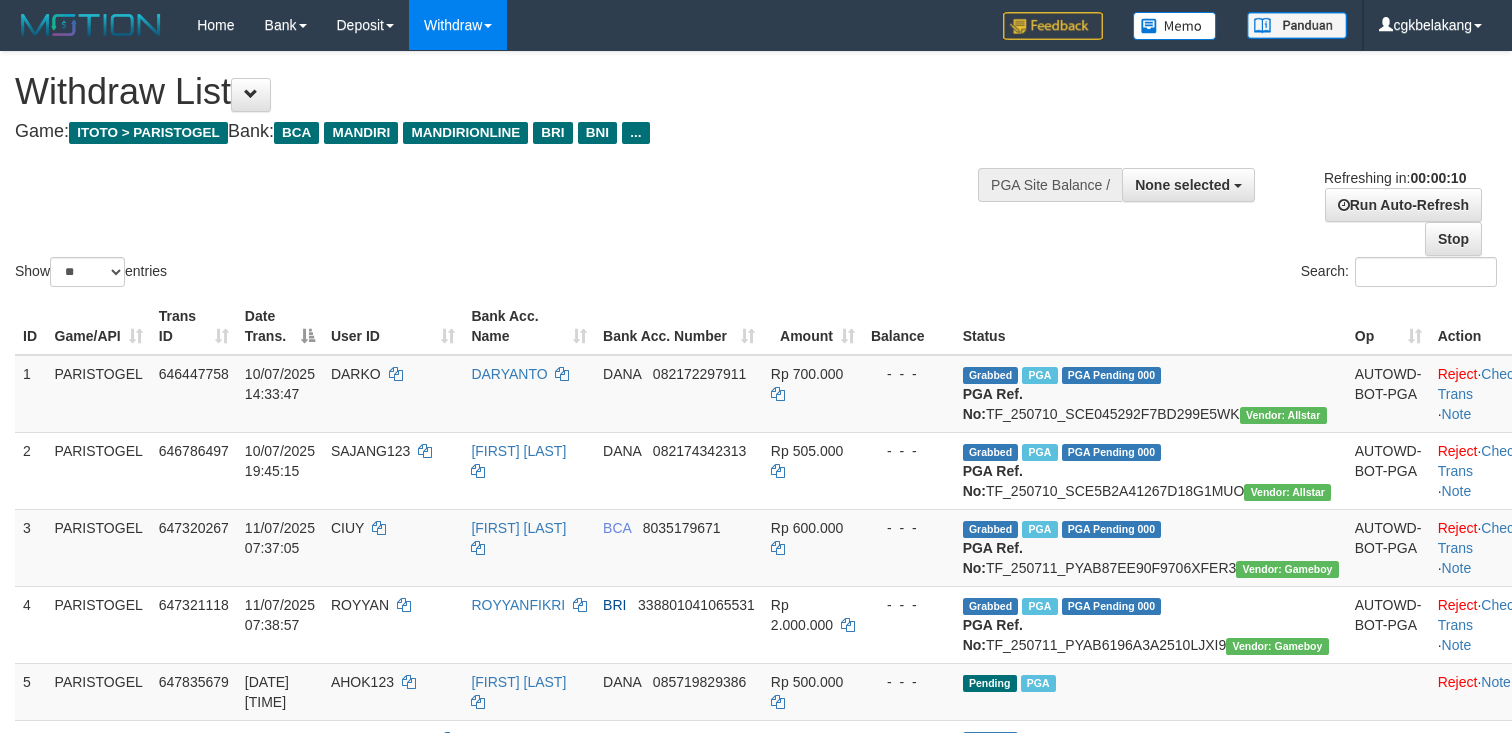 select 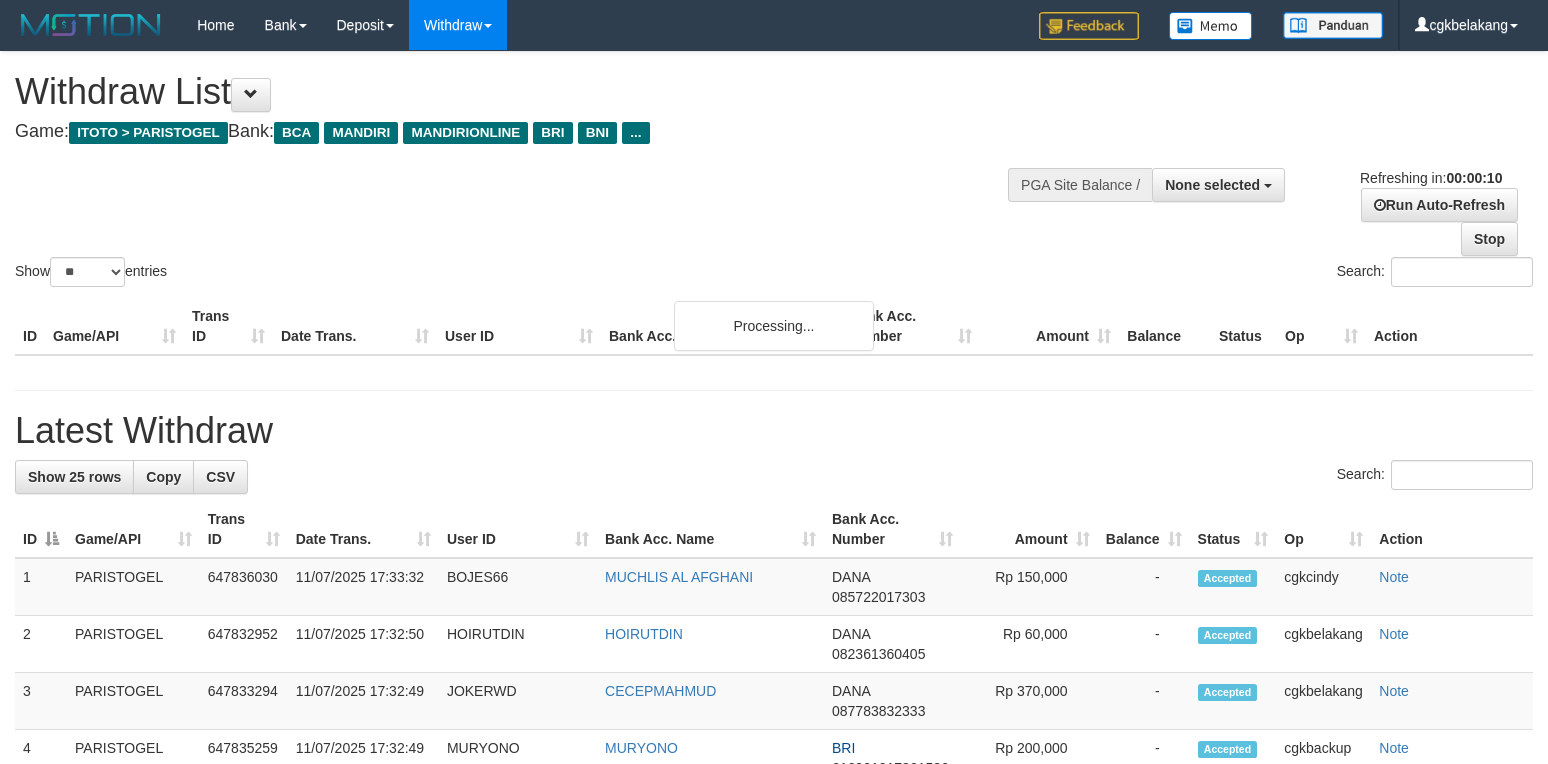 select 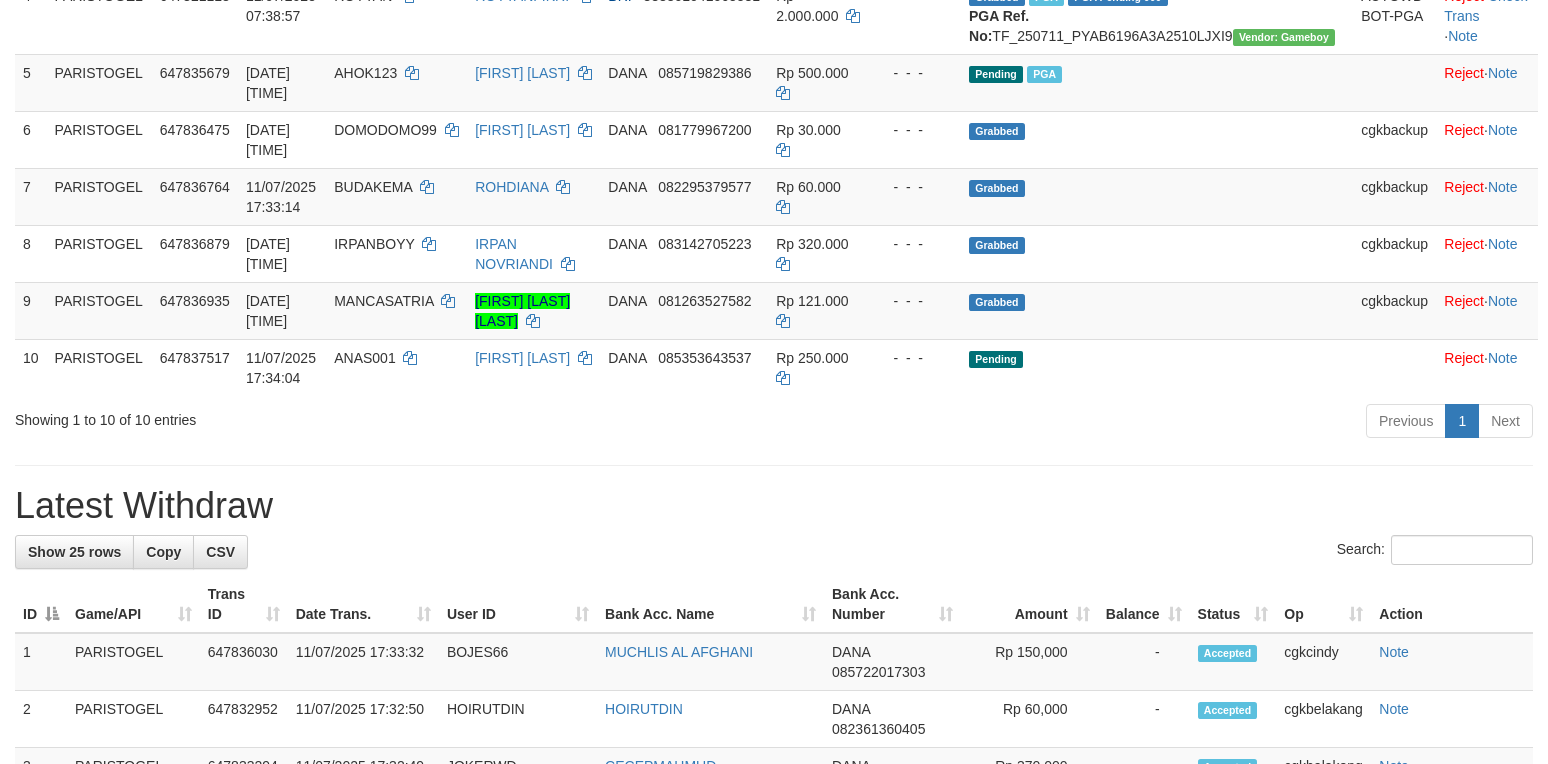 scroll, scrollTop: 533, scrollLeft: 0, axis: vertical 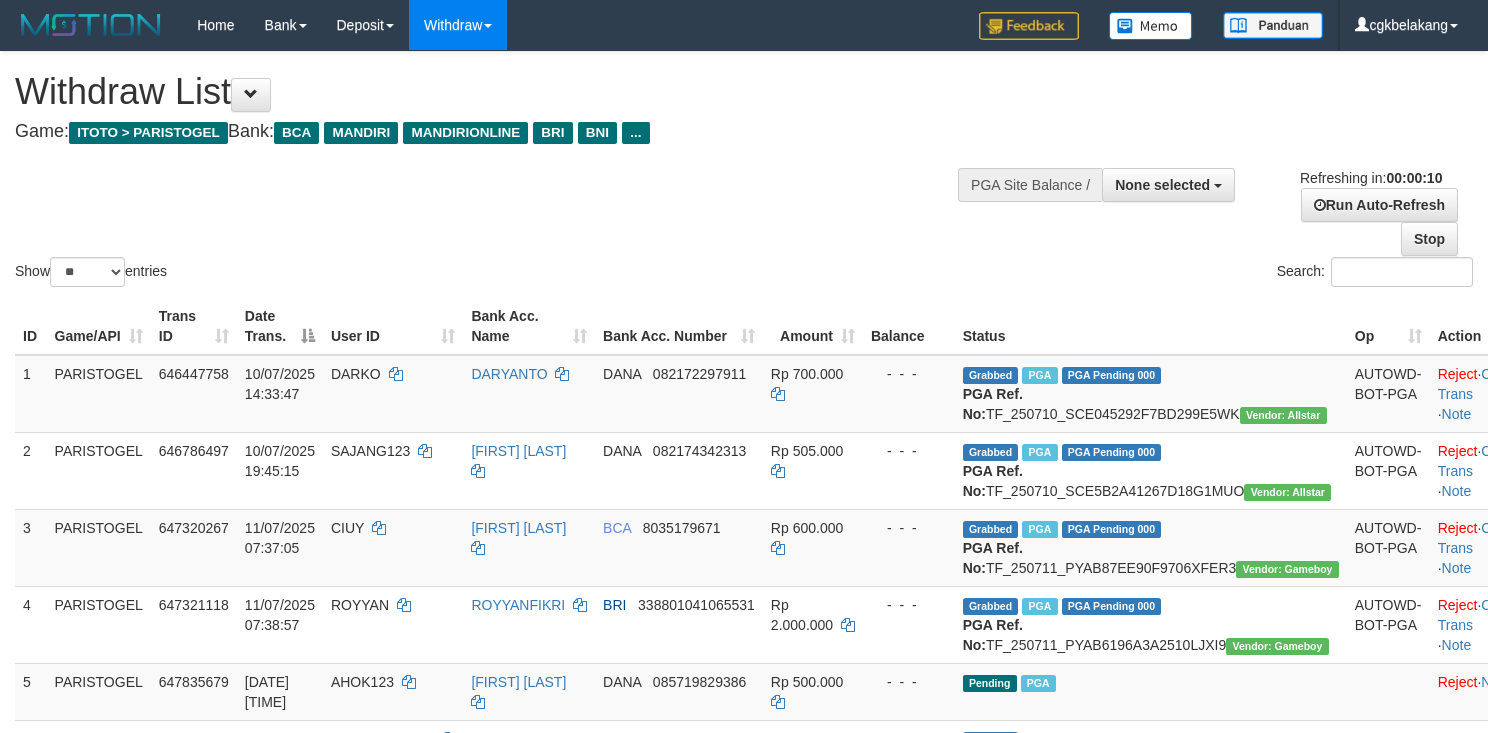 select 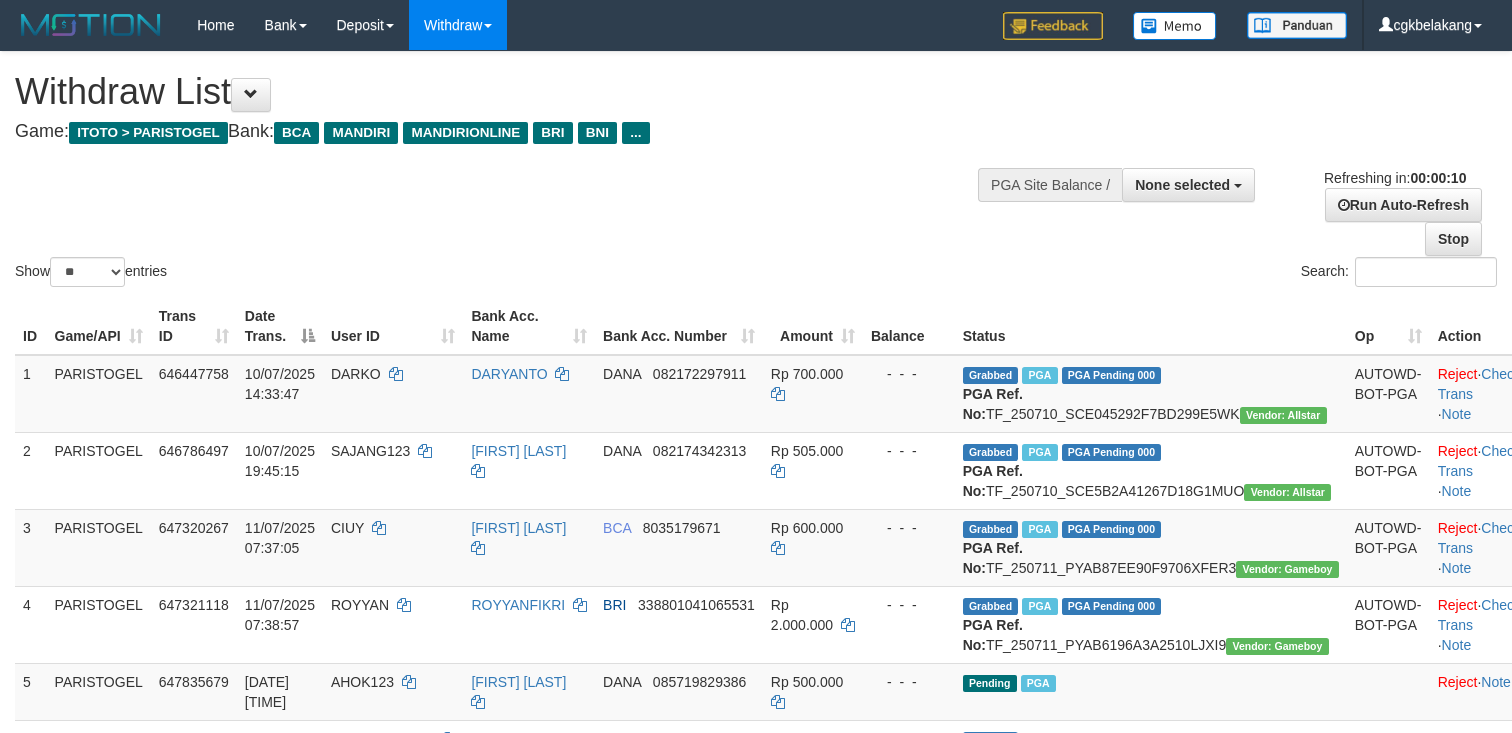 select 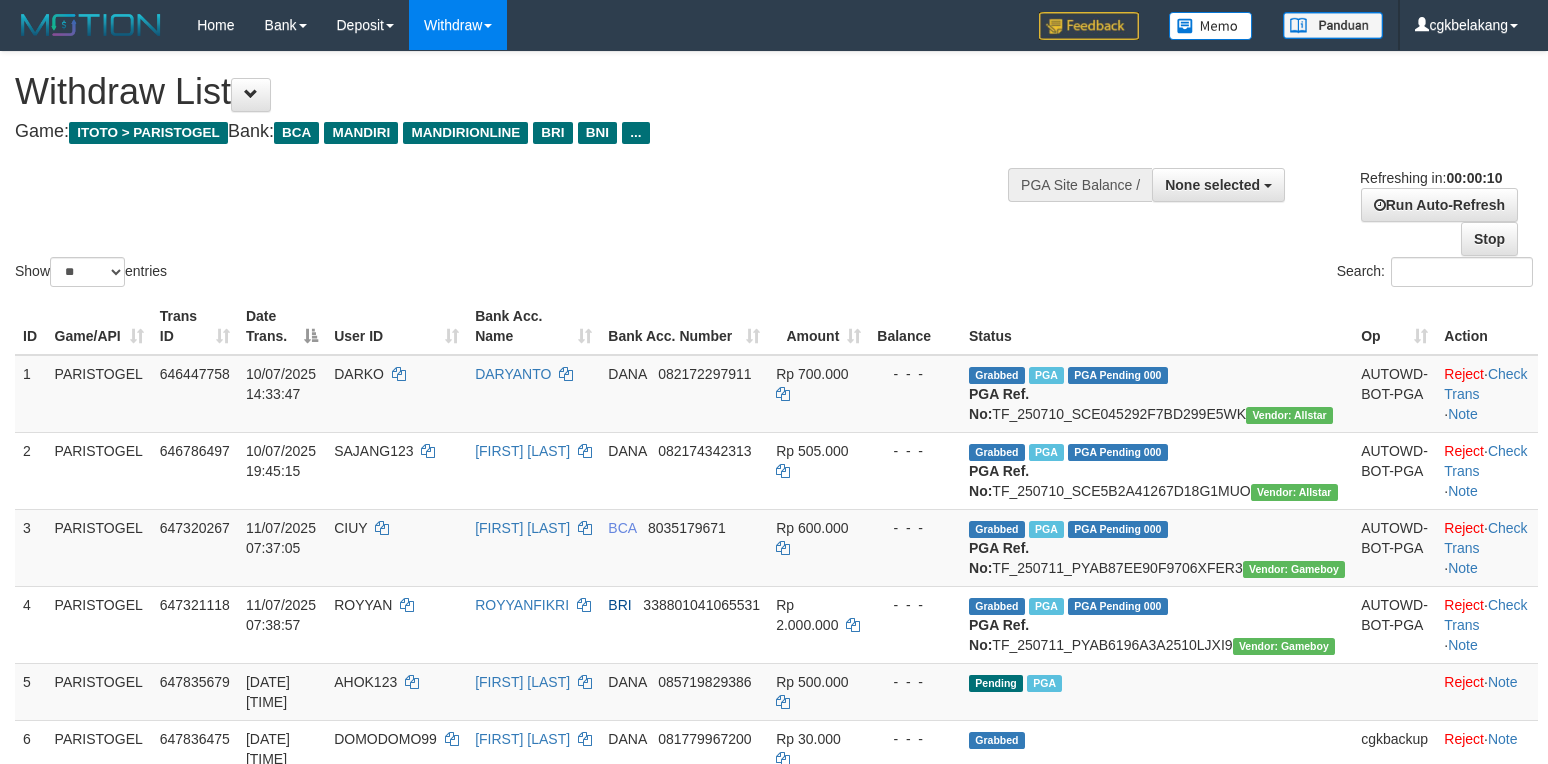 select 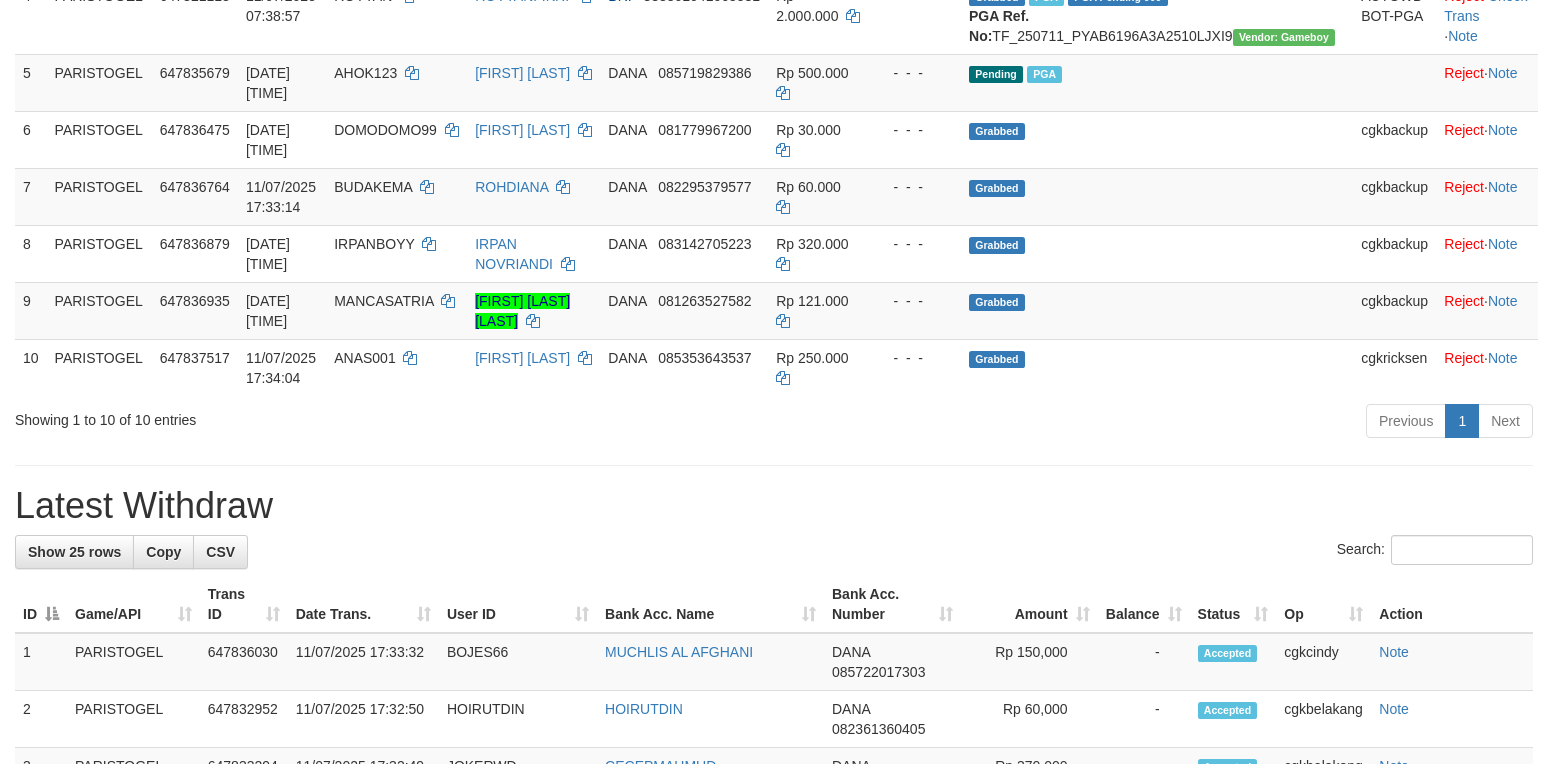 scroll, scrollTop: 533, scrollLeft: 0, axis: vertical 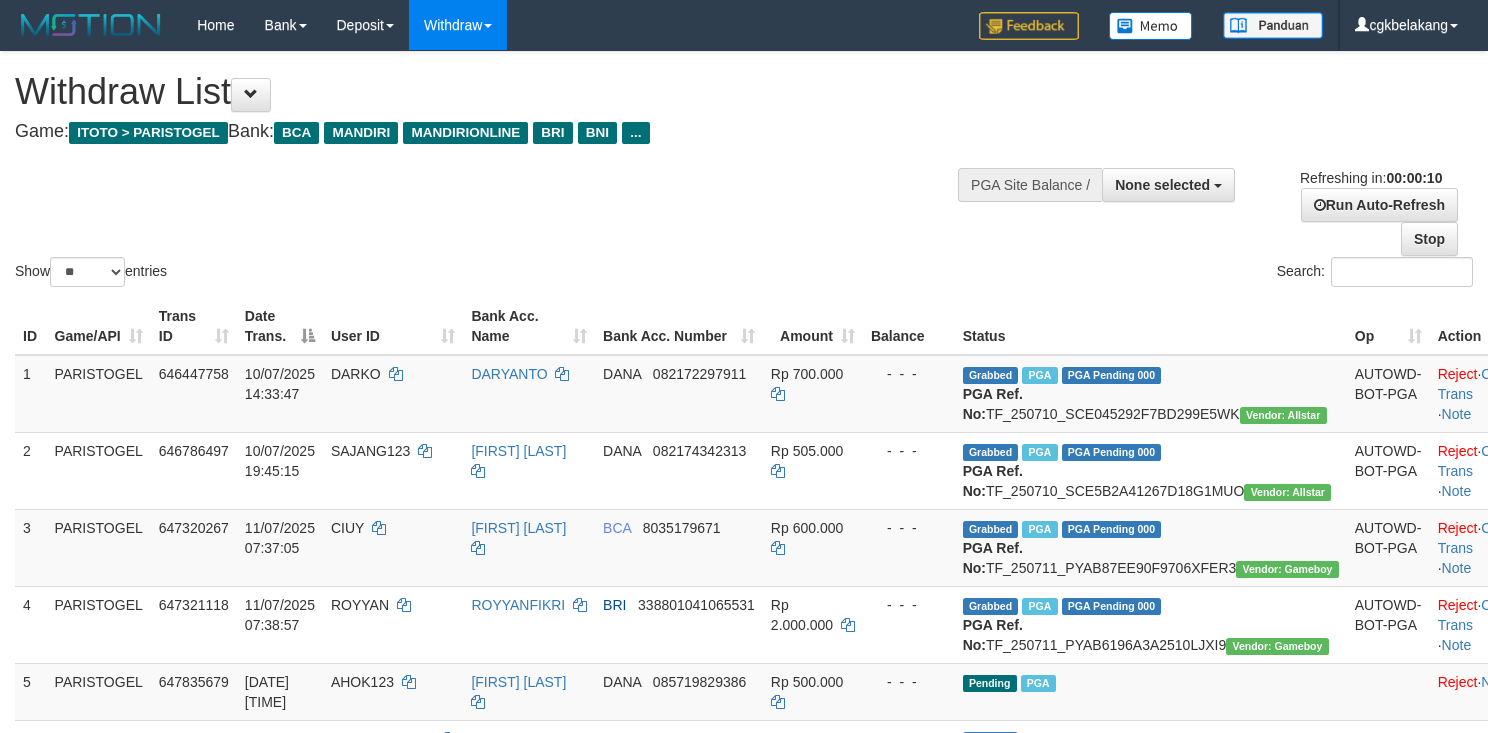 select 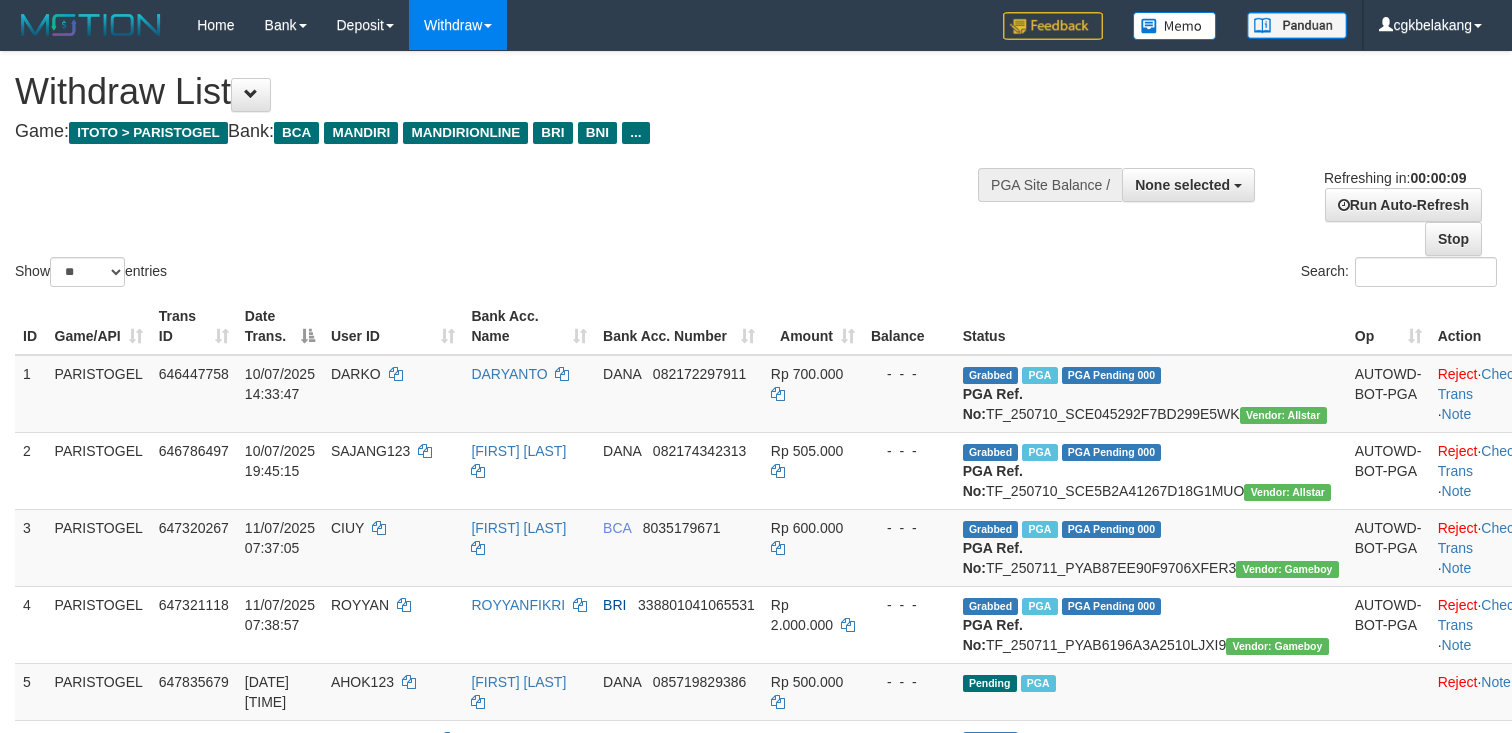 select 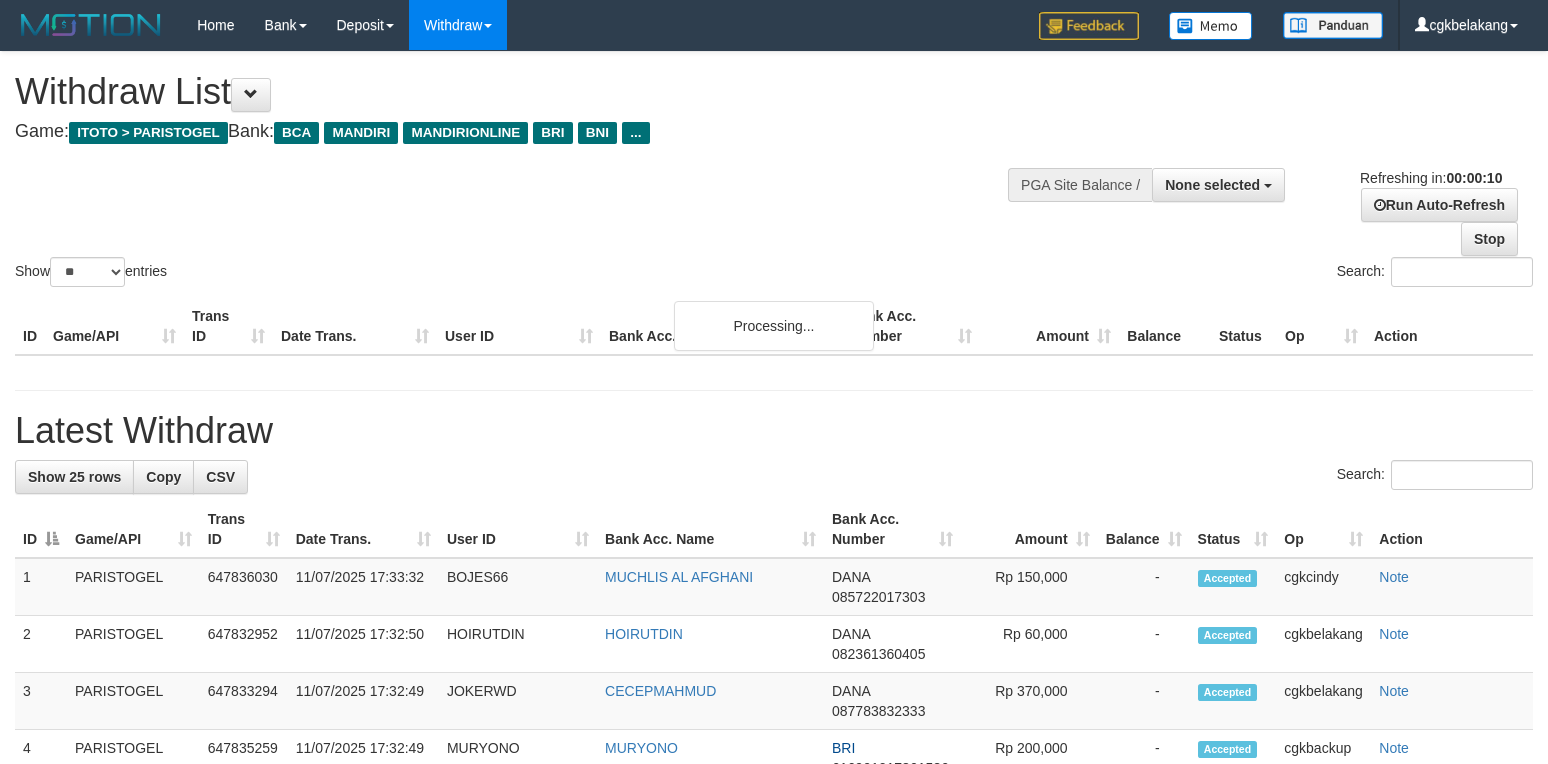 select 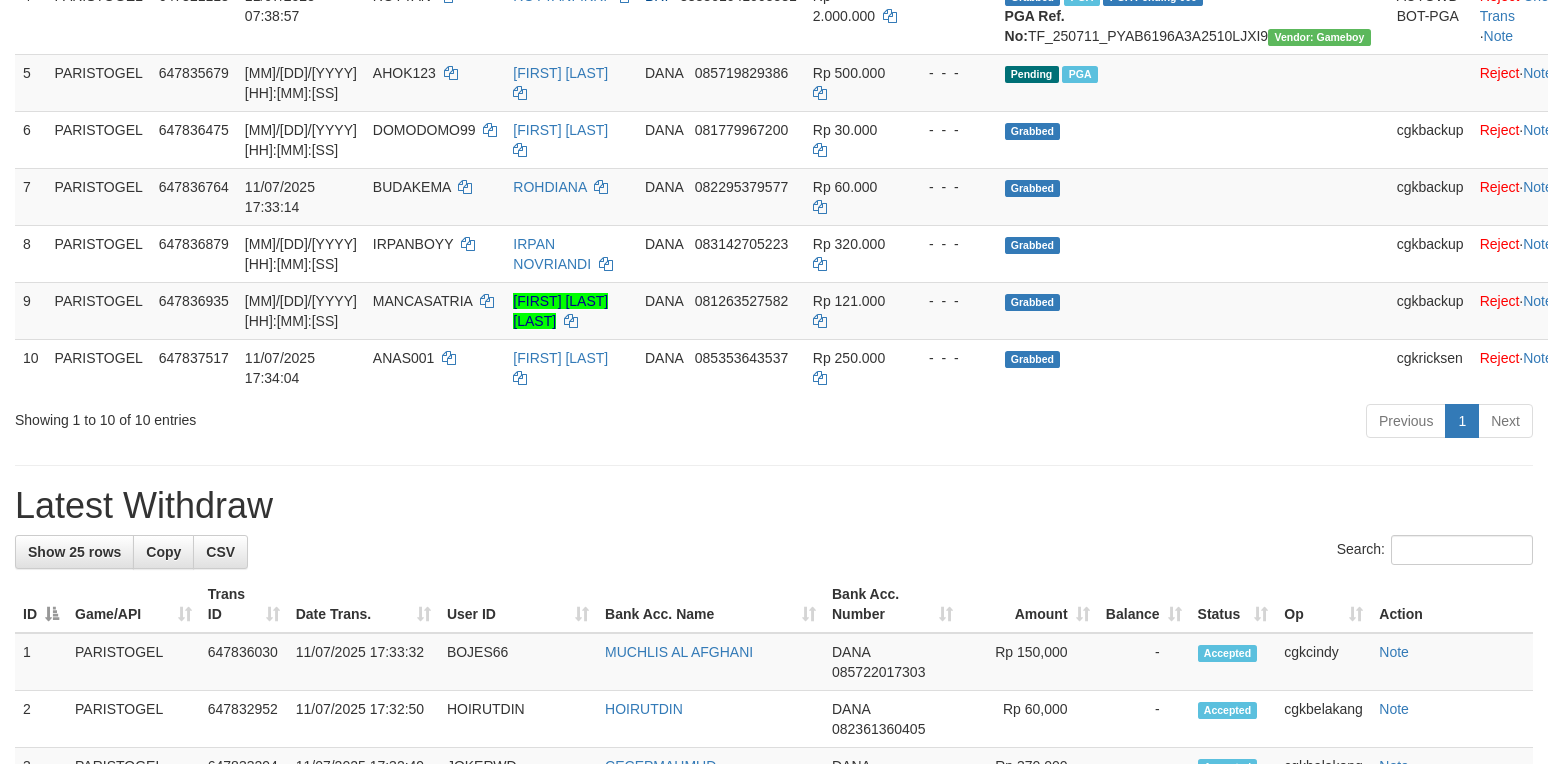 scroll, scrollTop: 533, scrollLeft: 0, axis: vertical 